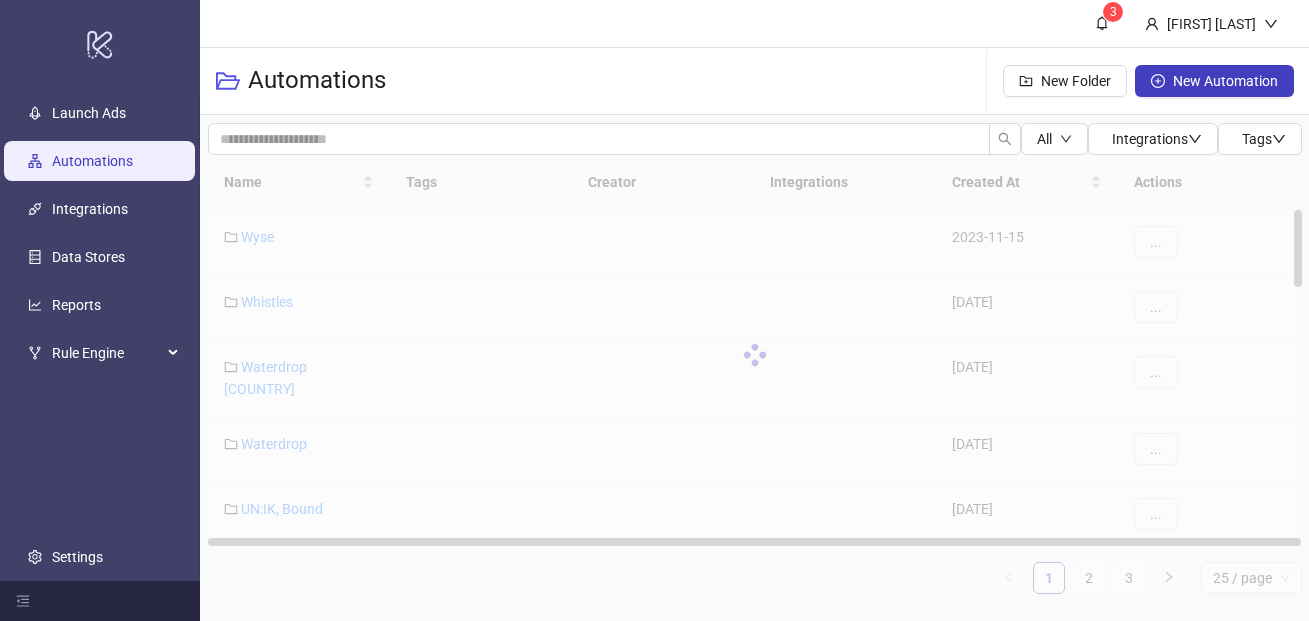 scroll, scrollTop: 0, scrollLeft: 0, axis: both 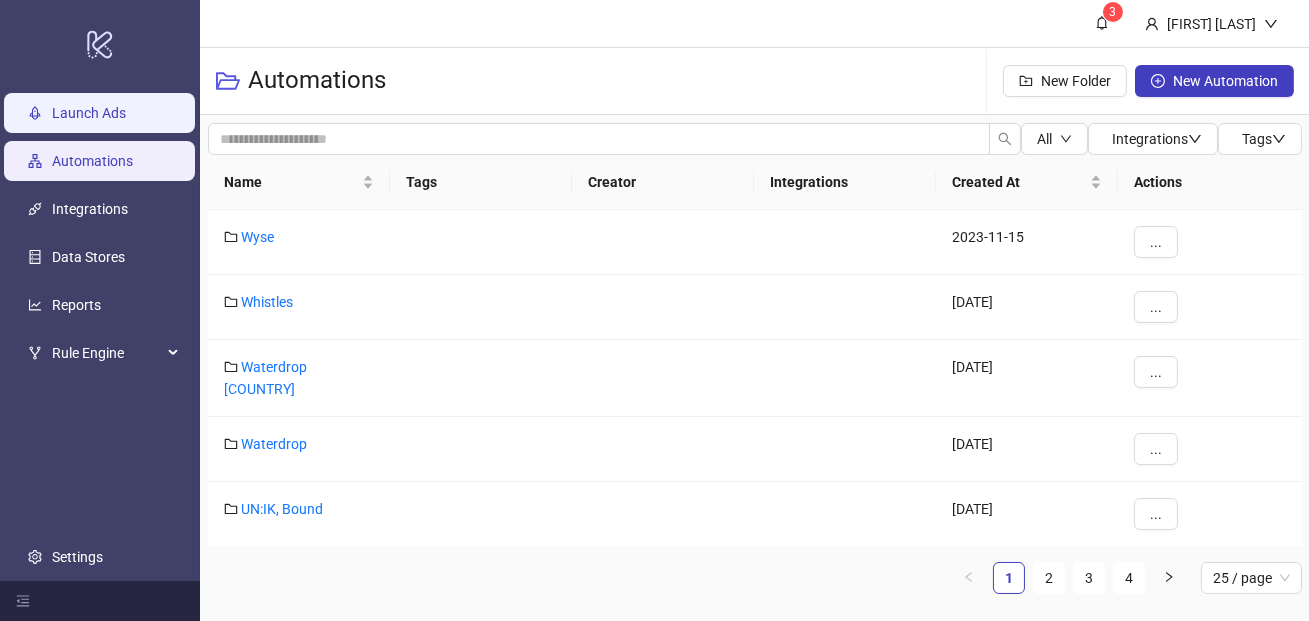 click on "Launch Ads" at bounding box center [89, 113] 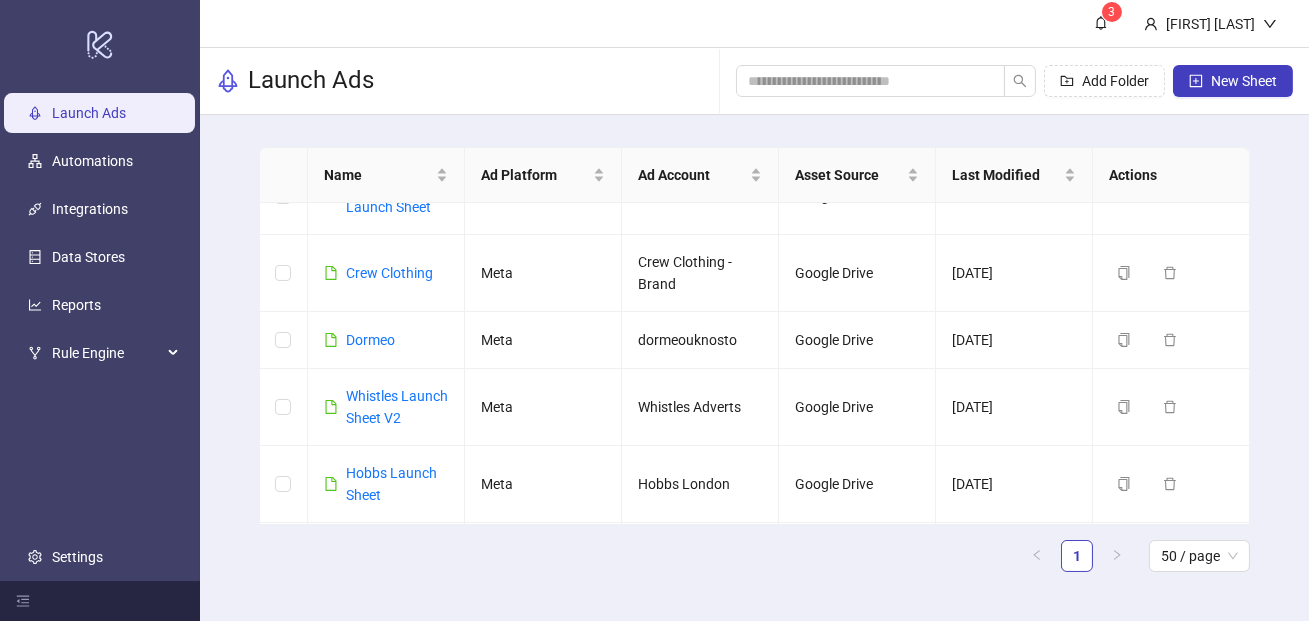 scroll, scrollTop: 689, scrollLeft: 0, axis: vertical 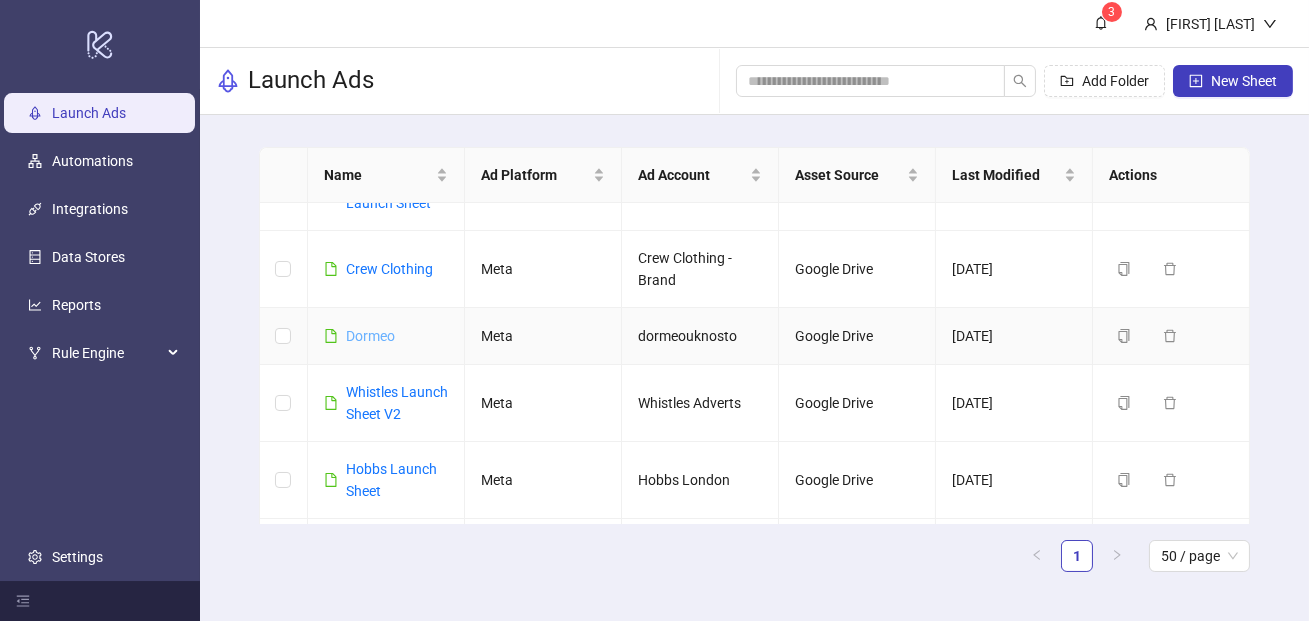 click on "Dormeo" at bounding box center [370, 336] 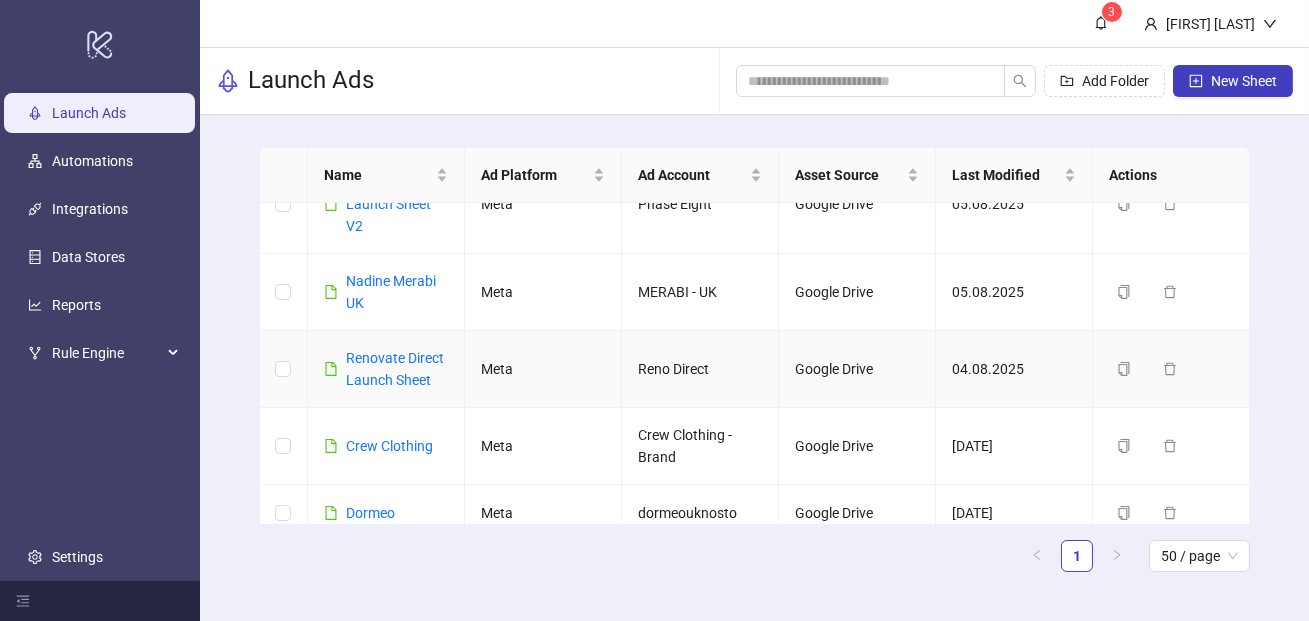 scroll, scrollTop: 539, scrollLeft: 0, axis: vertical 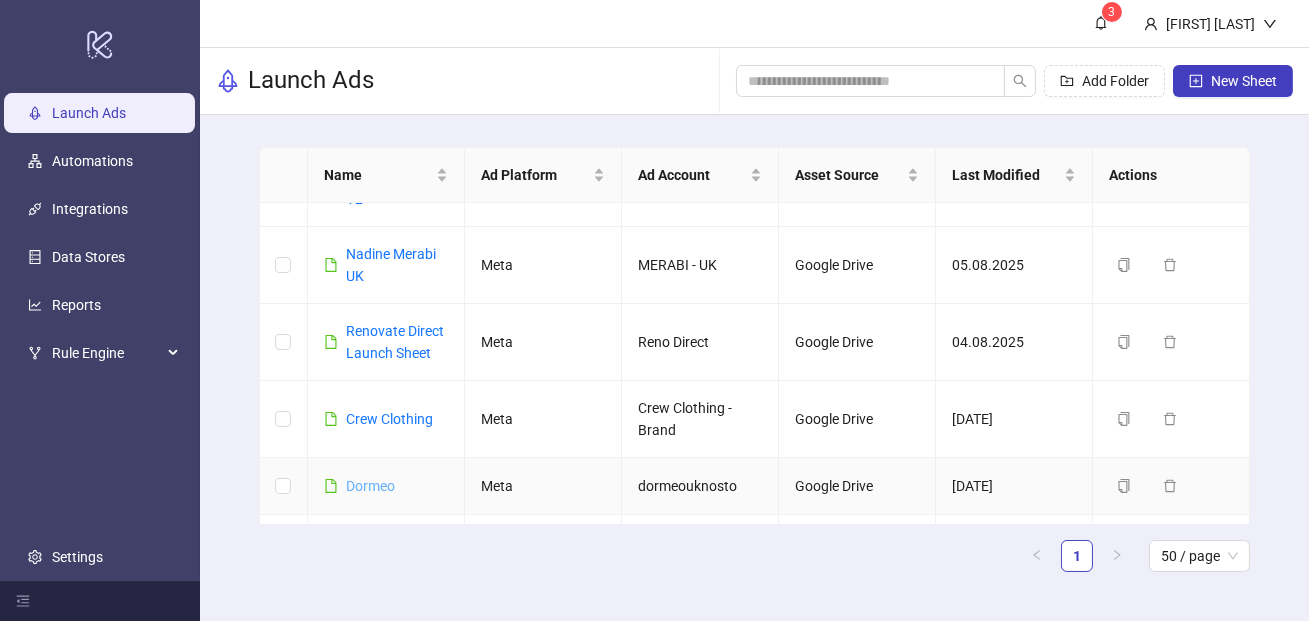 click on "Dormeo" at bounding box center (370, 486) 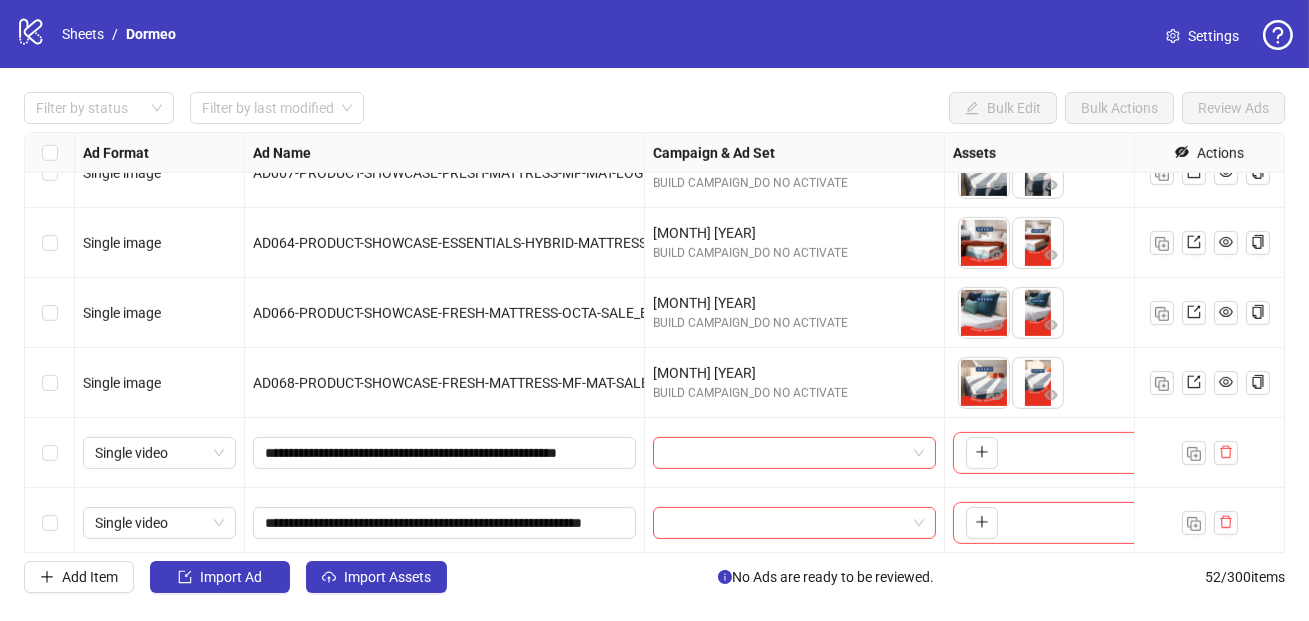 scroll, scrollTop: 2004, scrollLeft: 0, axis: vertical 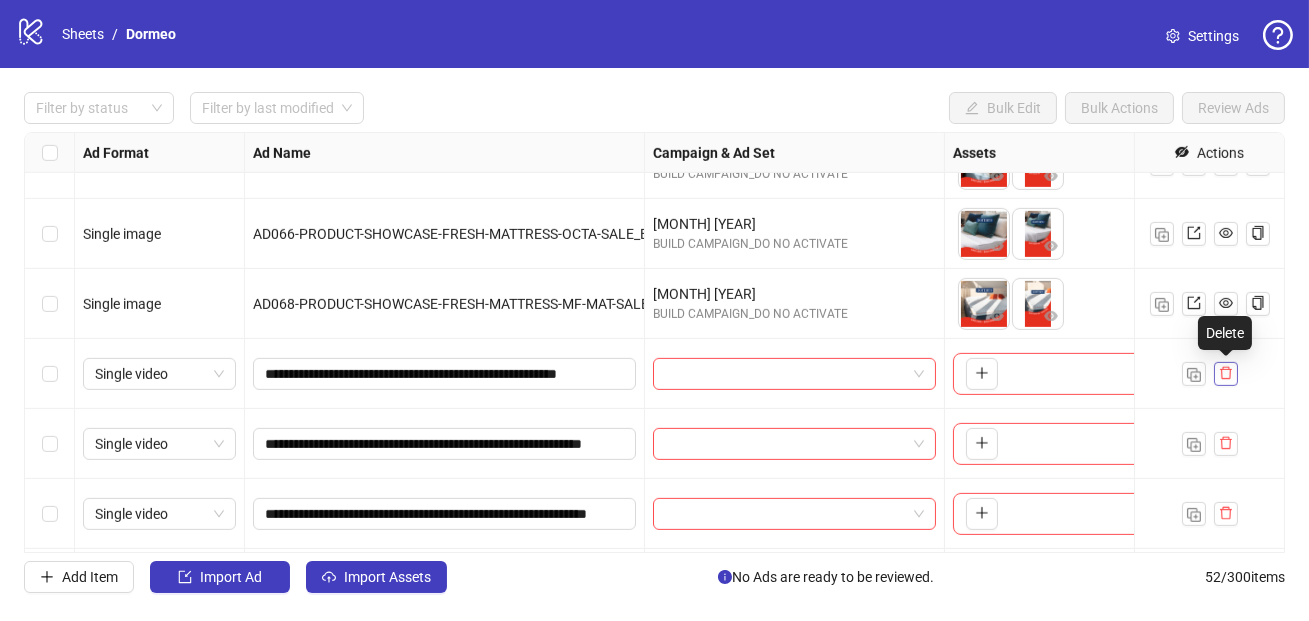 click 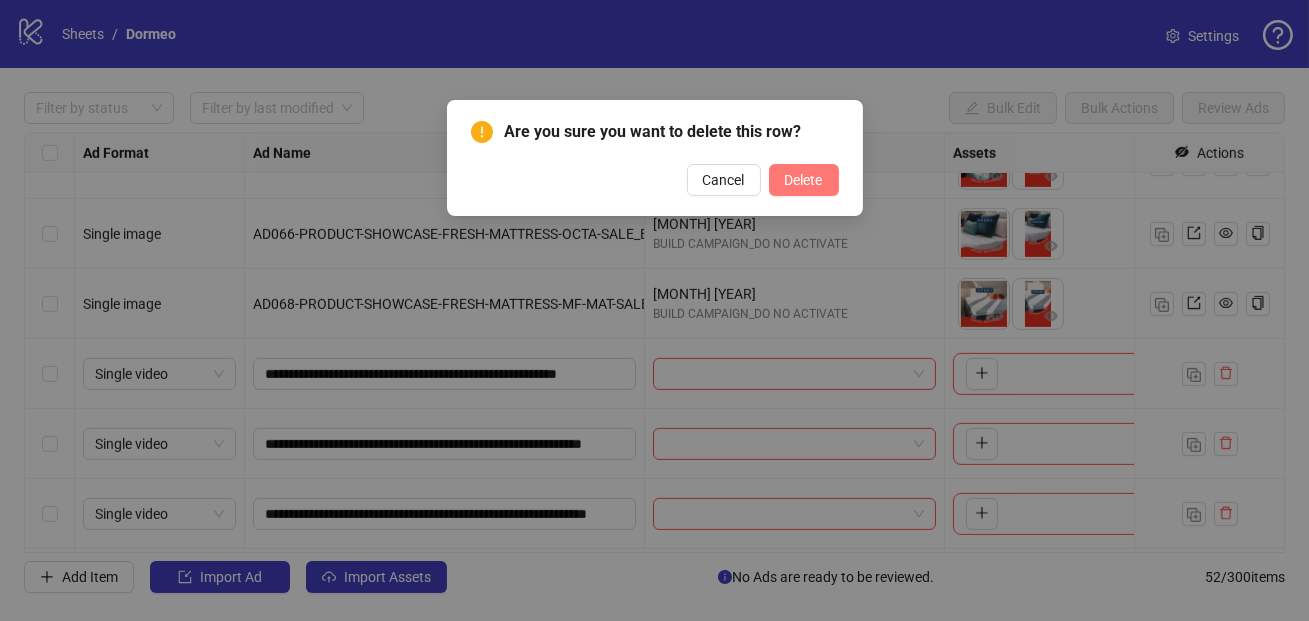 click on "Delete" at bounding box center (804, 180) 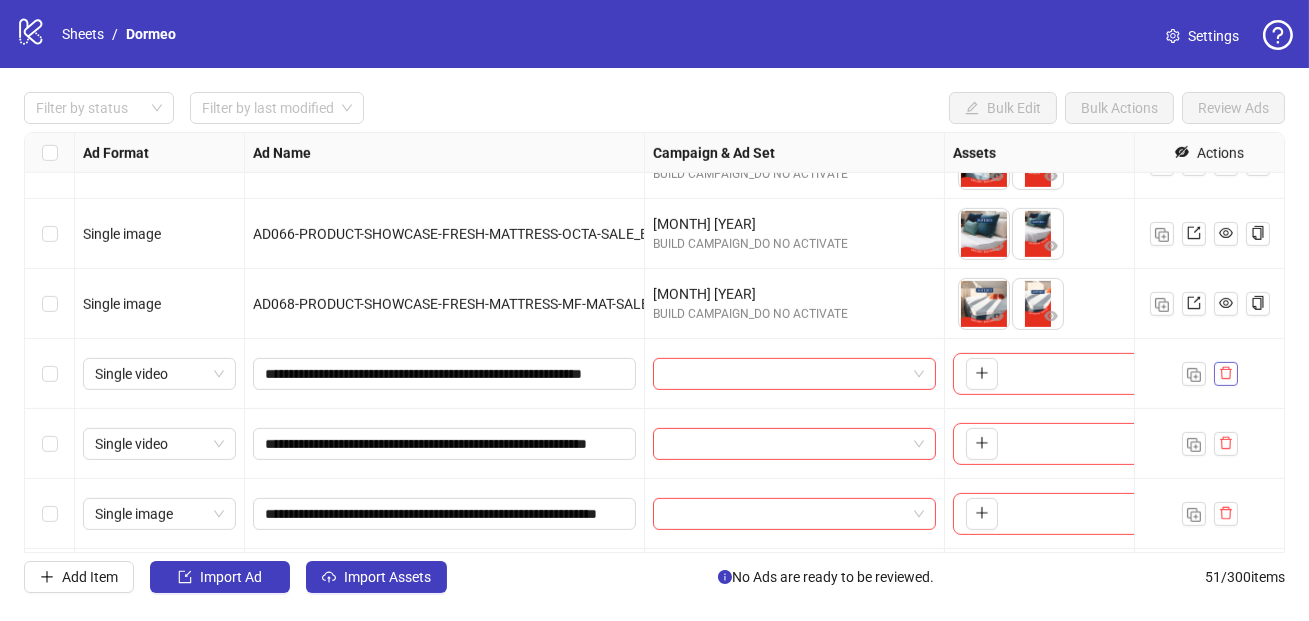 click 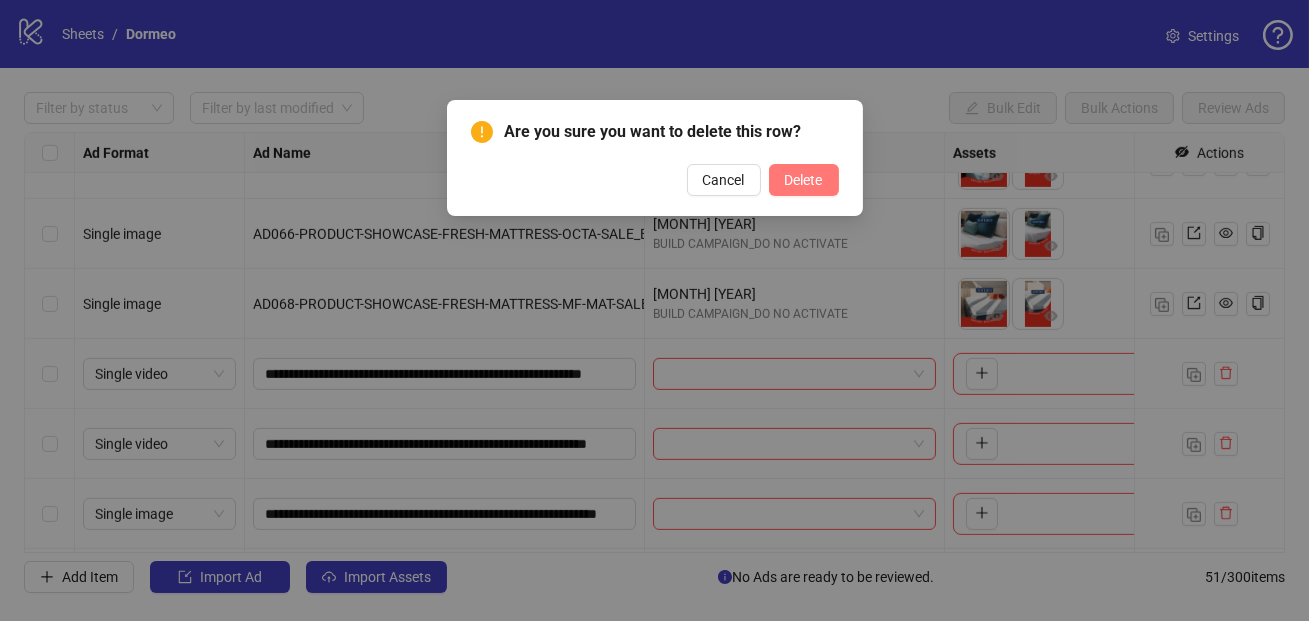 click on "Delete" at bounding box center [804, 180] 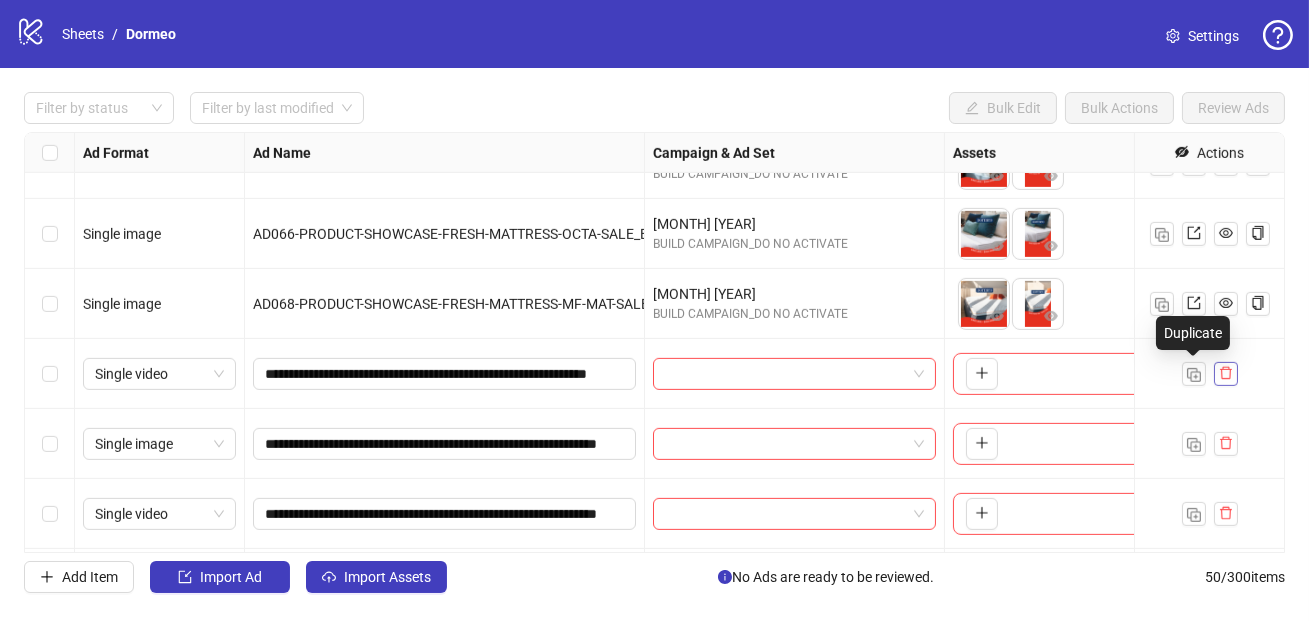 click at bounding box center [1226, 374] 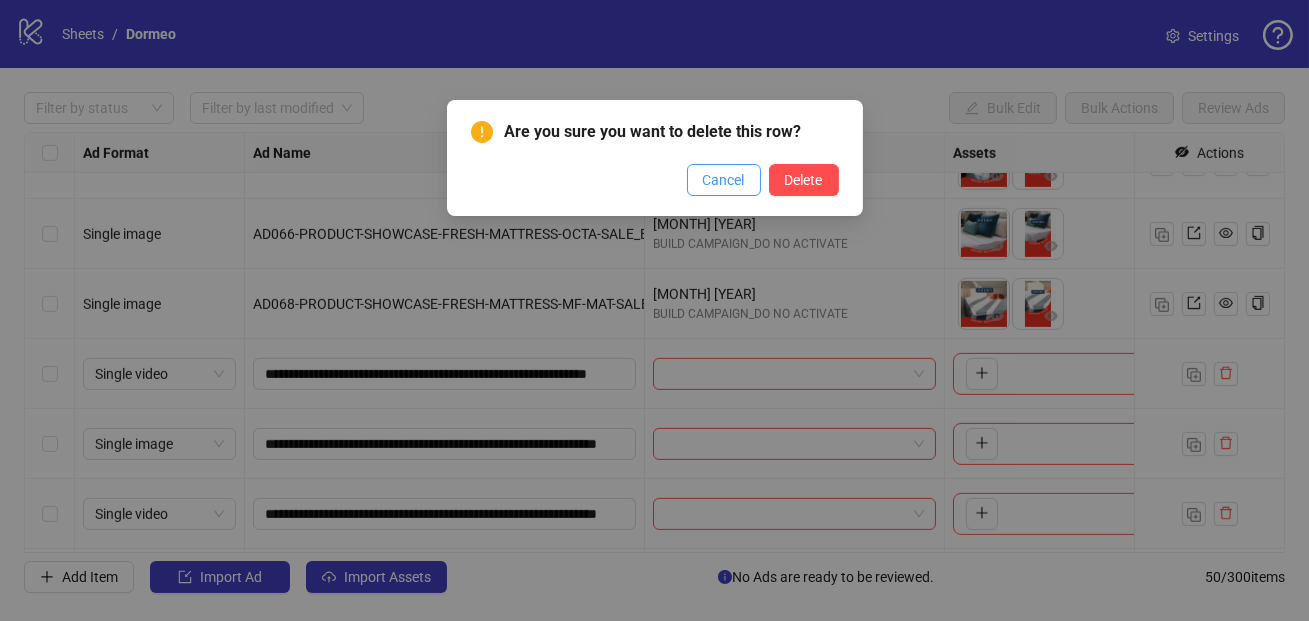 click on "Cancel" at bounding box center (724, 180) 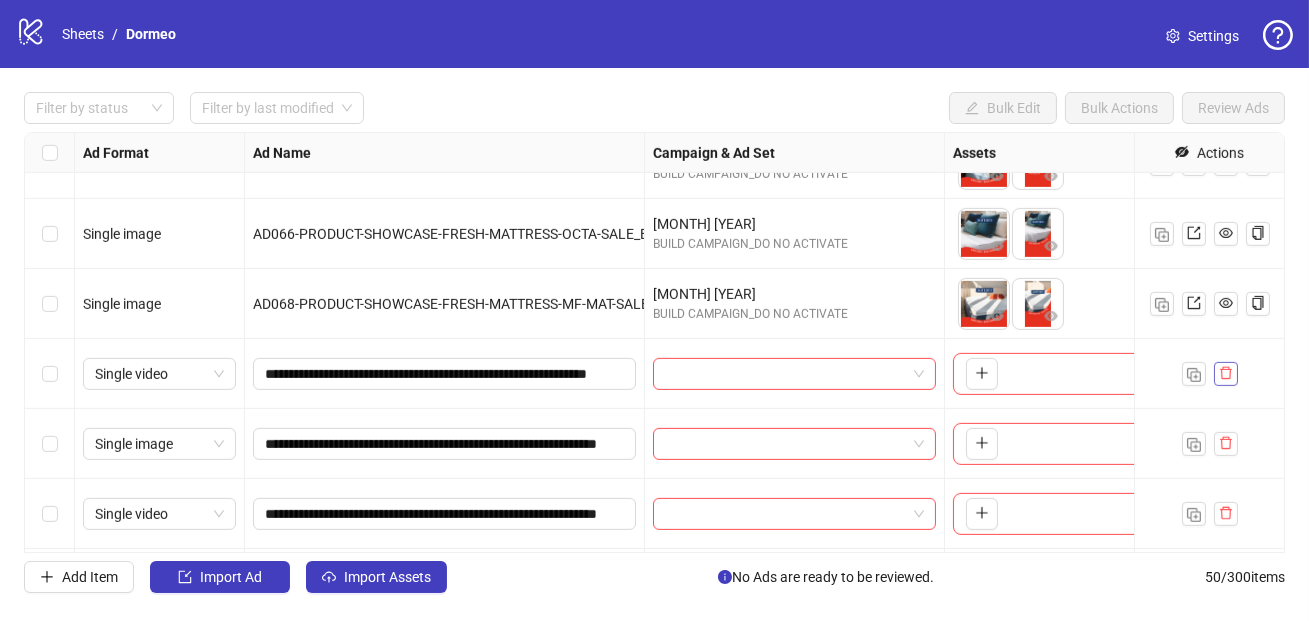 click 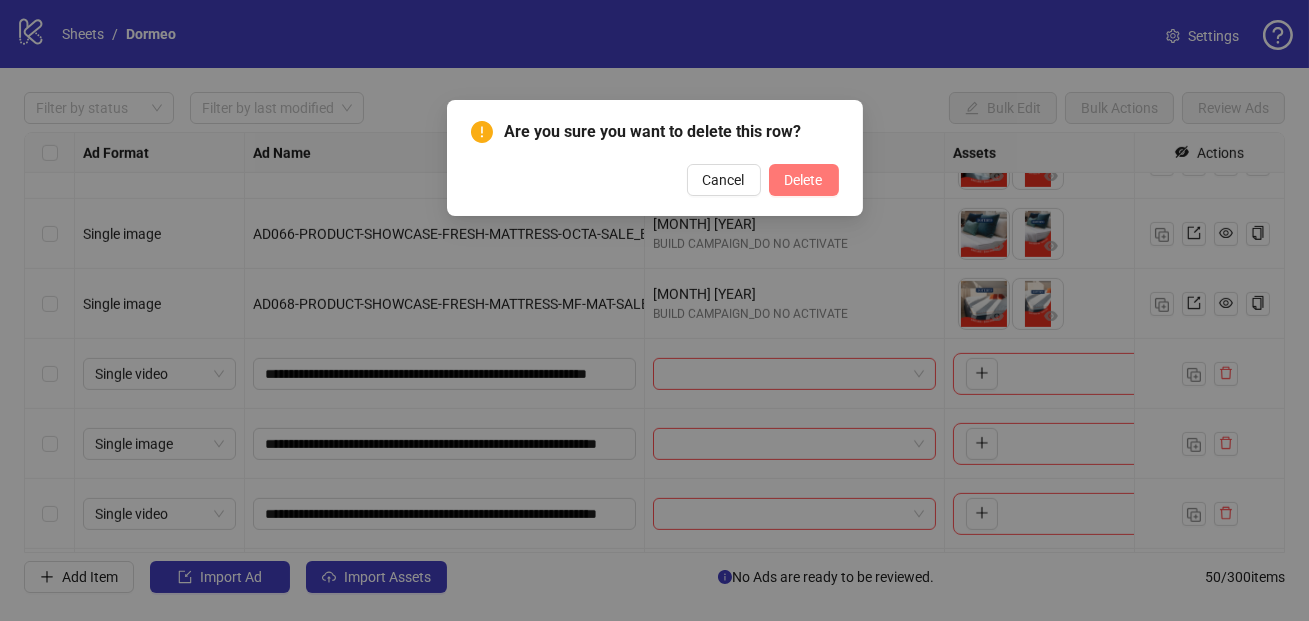 click on "Delete" at bounding box center [804, 180] 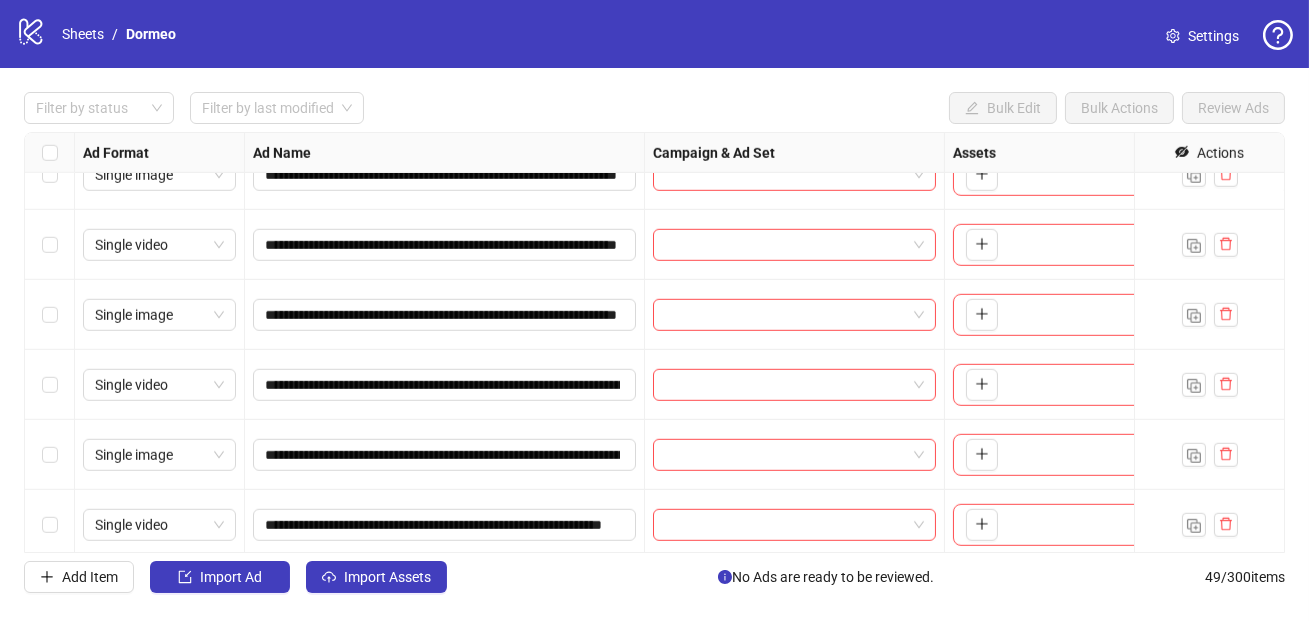 scroll, scrollTop: 3050, scrollLeft: 0, axis: vertical 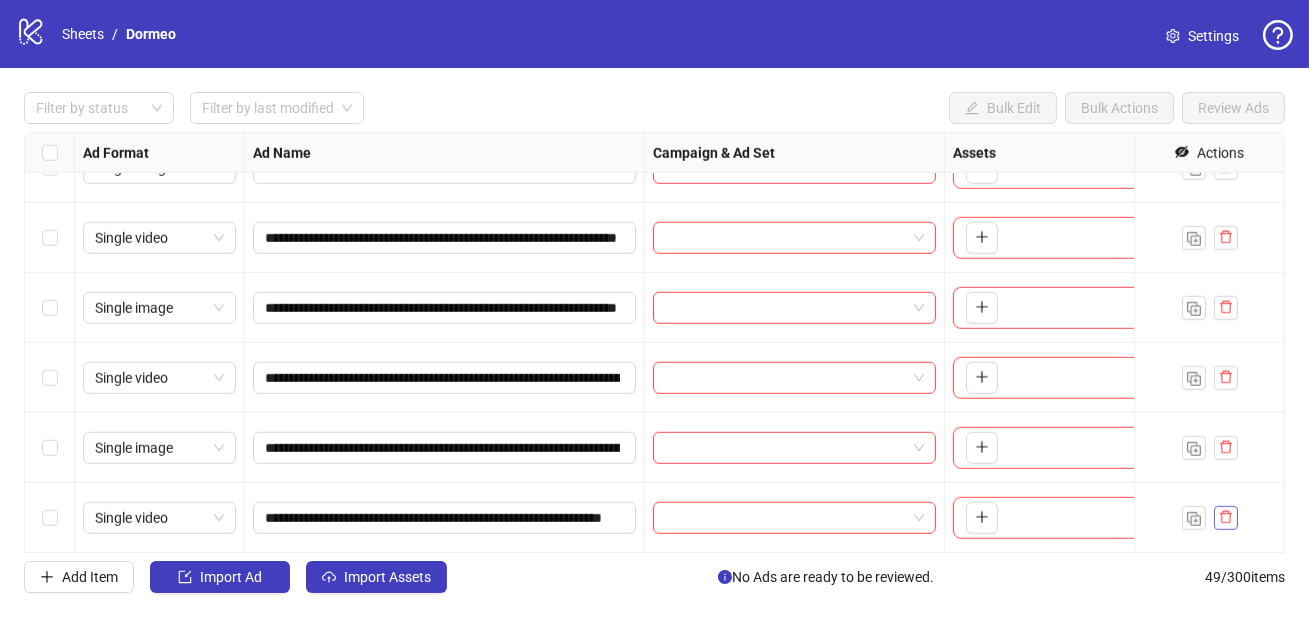 click 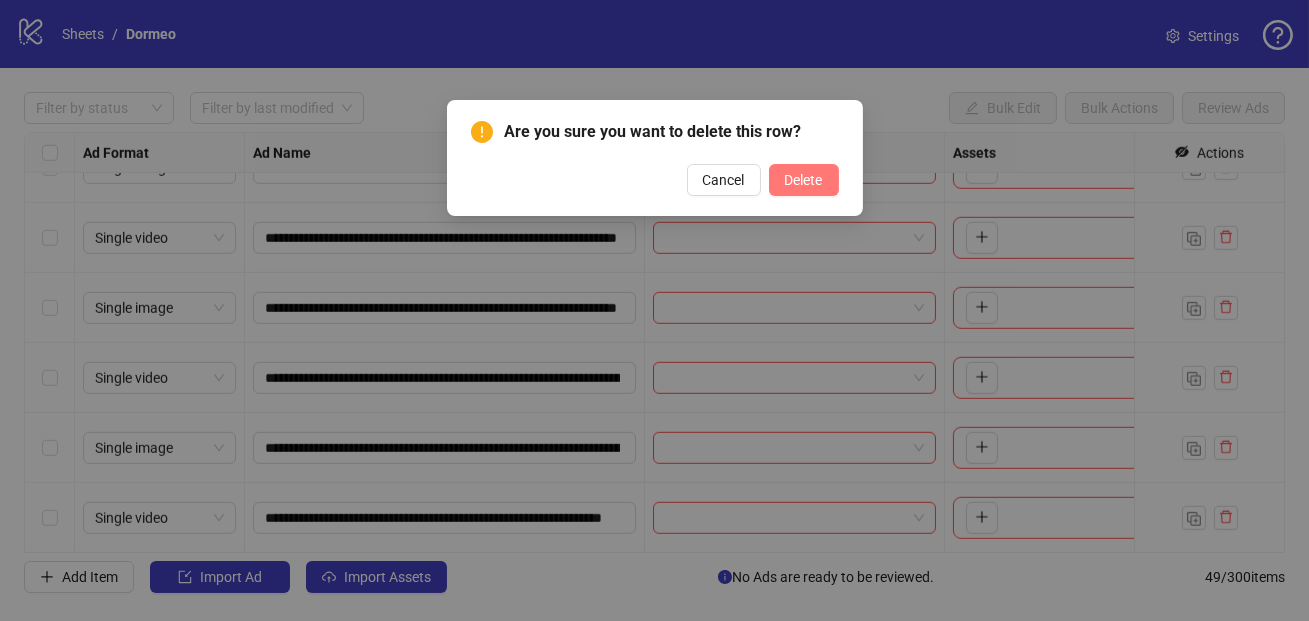 click on "Delete" at bounding box center [804, 180] 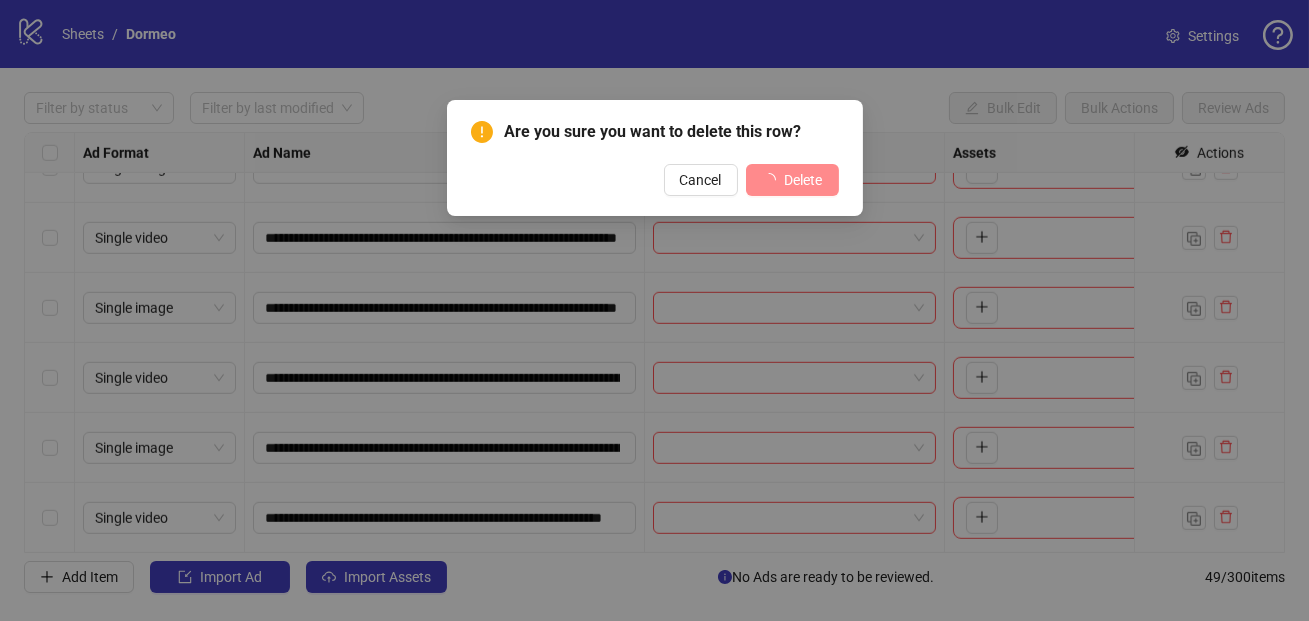 scroll, scrollTop: 2980, scrollLeft: 0, axis: vertical 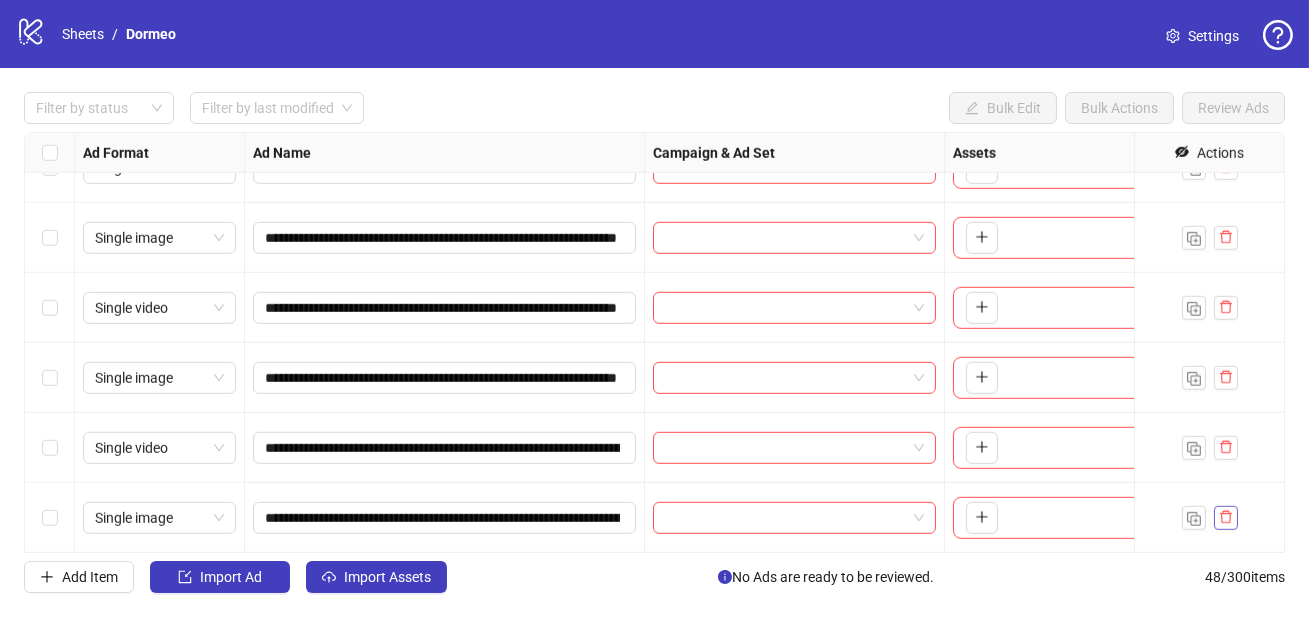 click 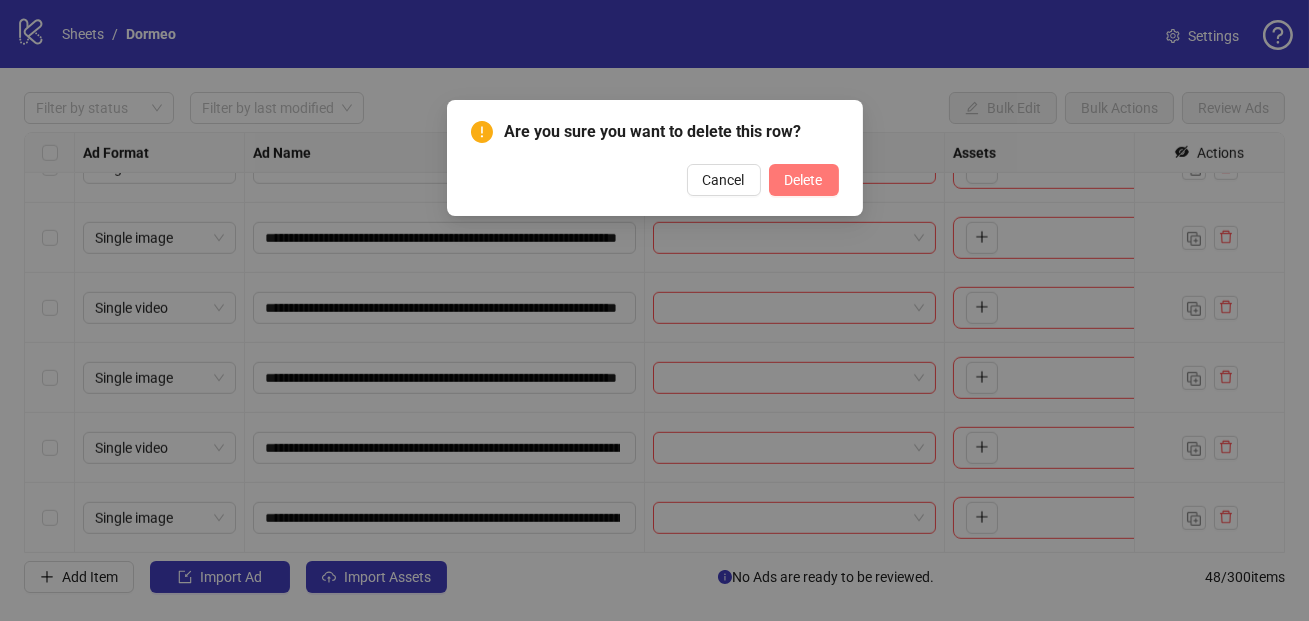 click on "Delete" at bounding box center [804, 180] 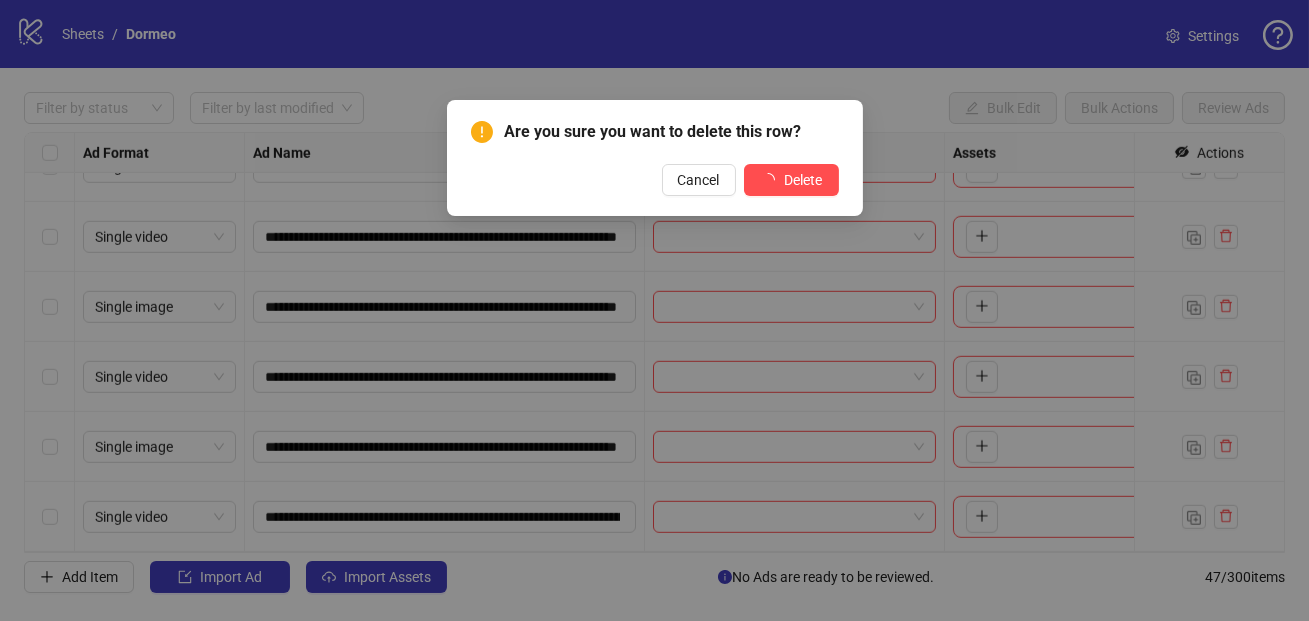 scroll, scrollTop: 2910, scrollLeft: 0, axis: vertical 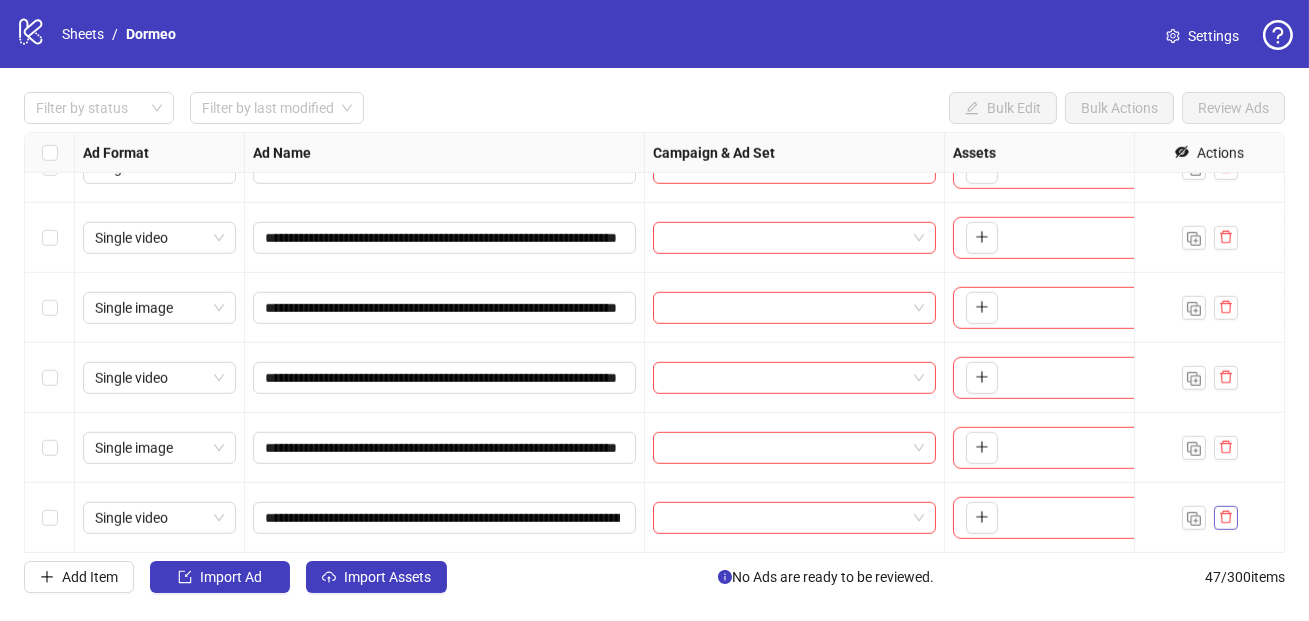 click at bounding box center [1226, 518] 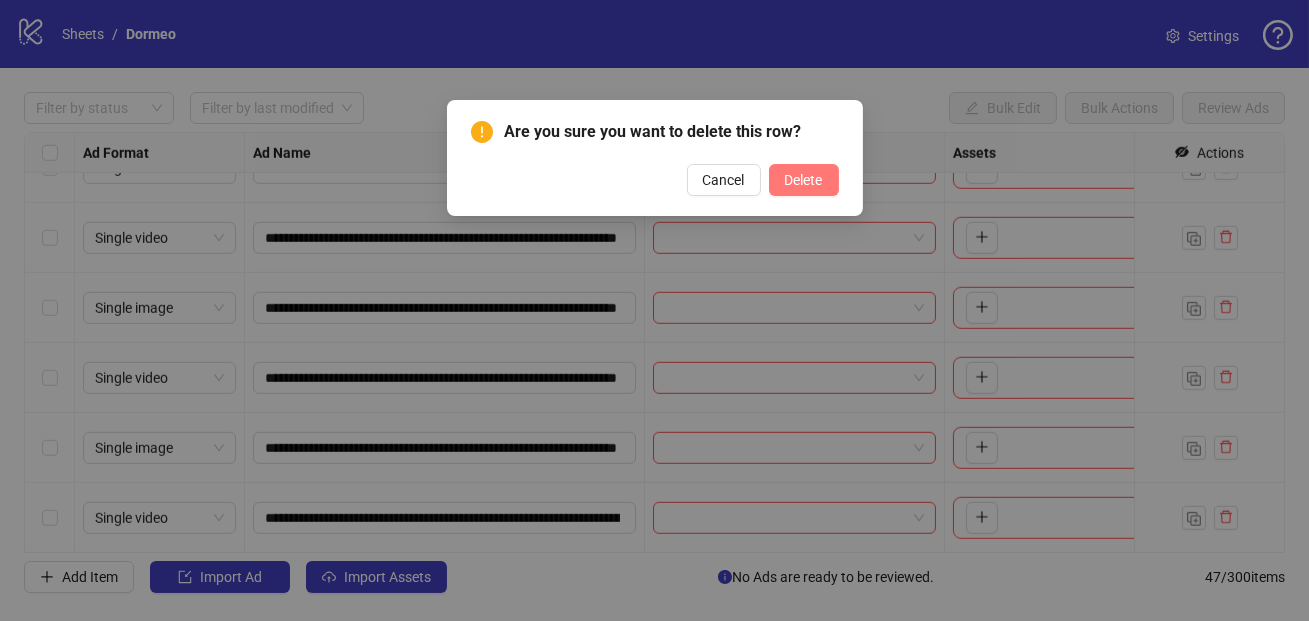 click on "Delete" at bounding box center [804, 180] 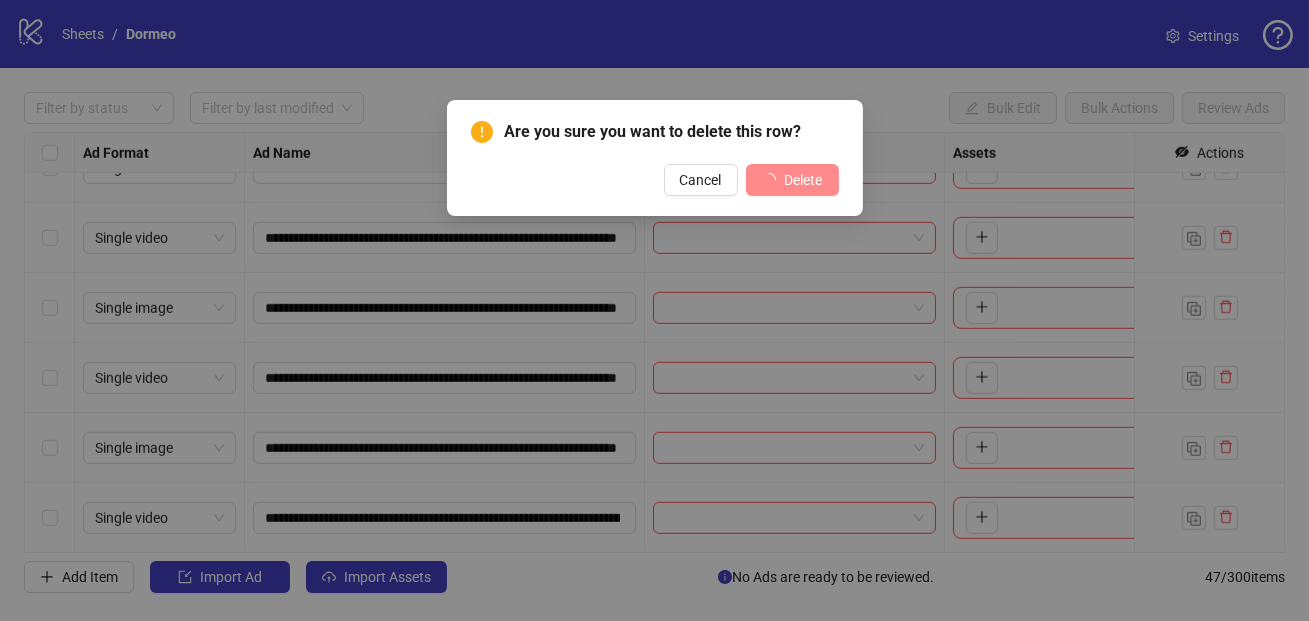 scroll, scrollTop: 2840, scrollLeft: 0, axis: vertical 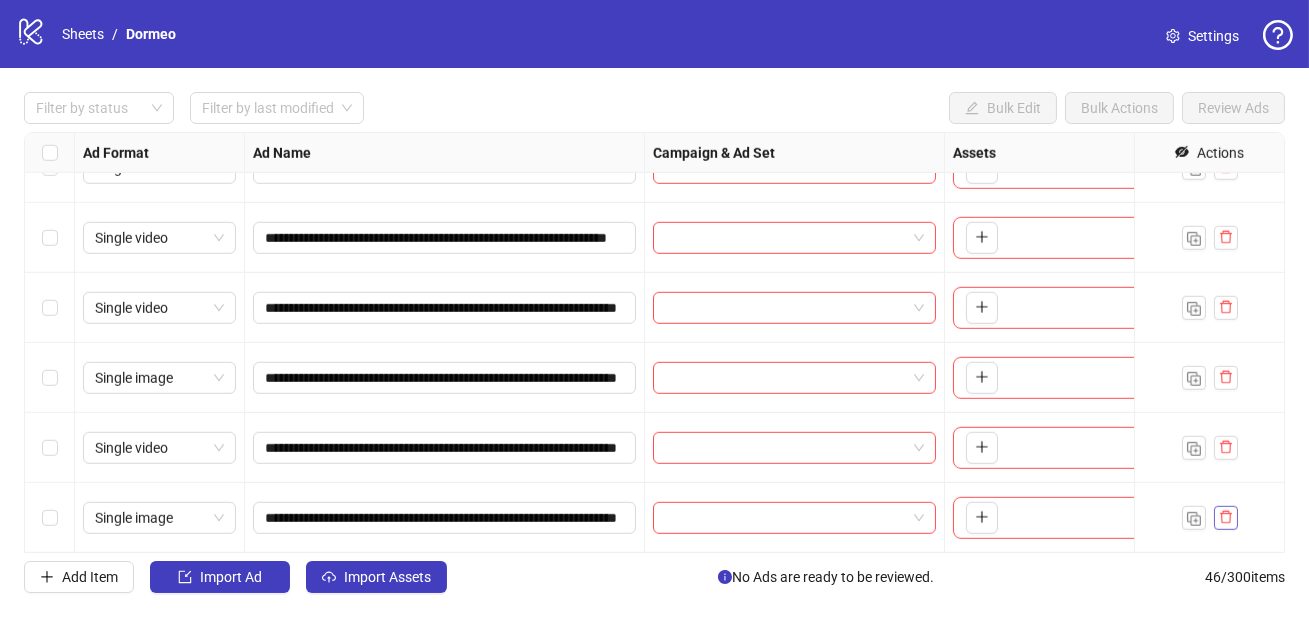 click at bounding box center [1226, 518] 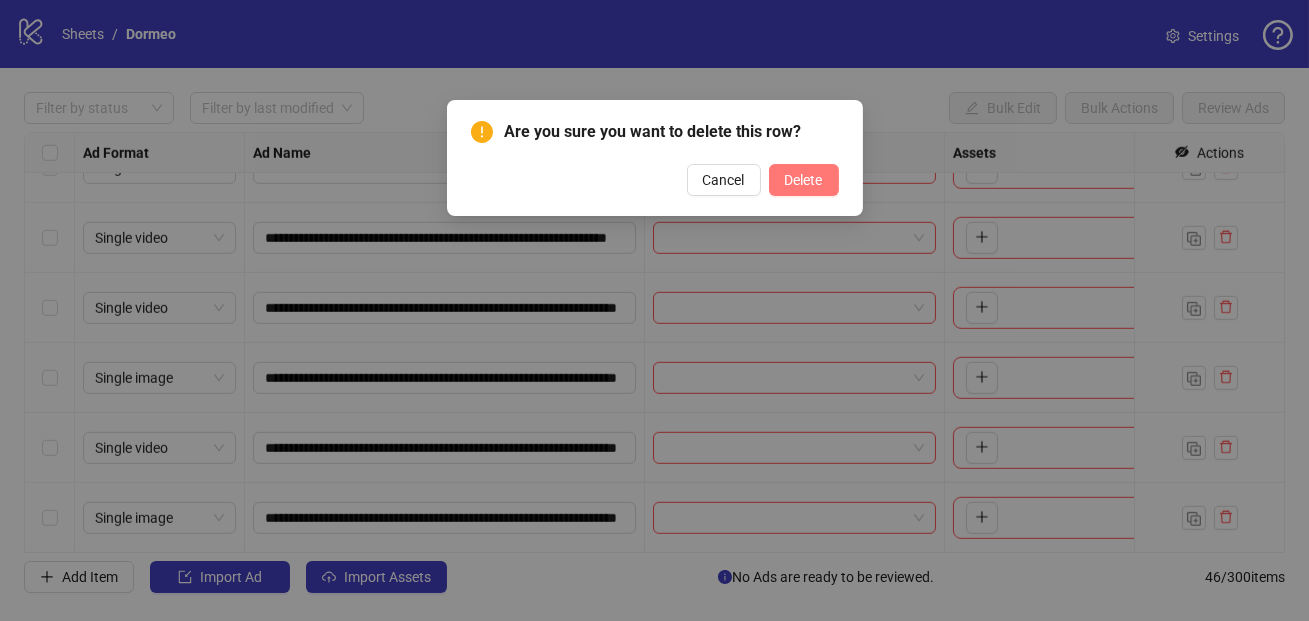 click on "Delete" at bounding box center (804, 180) 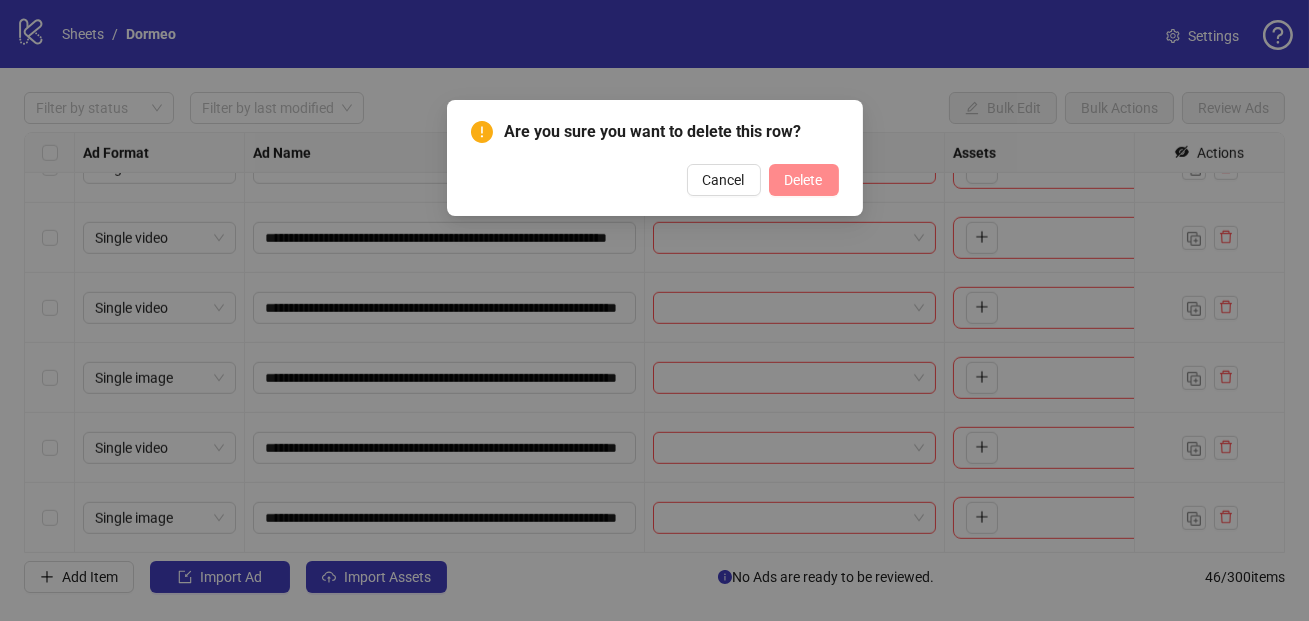 scroll, scrollTop: 2770, scrollLeft: 0, axis: vertical 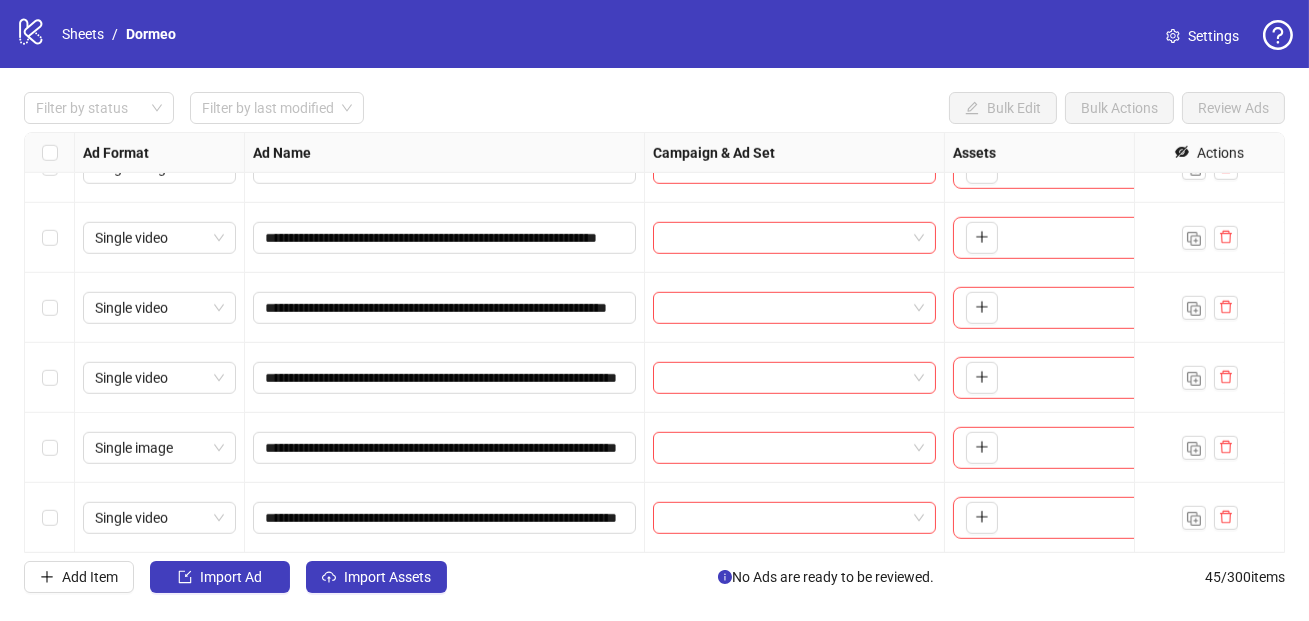 click at bounding box center [1209, 518] 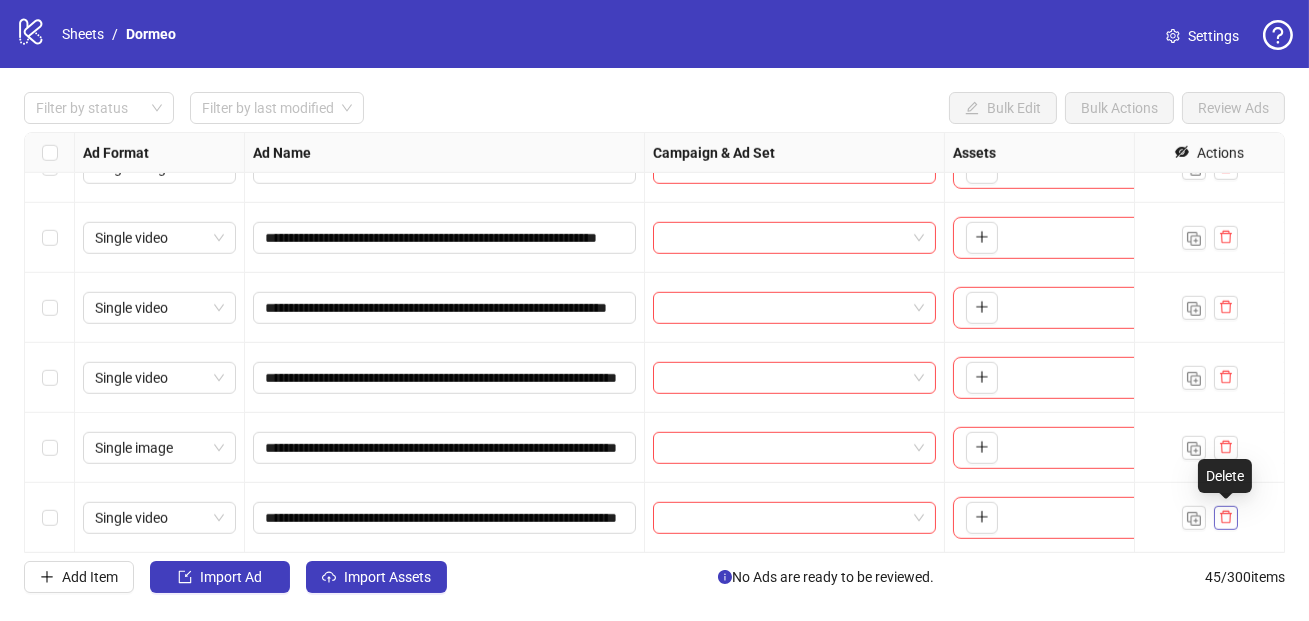 click at bounding box center (1226, 518) 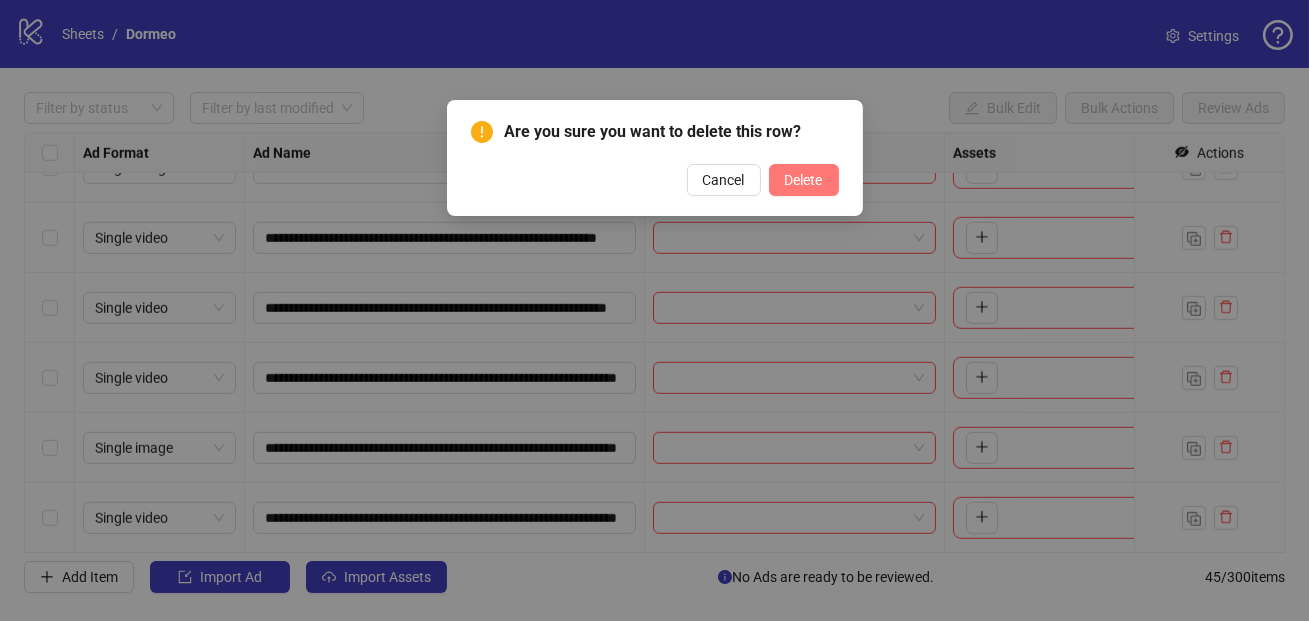 click on "Delete" at bounding box center [804, 180] 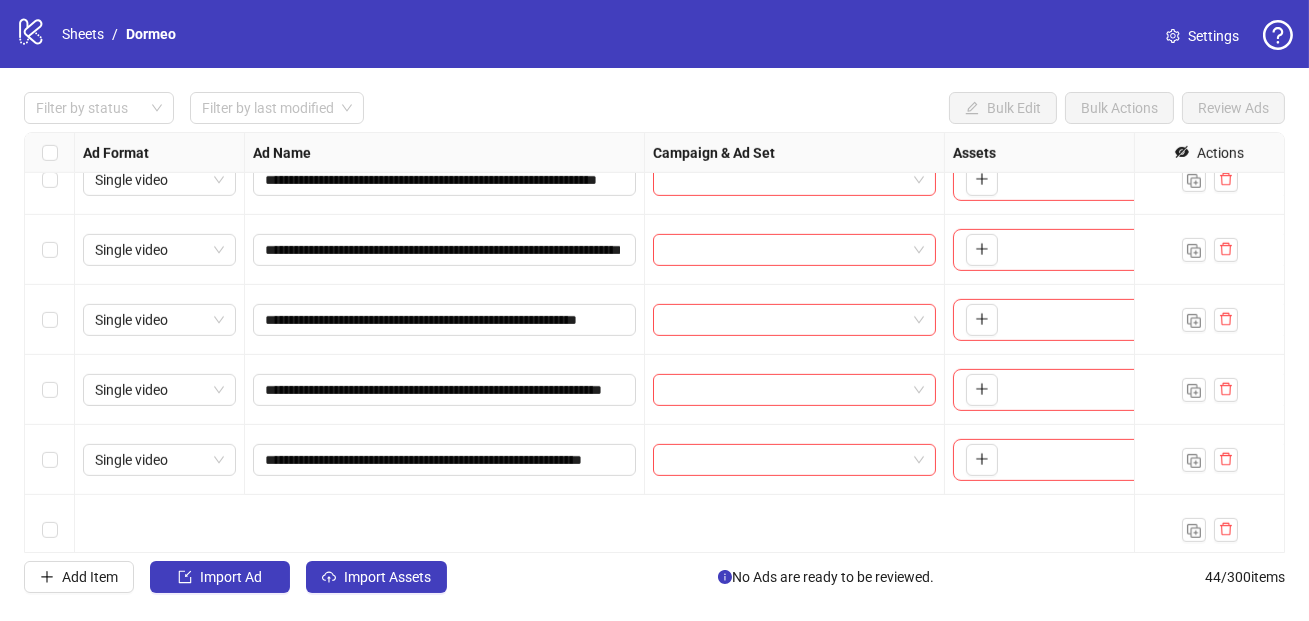 scroll, scrollTop: 1951, scrollLeft: 0, axis: vertical 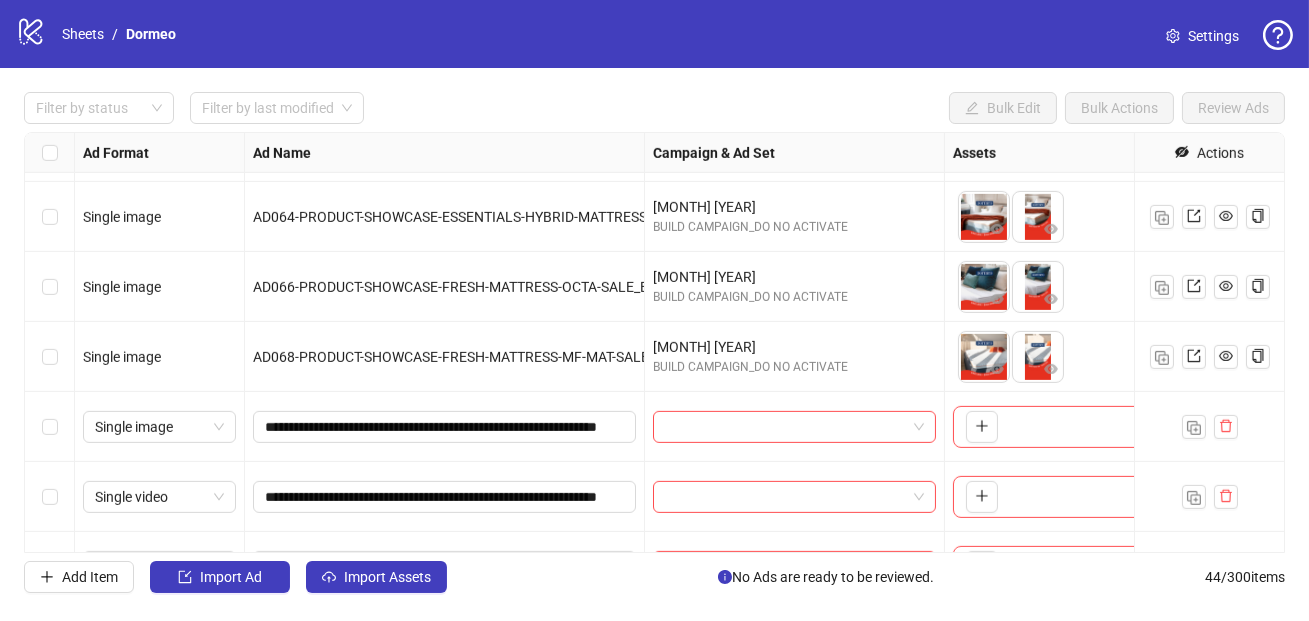 click at bounding box center (1209, 427) 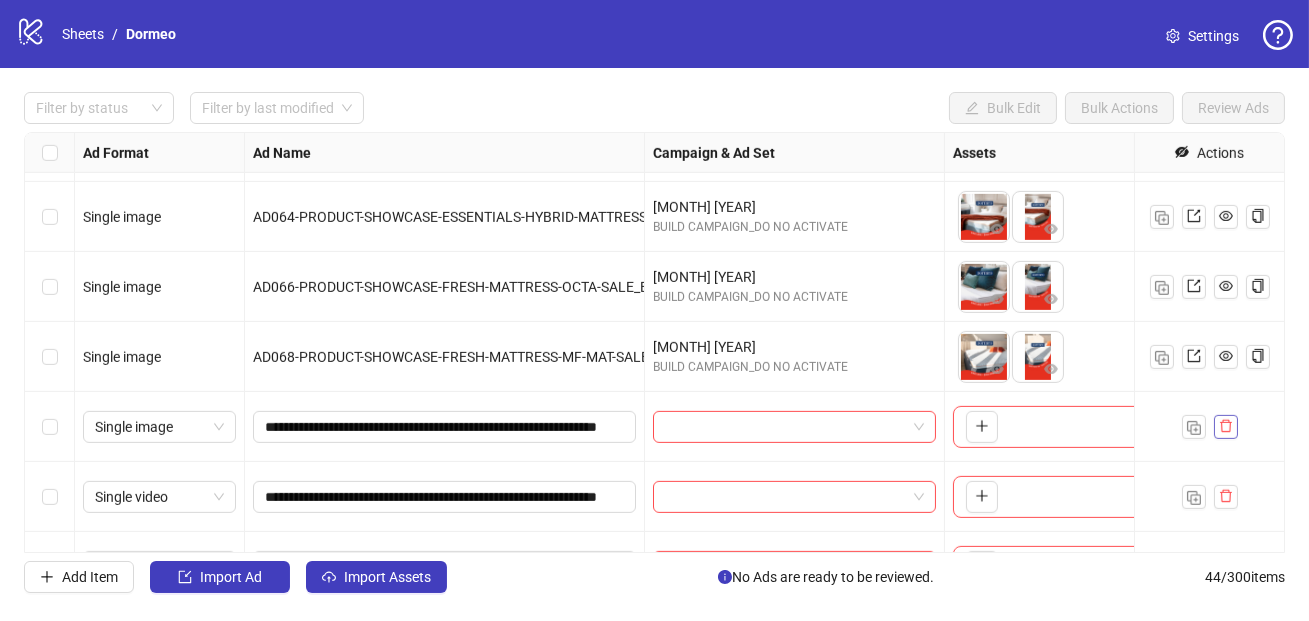 click at bounding box center (1226, 427) 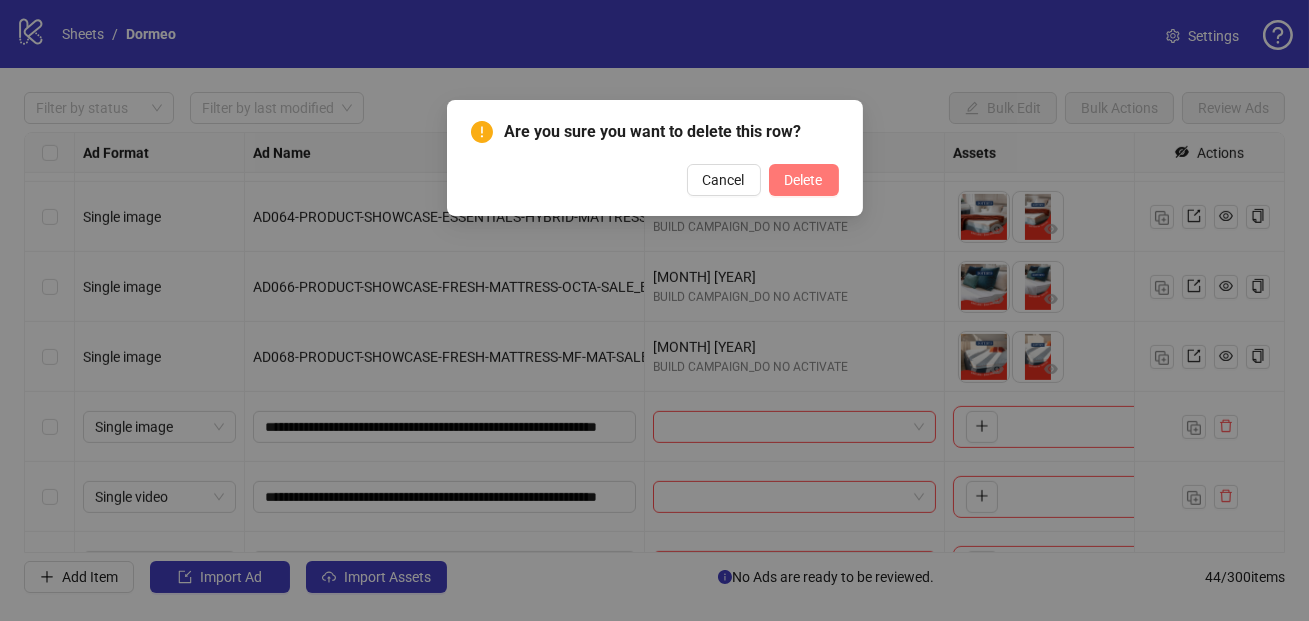 click on "Delete" at bounding box center [804, 180] 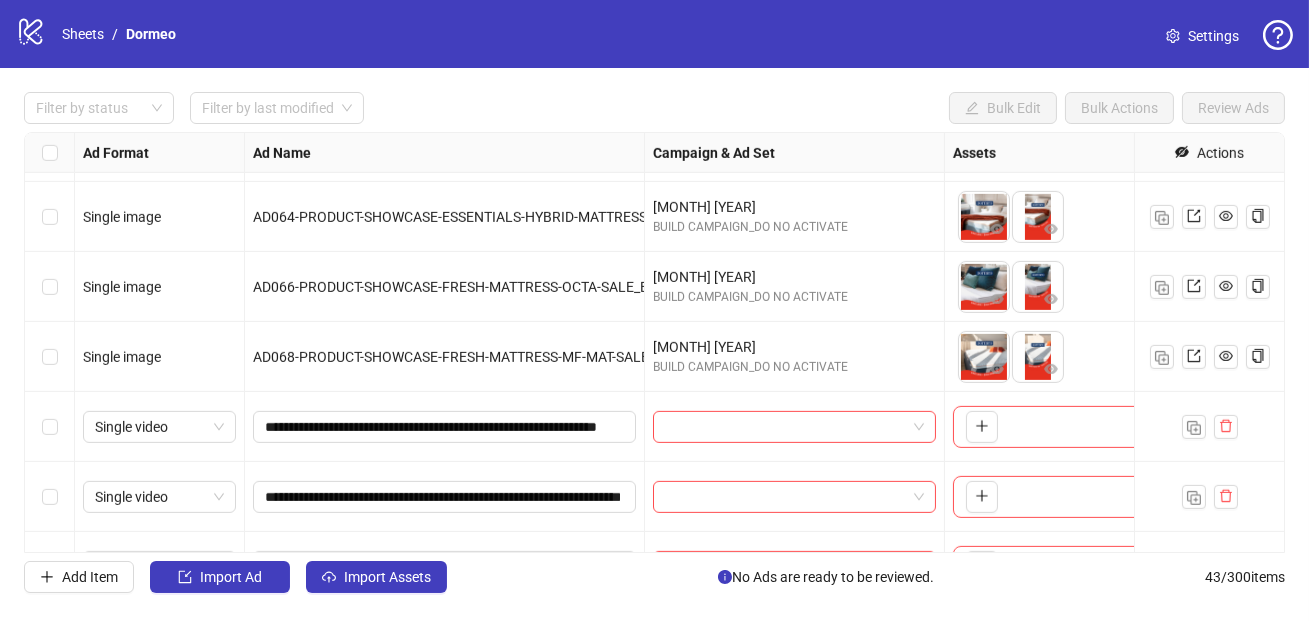 click at bounding box center (1209, 427) 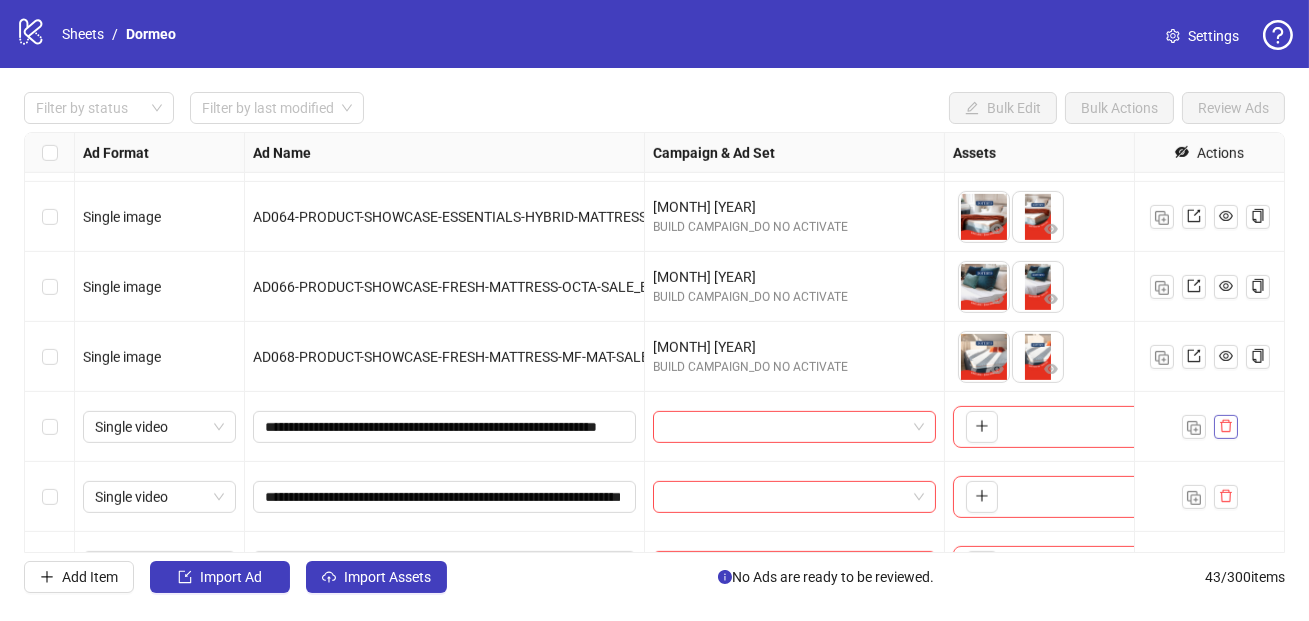 click 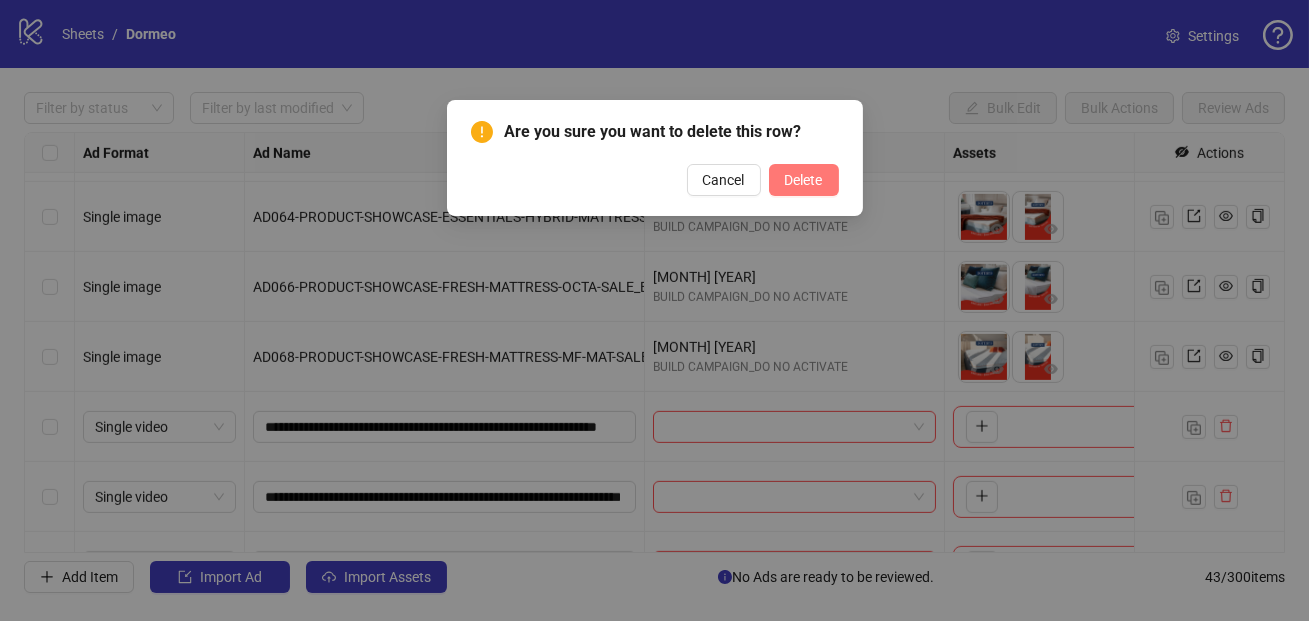 click on "Delete" at bounding box center [804, 180] 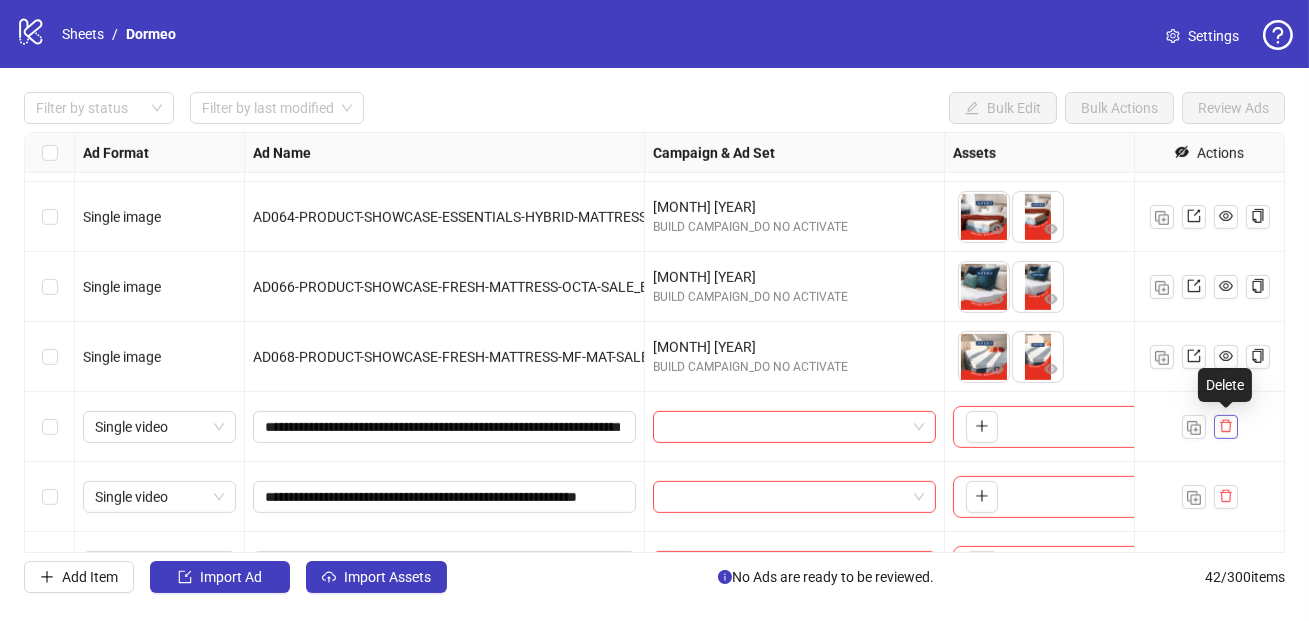 click 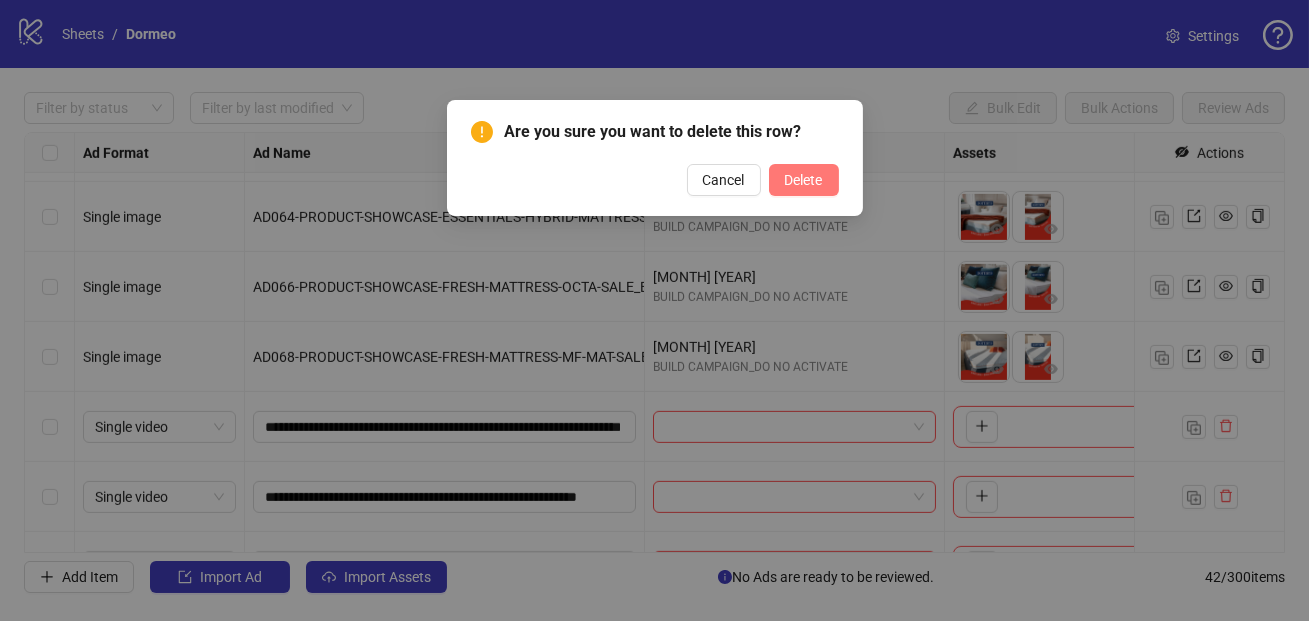 click on "Delete" at bounding box center [804, 180] 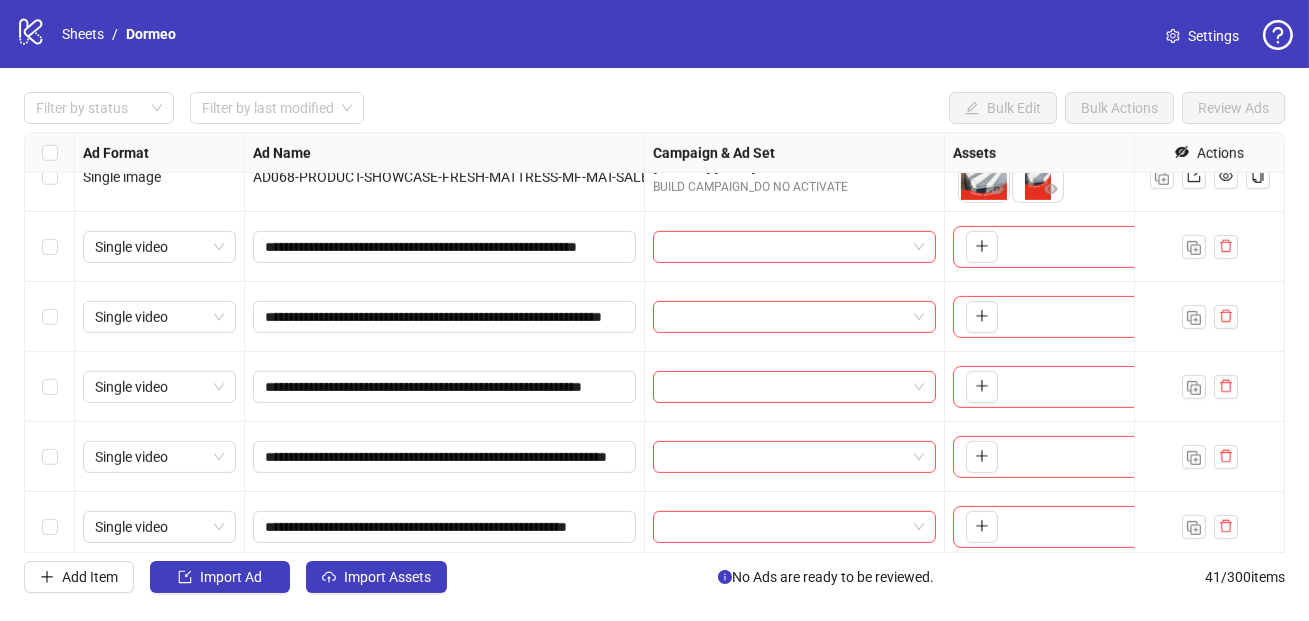 scroll, scrollTop: 2134, scrollLeft: 0, axis: vertical 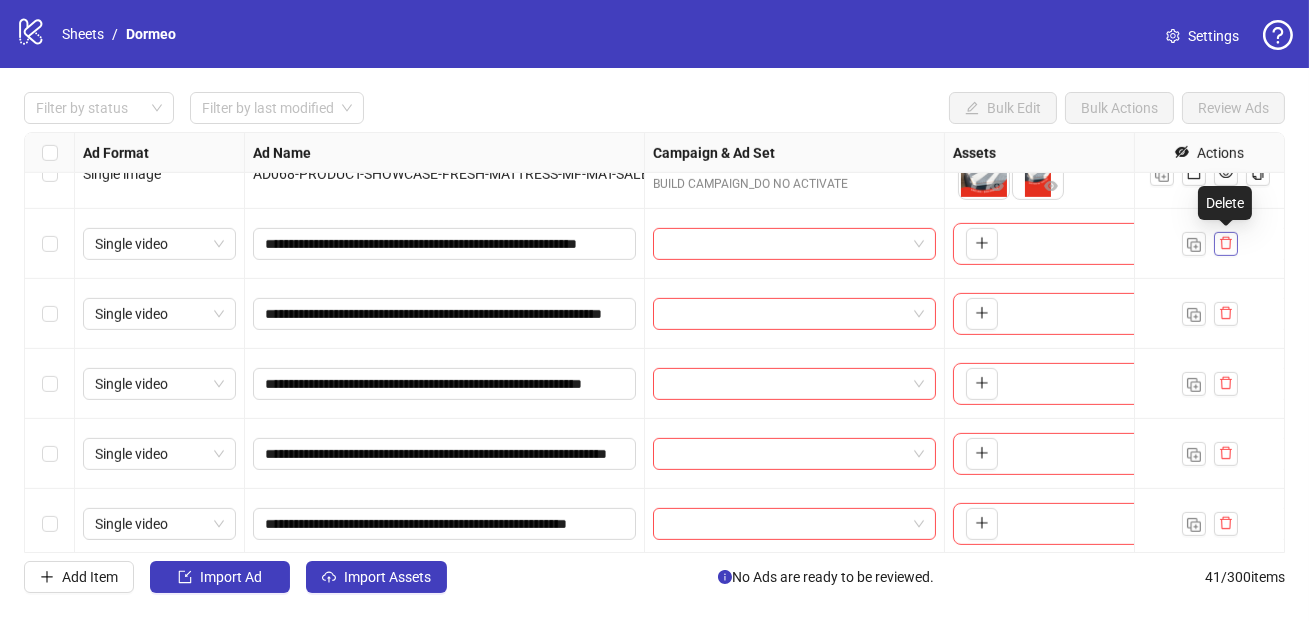 click 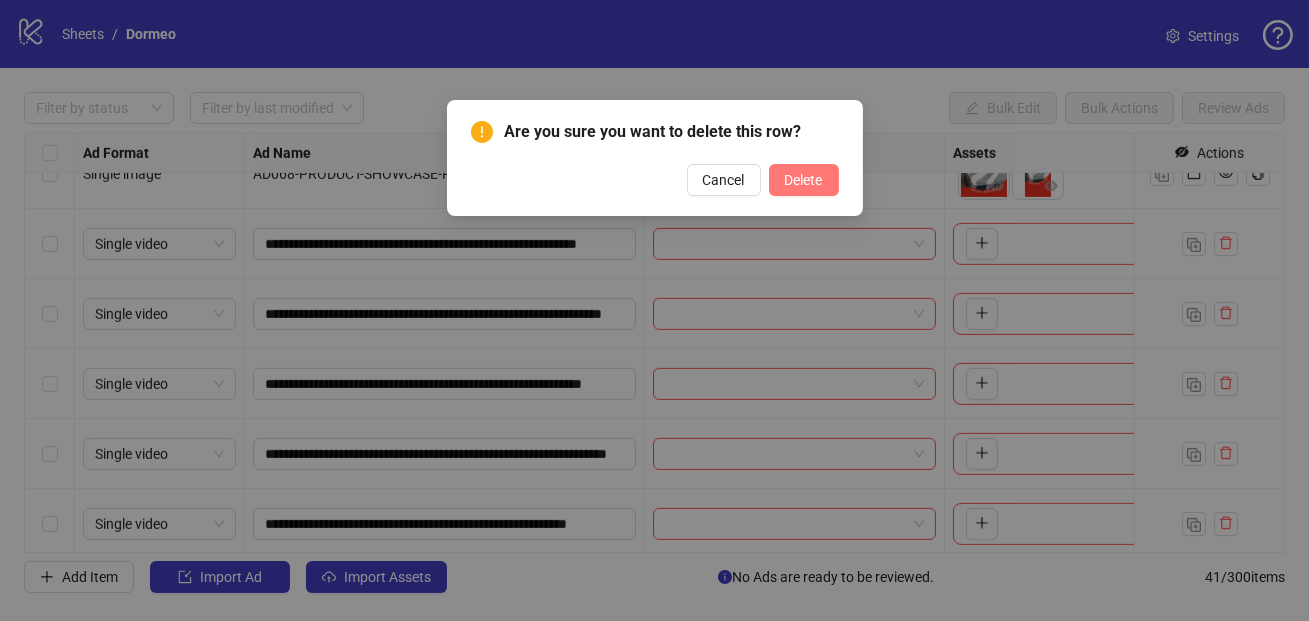 click on "Delete" at bounding box center (804, 180) 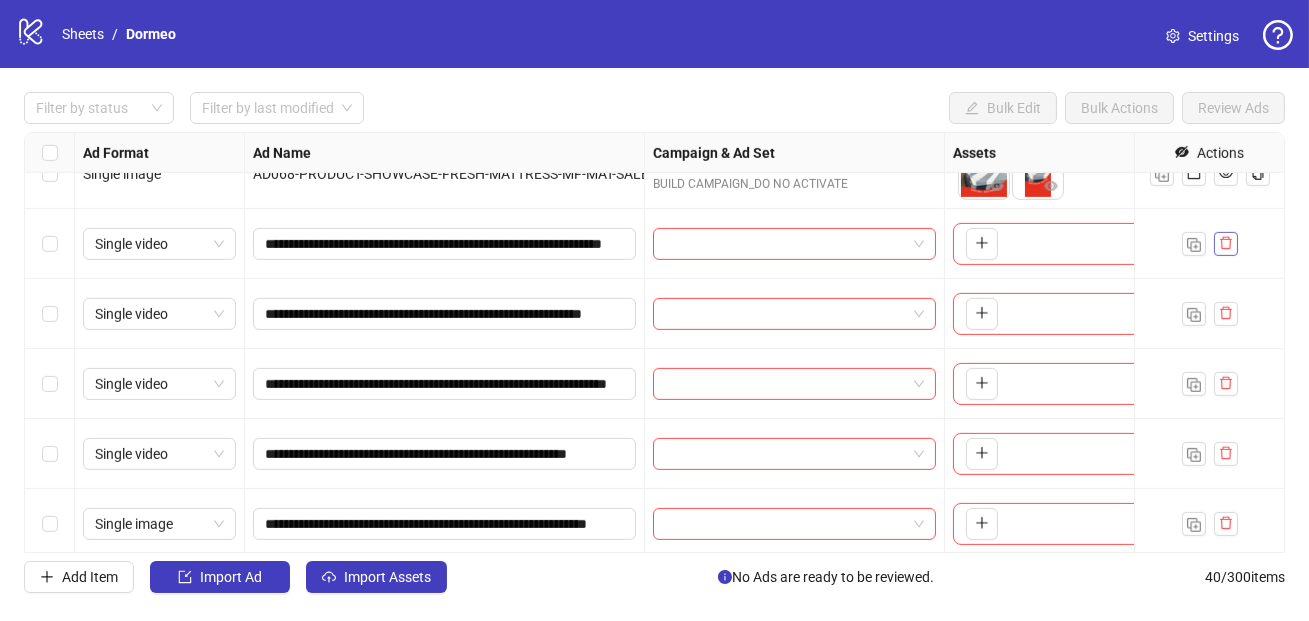 click 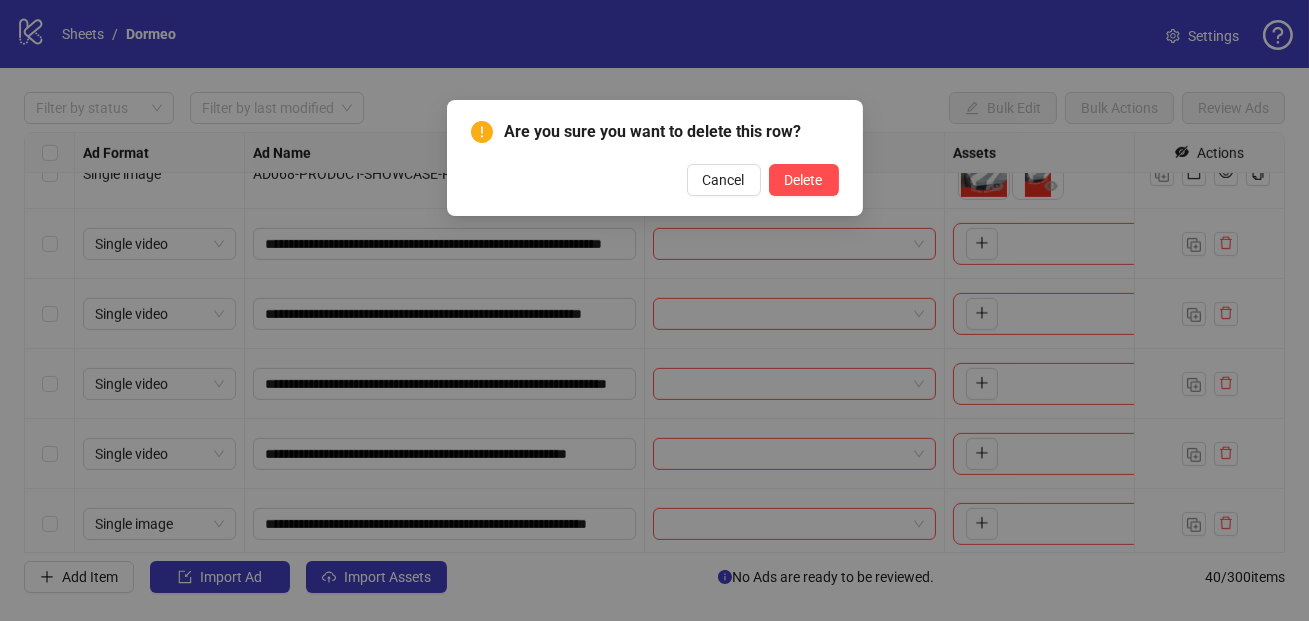 click on "Are you sure you want to delete this row? Cancel Delete" at bounding box center (655, 158) 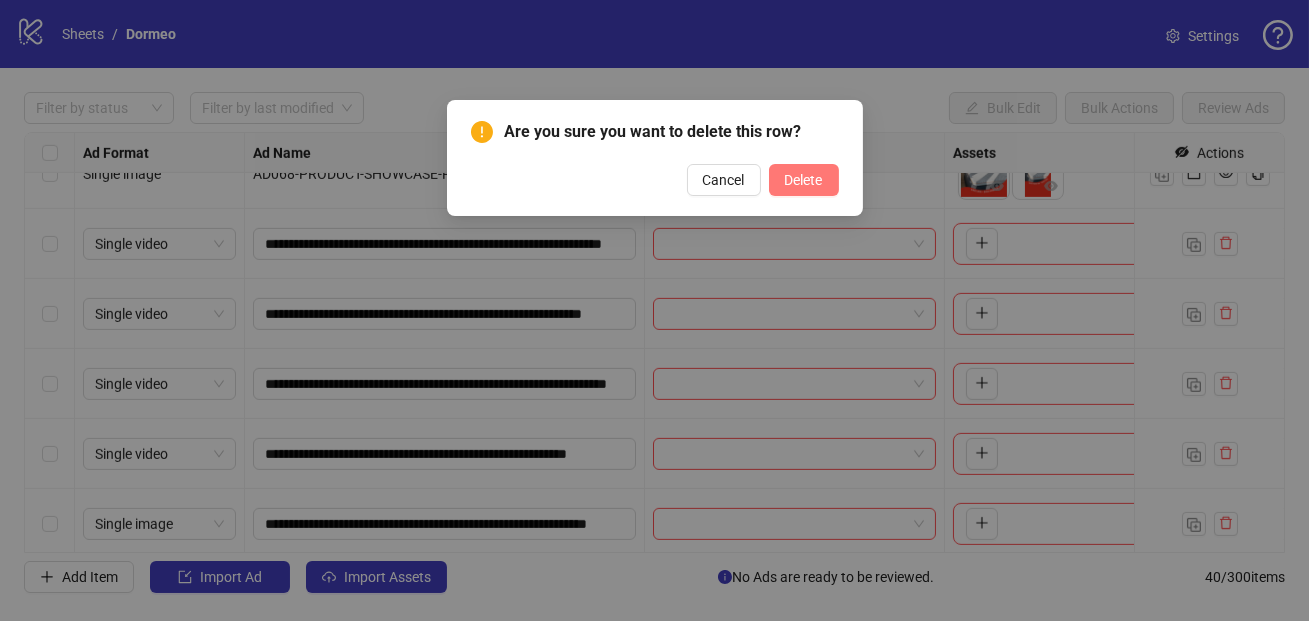 click on "Delete" at bounding box center [804, 180] 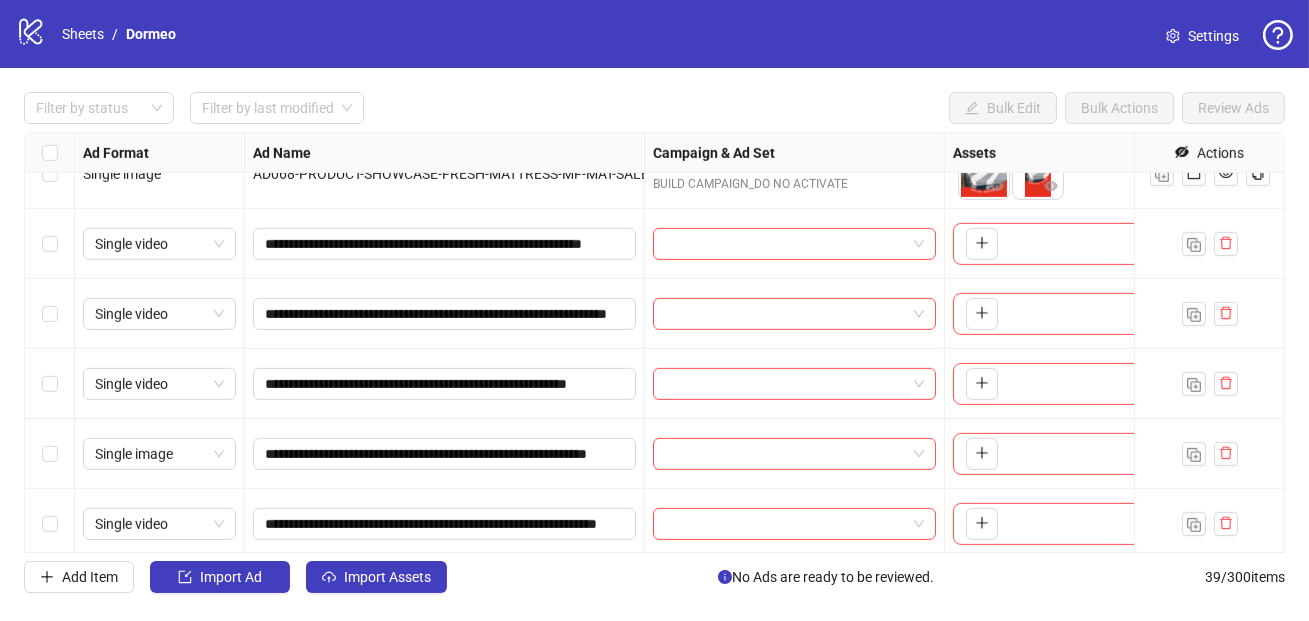 scroll, scrollTop: 2350, scrollLeft: 0, axis: vertical 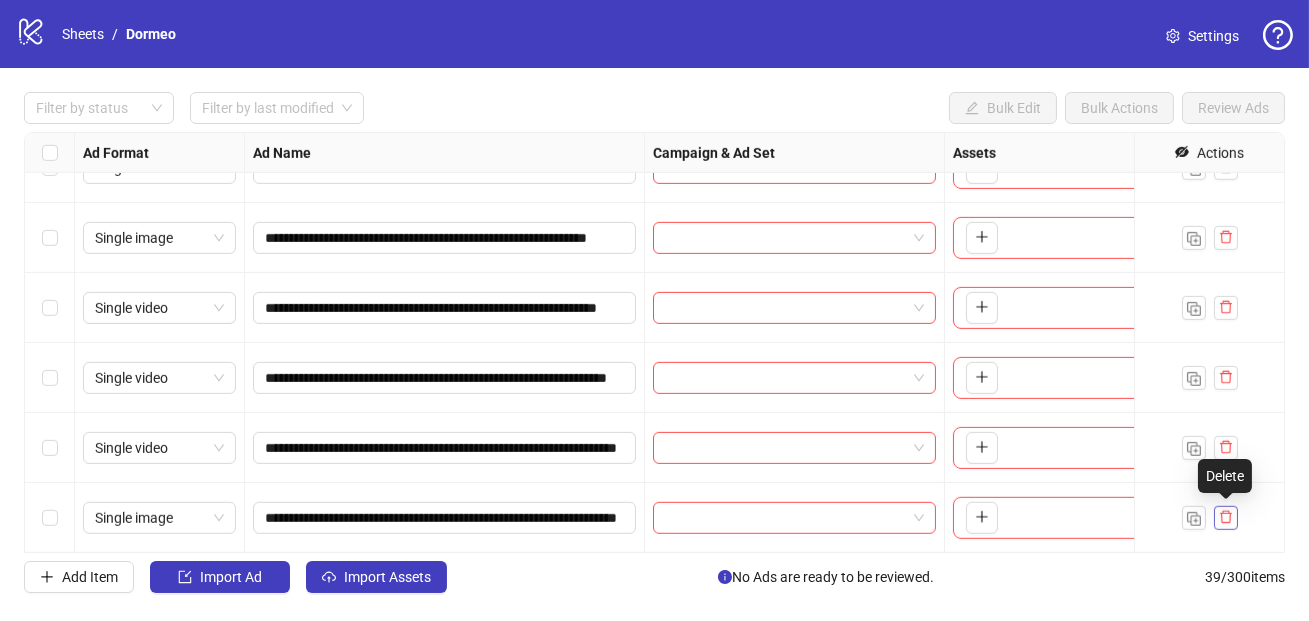 click 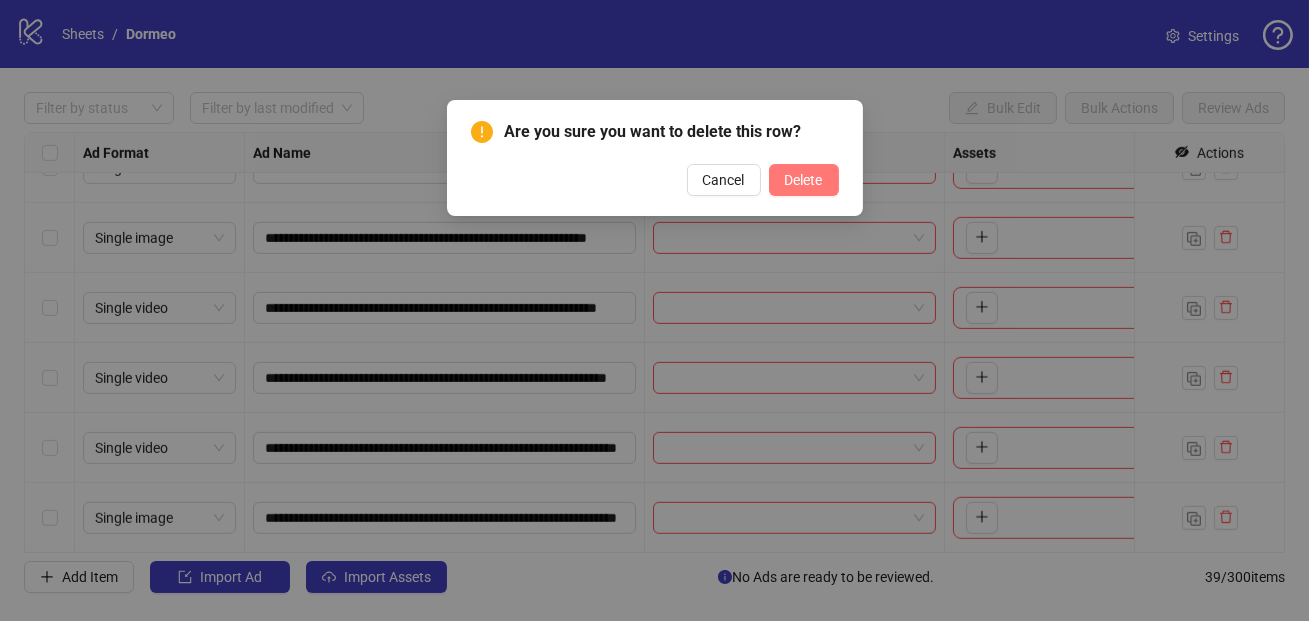 click on "Delete" at bounding box center [804, 180] 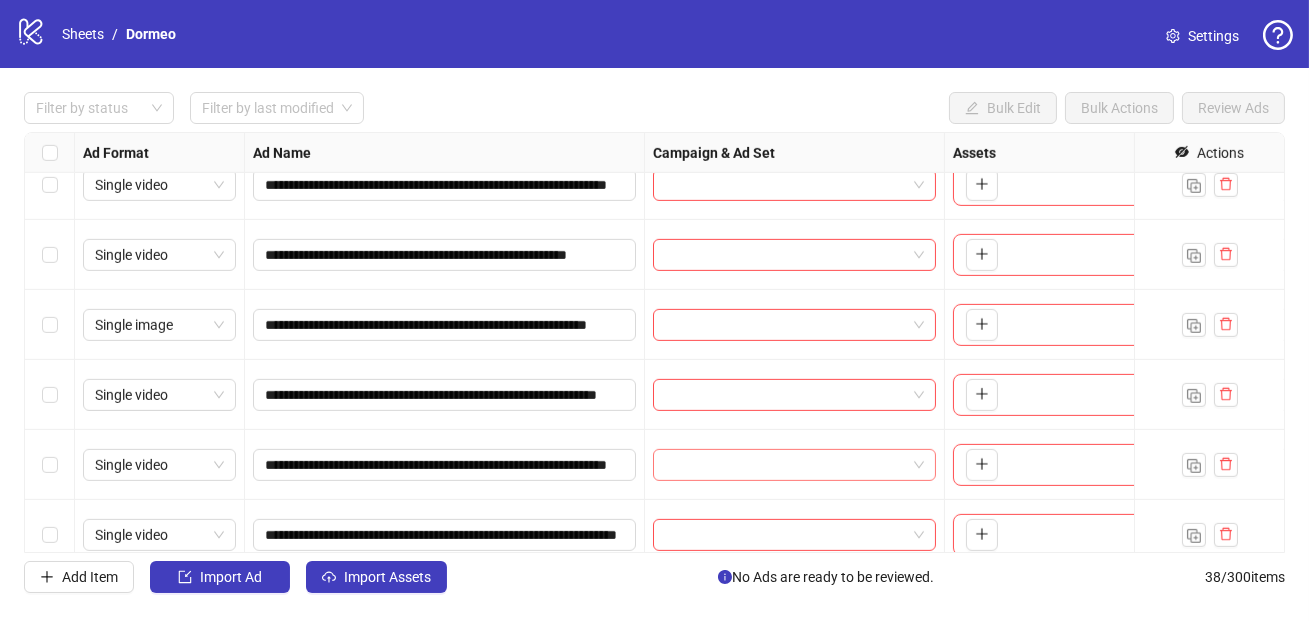 scroll, scrollTop: 2280, scrollLeft: 0, axis: vertical 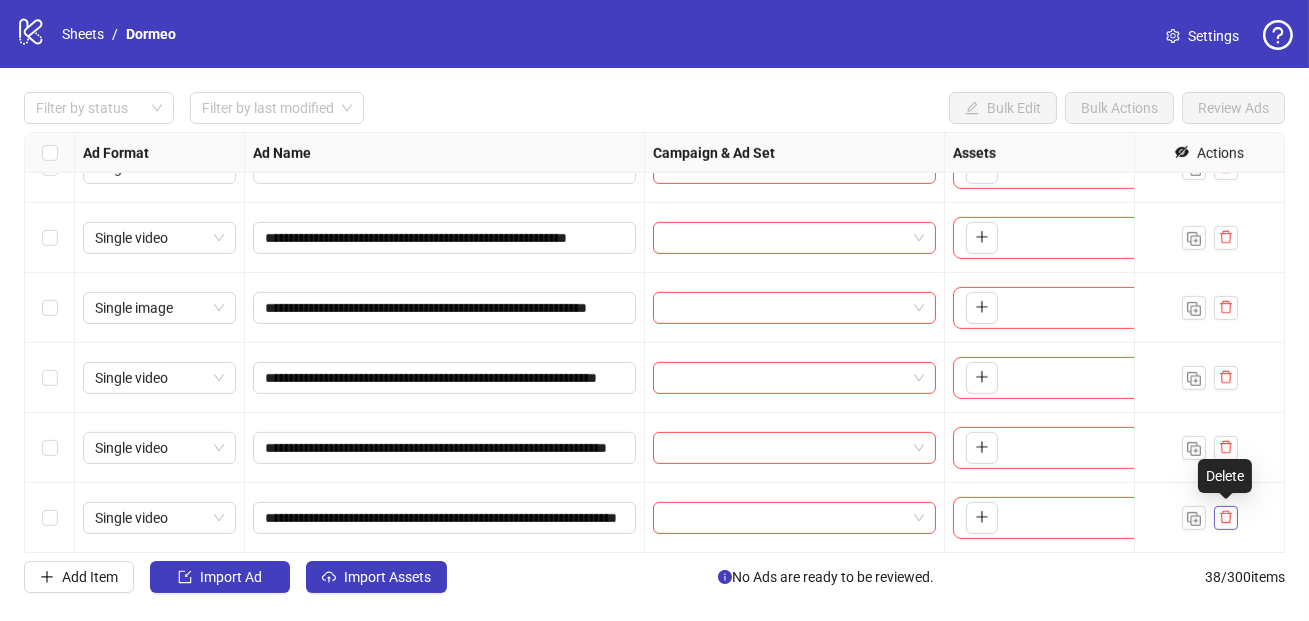 click 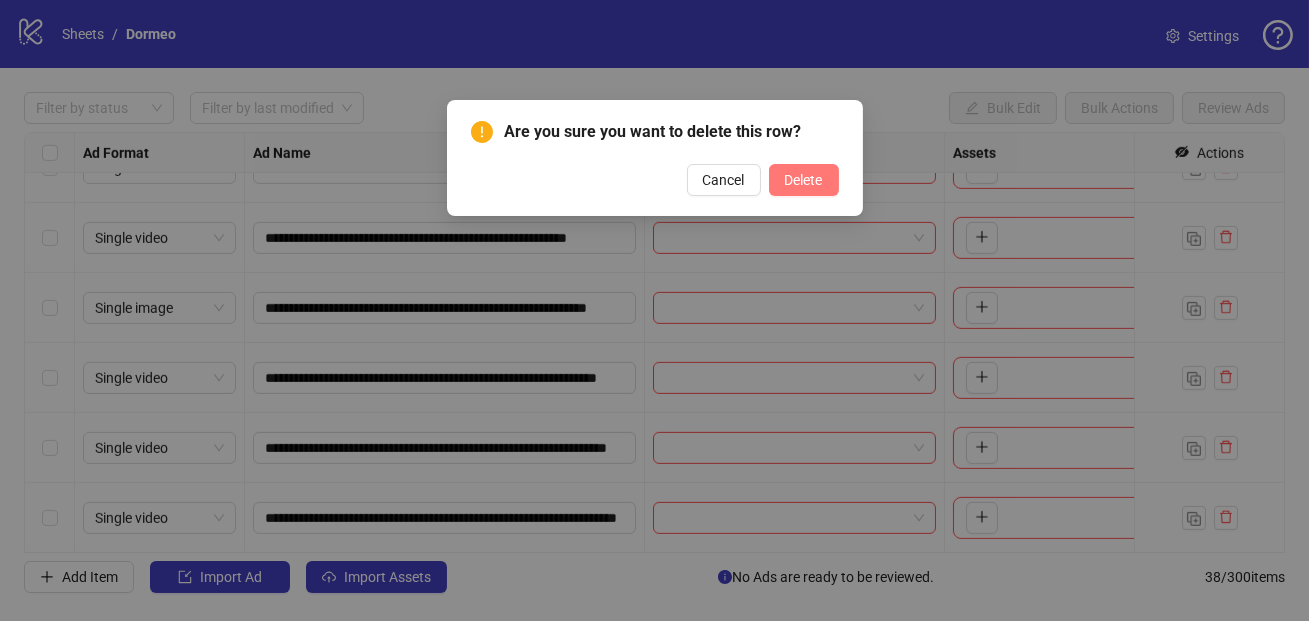 click on "Delete" at bounding box center (804, 180) 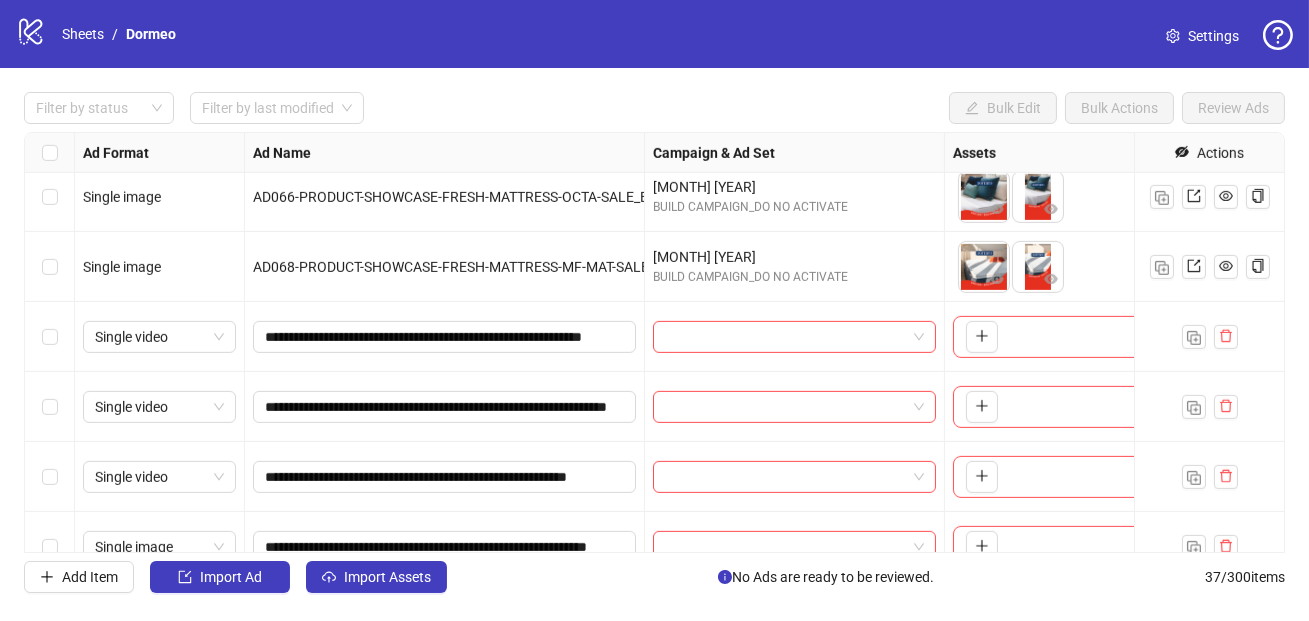 scroll, scrollTop: 1983, scrollLeft: 0, axis: vertical 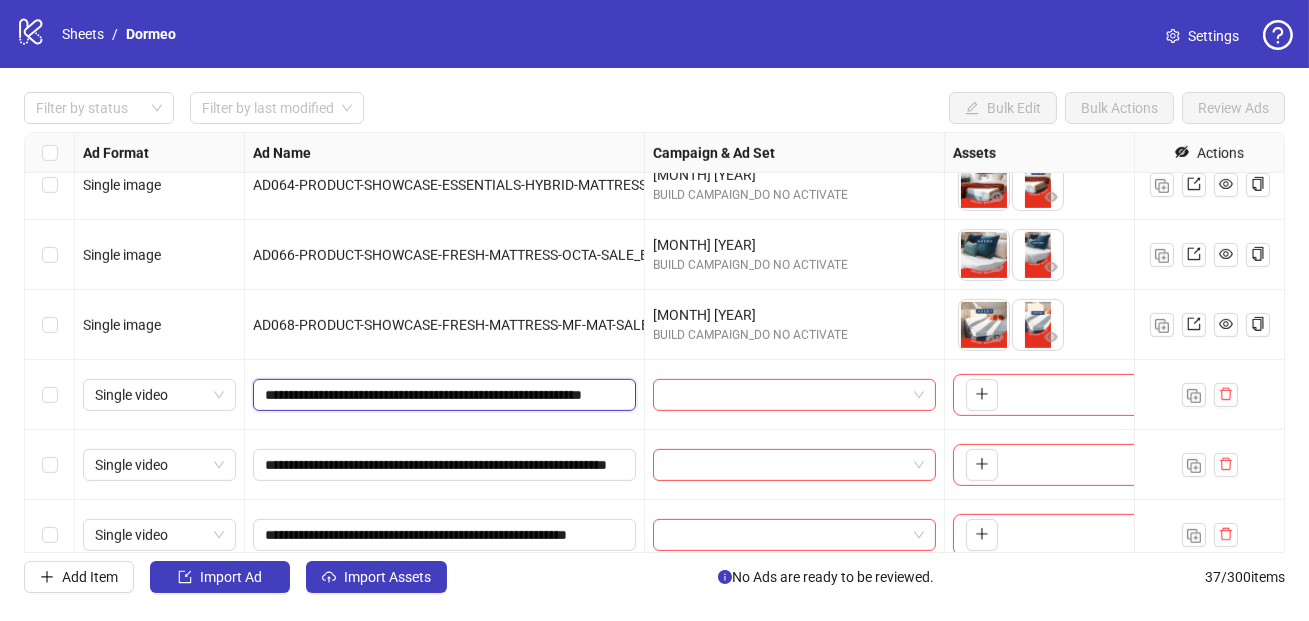 drag, startPoint x: 485, startPoint y: 396, endPoint x: 502, endPoint y: 510, distance: 115.260574 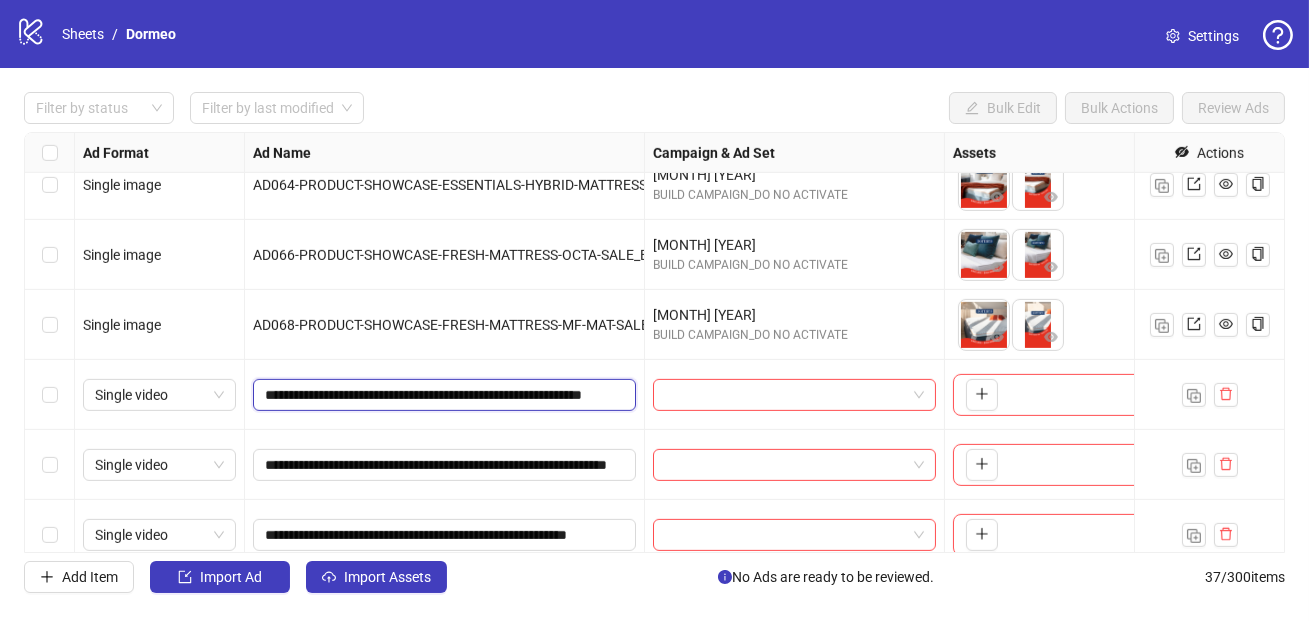 type on "**********" 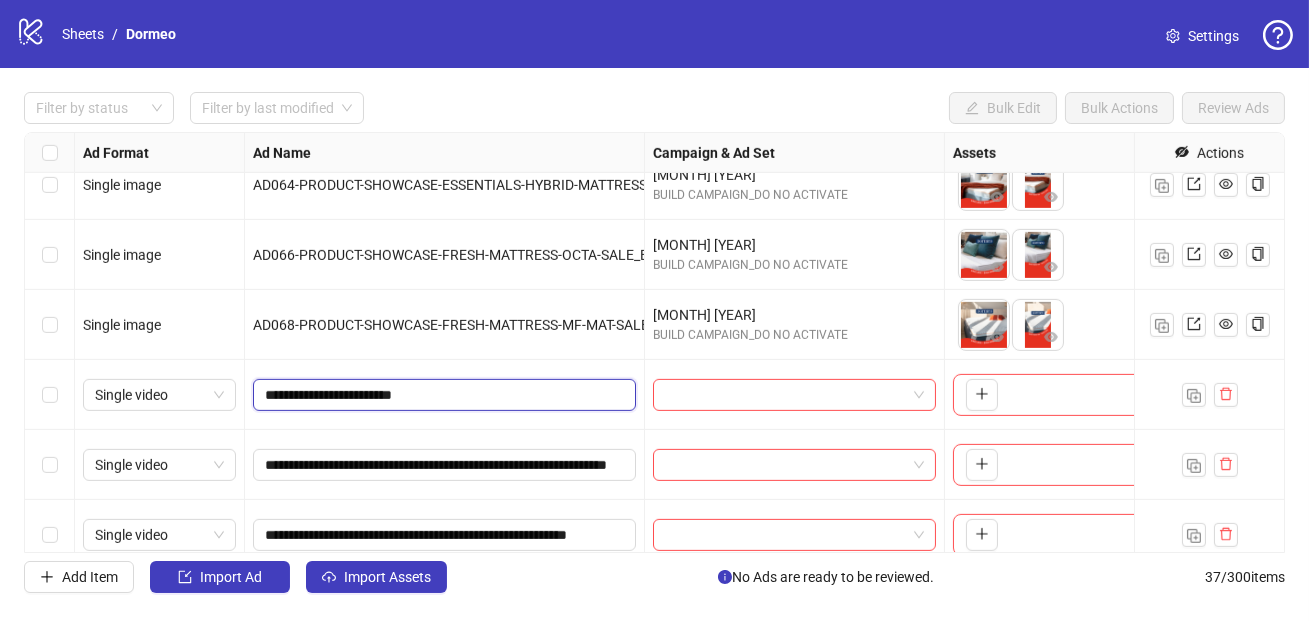 drag, startPoint x: 543, startPoint y: 392, endPoint x: 287, endPoint y: 367, distance: 257.2178 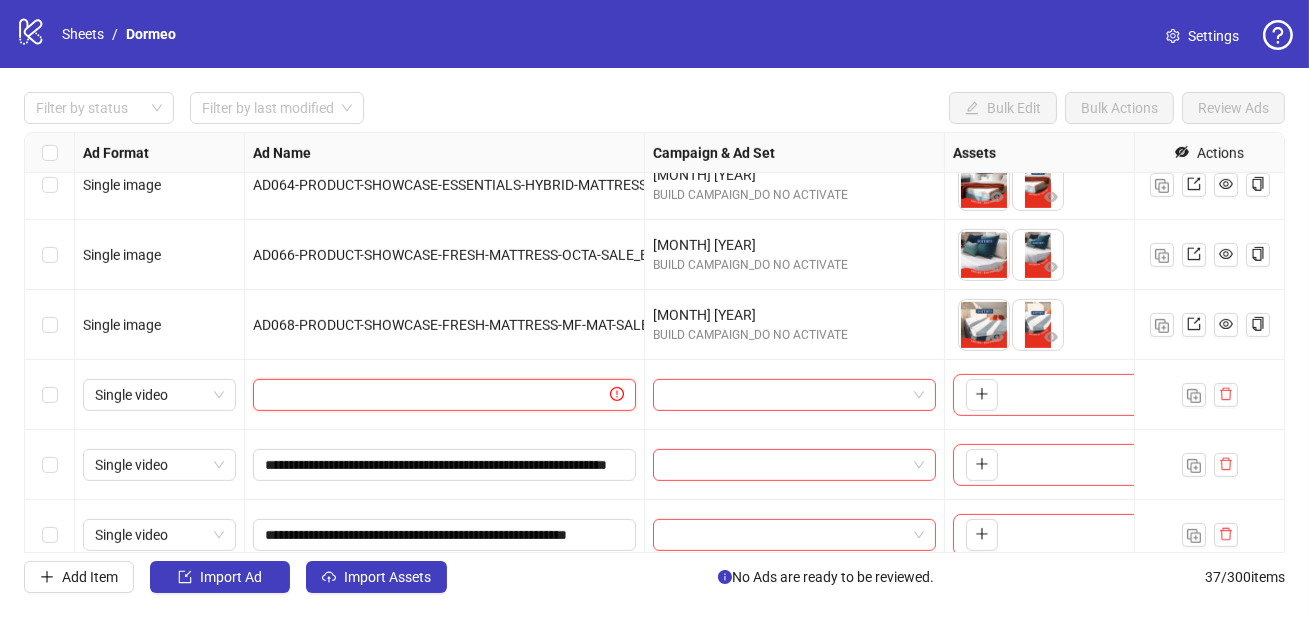 paste on "**********" 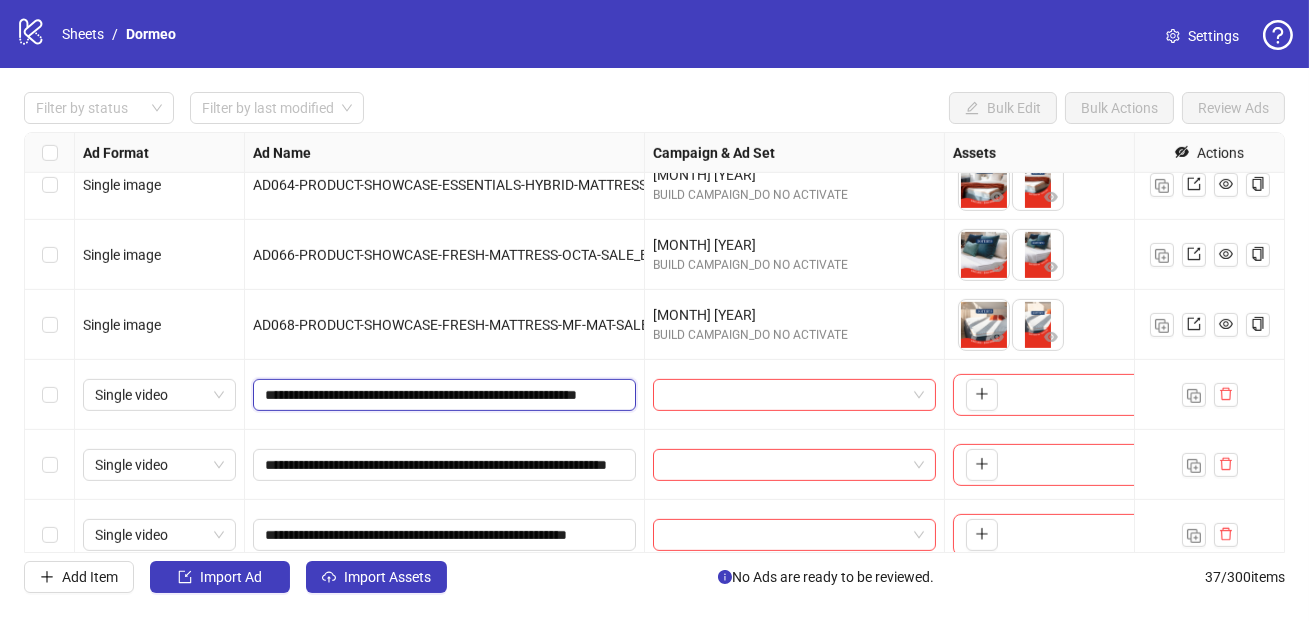 scroll, scrollTop: 0, scrollLeft: 119, axis: horizontal 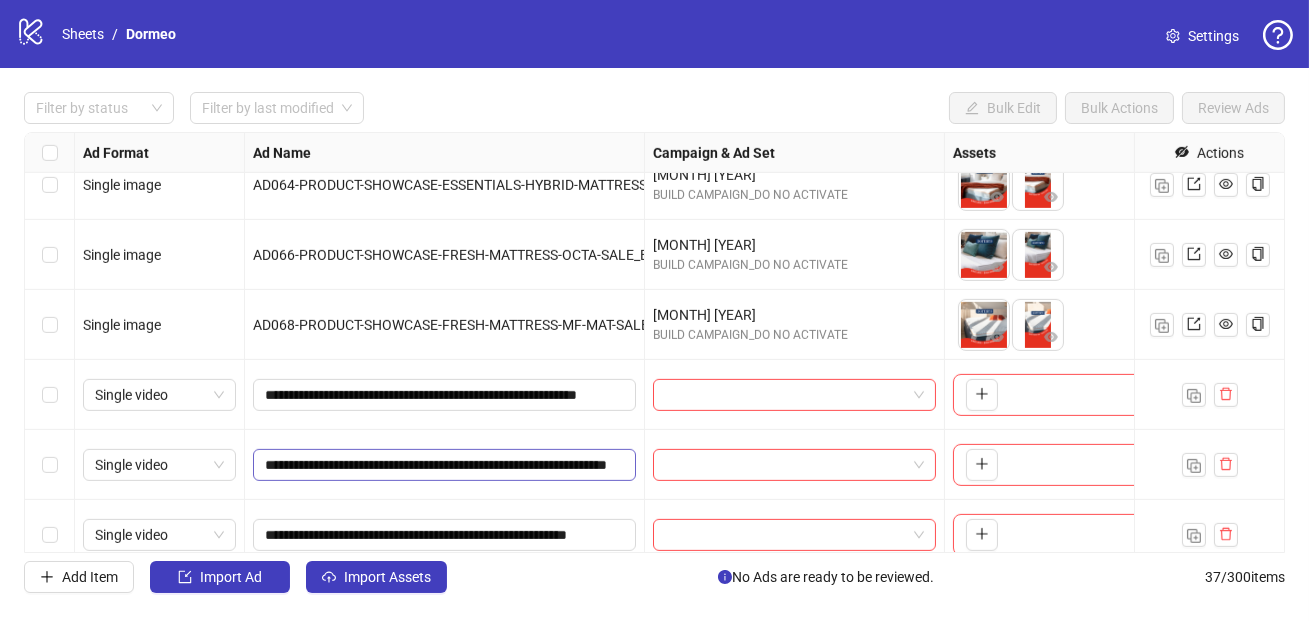click on "**********" at bounding box center [444, 465] 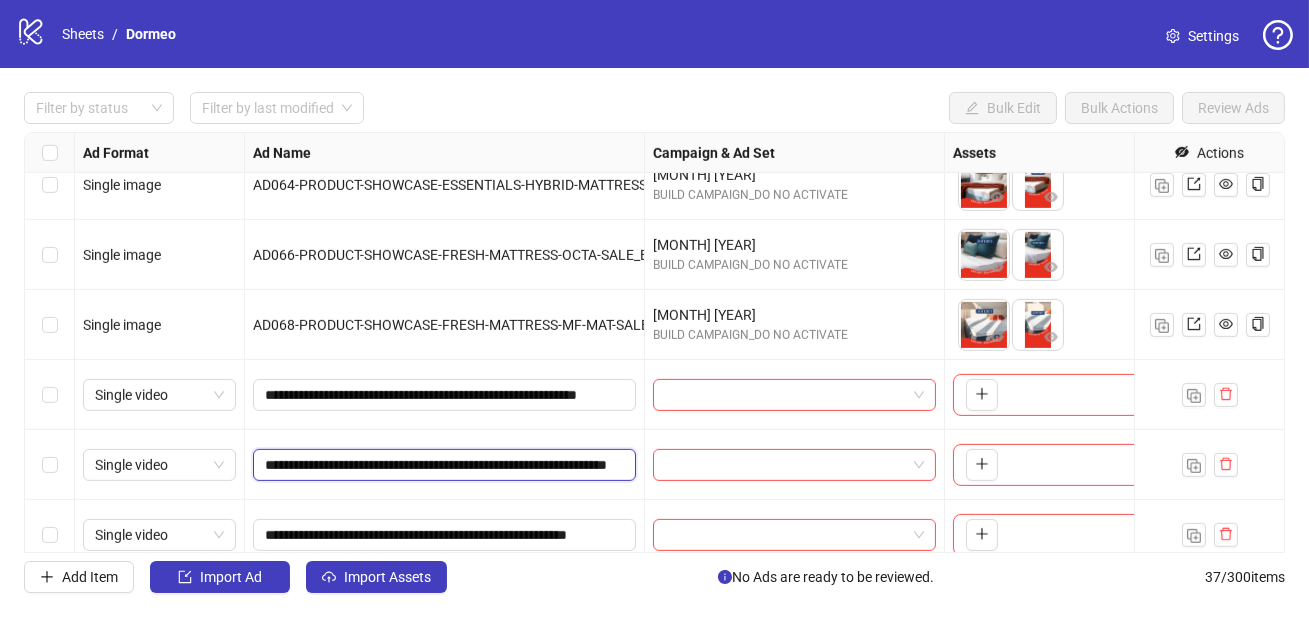 scroll, scrollTop: 0, scrollLeft: 182, axis: horizontal 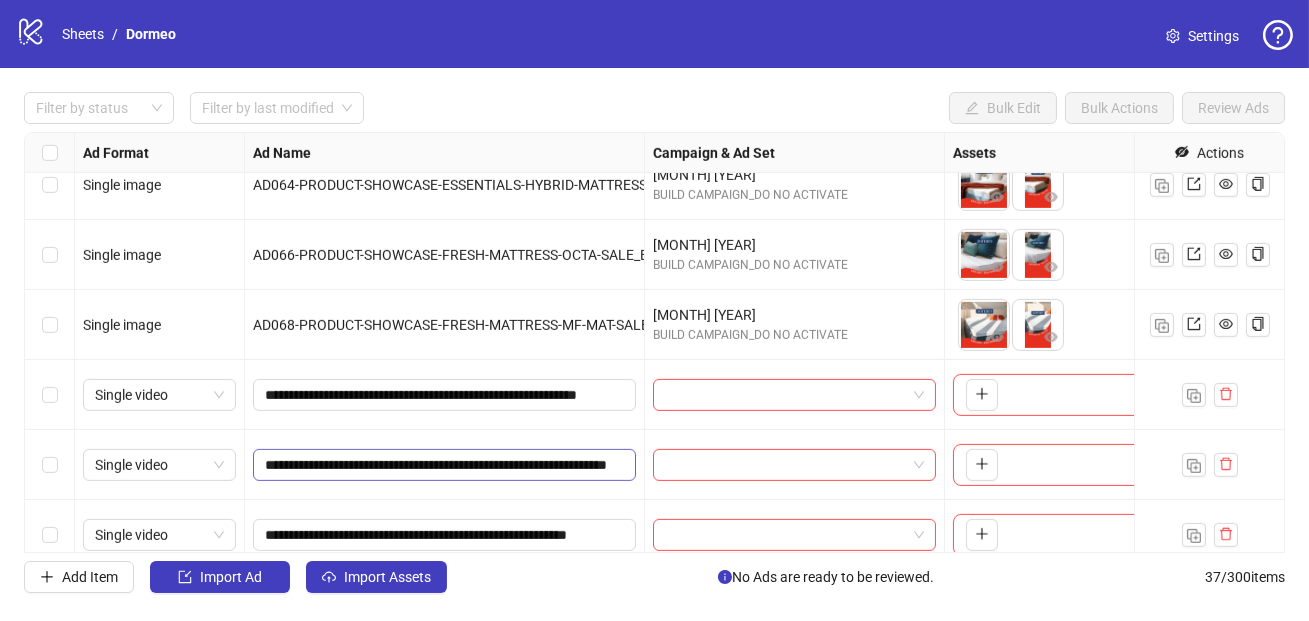 click on "**********" at bounding box center (444, 465) 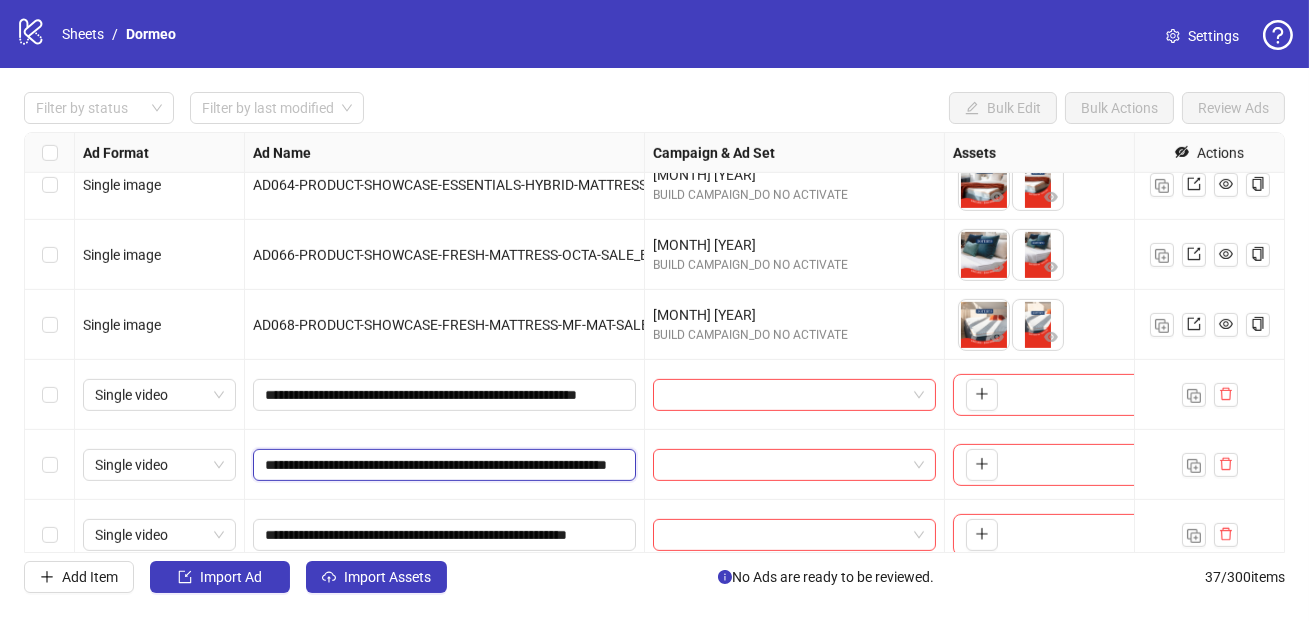 scroll, scrollTop: 0, scrollLeft: 182, axis: horizontal 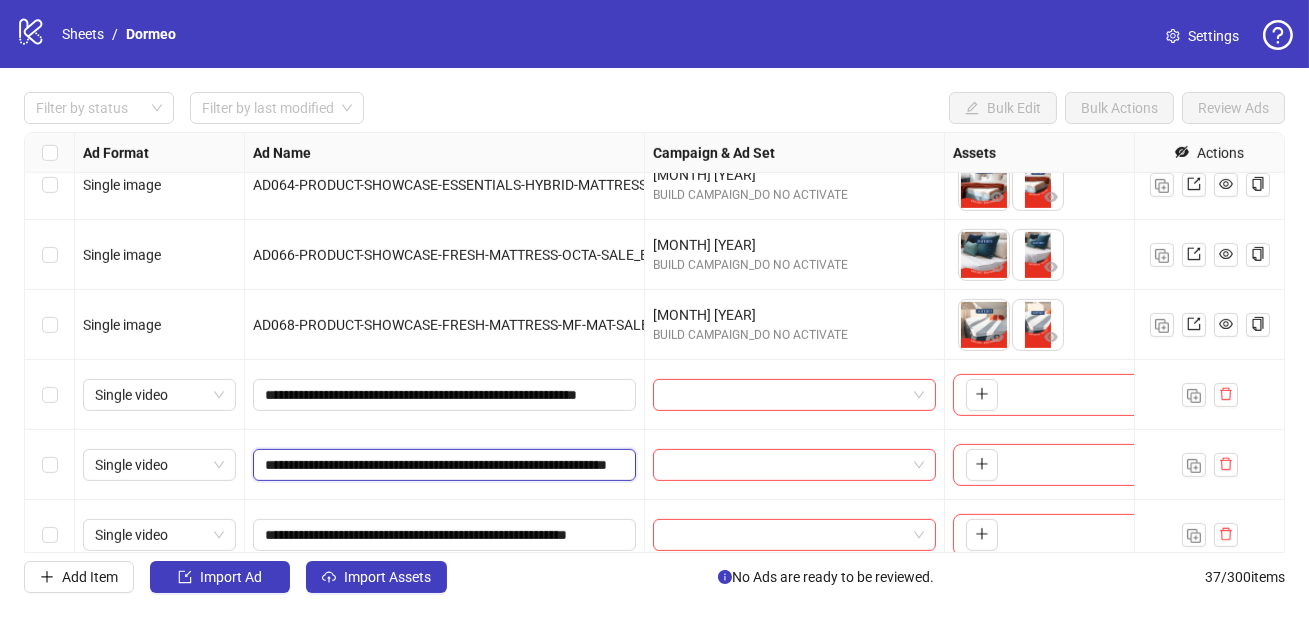 drag, startPoint x: 616, startPoint y: 465, endPoint x: 236, endPoint y: 457, distance: 380.0842 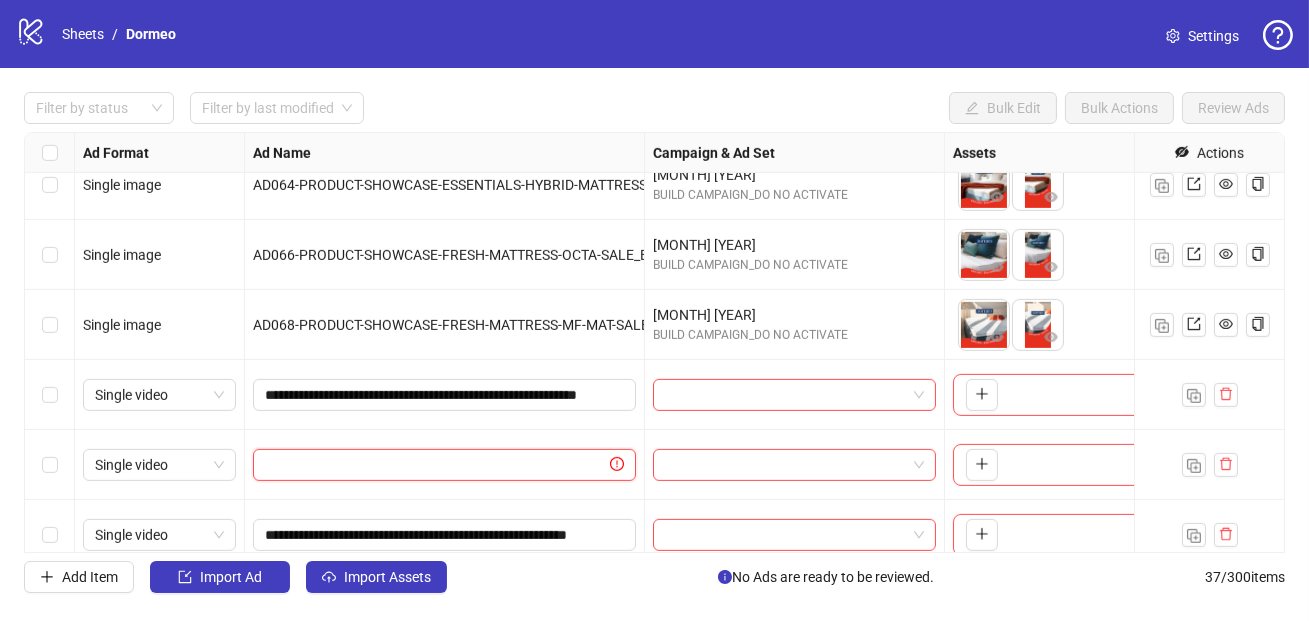 click at bounding box center [435, 465] 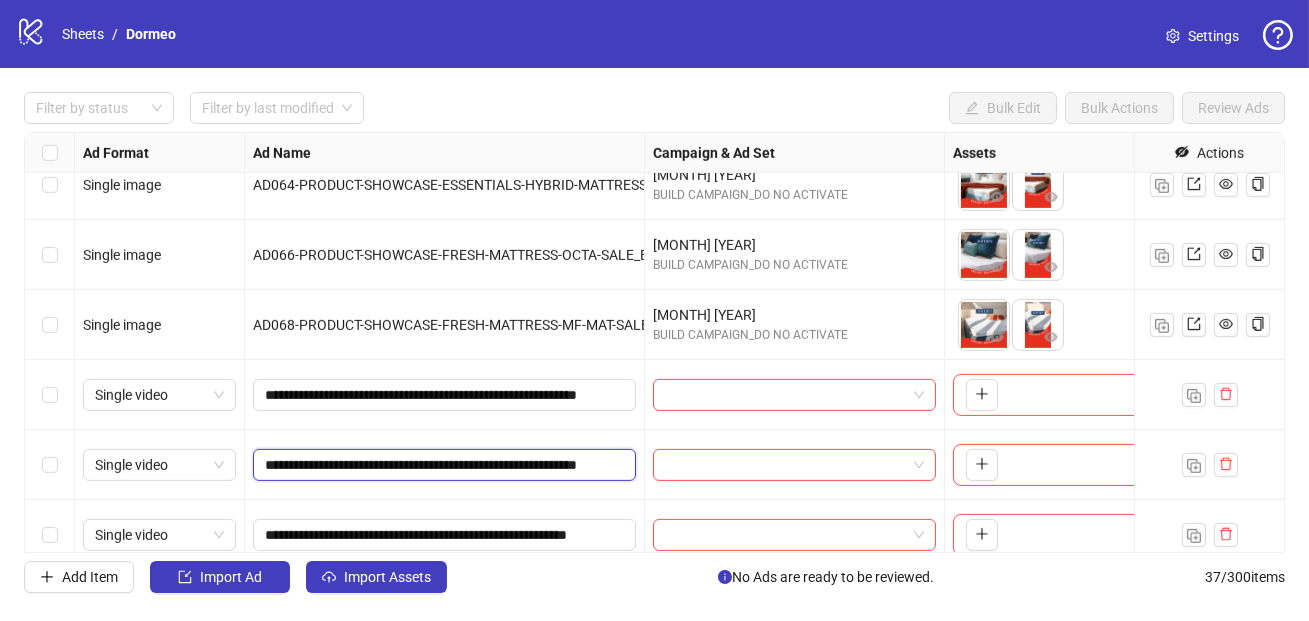 scroll, scrollTop: 0, scrollLeft: 119, axis: horizontal 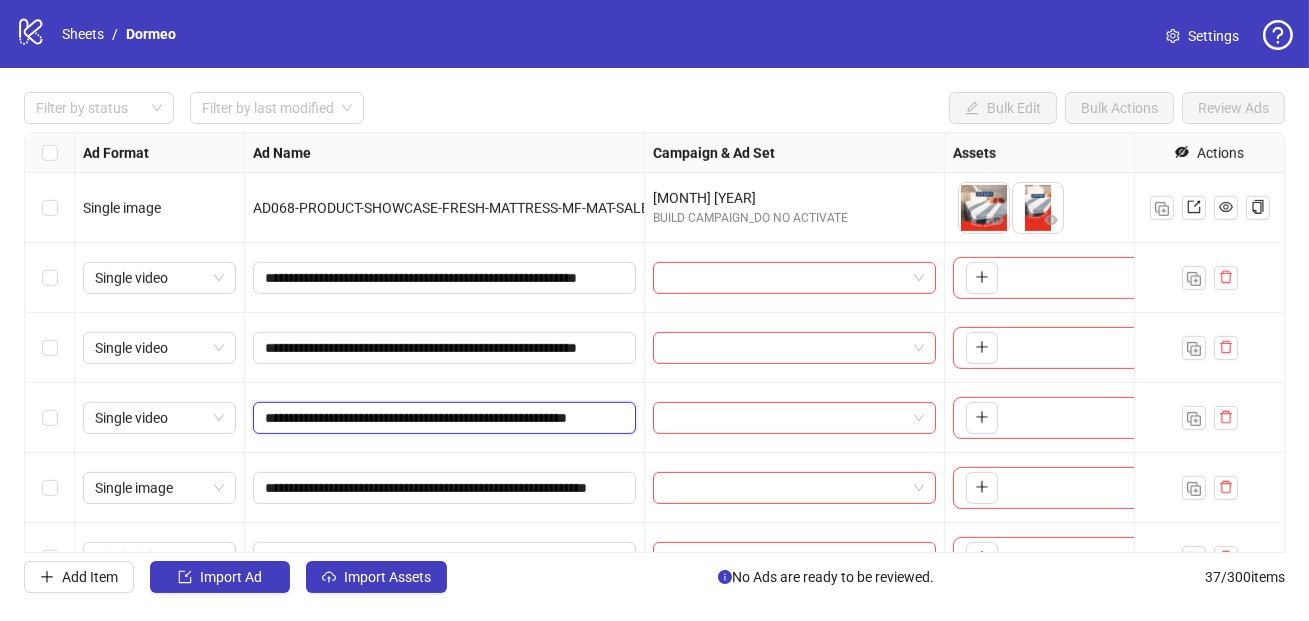 drag, startPoint x: 266, startPoint y: 418, endPoint x: 613, endPoint y: 432, distance: 347.28232 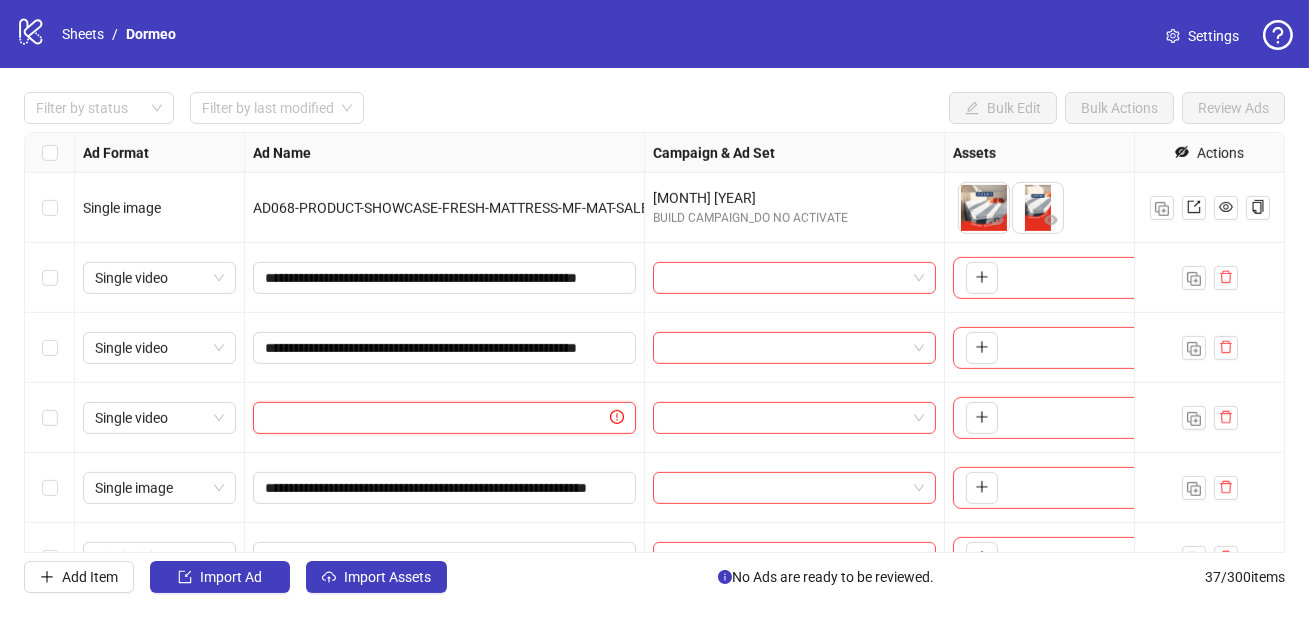 scroll, scrollTop: 0, scrollLeft: 0, axis: both 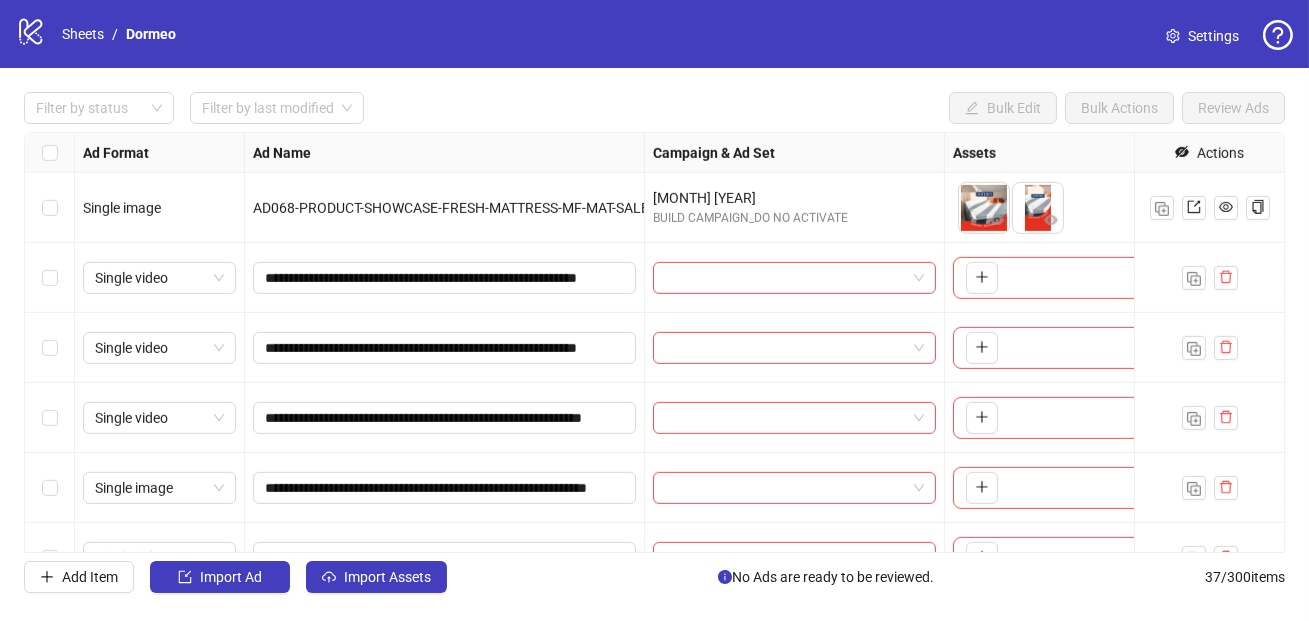 click on "**********" at bounding box center (445, 418) 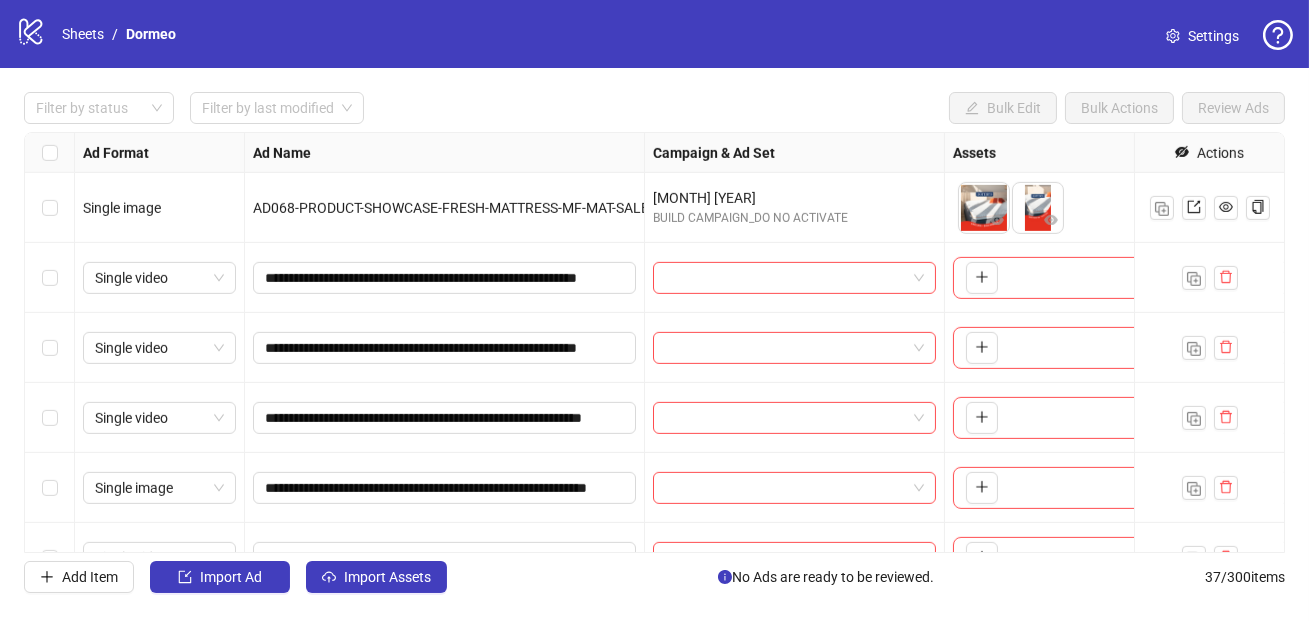 scroll, scrollTop: 2210, scrollLeft: 0, axis: vertical 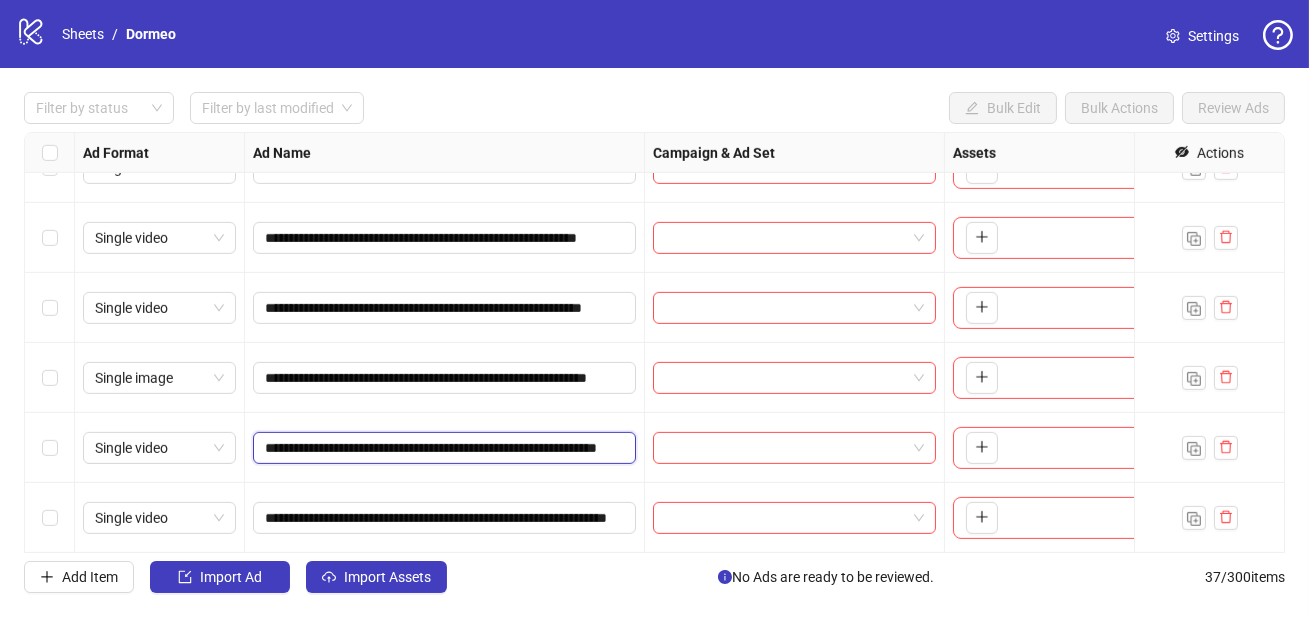 click on "**********" at bounding box center [442, 448] 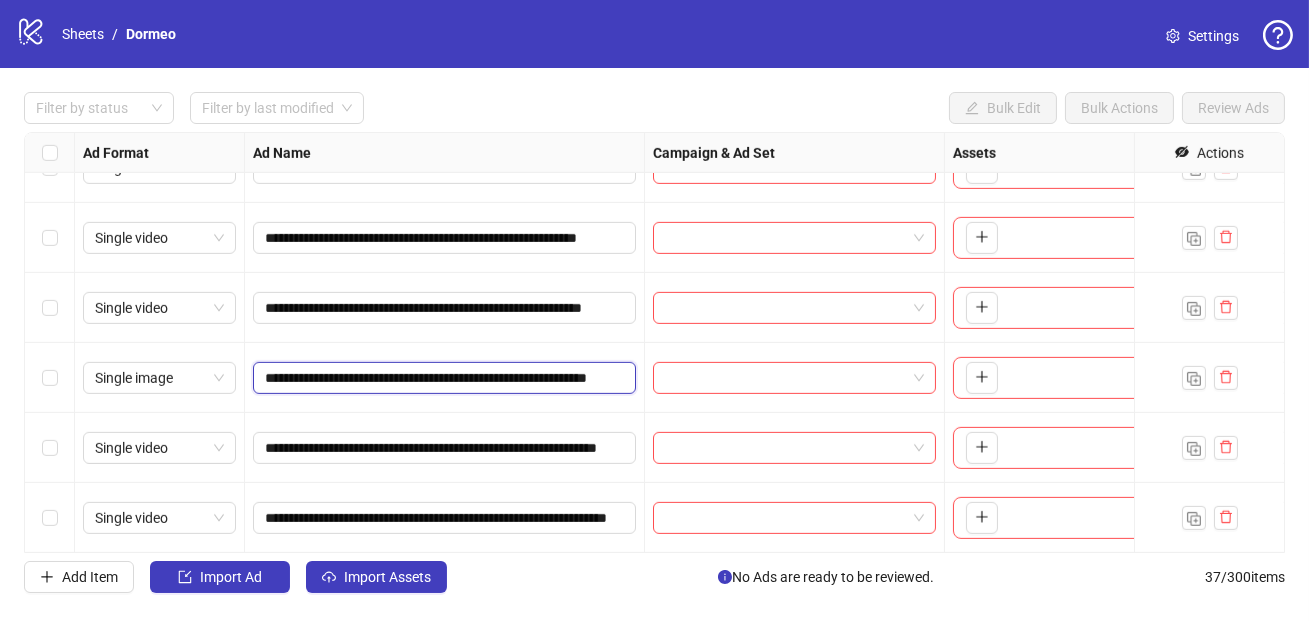 scroll, scrollTop: 0, scrollLeft: 150, axis: horizontal 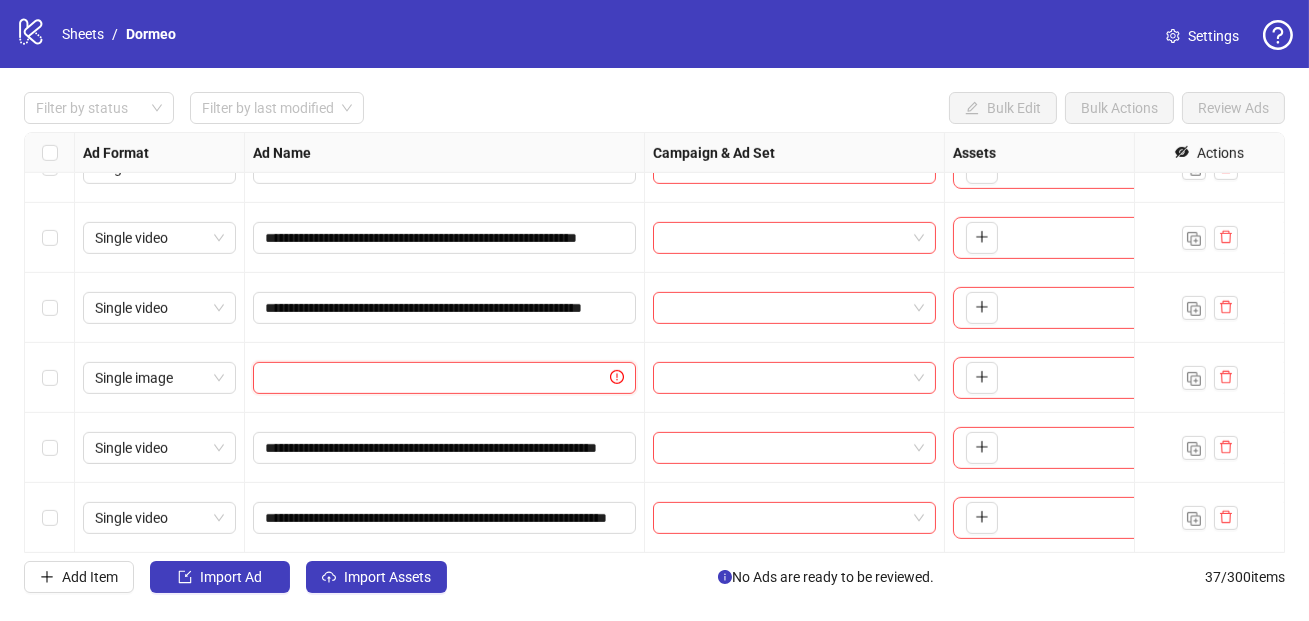 paste on "**********" 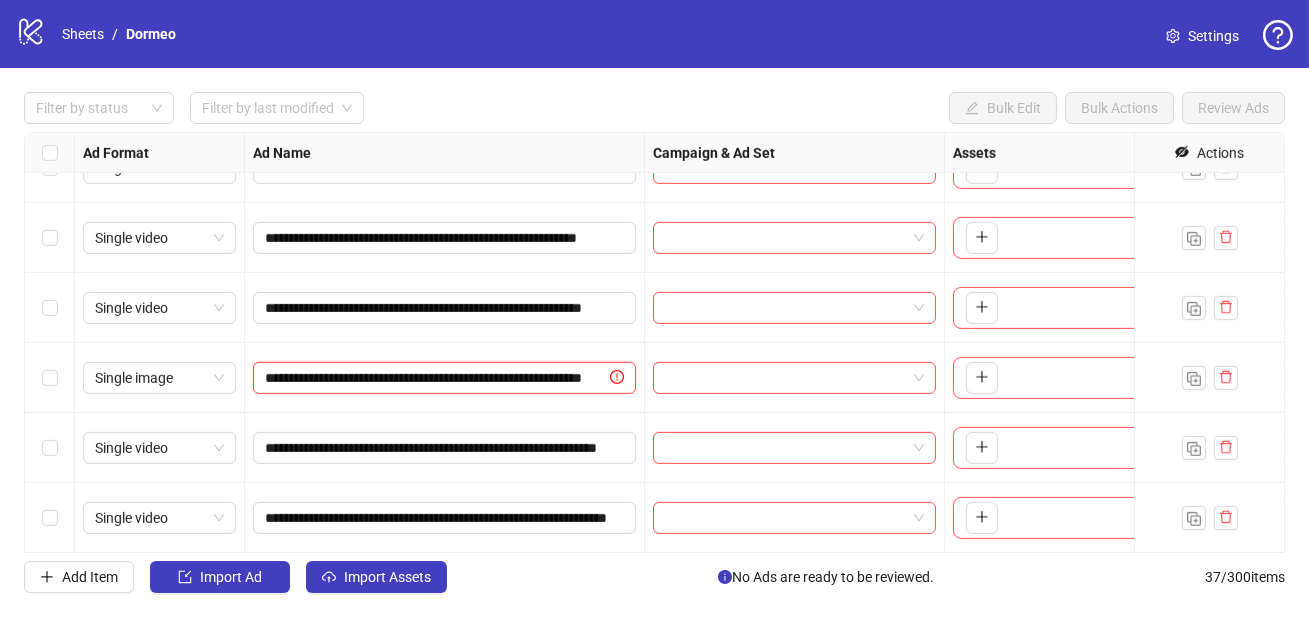 scroll, scrollTop: 0, scrollLeft: 123, axis: horizontal 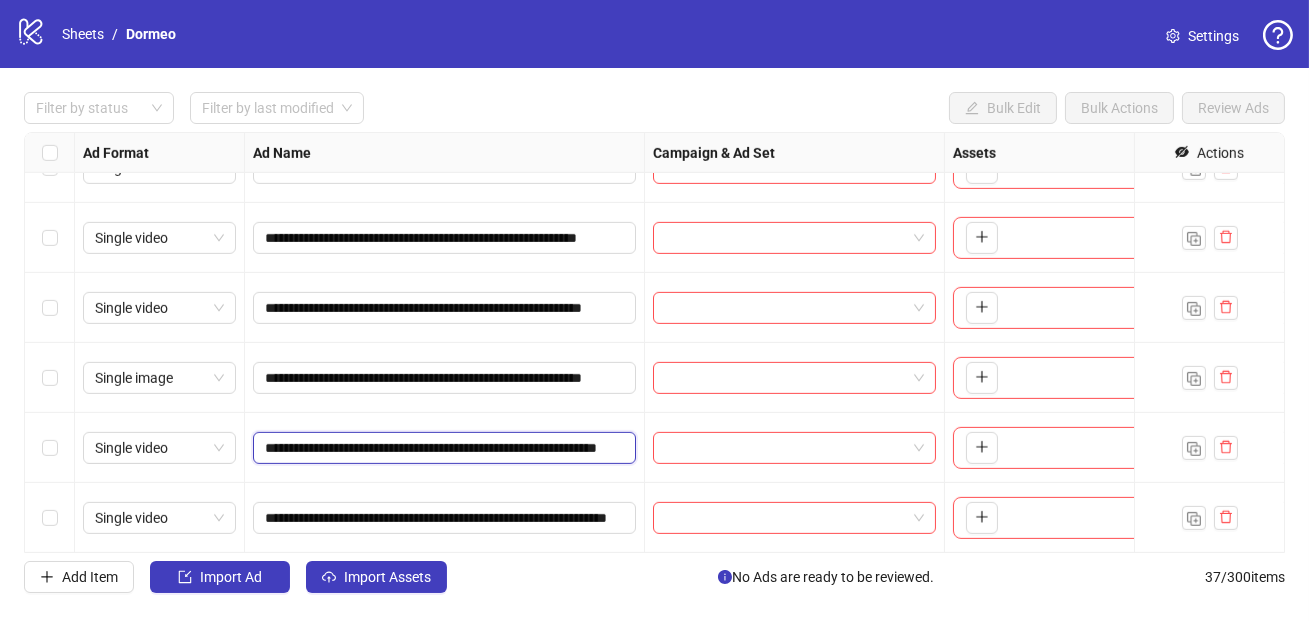 click on "**********" at bounding box center (442, 448) 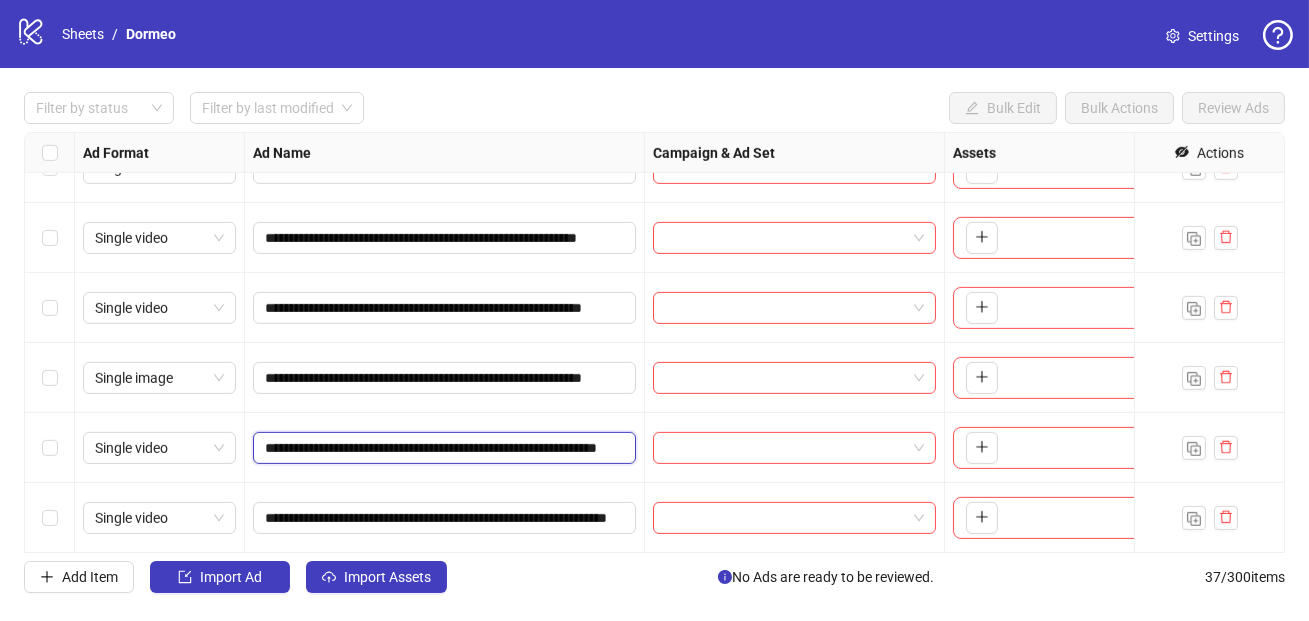 scroll, scrollTop: 0, scrollLeft: 164, axis: horizontal 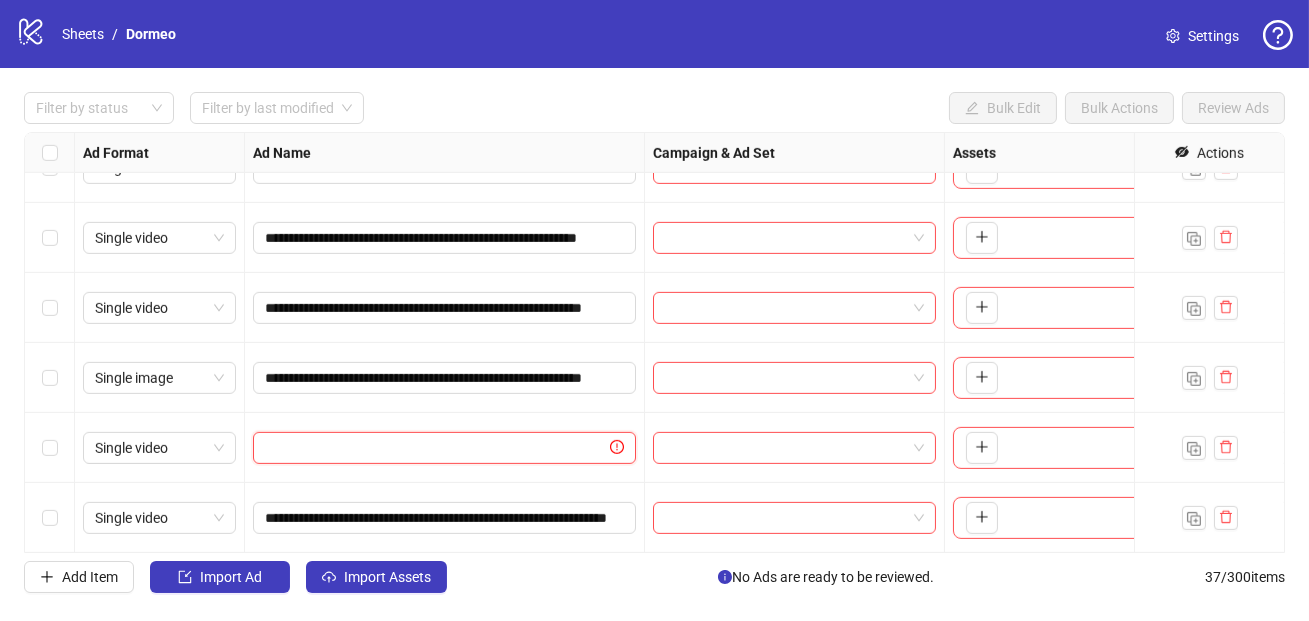 paste on "**********" 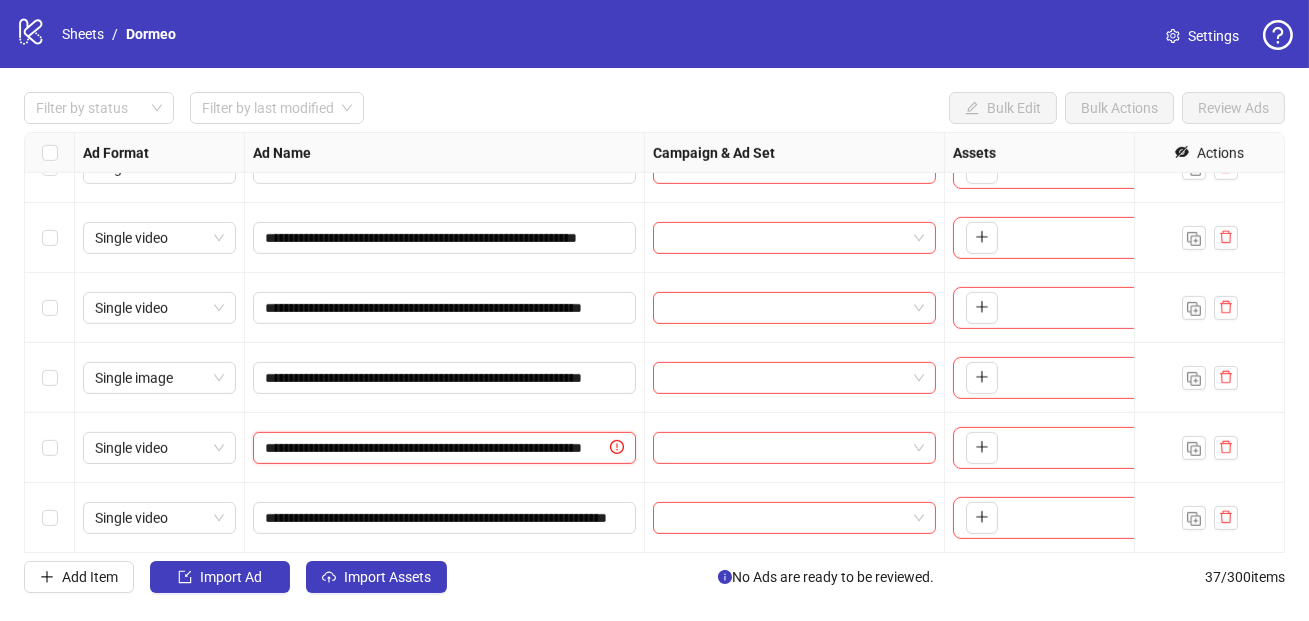 scroll, scrollTop: 0, scrollLeft: 123, axis: horizontal 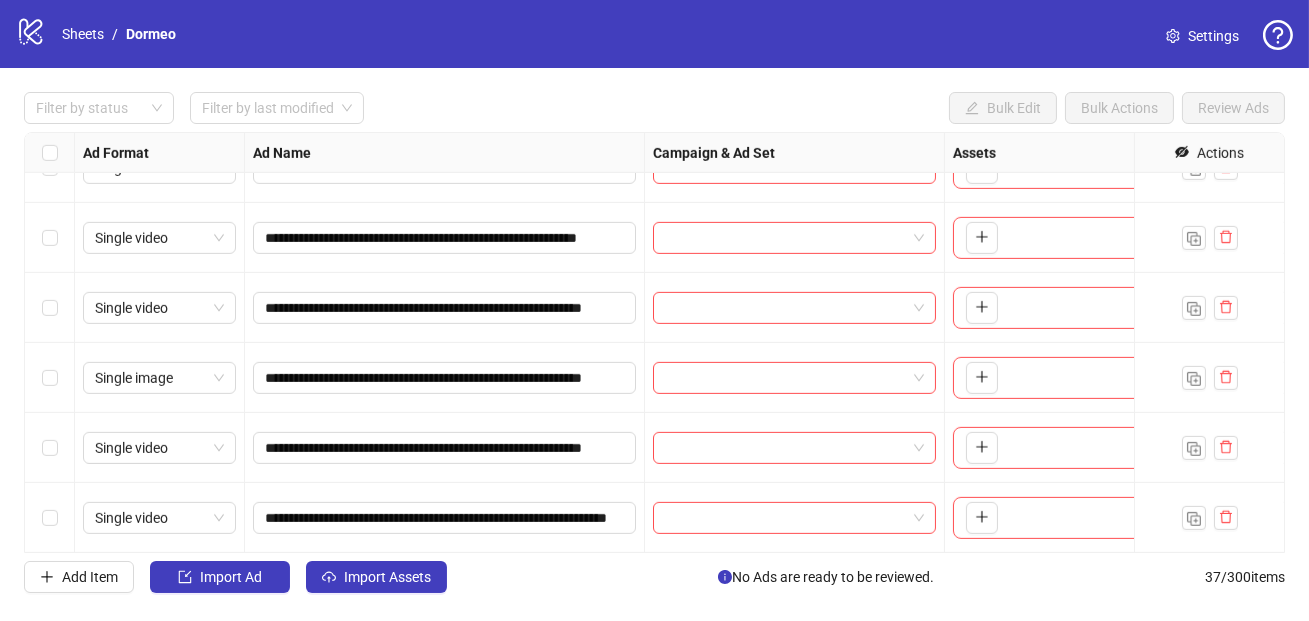 click on "**********" at bounding box center (445, 448) 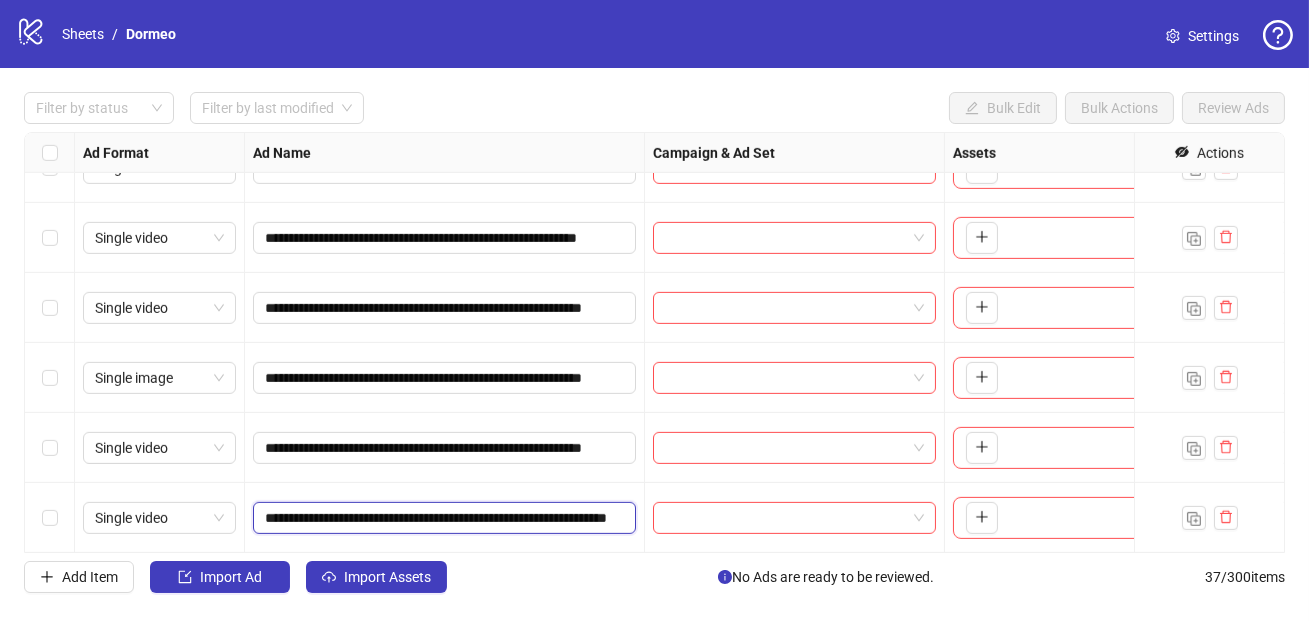 scroll, scrollTop: 0, scrollLeft: 175, axis: horizontal 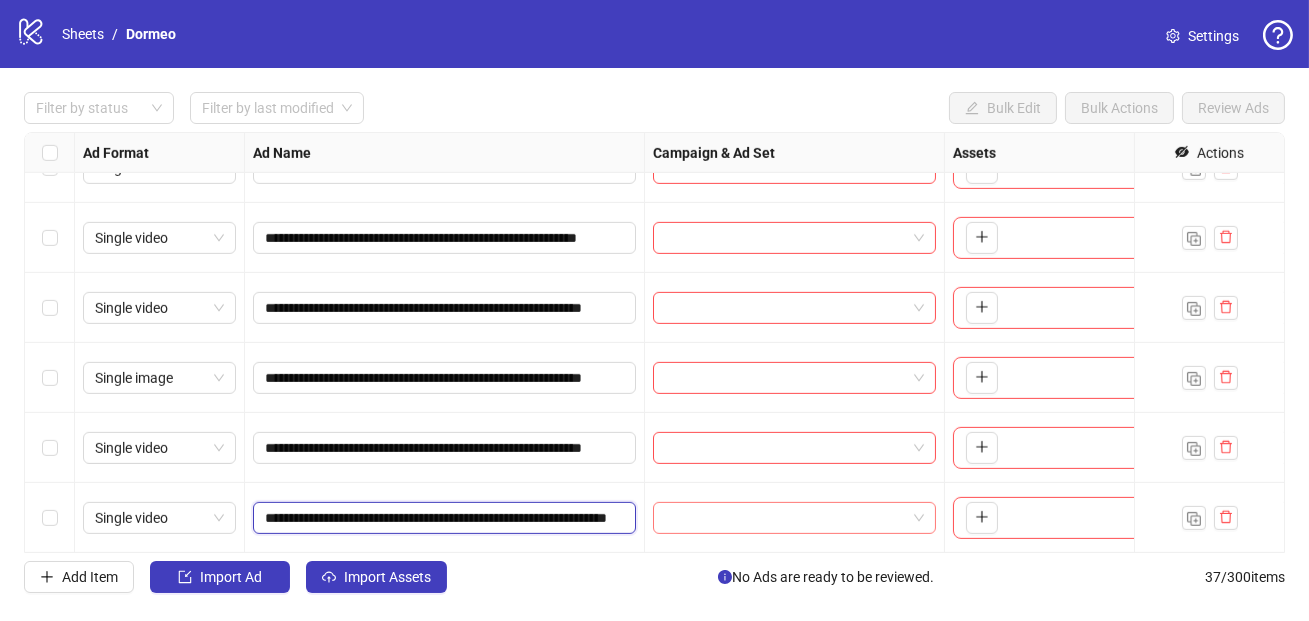 drag, startPoint x: 264, startPoint y: 515, endPoint x: 655, endPoint y: 533, distance: 391.4141 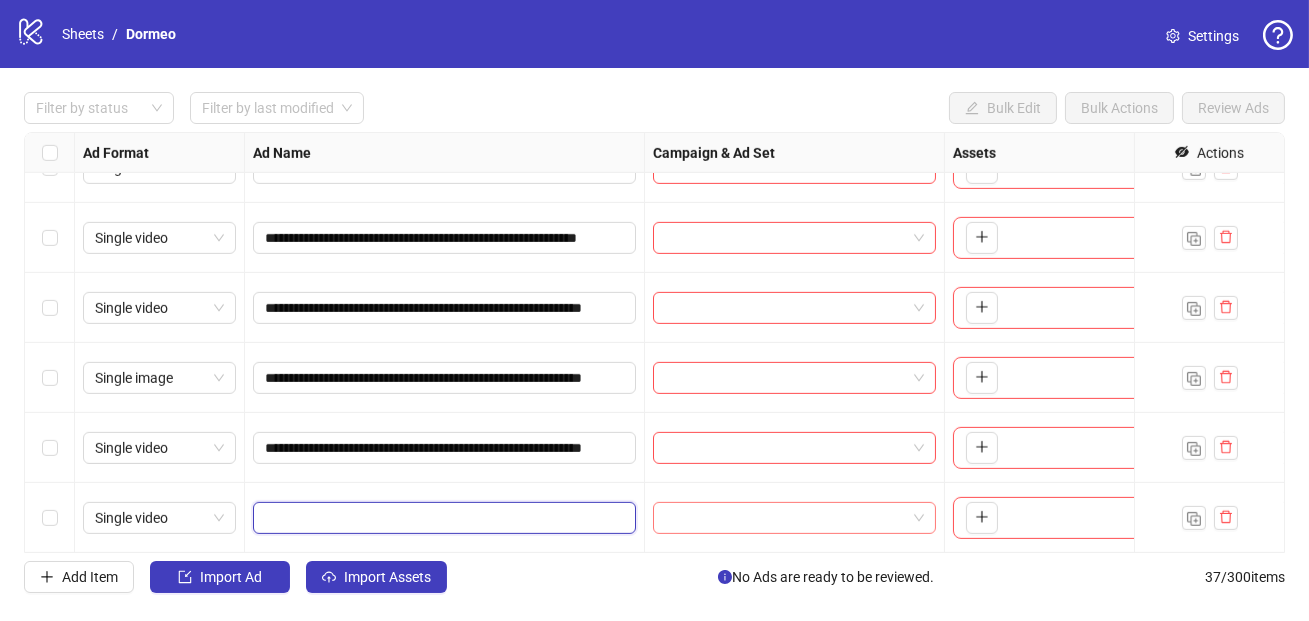 scroll, scrollTop: 0, scrollLeft: 0, axis: both 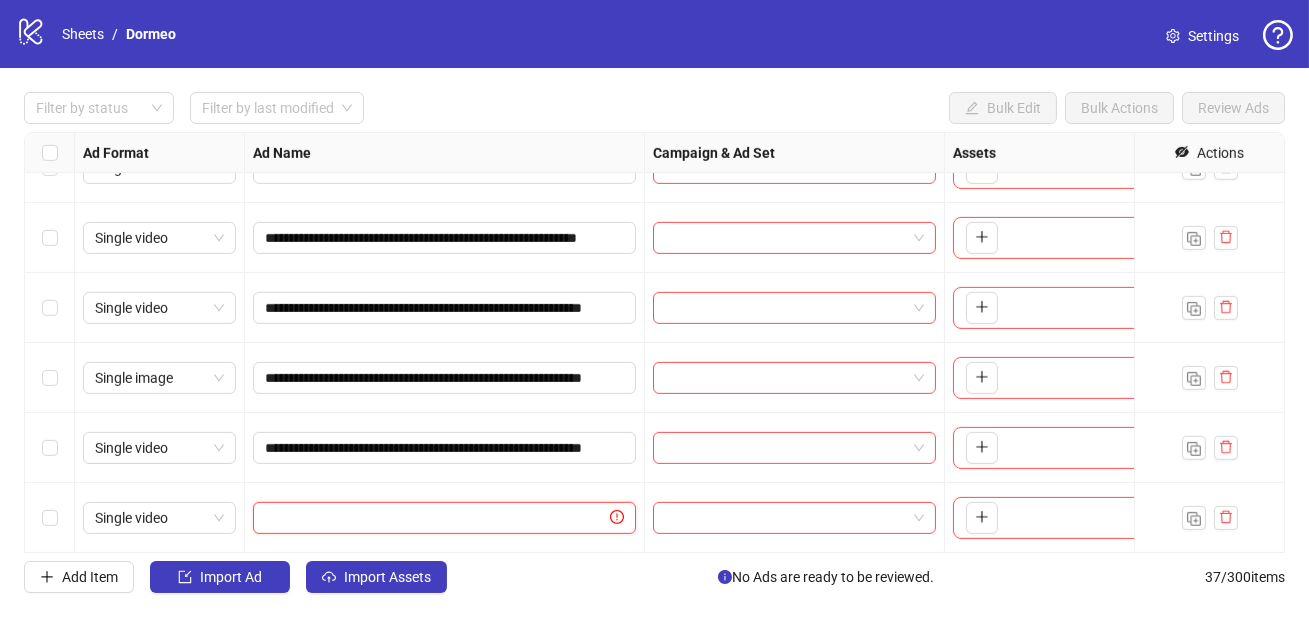 click at bounding box center (435, 518) 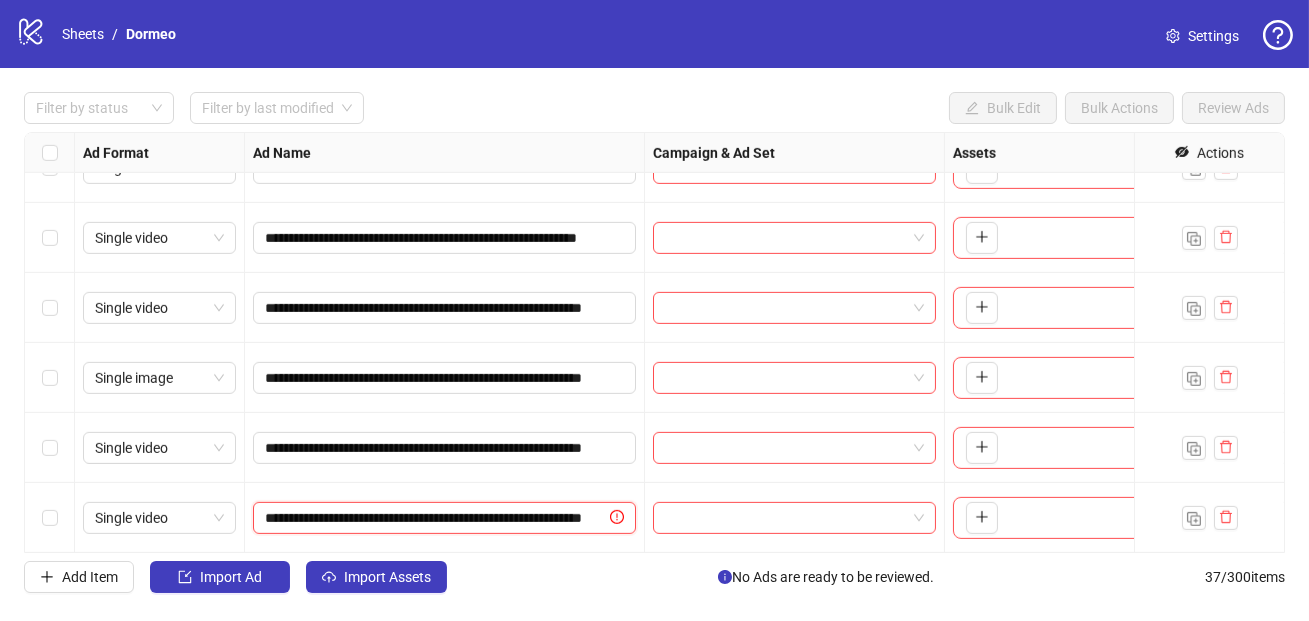scroll, scrollTop: 0, scrollLeft: 123, axis: horizontal 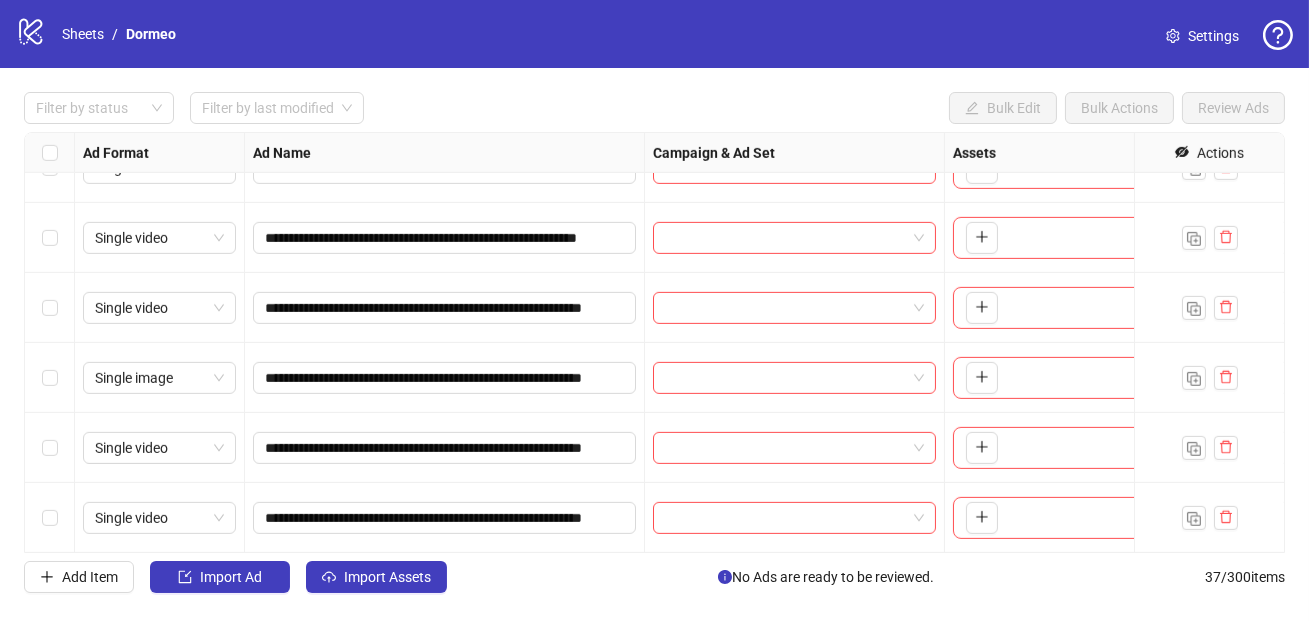 click on "**********" at bounding box center (445, 448) 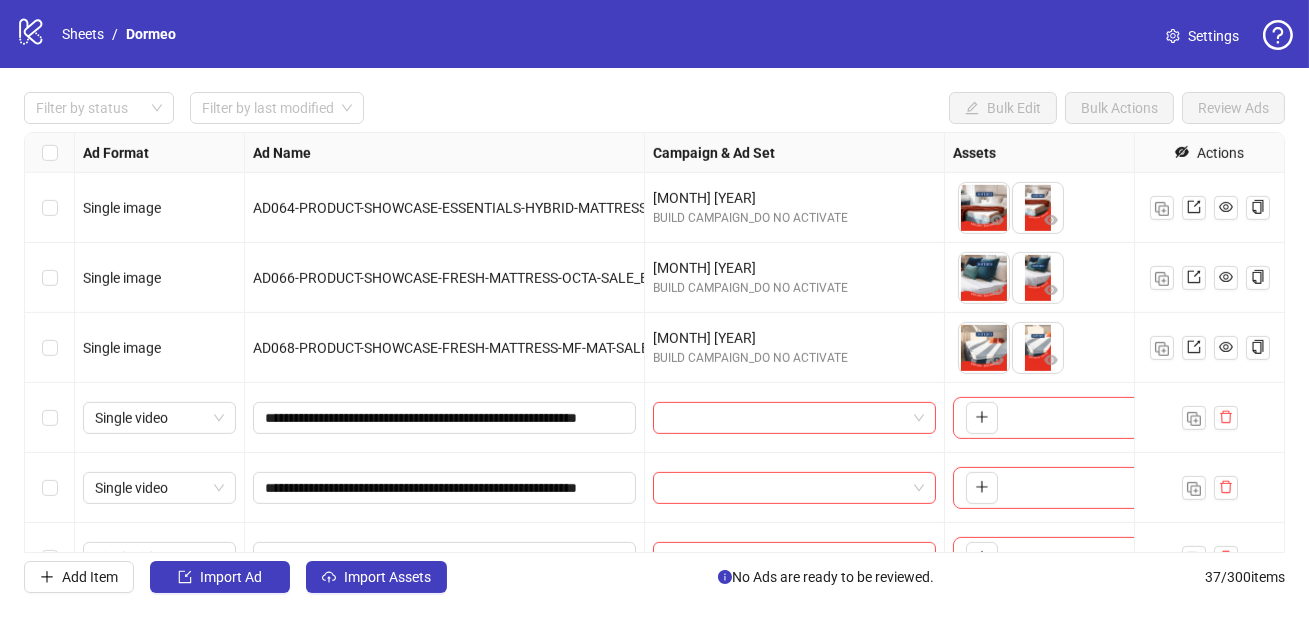 scroll, scrollTop: 1980, scrollLeft: 0, axis: vertical 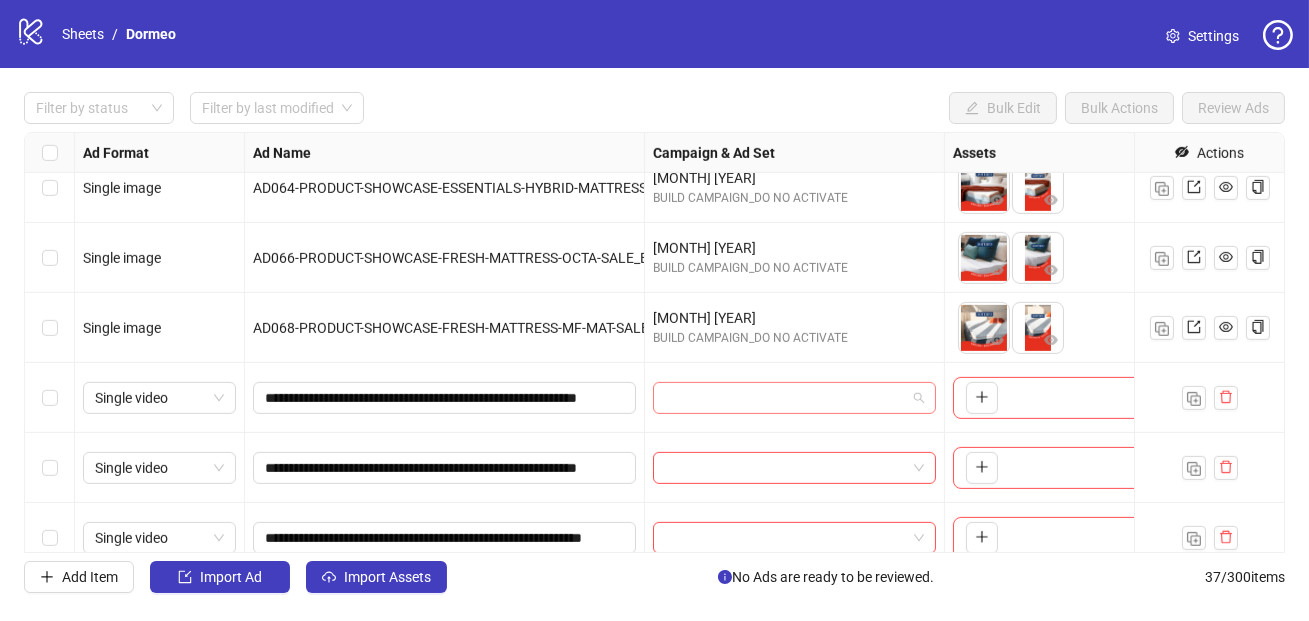 click at bounding box center (785, 398) 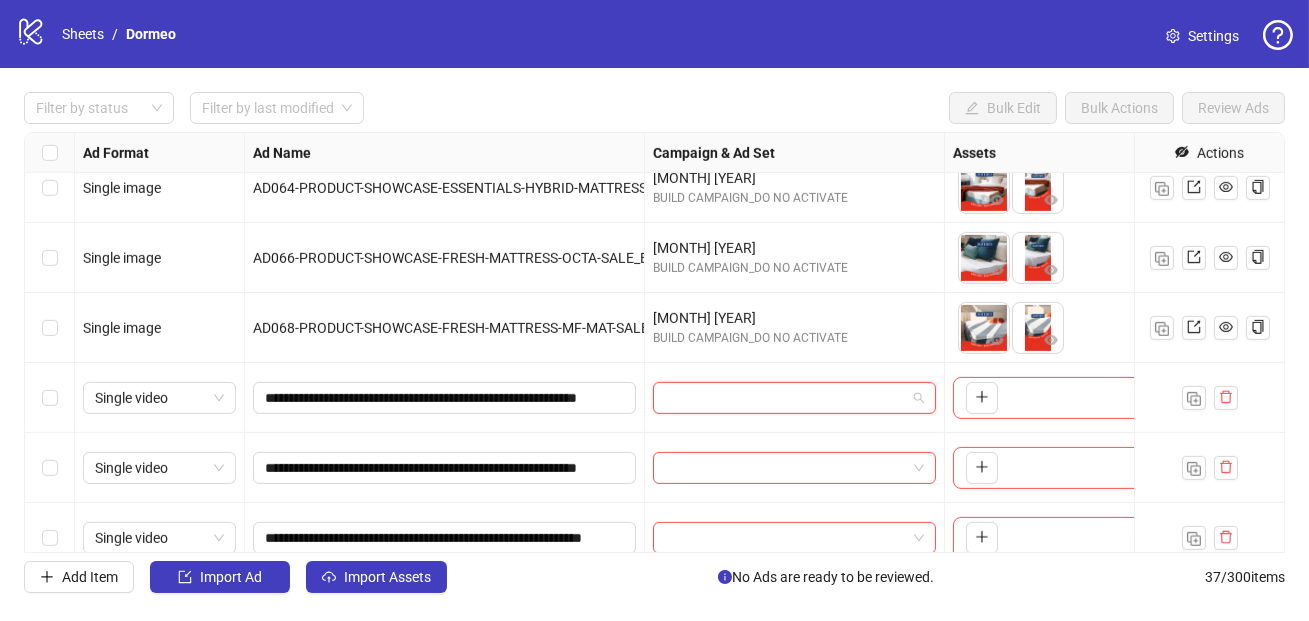 click at bounding box center (785, 398) 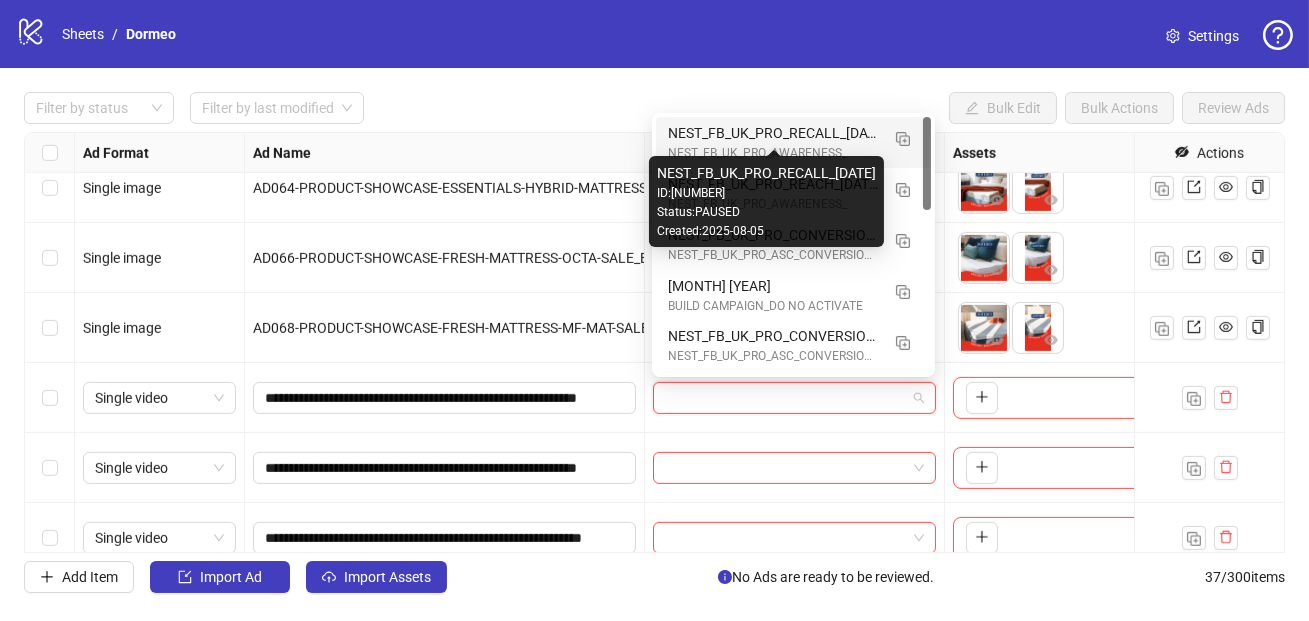 click on "NEST_FB_UK_PRO_RECALL_[DATE]" at bounding box center (773, 133) 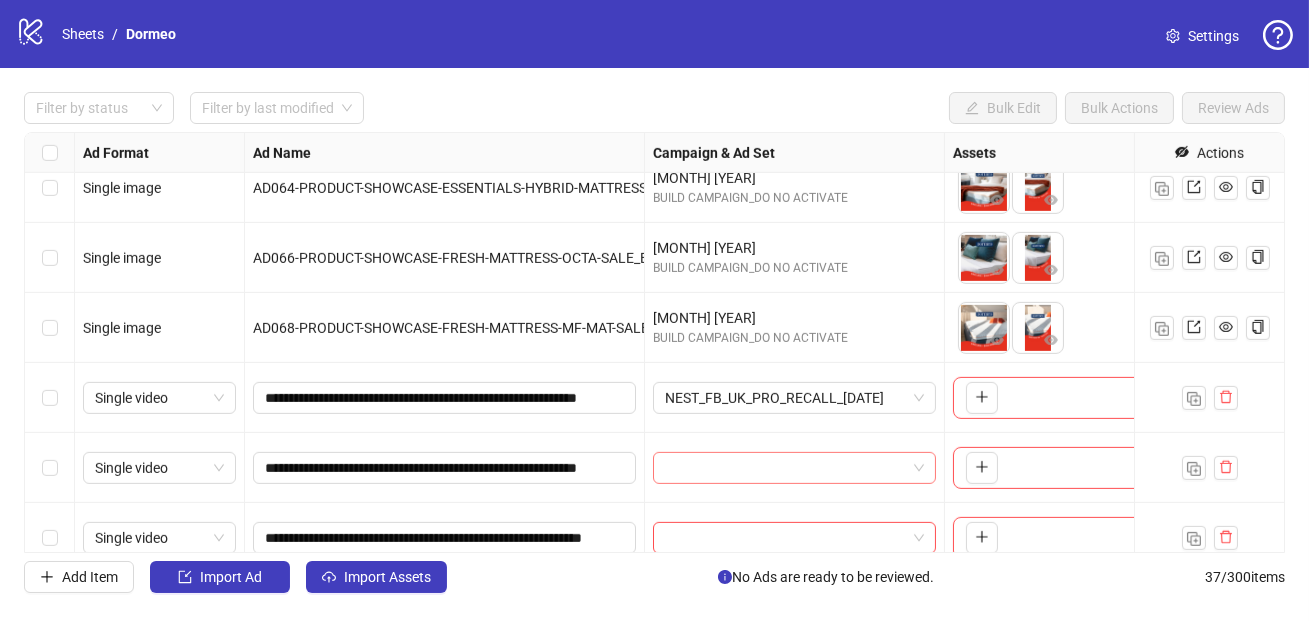 click at bounding box center [785, 468] 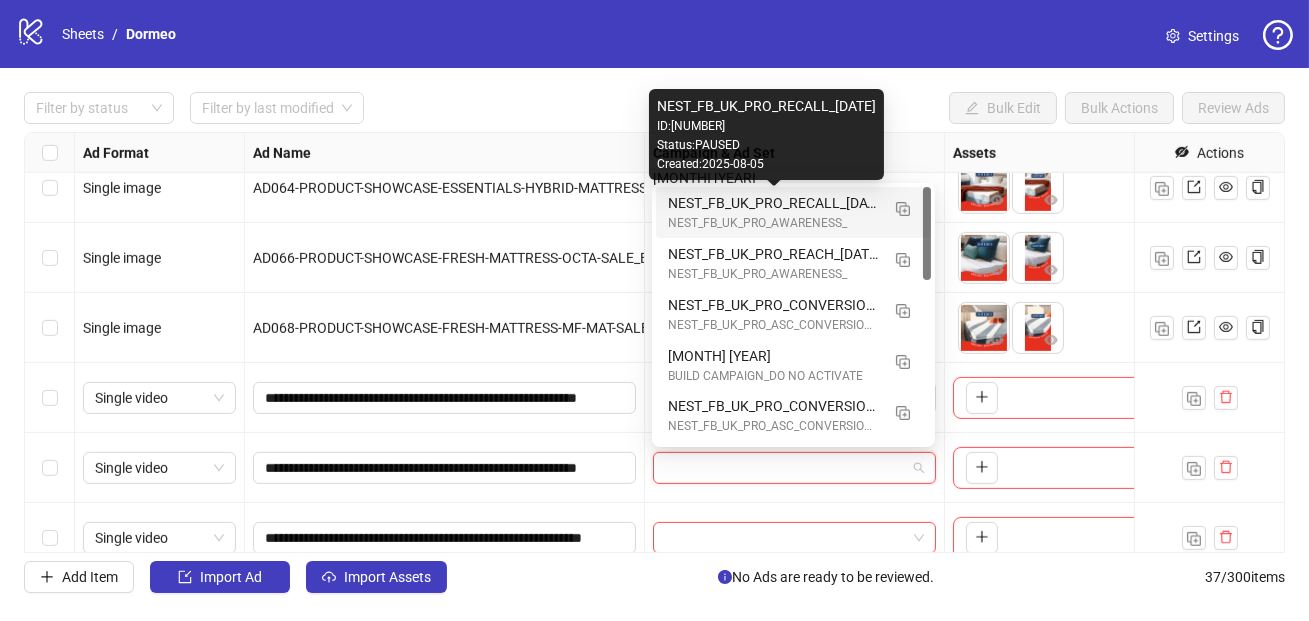 click on "NEST_FB_UK_PRO_RECALL_[DATE]" at bounding box center [773, 203] 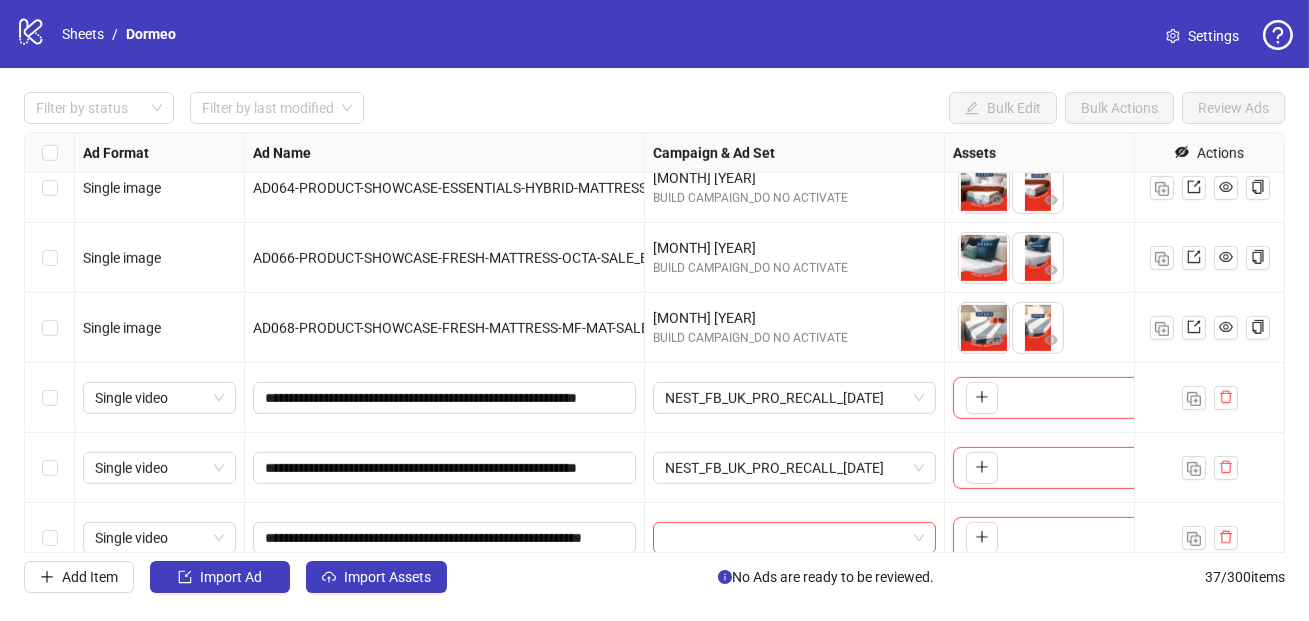 click at bounding box center [795, 538] 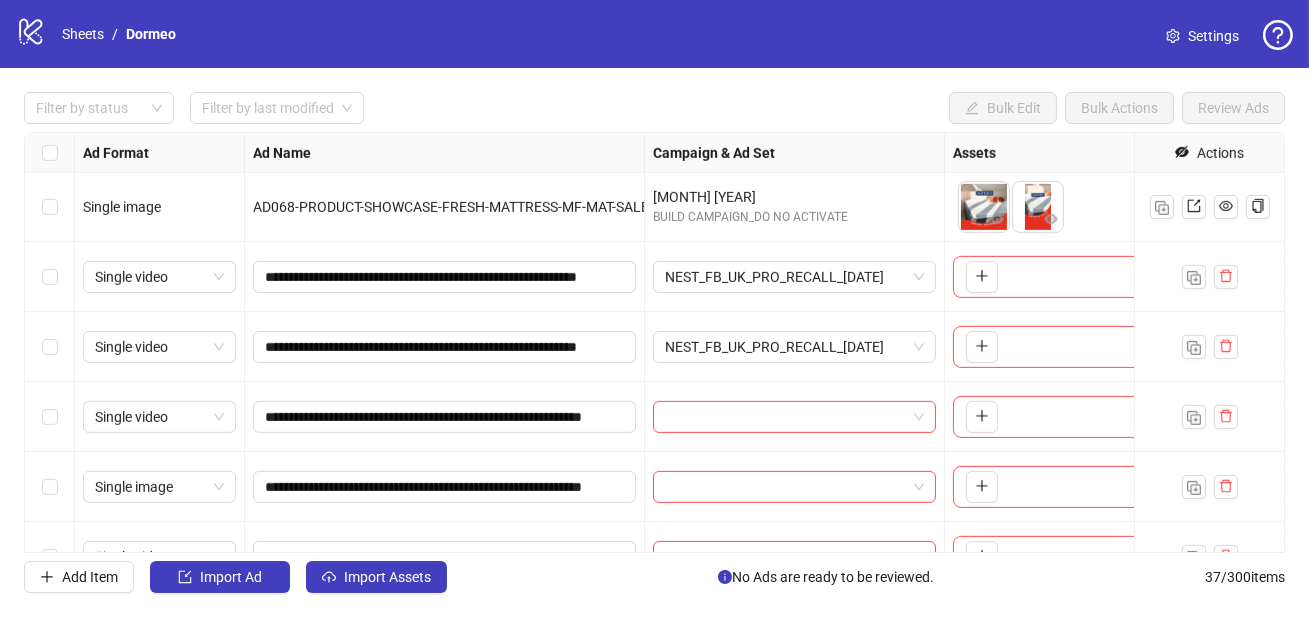 scroll, scrollTop: 2102, scrollLeft: 0, axis: vertical 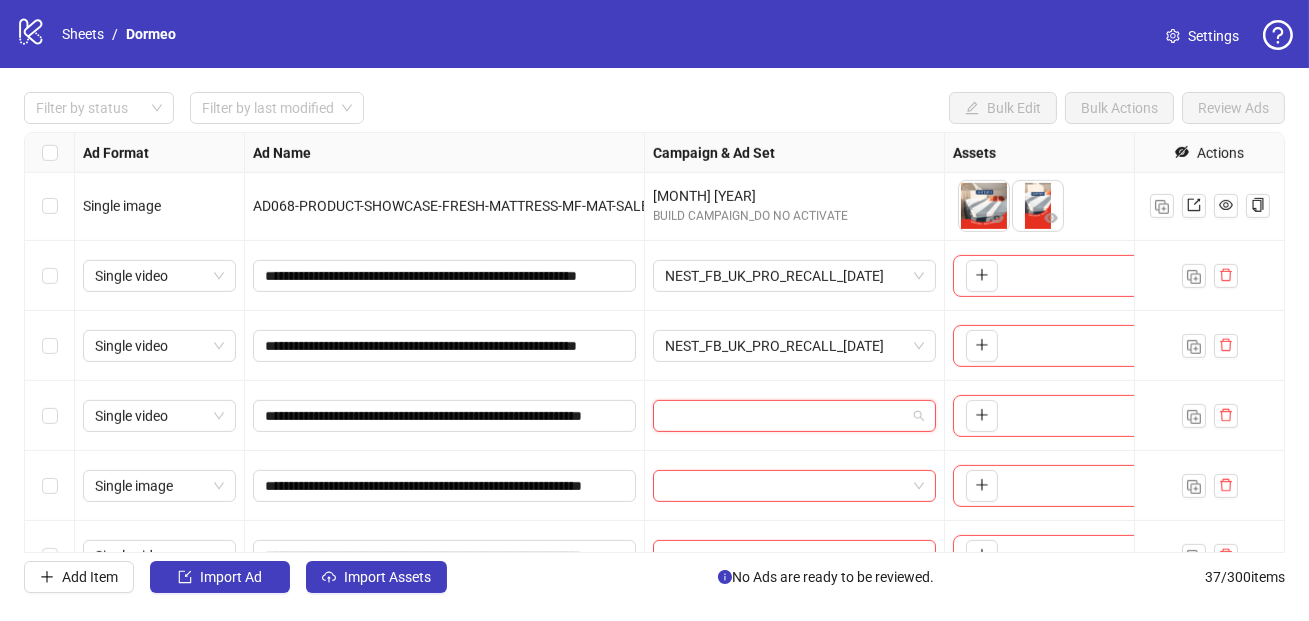 click at bounding box center [785, 416] 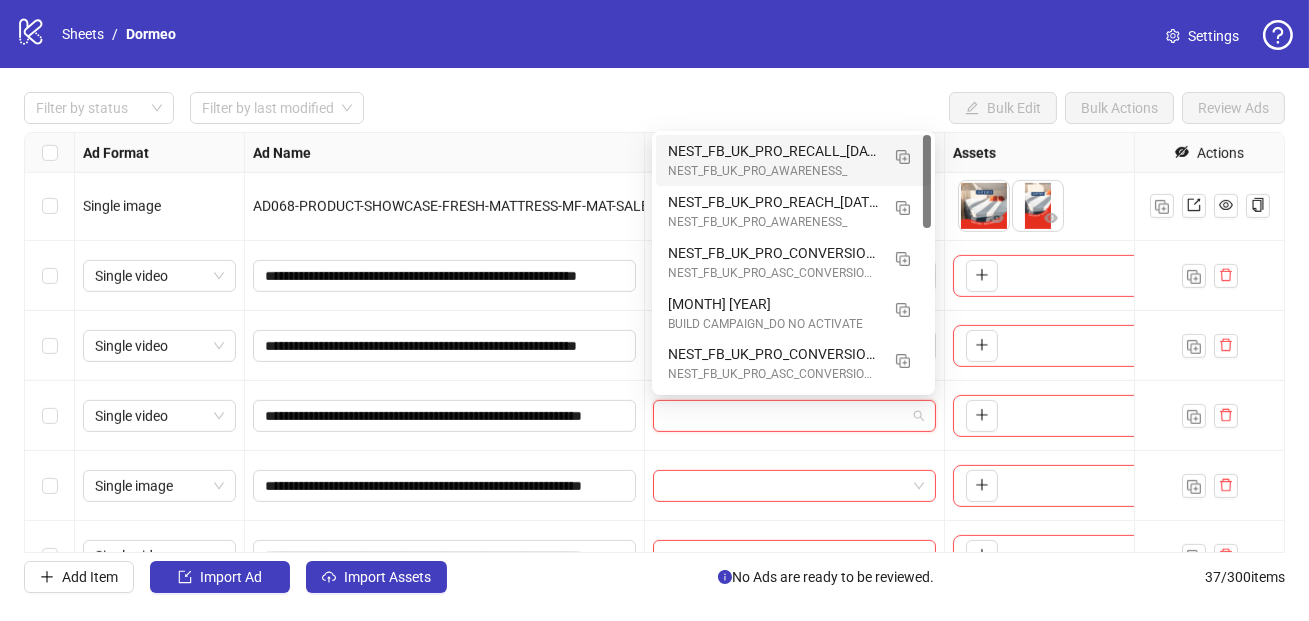 click on "NEST_FB_UK_PRO_RECALL_[DATE]" at bounding box center [773, 151] 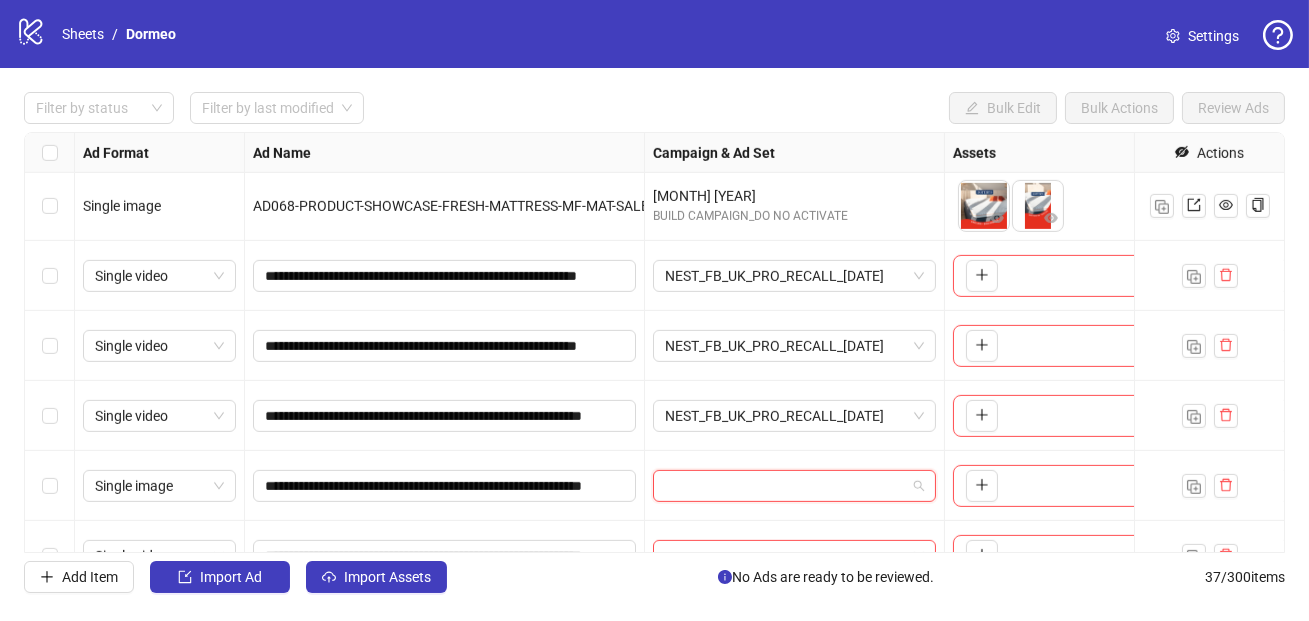click at bounding box center (785, 486) 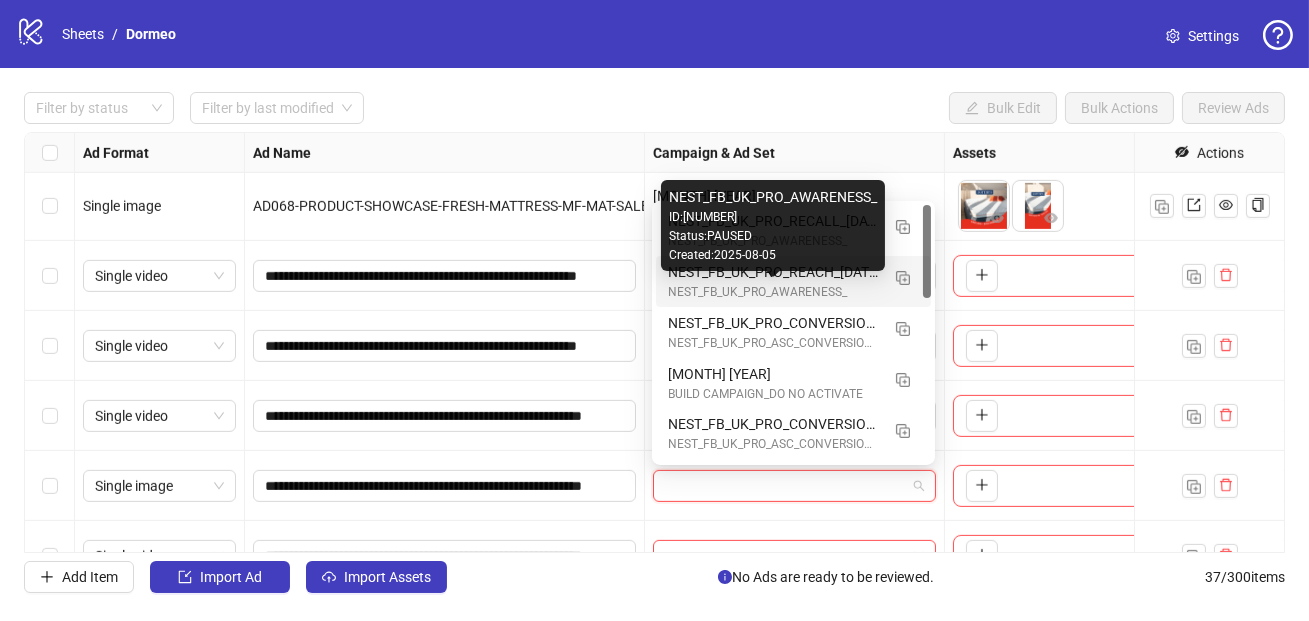 click on "Status:  PAUSED" at bounding box center [773, 236] 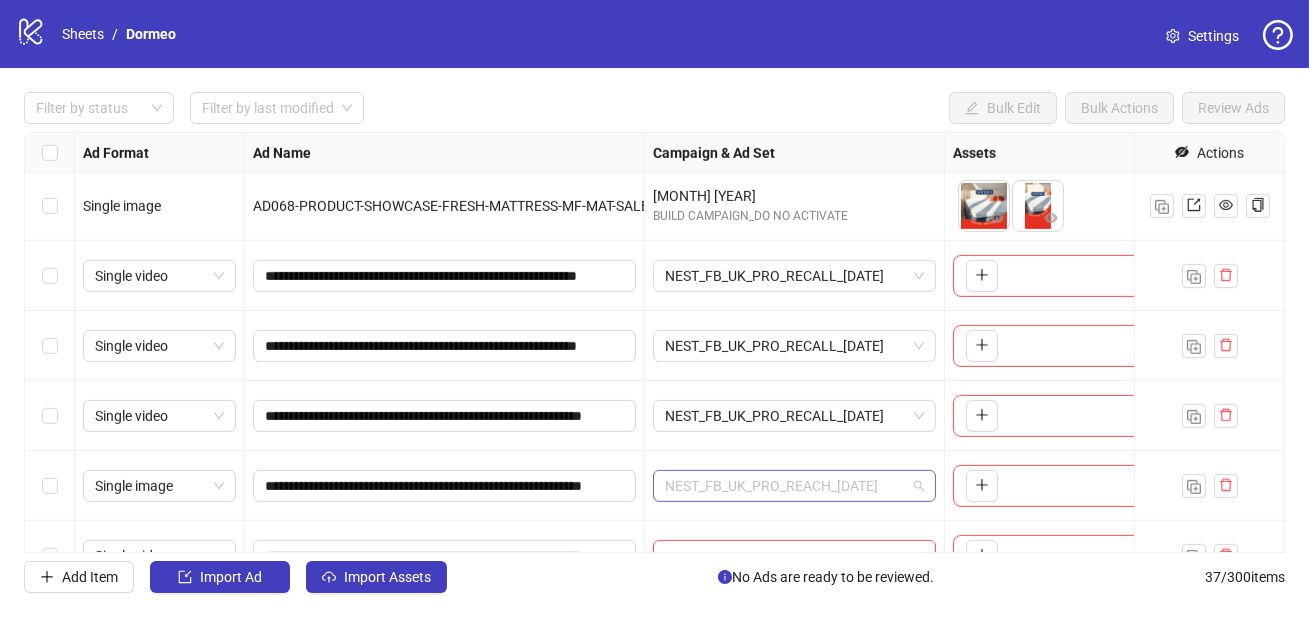 click on "NEST_FB_UK_PRO_REACH_[DATE]" at bounding box center [794, 486] 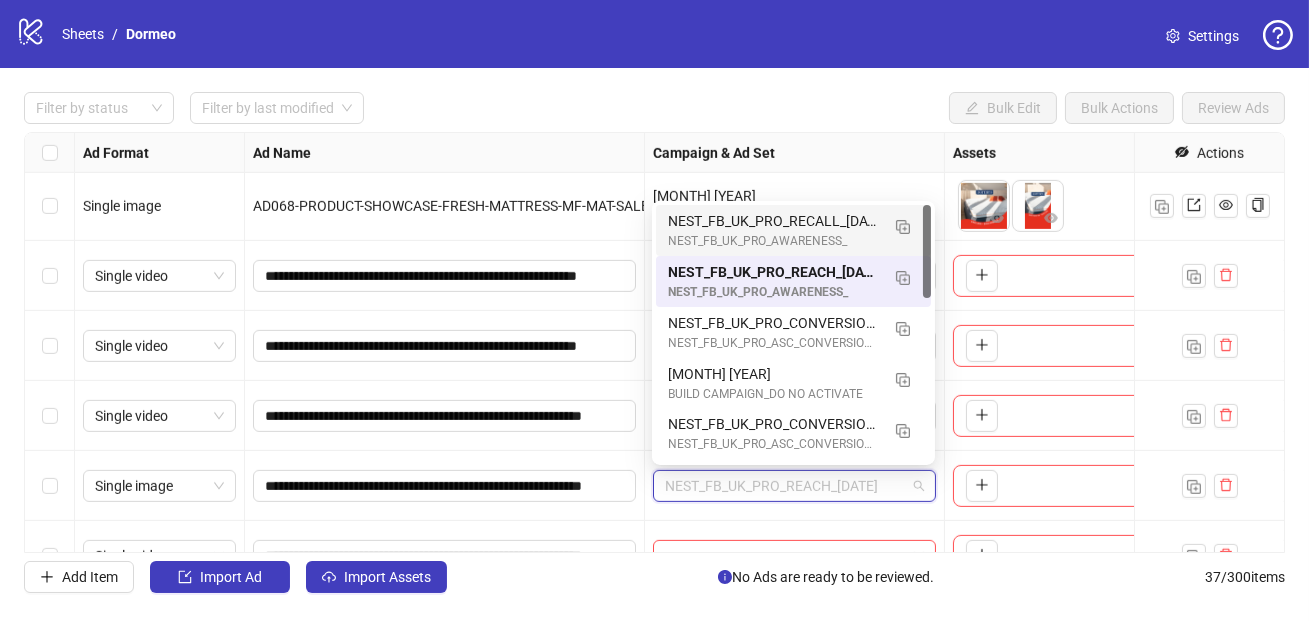 click on "NEST_FB_UK_PRO_RECALL_[DATE]" at bounding box center [773, 221] 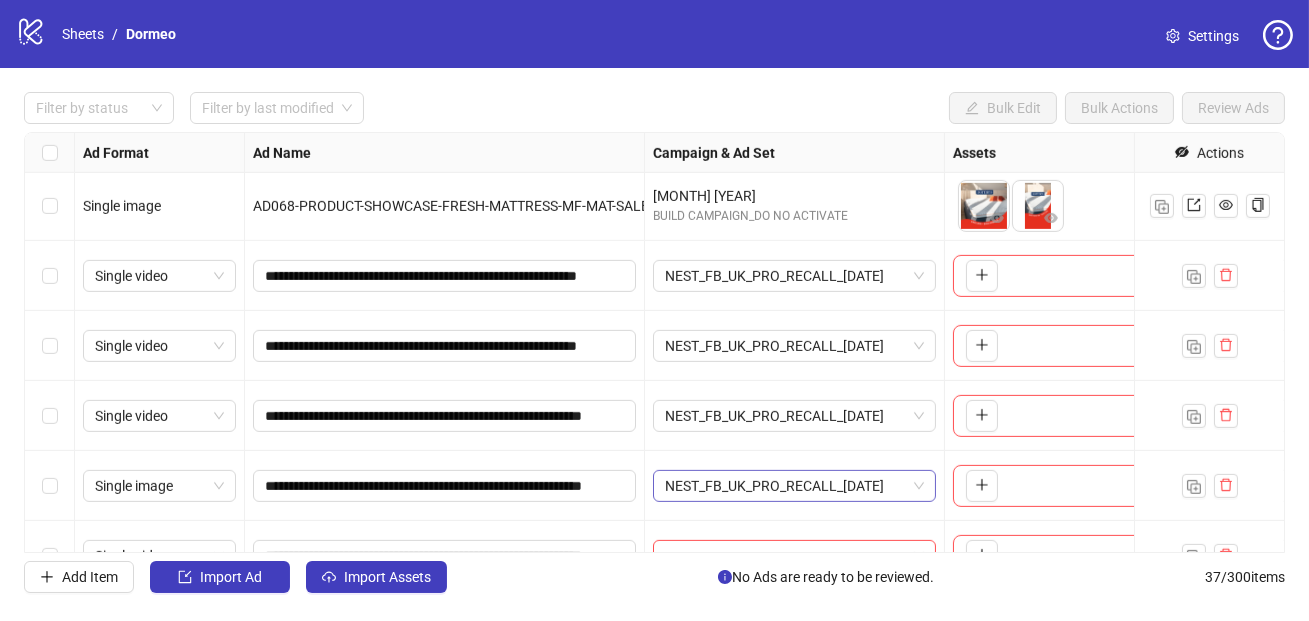 scroll, scrollTop: 2210, scrollLeft: 0, axis: vertical 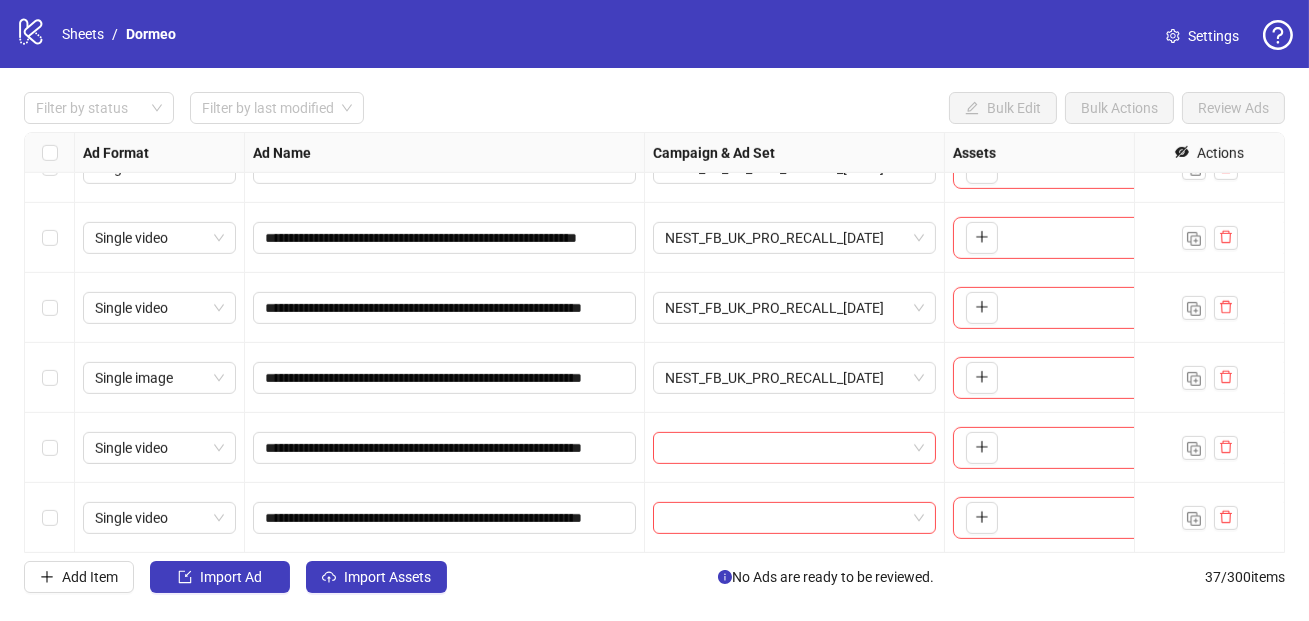 click at bounding box center (795, 448) 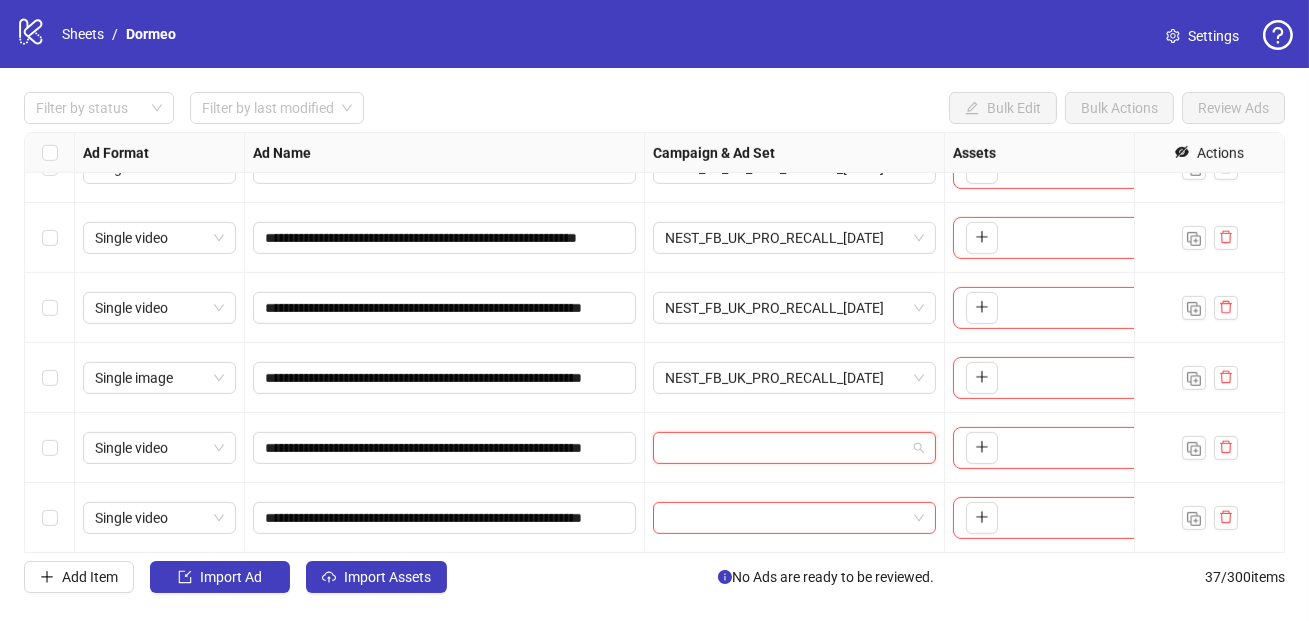 click at bounding box center (785, 448) 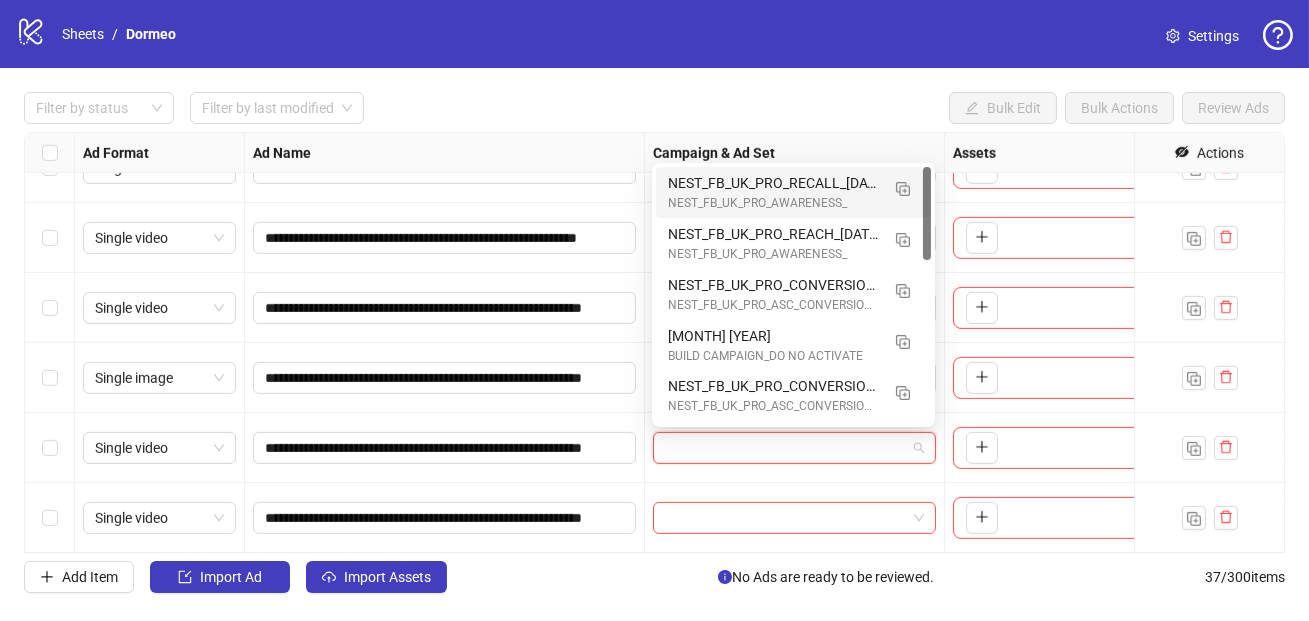 click on "NEST_FB_UK_PRO_RECALL_[DATE]" at bounding box center [773, 183] 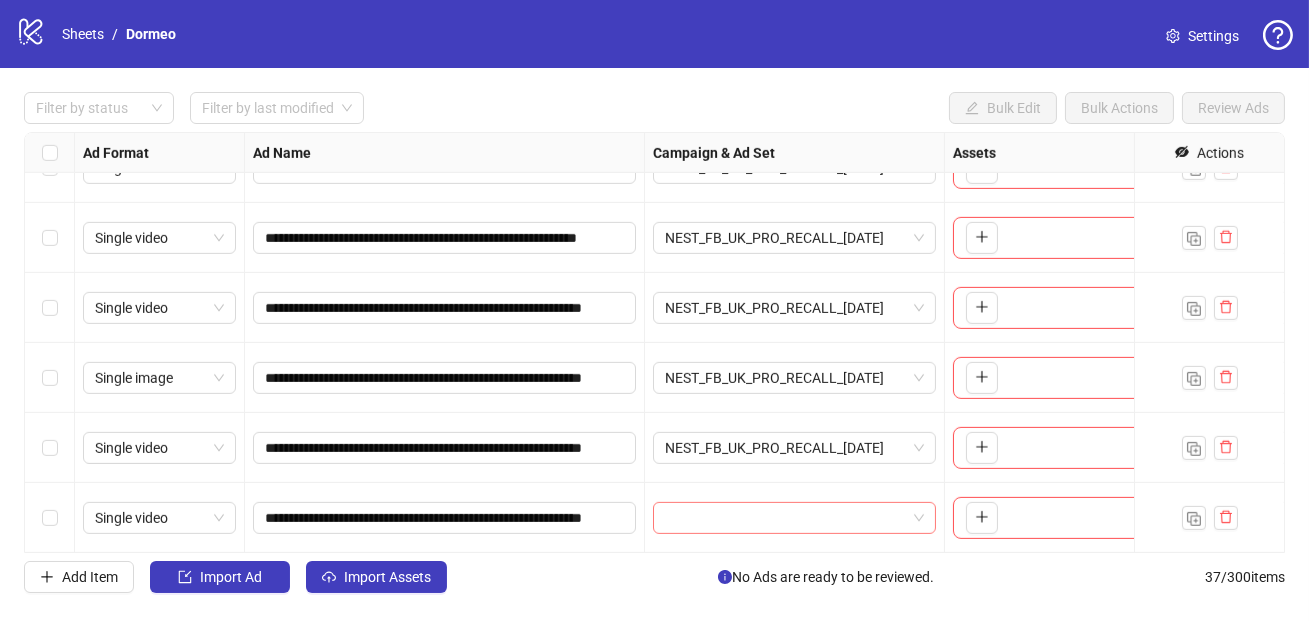 click at bounding box center [785, 518] 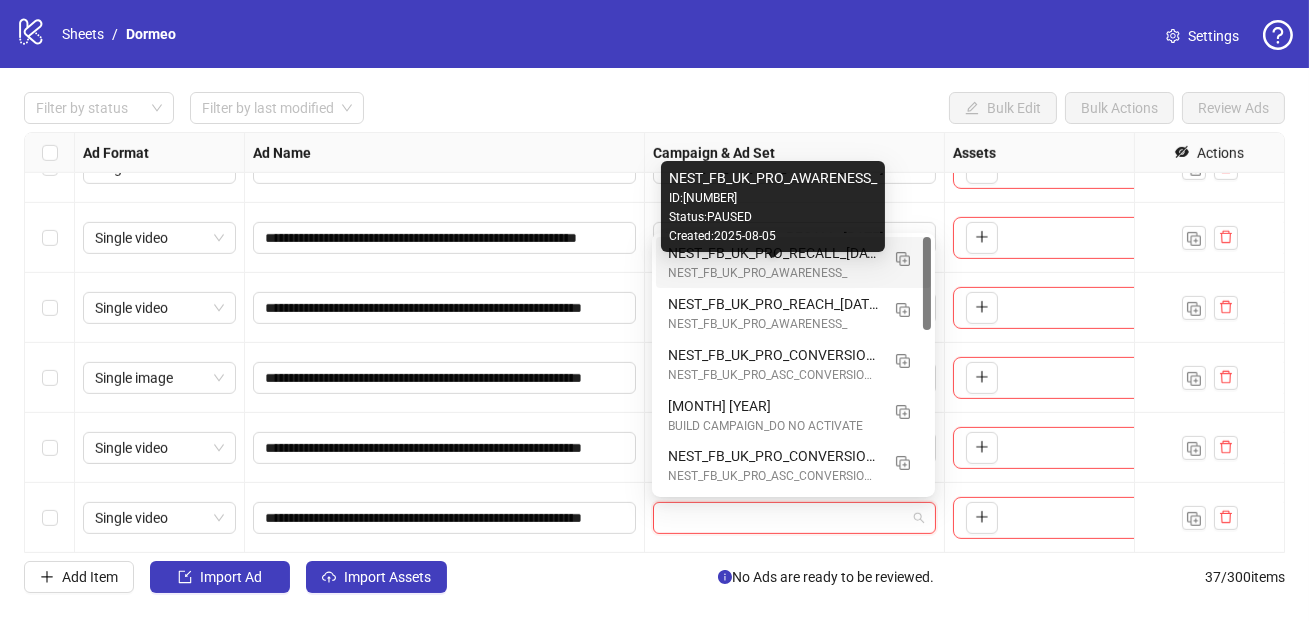 click on "NEST_FB_UK_PRO_AWARENESS_" at bounding box center (773, 273) 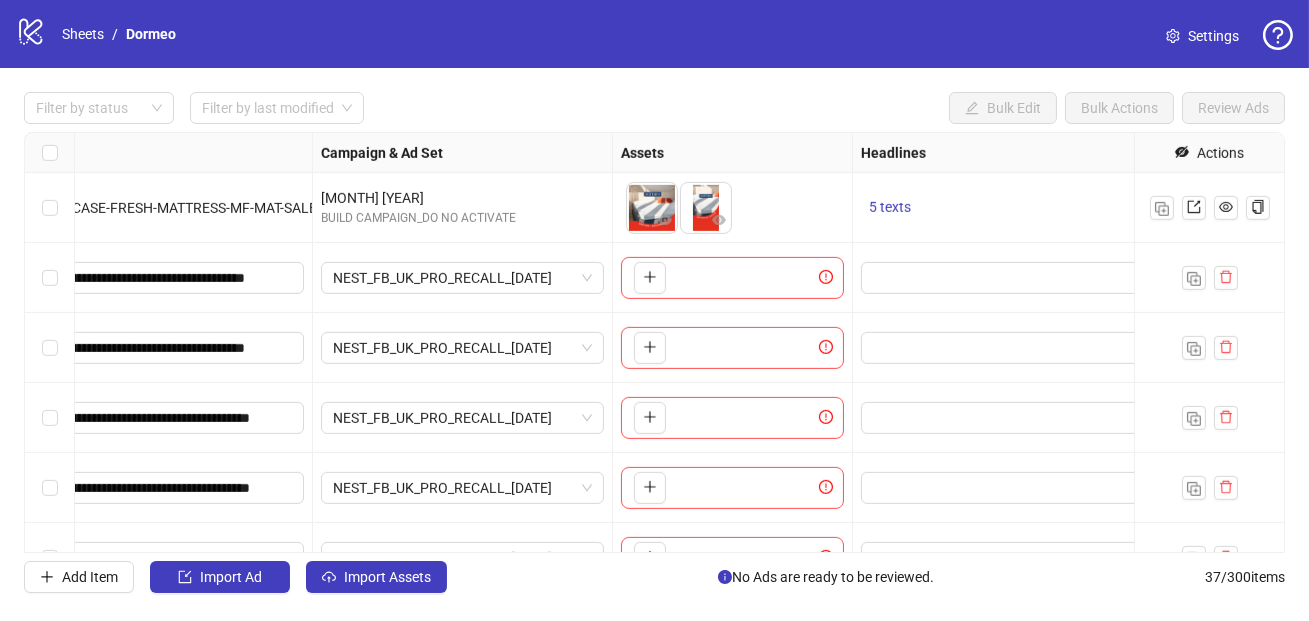 scroll, scrollTop: 2101, scrollLeft: 332, axis: both 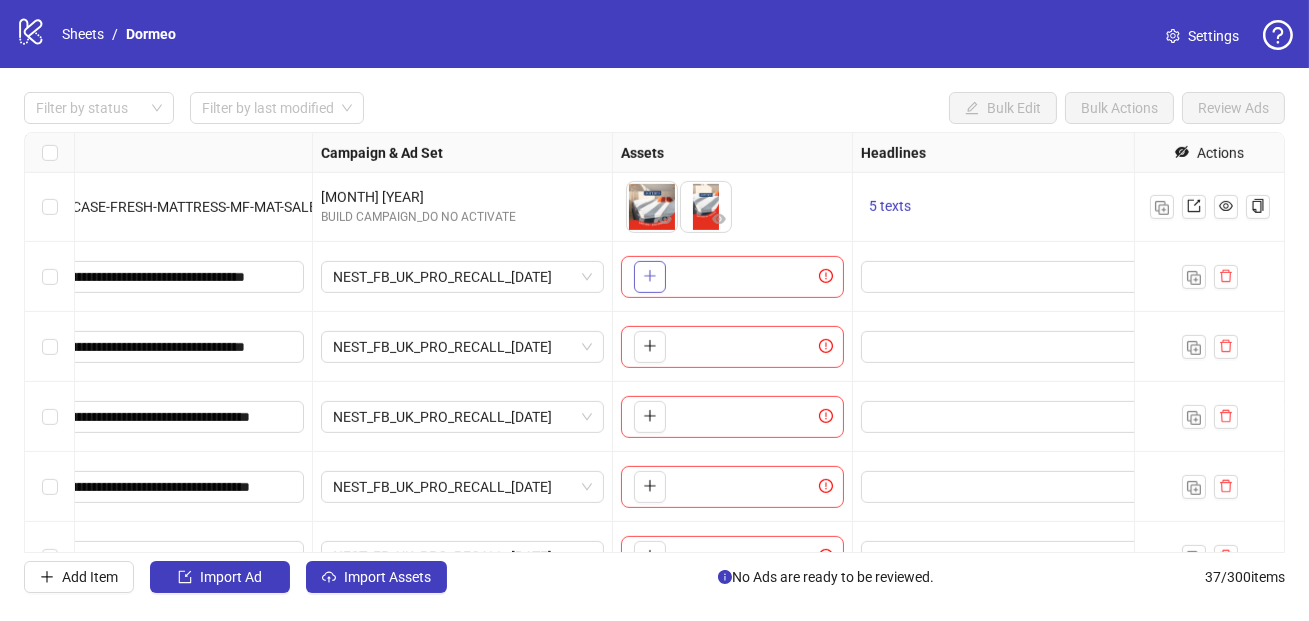 click at bounding box center (650, 277) 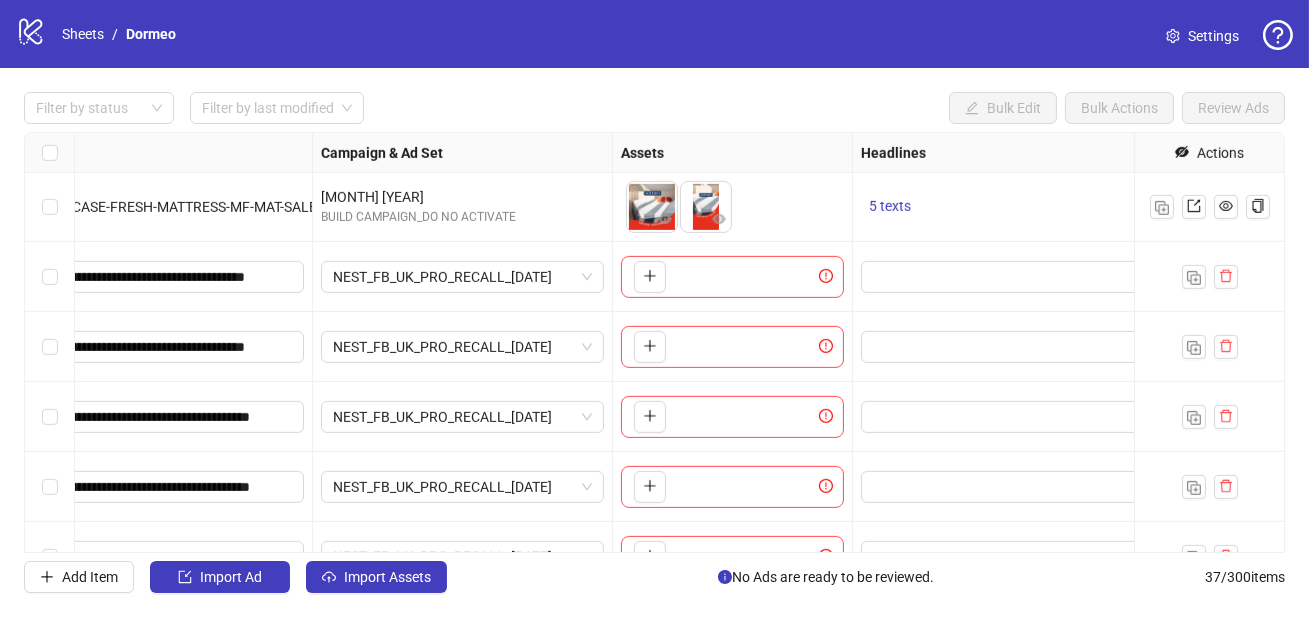 click on "Settings" at bounding box center [1213, 36] 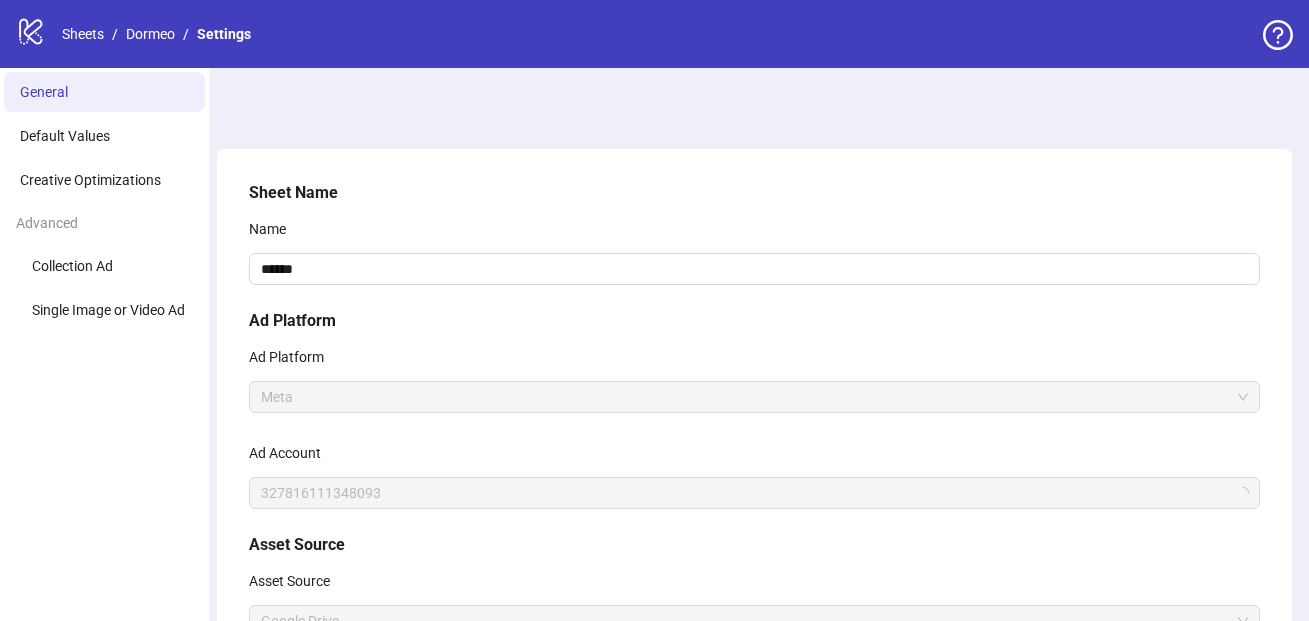 scroll, scrollTop: 0, scrollLeft: 0, axis: both 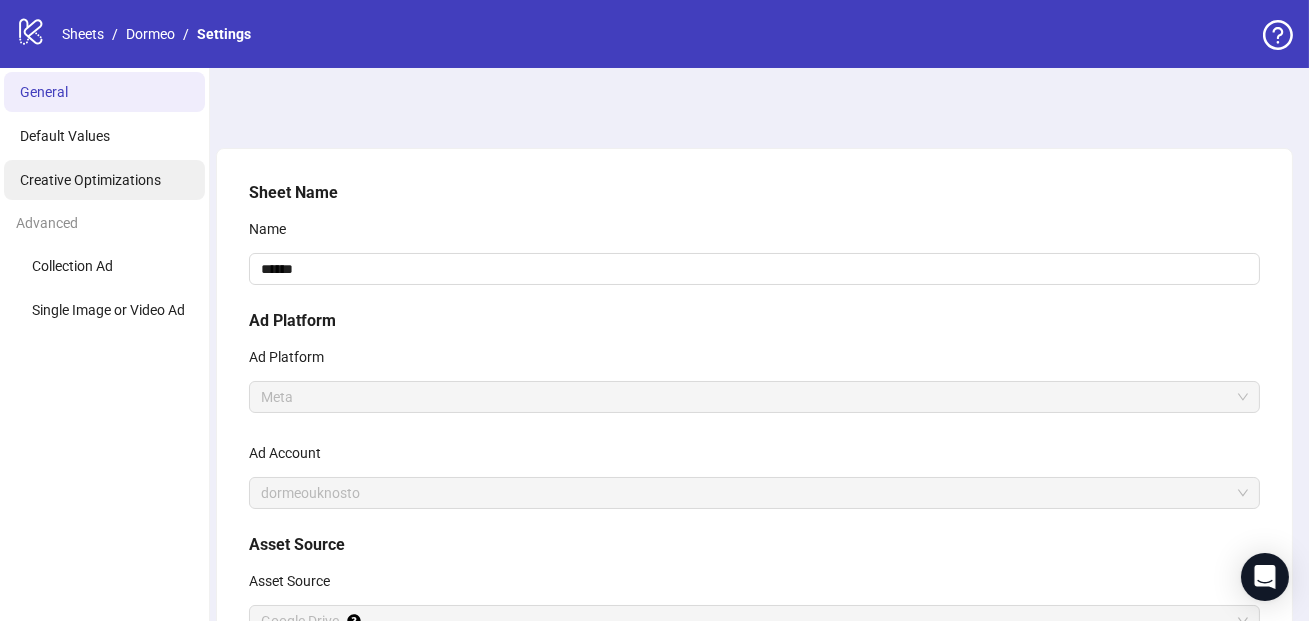 click on "Creative Optimizations" at bounding box center [104, 180] 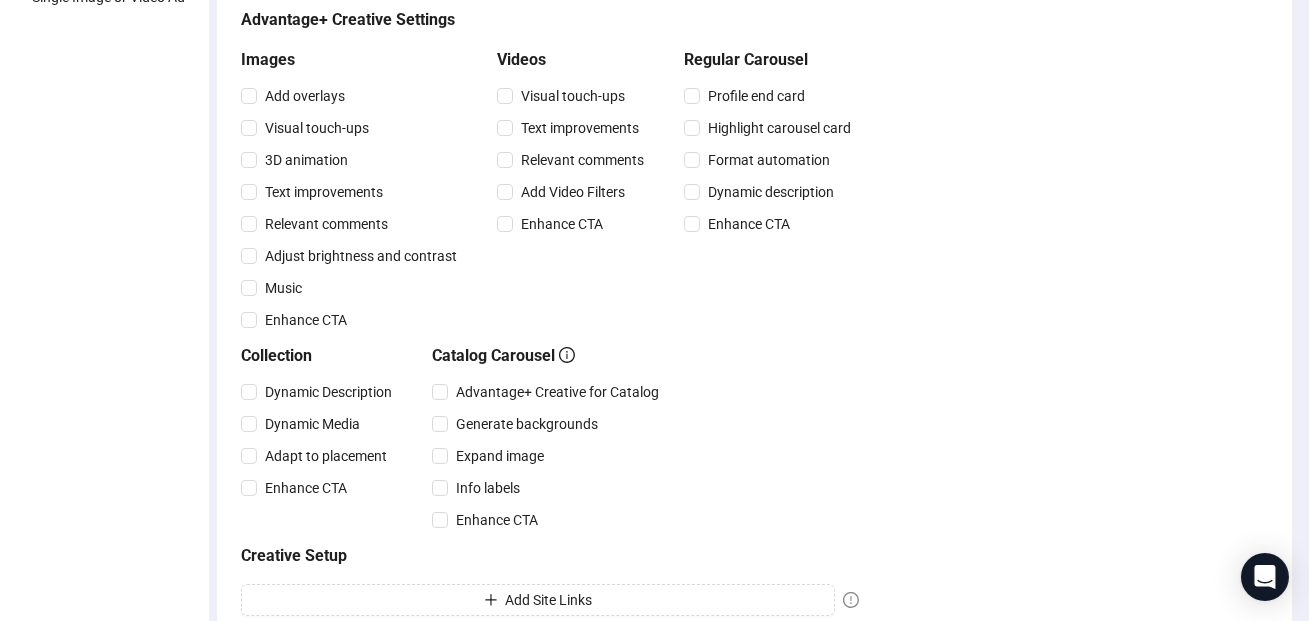 scroll, scrollTop: 0, scrollLeft: 0, axis: both 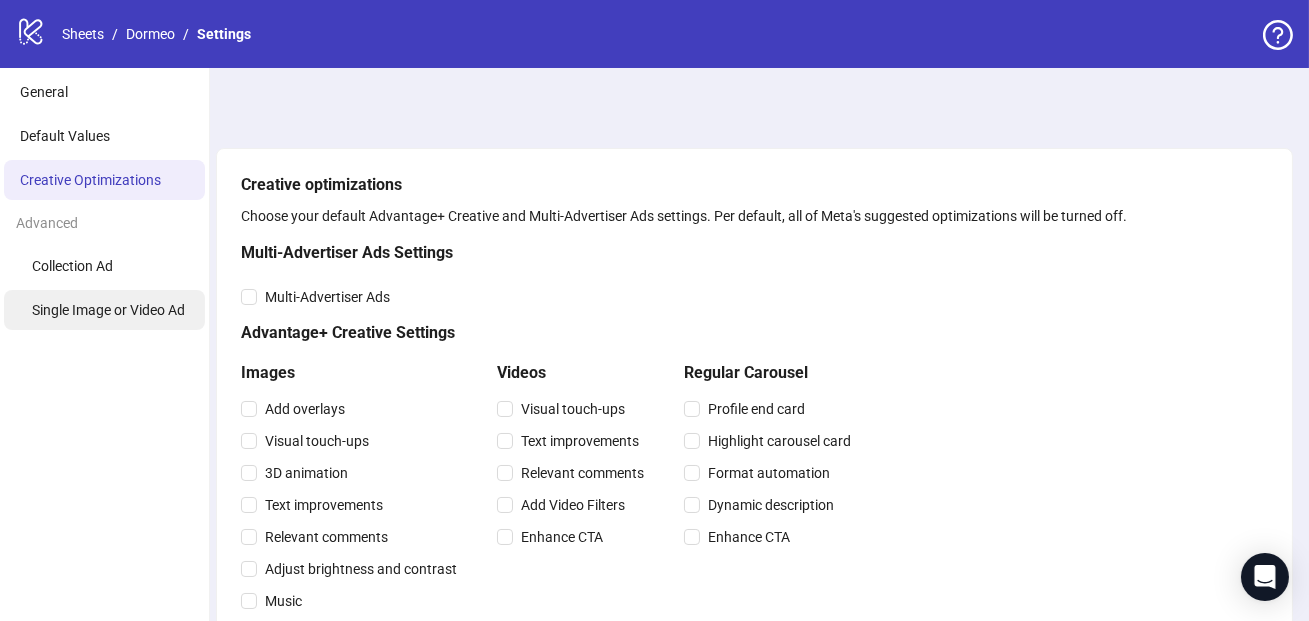click on "Single Image or Video Ad" at bounding box center (104, 310) 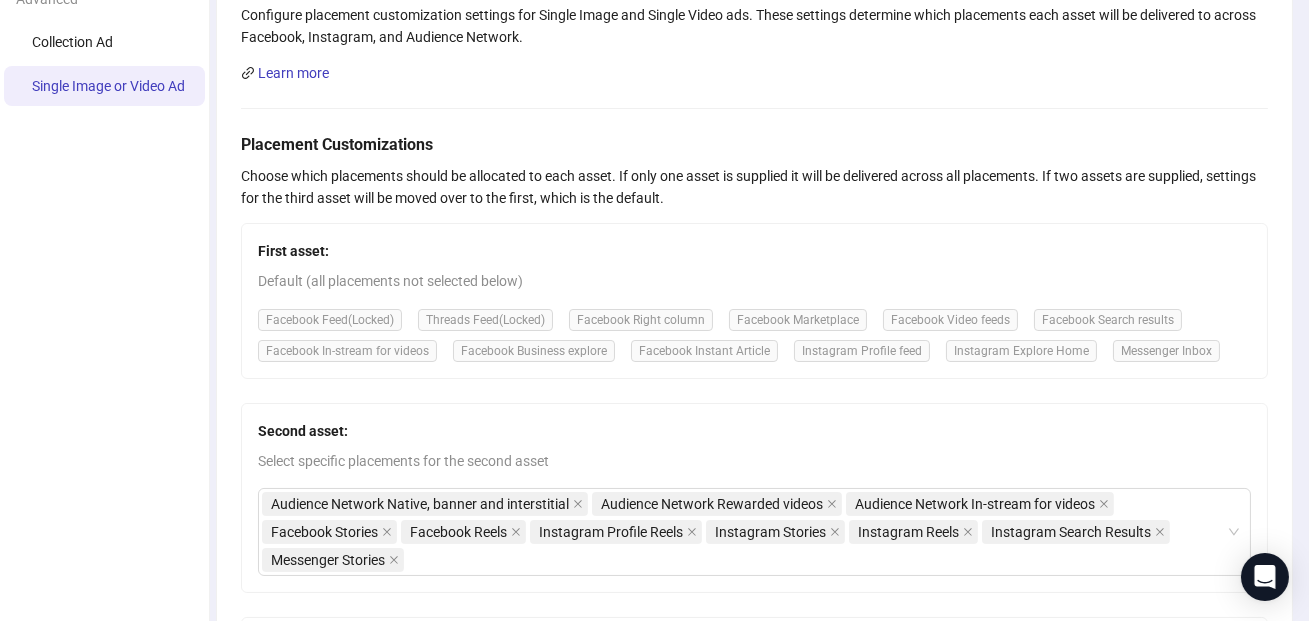 scroll, scrollTop: 0, scrollLeft: 0, axis: both 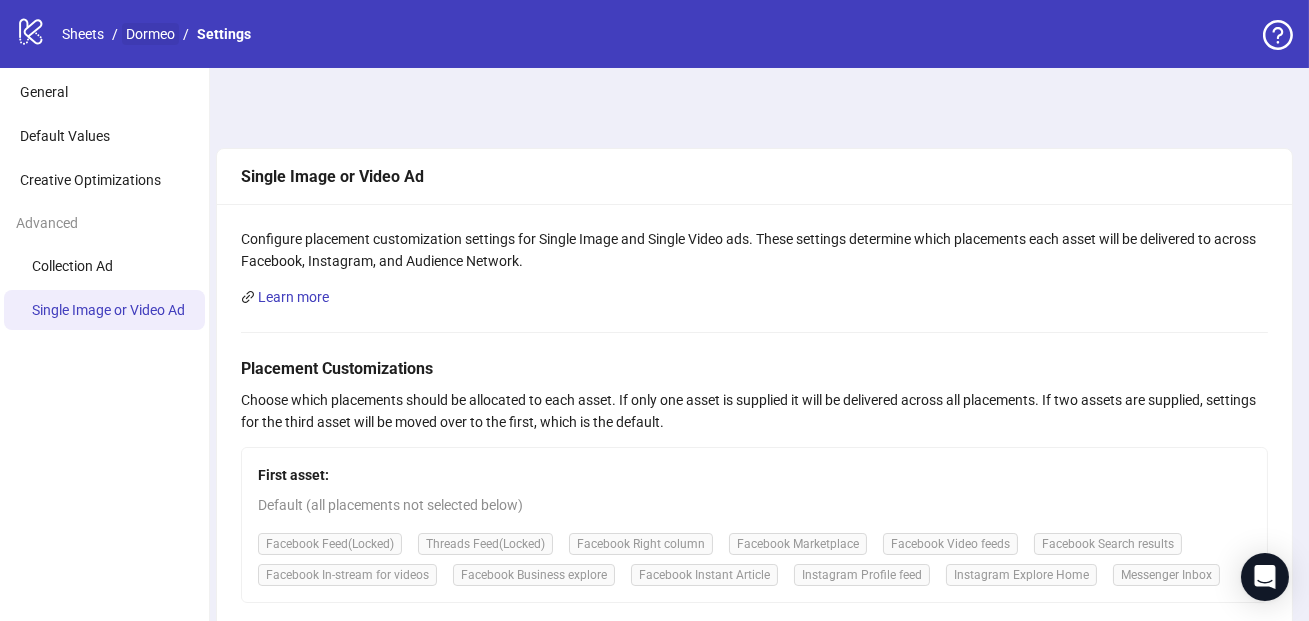 click on "Dormeo" at bounding box center [150, 34] 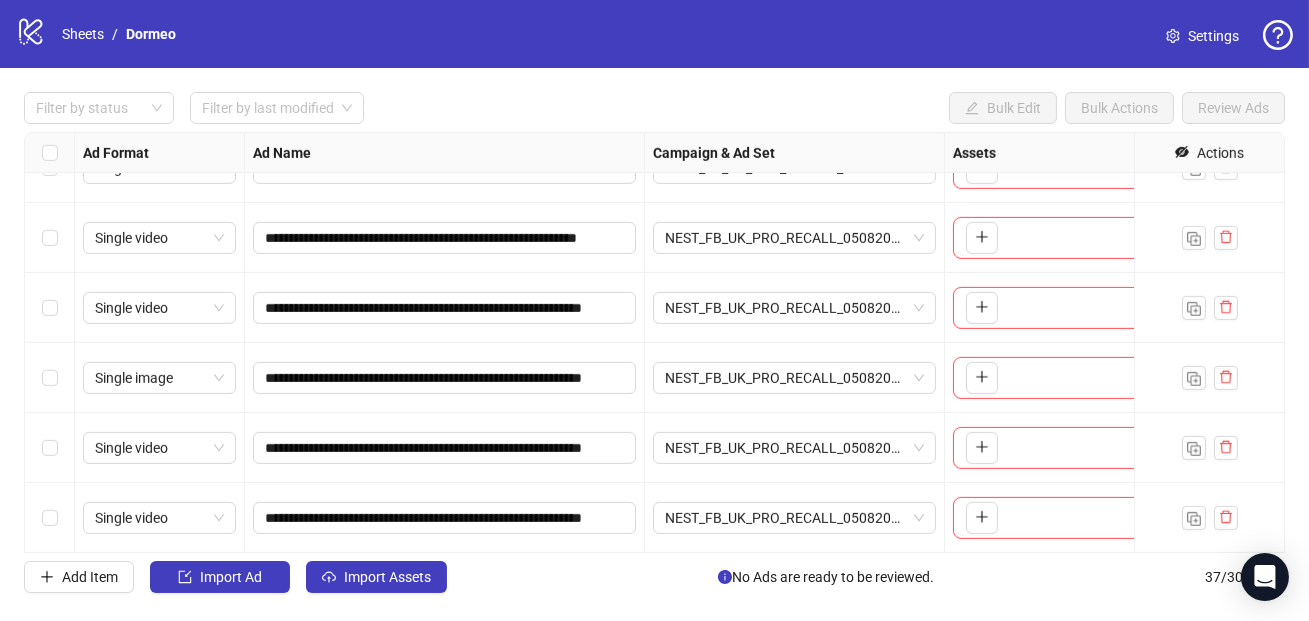 scroll, scrollTop: 2032, scrollLeft: 0, axis: vertical 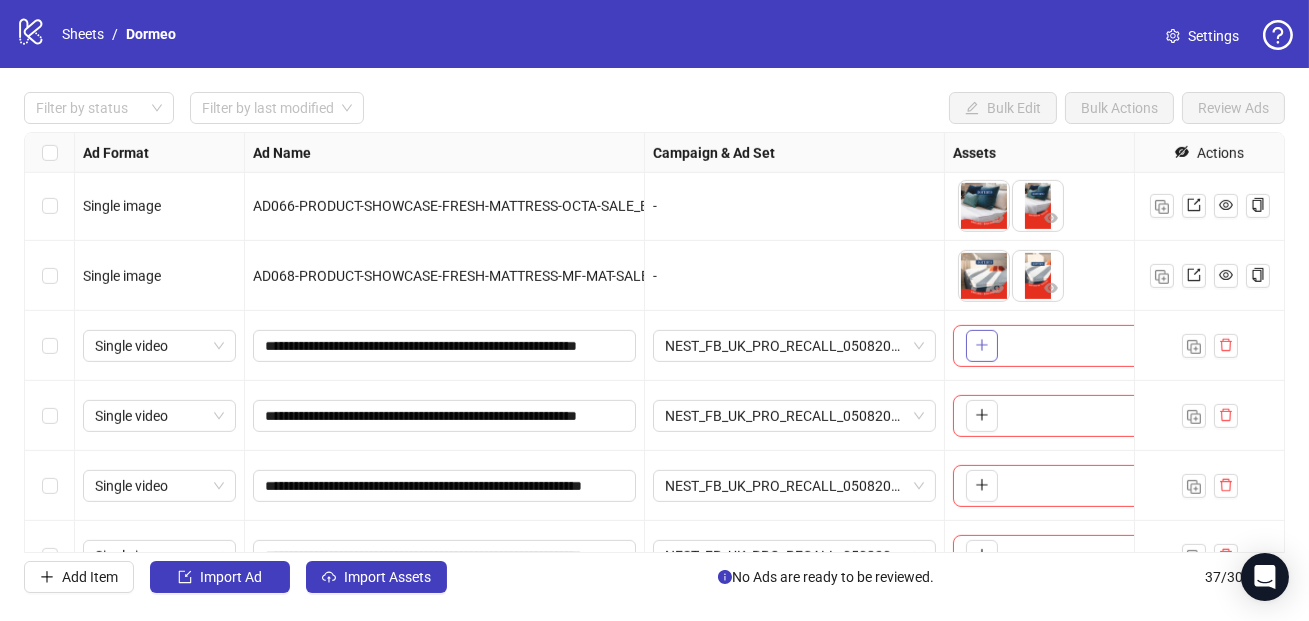 click at bounding box center [982, 346] 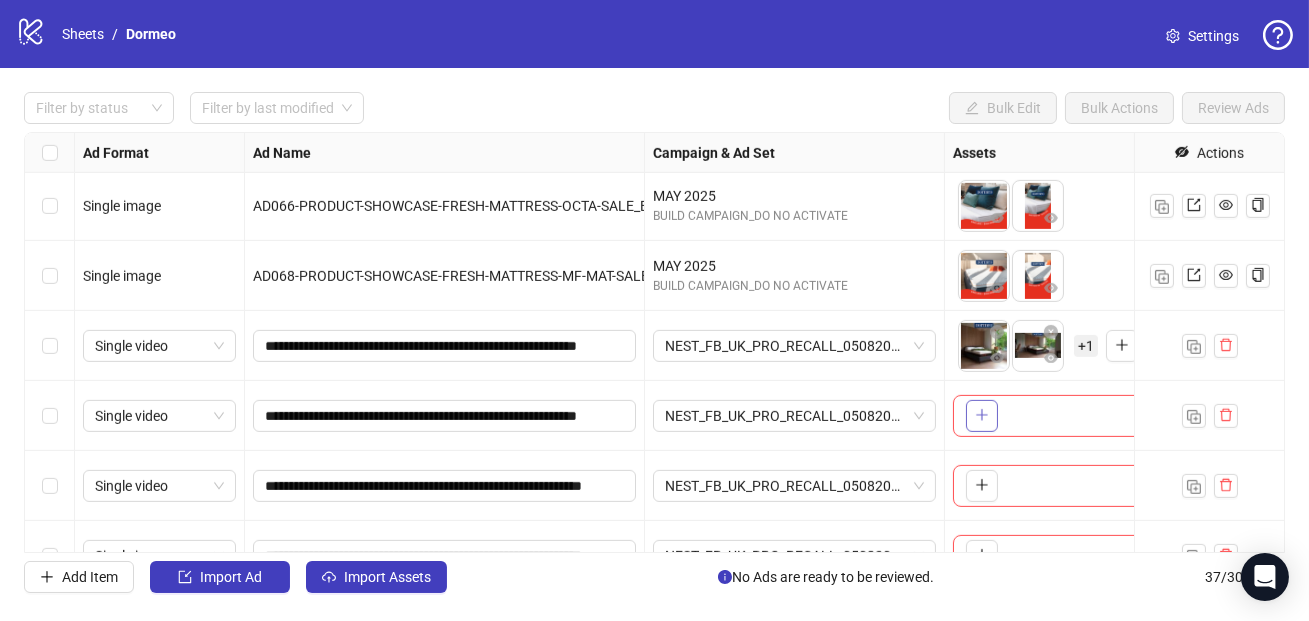 click at bounding box center (982, 416) 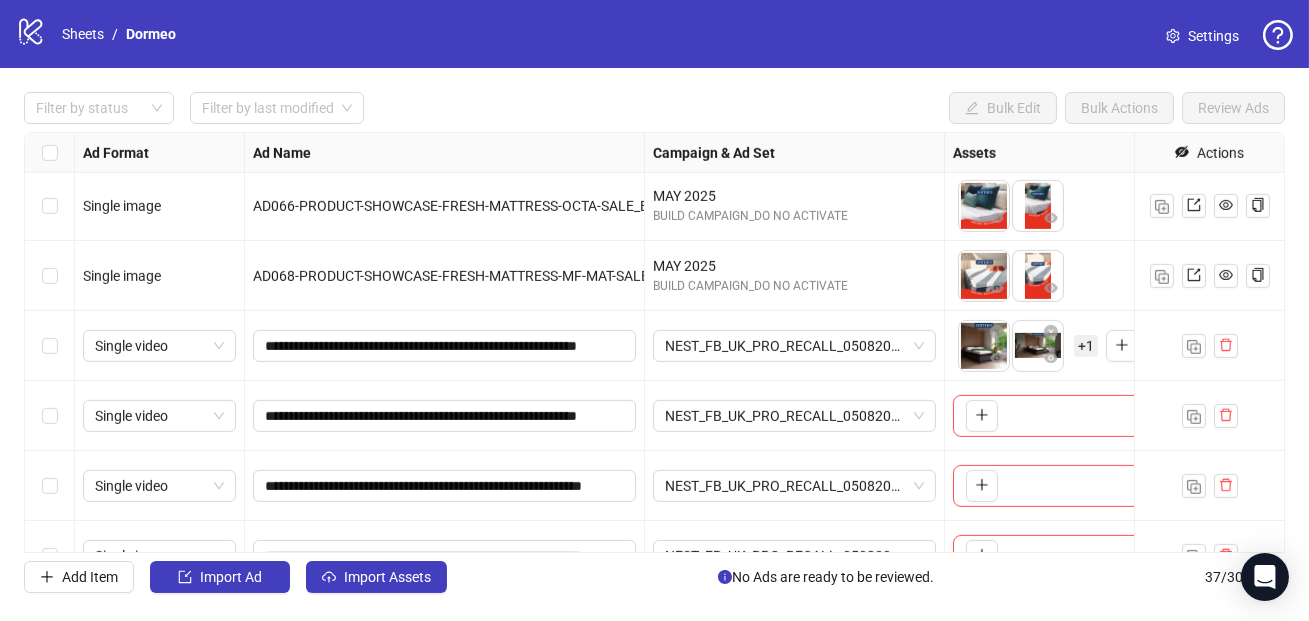 click on "+ 1" at bounding box center [1086, 346] 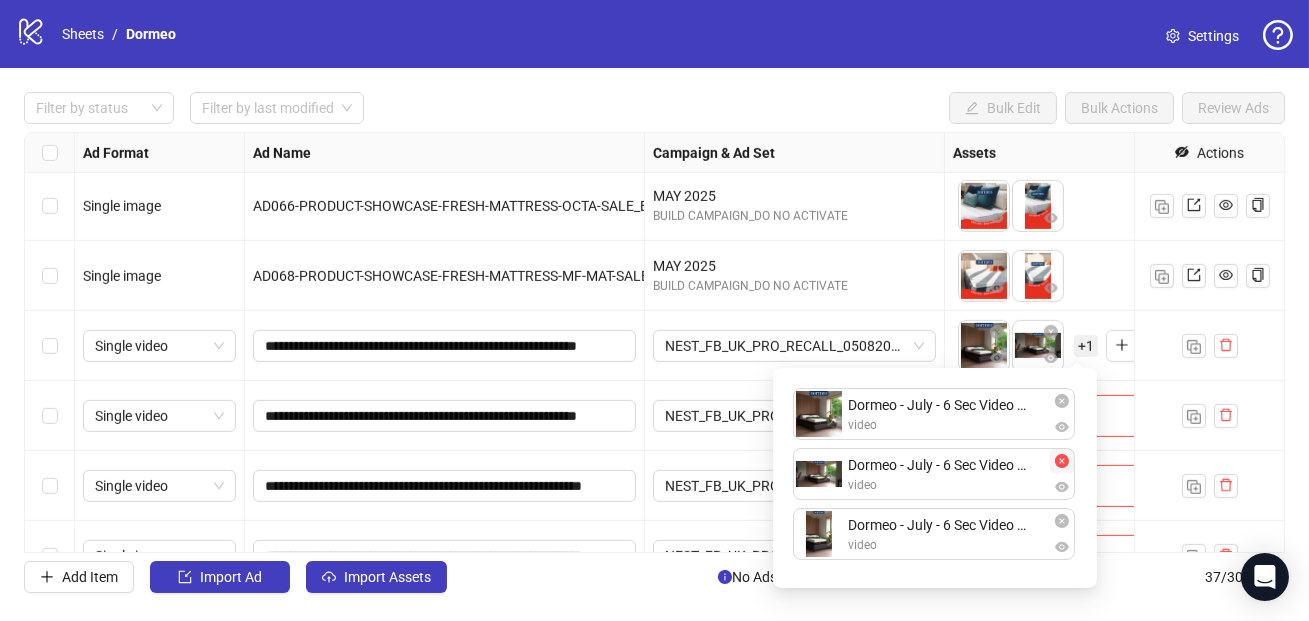 click 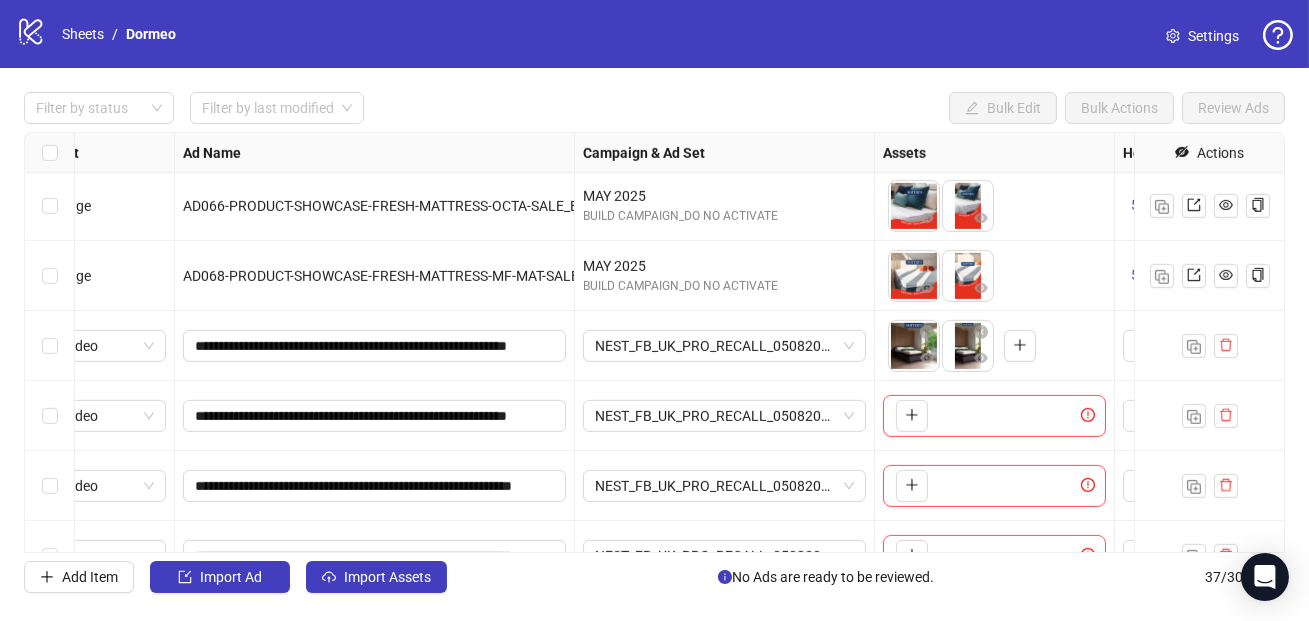 scroll, scrollTop: 2032, scrollLeft: 75, axis: both 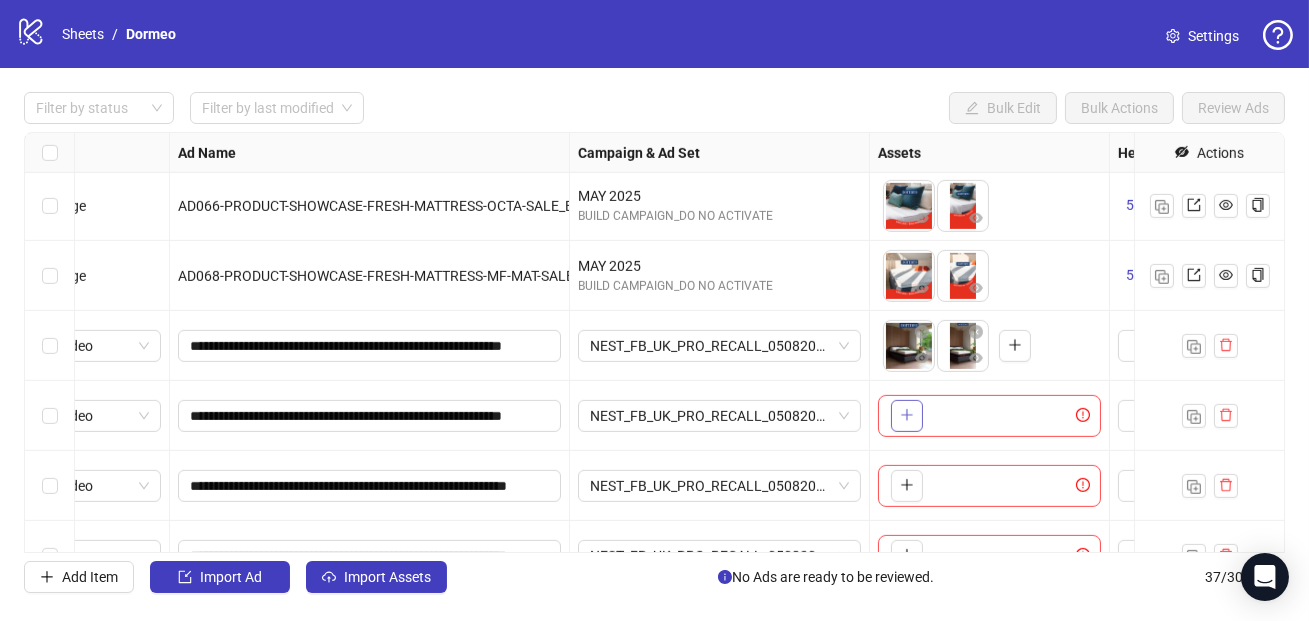 click at bounding box center (907, 416) 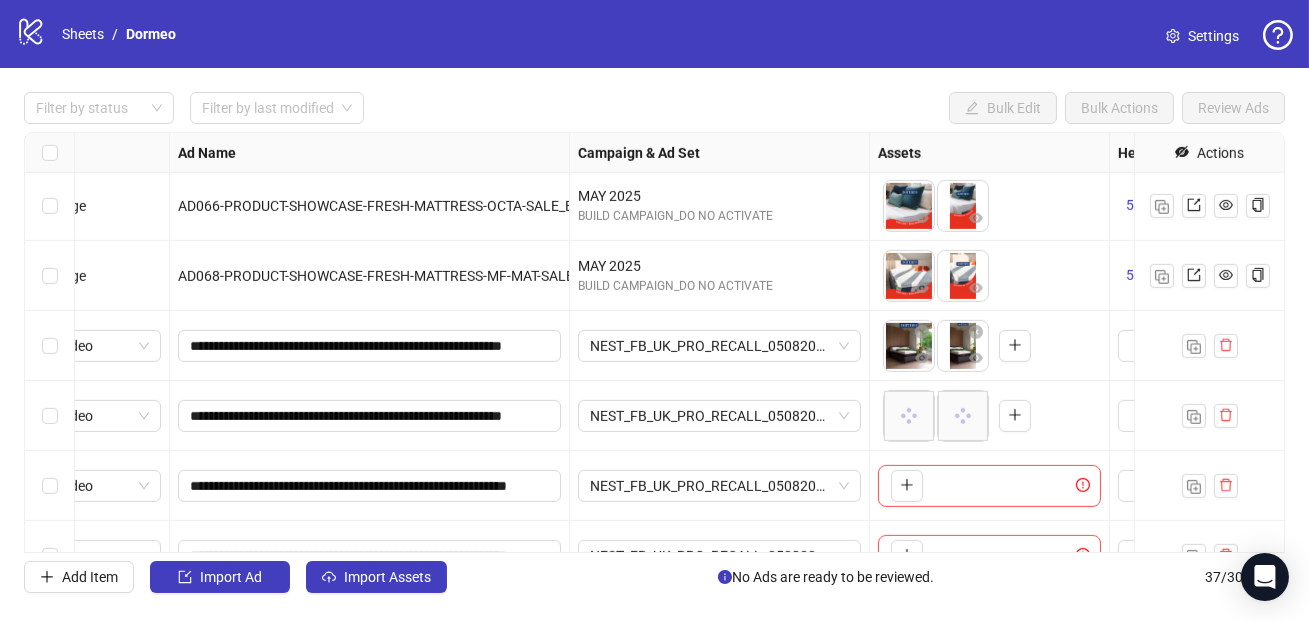 scroll, scrollTop: 2128, scrollLeft: 75, axis: both 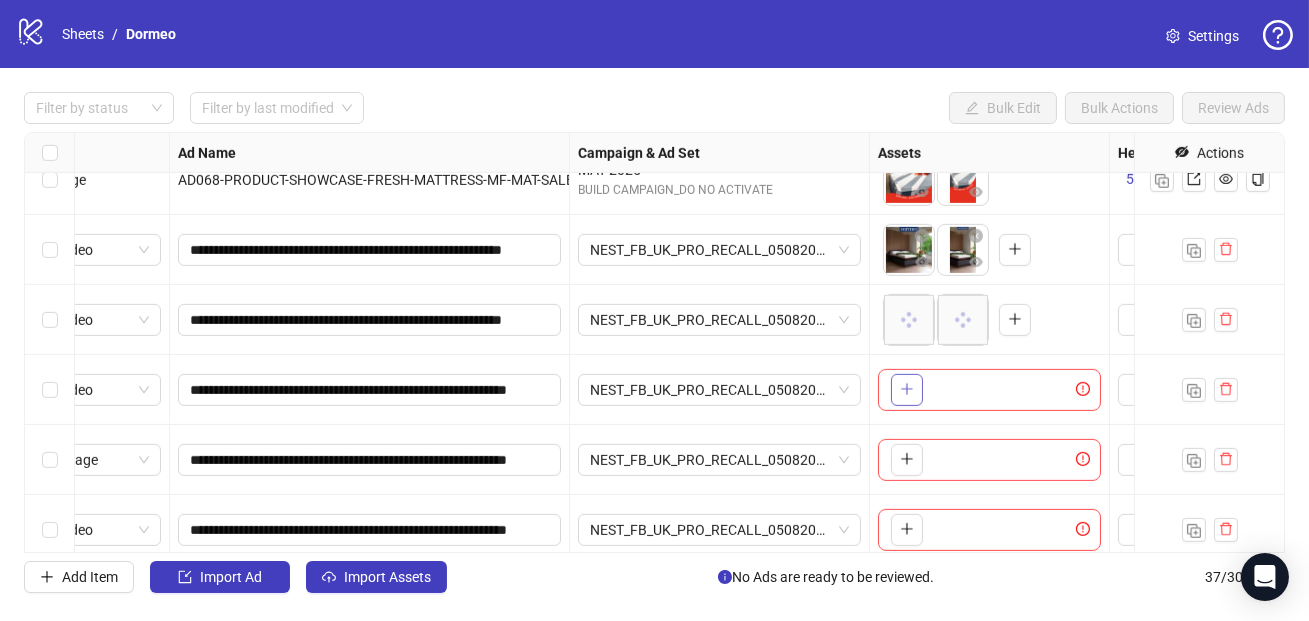 click 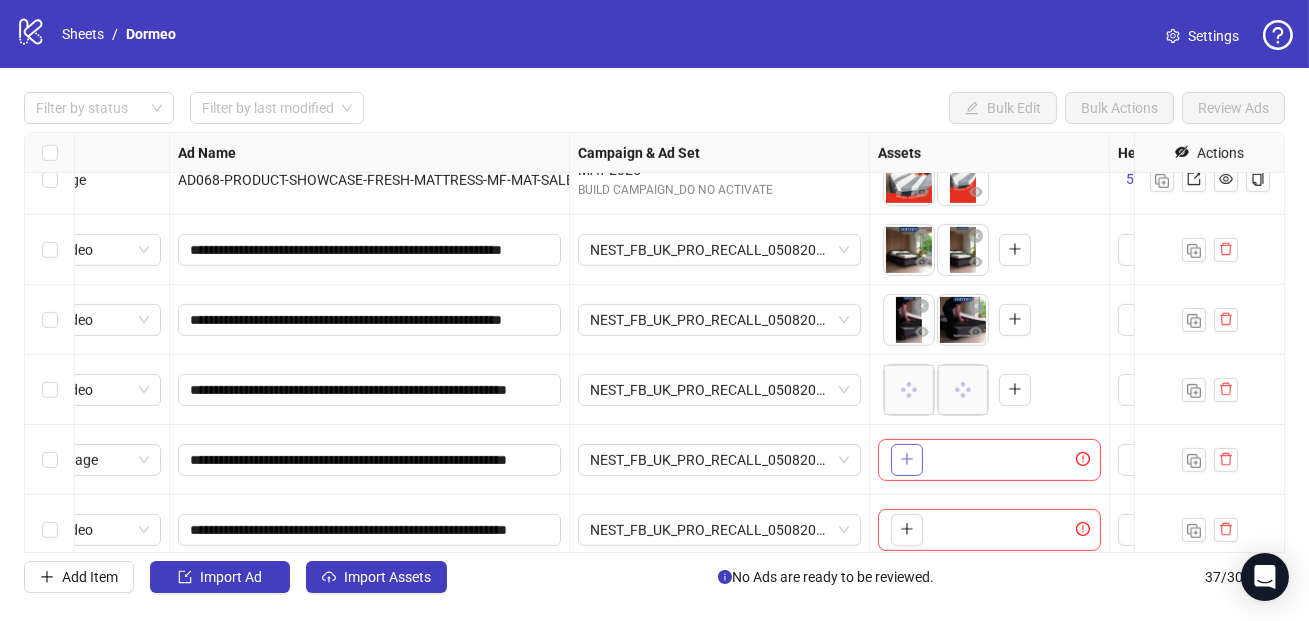 click at bounding box center (907, 459) 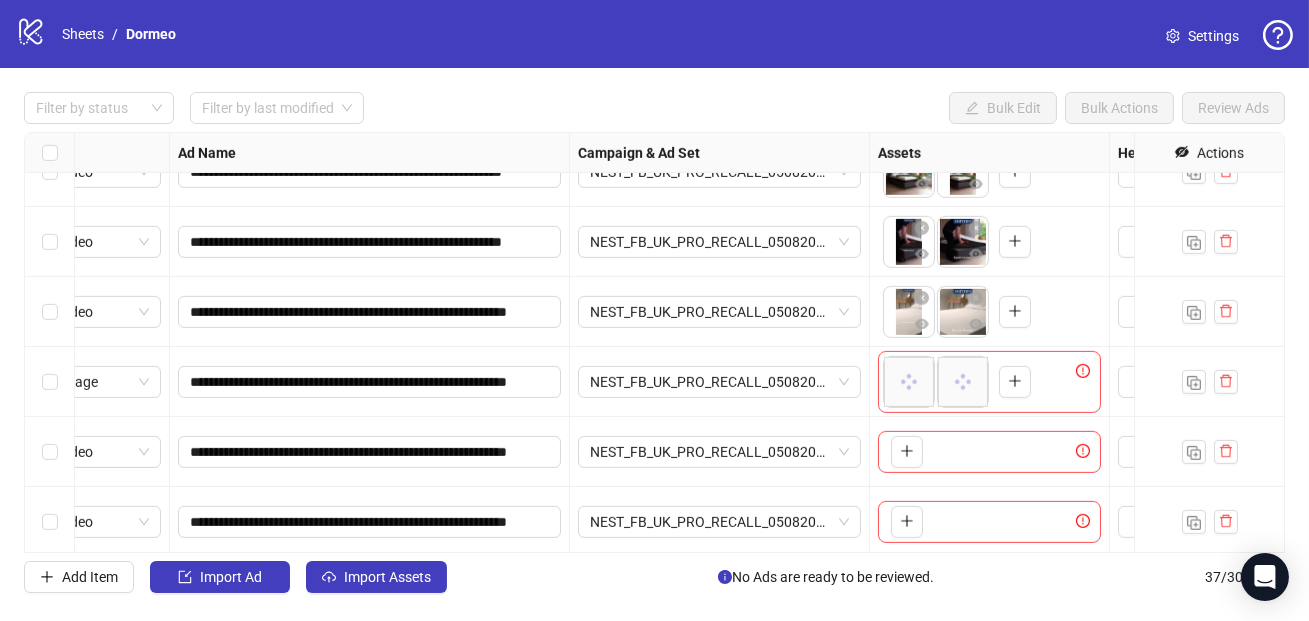 scroll, scrollTop: 2206, scrollLeft: 0, axis: vertical 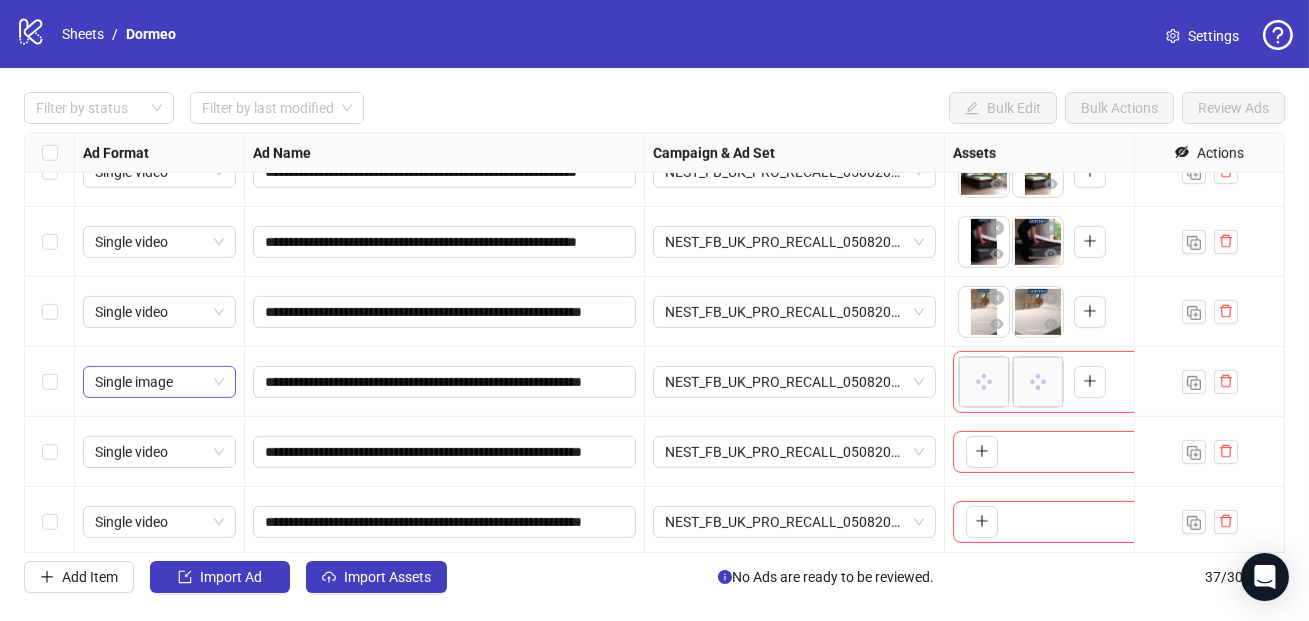 click on "Single image" at bounding box center [159, 382] 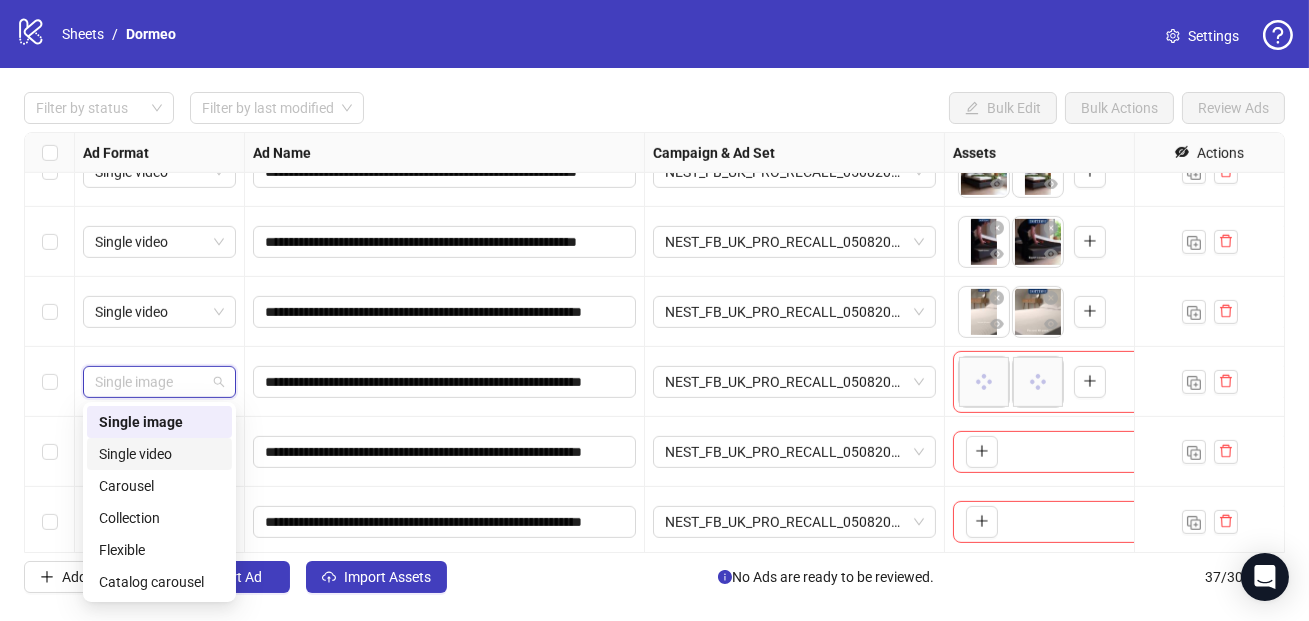click on "Single video" at bounding box center [159, 454] 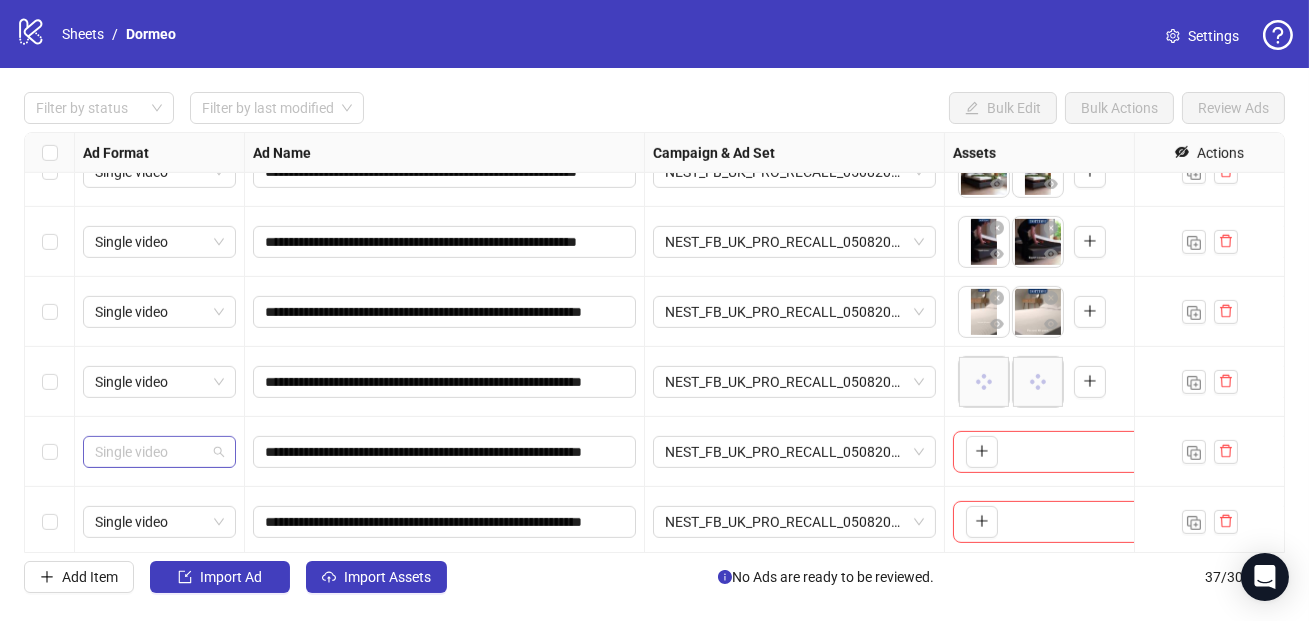 click on "Single video" at bounding box center [159, 452] 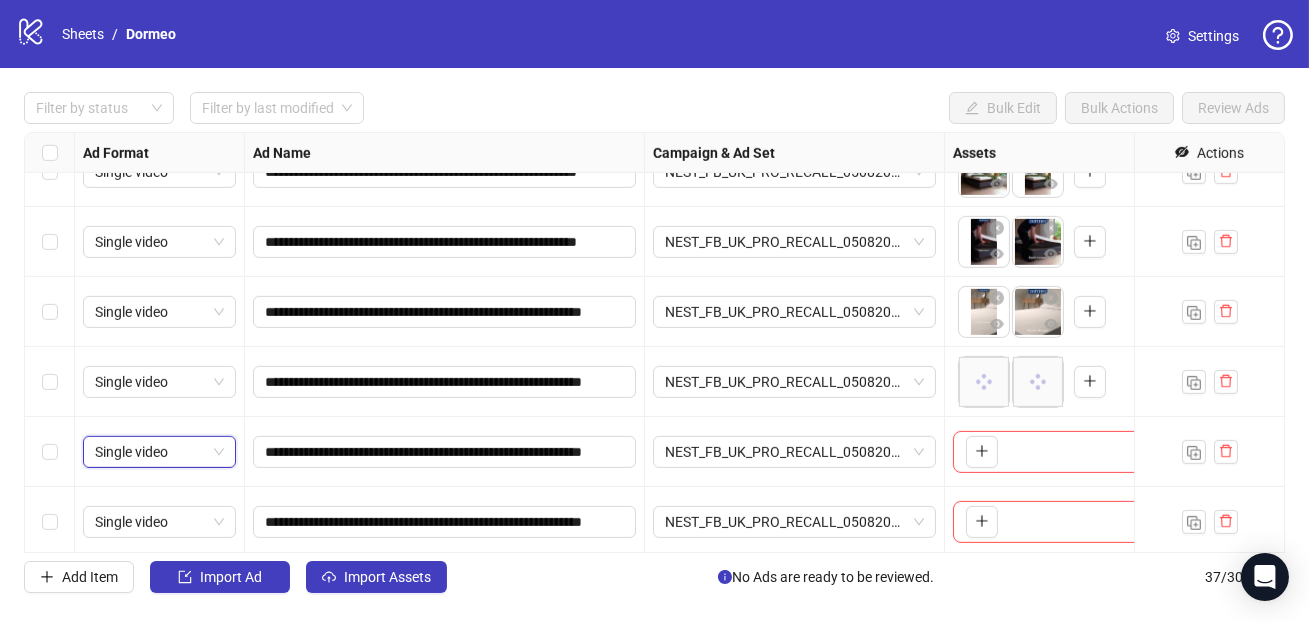click on "Single video" at bounding box center (159, 452) 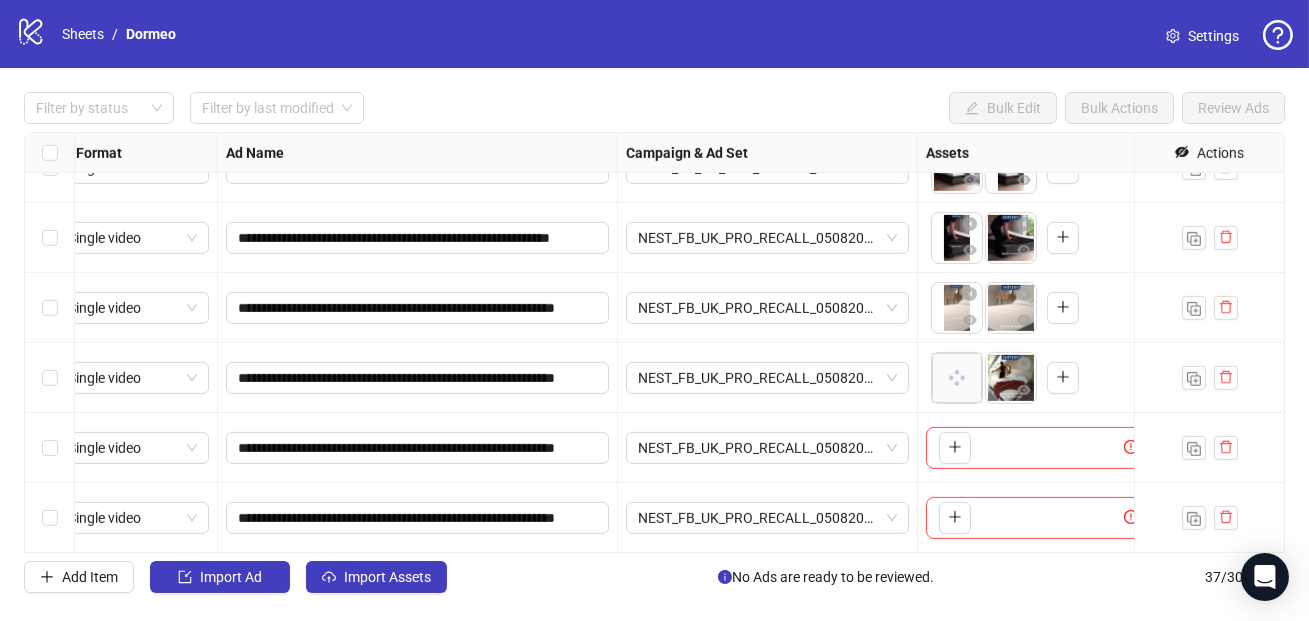 scroll, scrollTop: 2210, scrollLeft: 0, axis: vertical 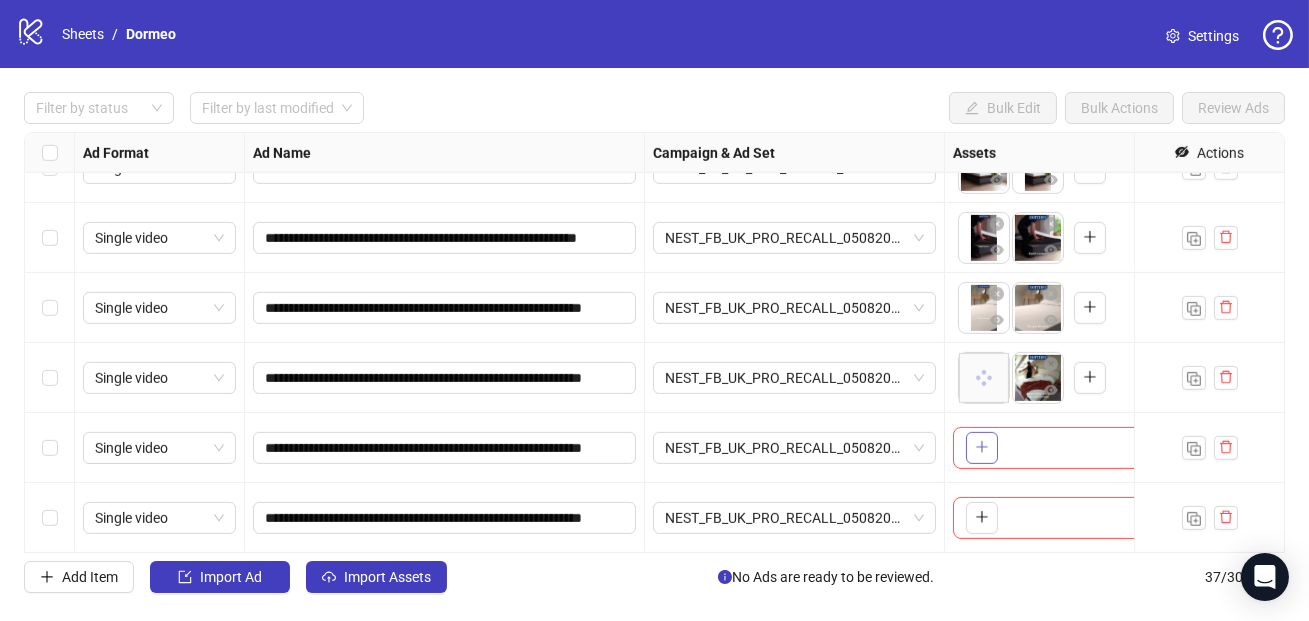 click at bounding box center [982, 448] 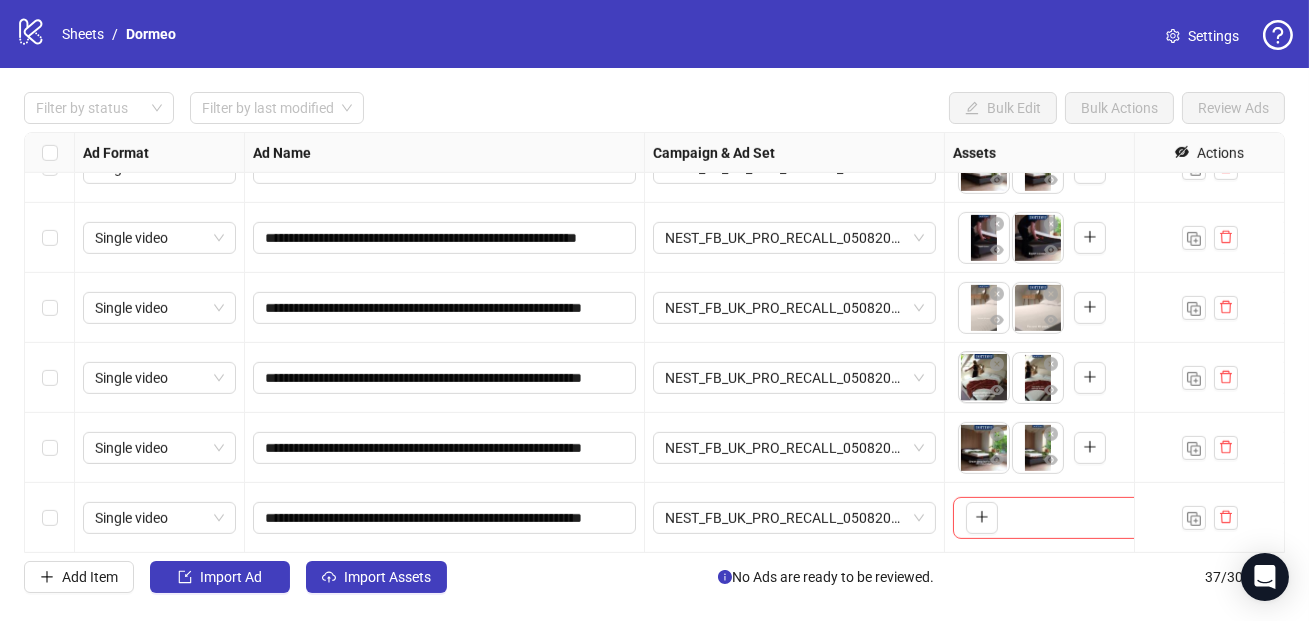 drag, startPoint x: 1019, startPoint y: 393, endPoint x: 968, endPoint y: 389, distance: 51.156624 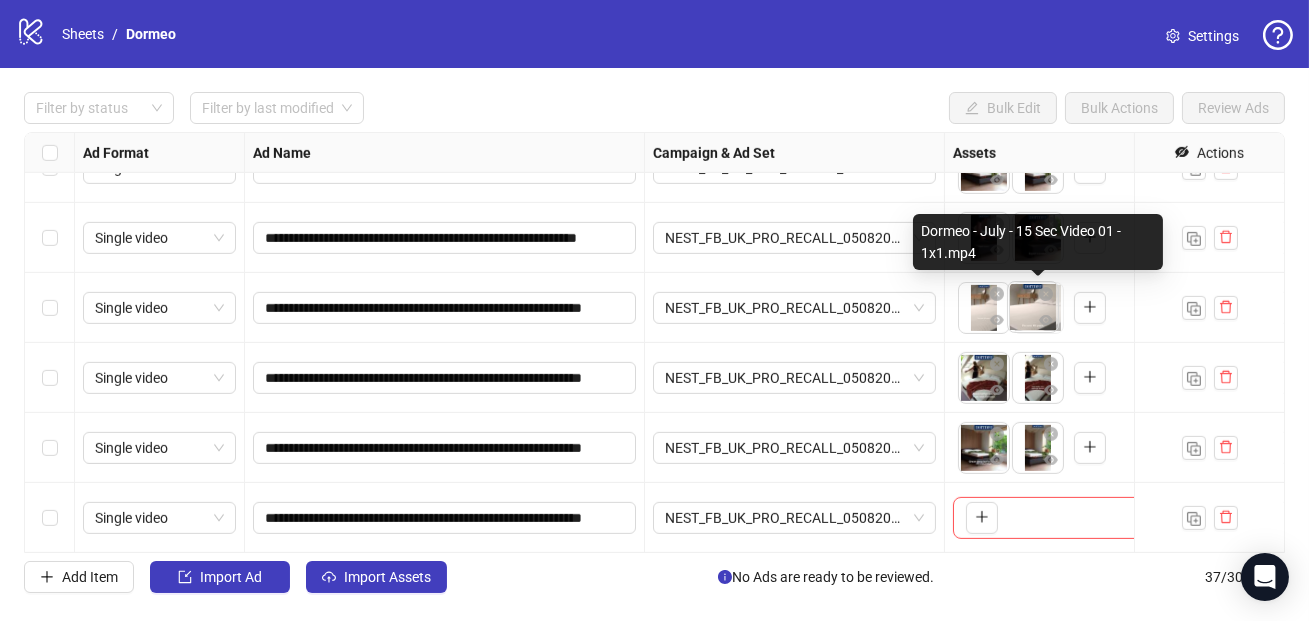drag, startPoint x: 1027, startPoint y: 325, endPoint x: 974, endPoint y: 325, distance: 53 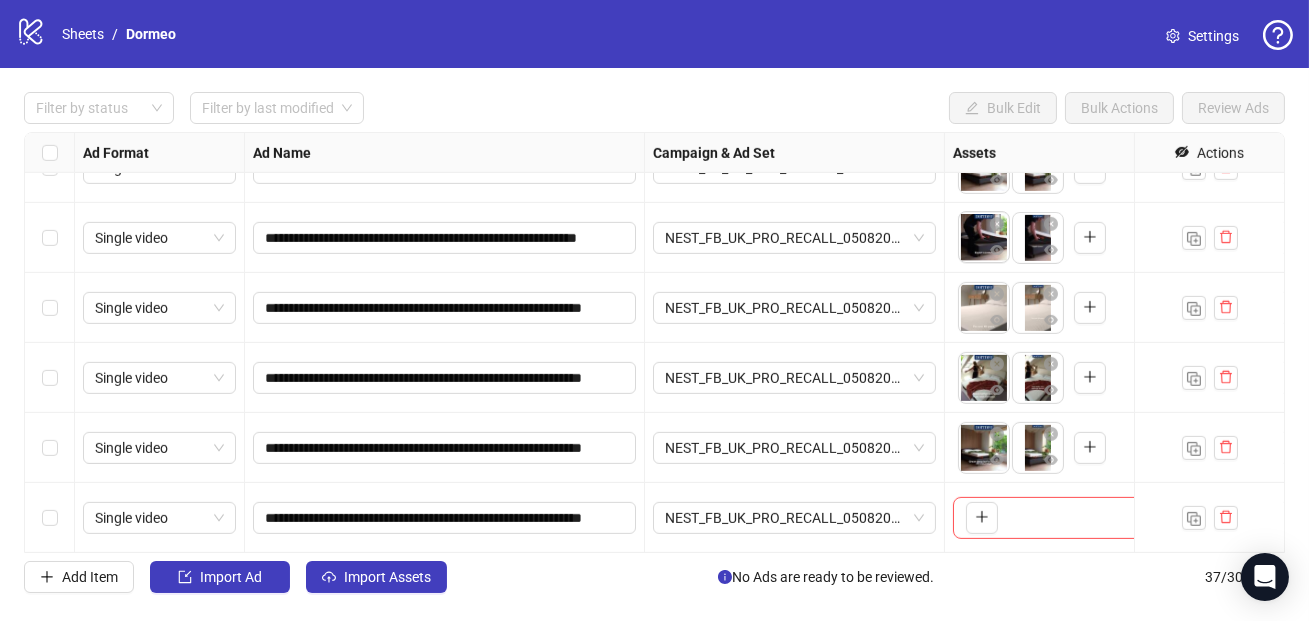 drag, startPoint x: 1037, startPoint y: 257, endPoint x: 972, endPoint y: 266, distance: 65.62012 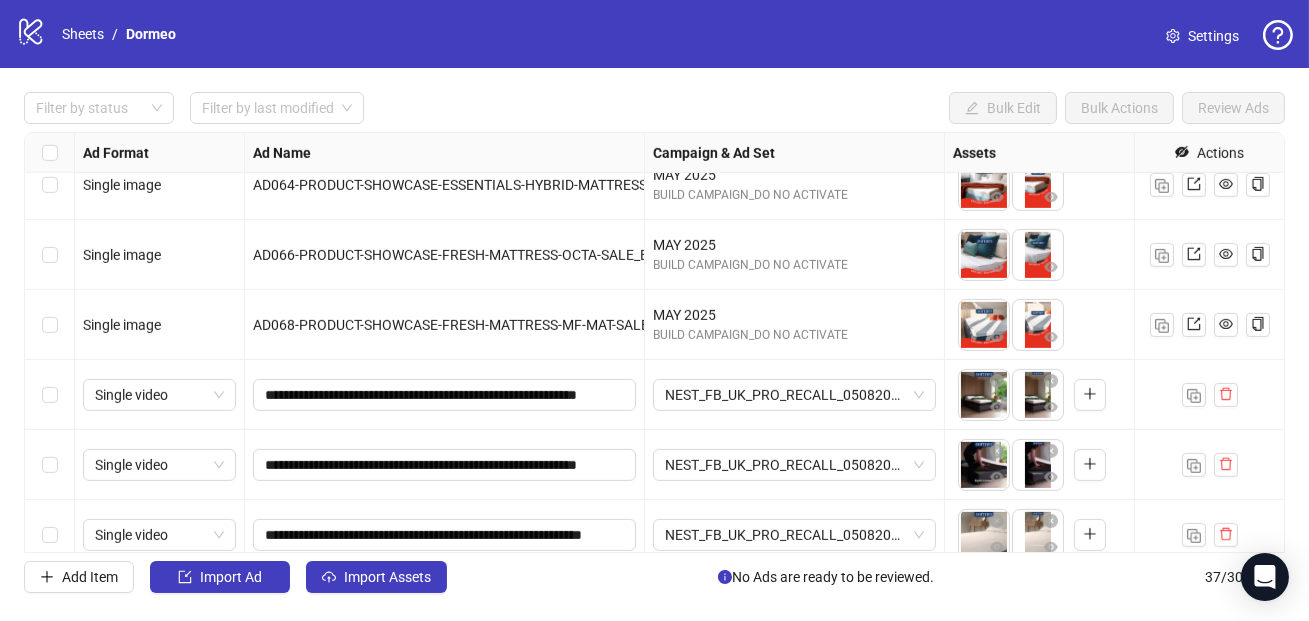 scroll, scrollTop: 2210, scrollLeft: 0, axis: vertical 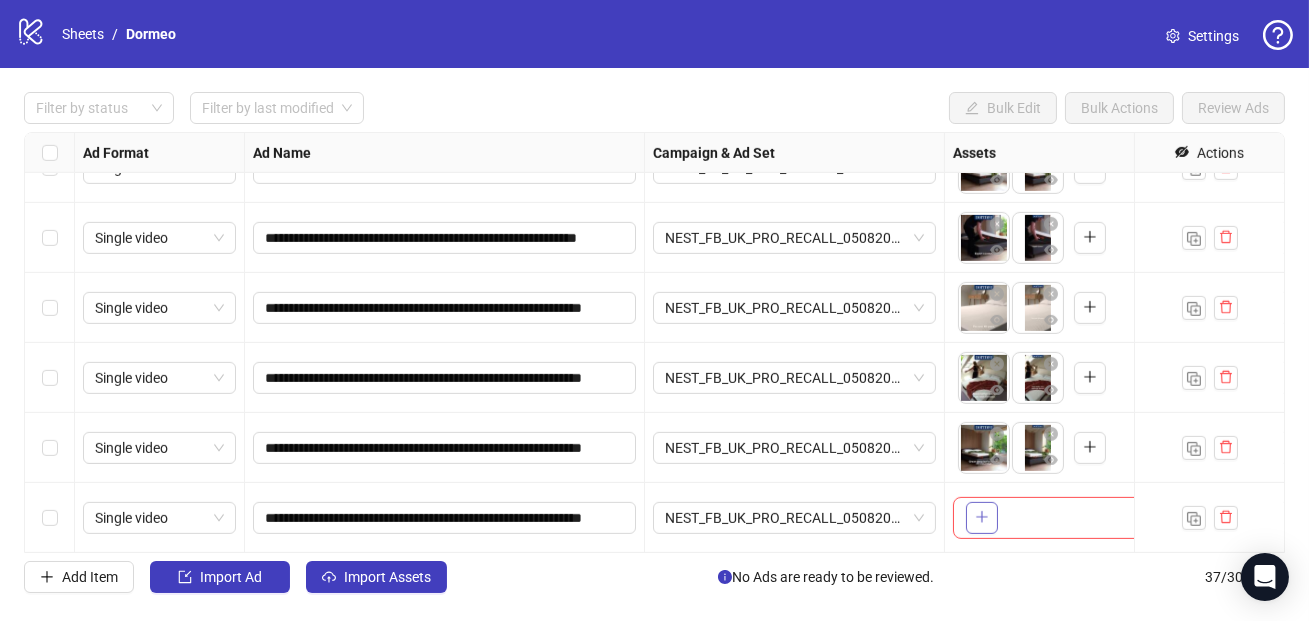click at bounding box center [982, 518] 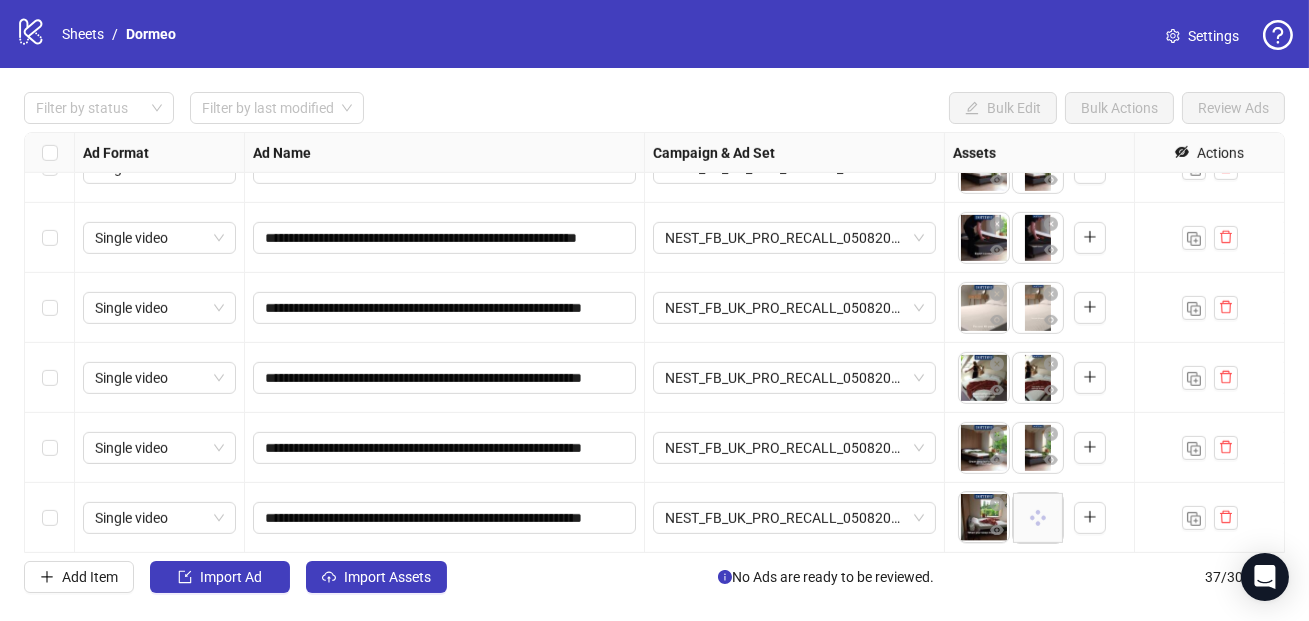 drag, startPoint x: 1031, startPoint y: 540, endPoint x: 974, endPoint y: 536, distance: 57.14018 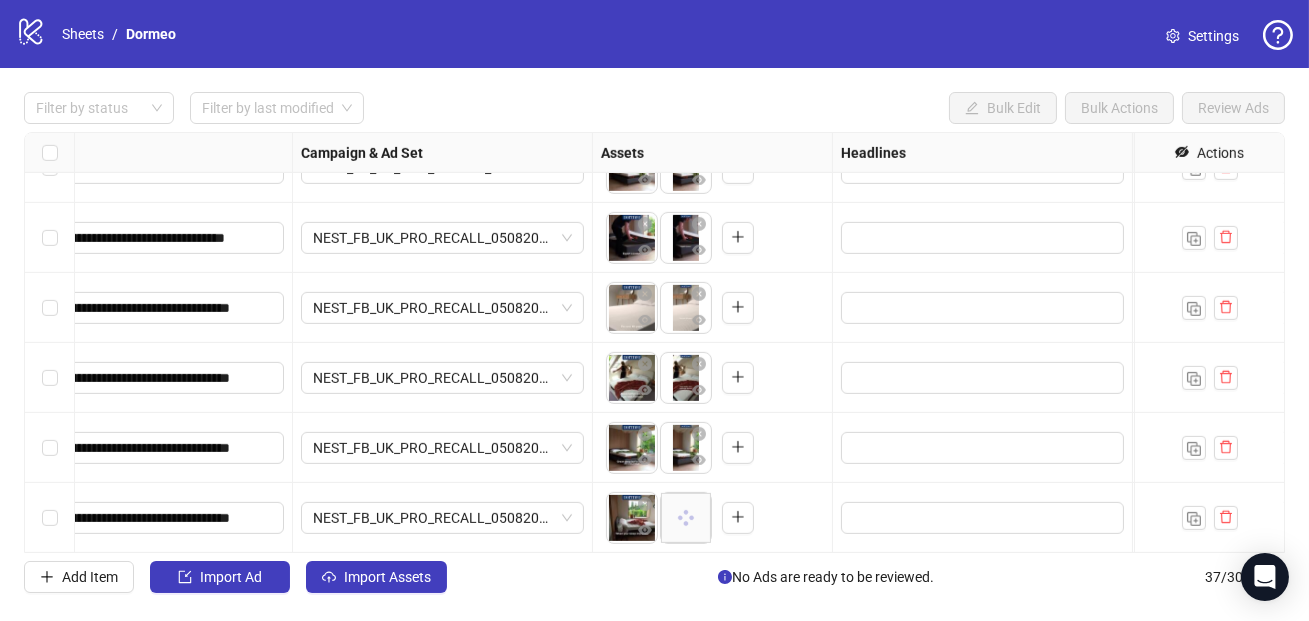 scroll, scrollTop: 2210, scrollLeft: 358, axis: both 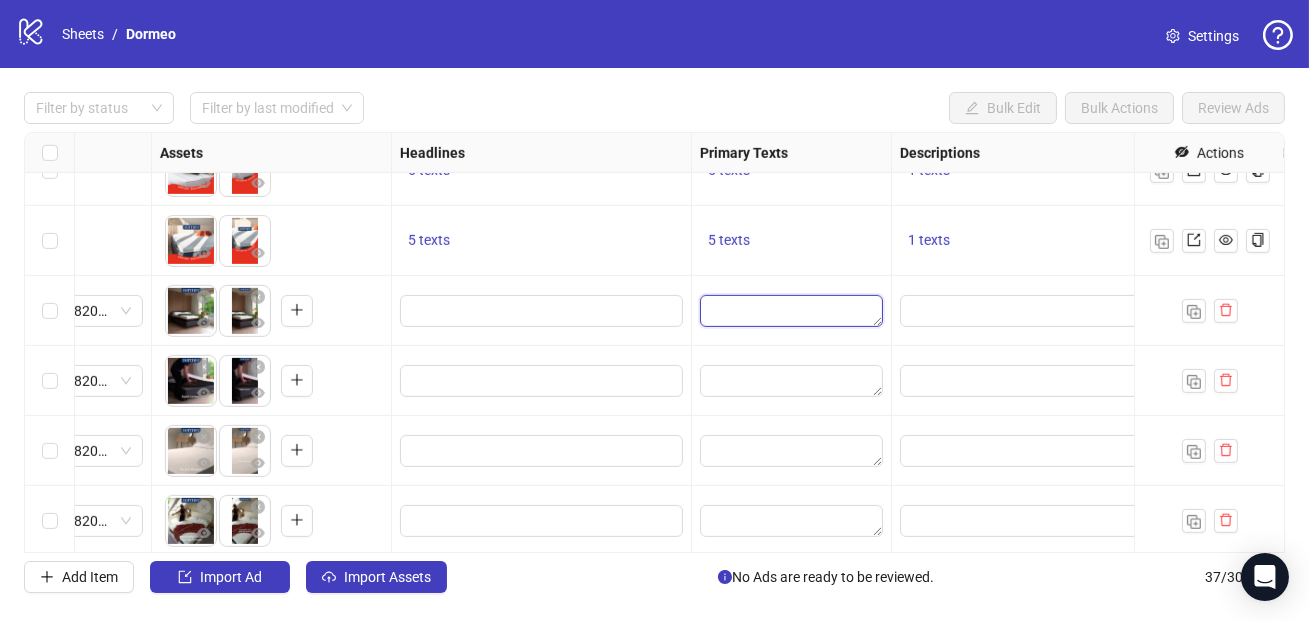 click at bounding box center [791, 311] 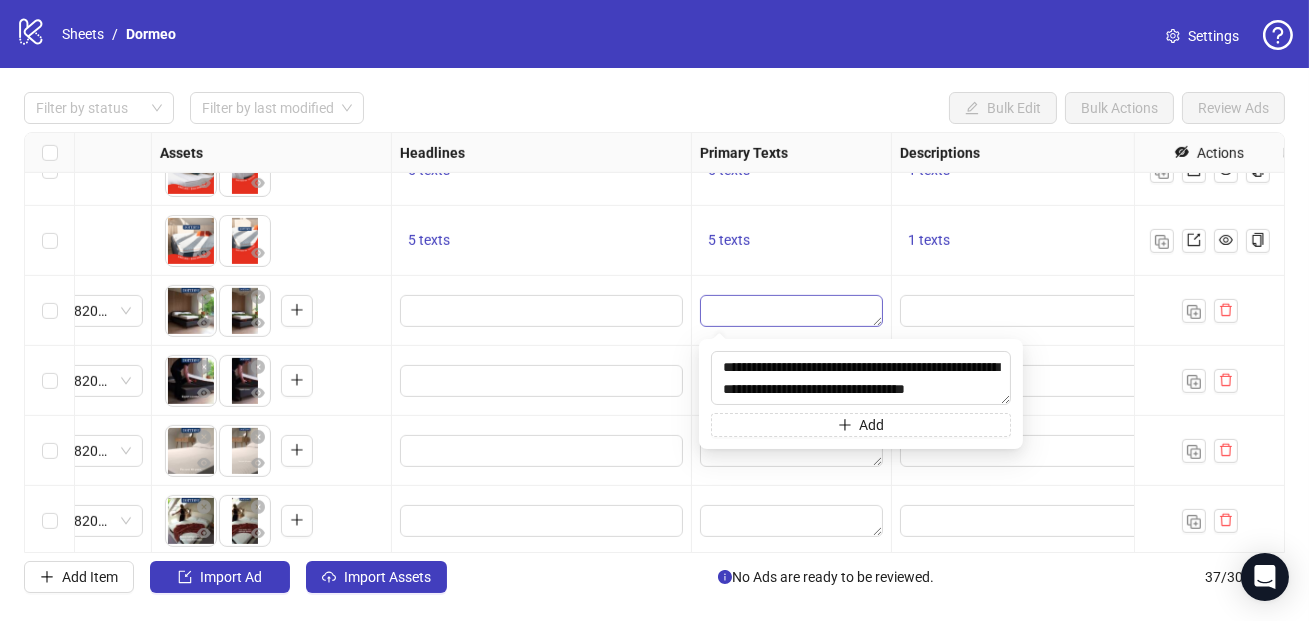 scroll, scrollTop: 15, scrollLeft: 0, axis: vertical 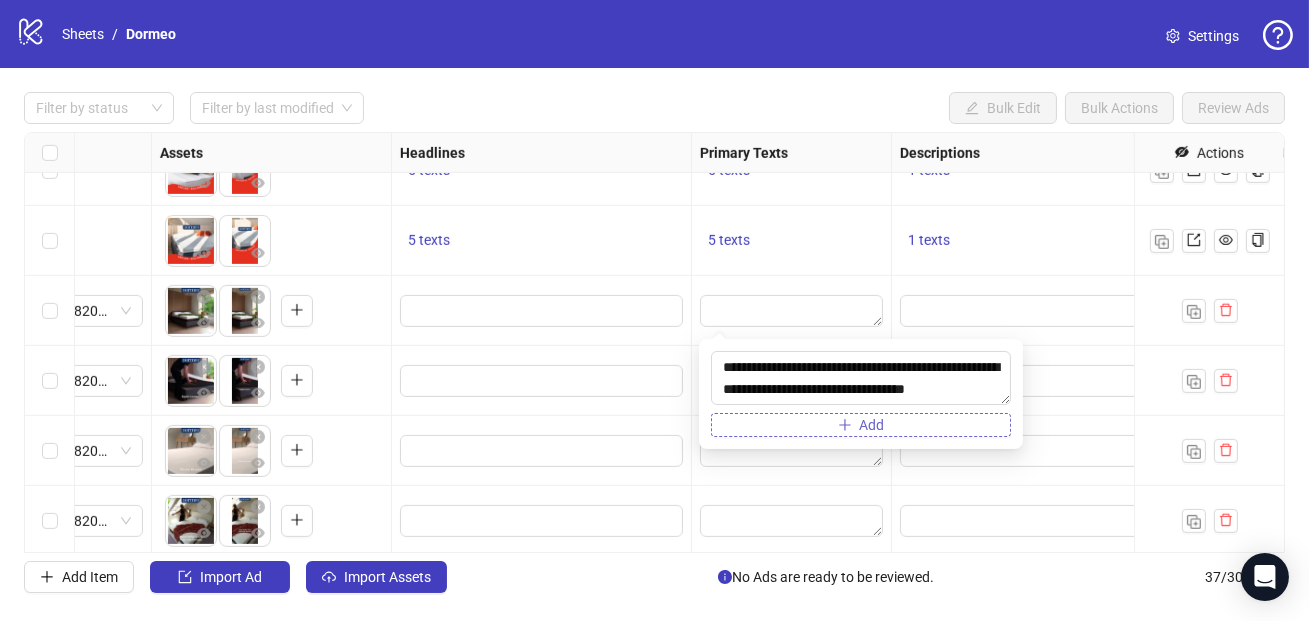type on "**********" 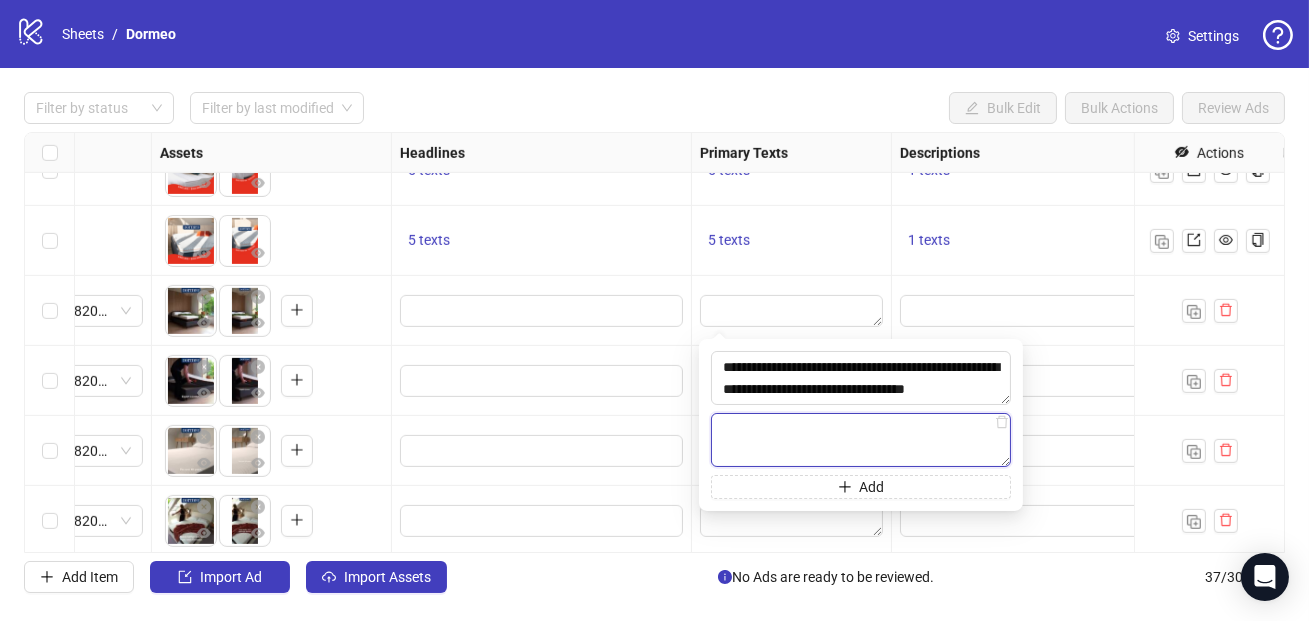 paste on "**********" 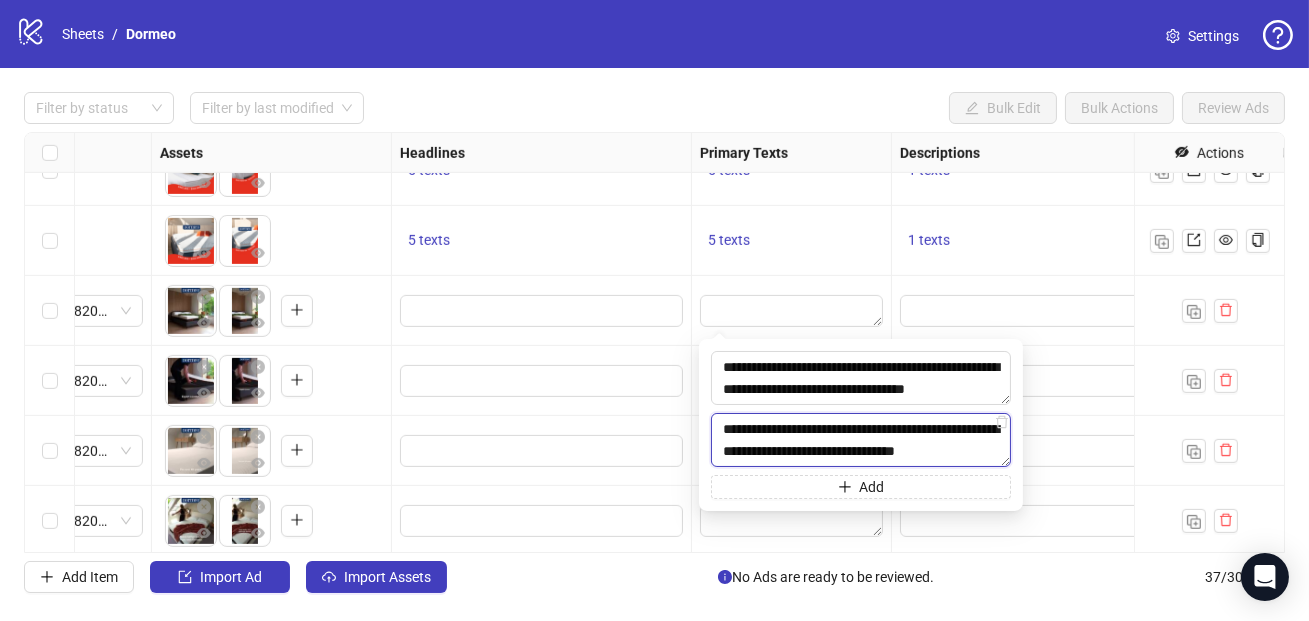 scroll, scrollTop: 15, scrollLeft: 0, axis: vertical 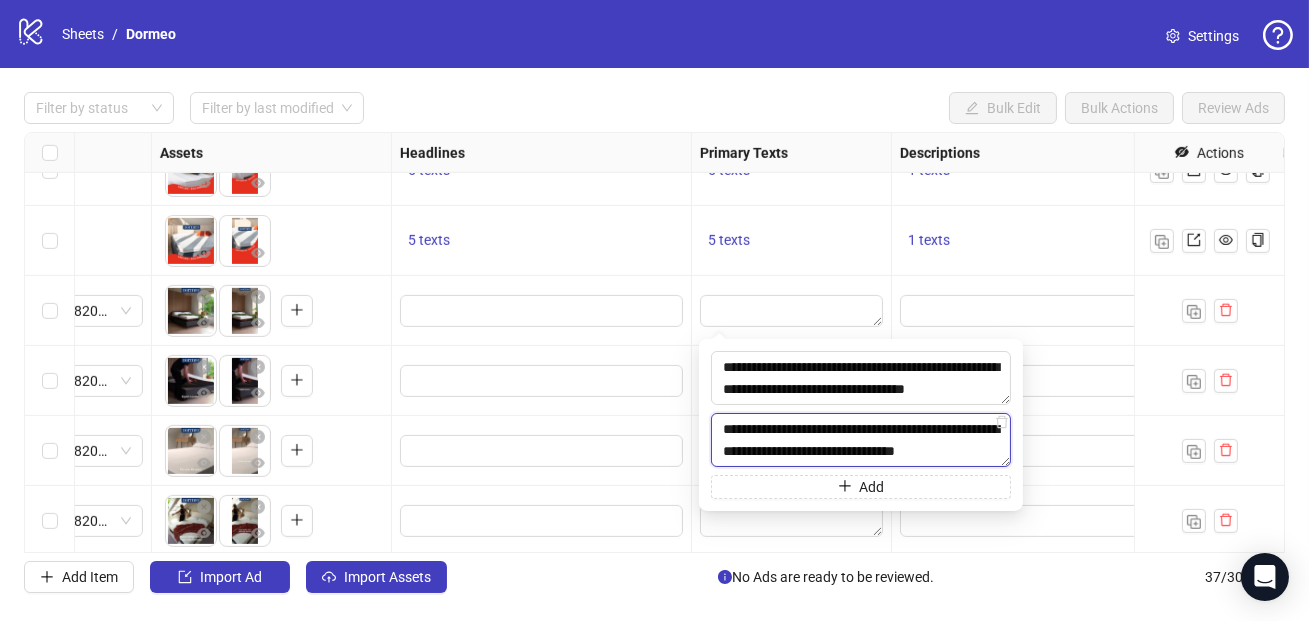 type on "**********" 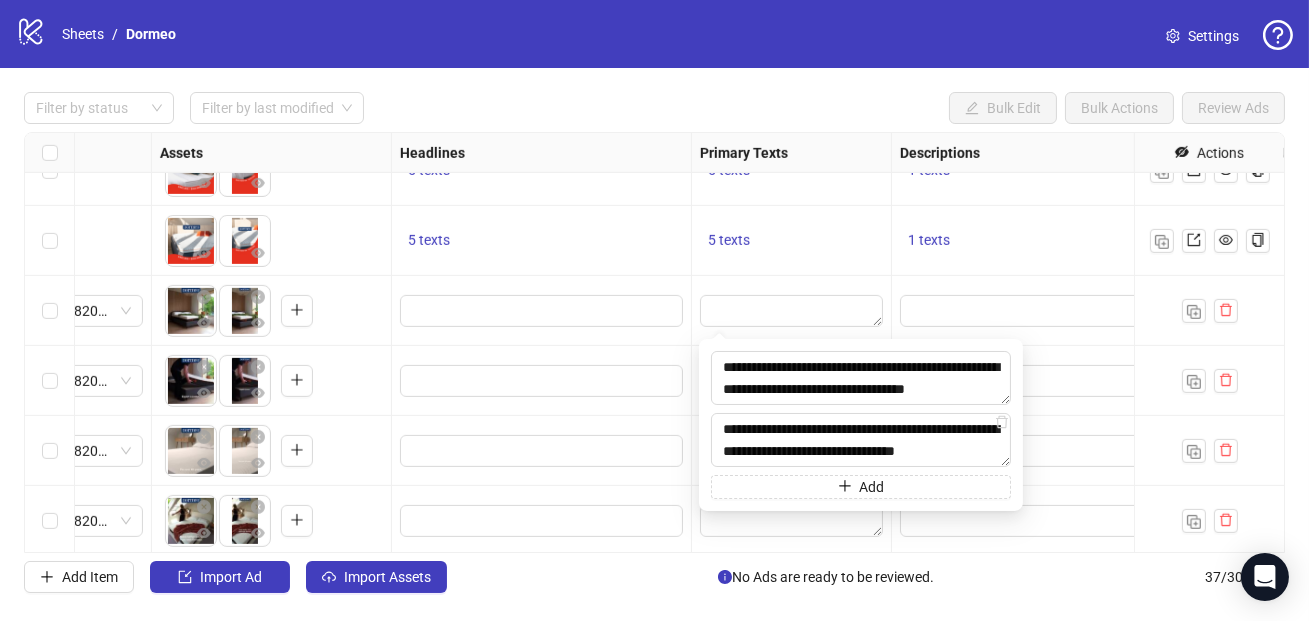 click on "**********" at bounding box center (861, 425) 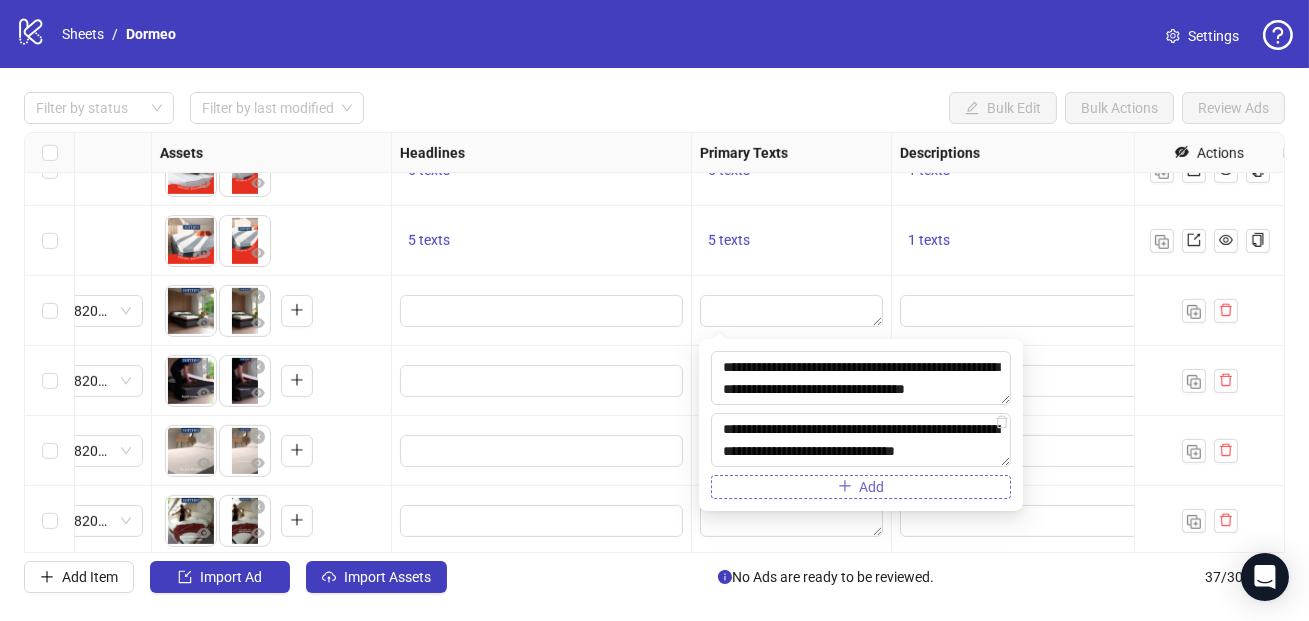 click on "Add" at bounding box center (861, 487) 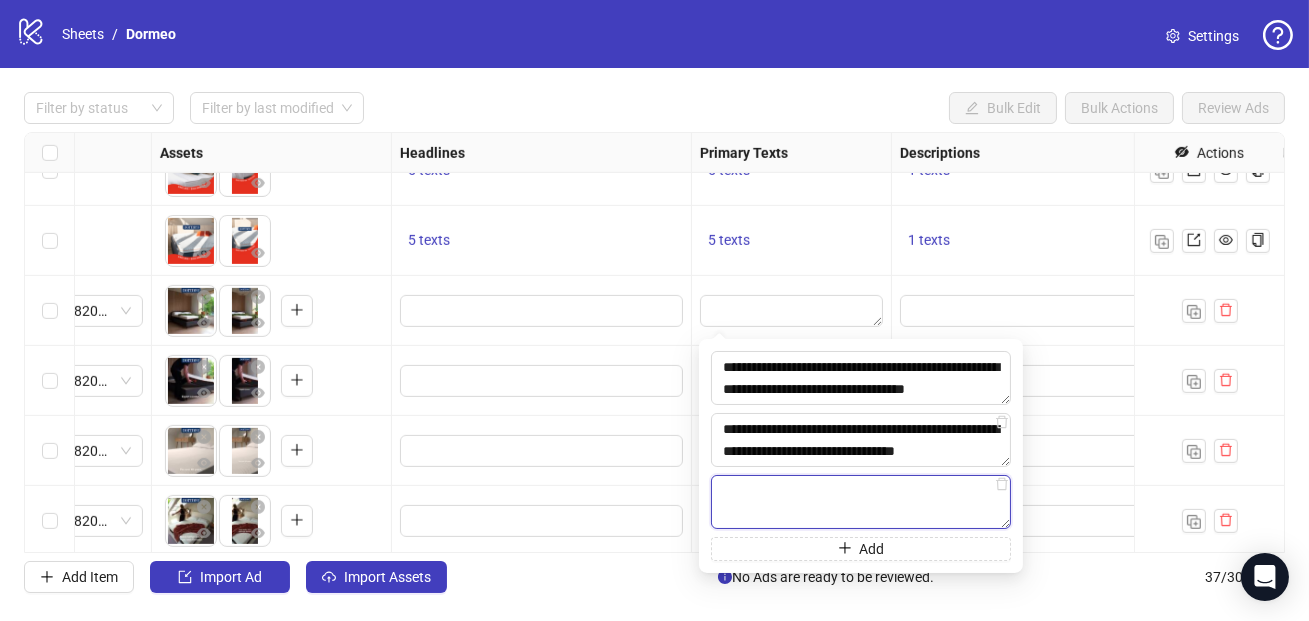 paste on "**********" 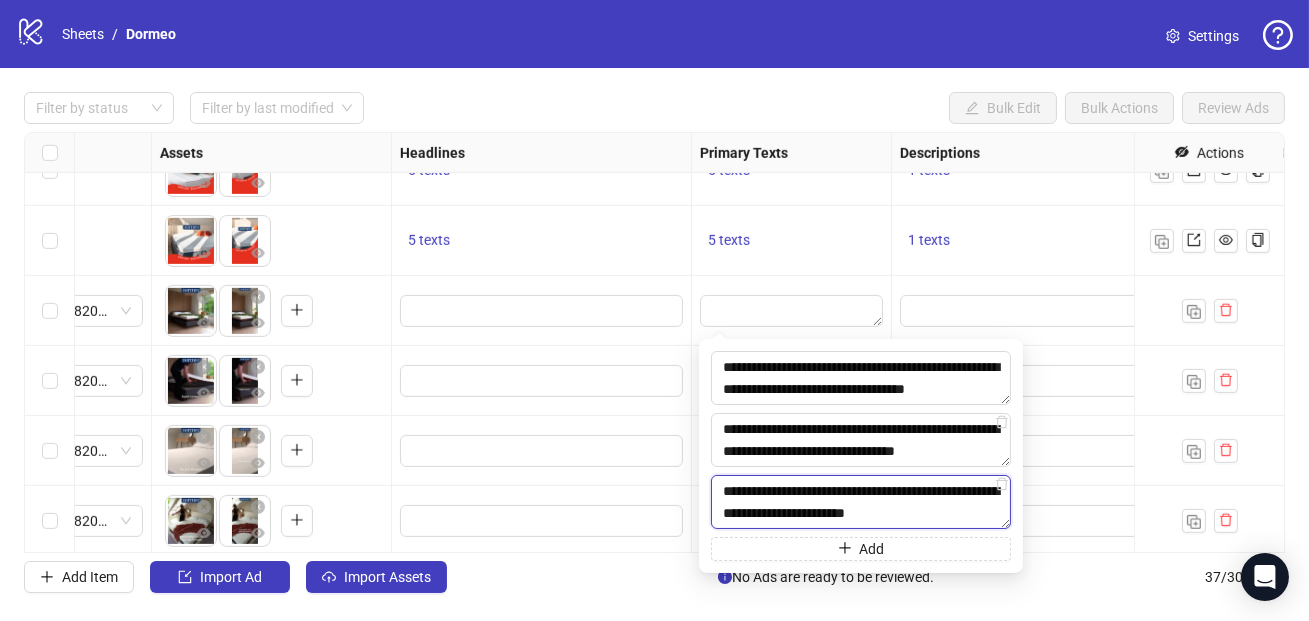 scroll, scrollTop: 15, scrollLeft: 0, axis: vertical 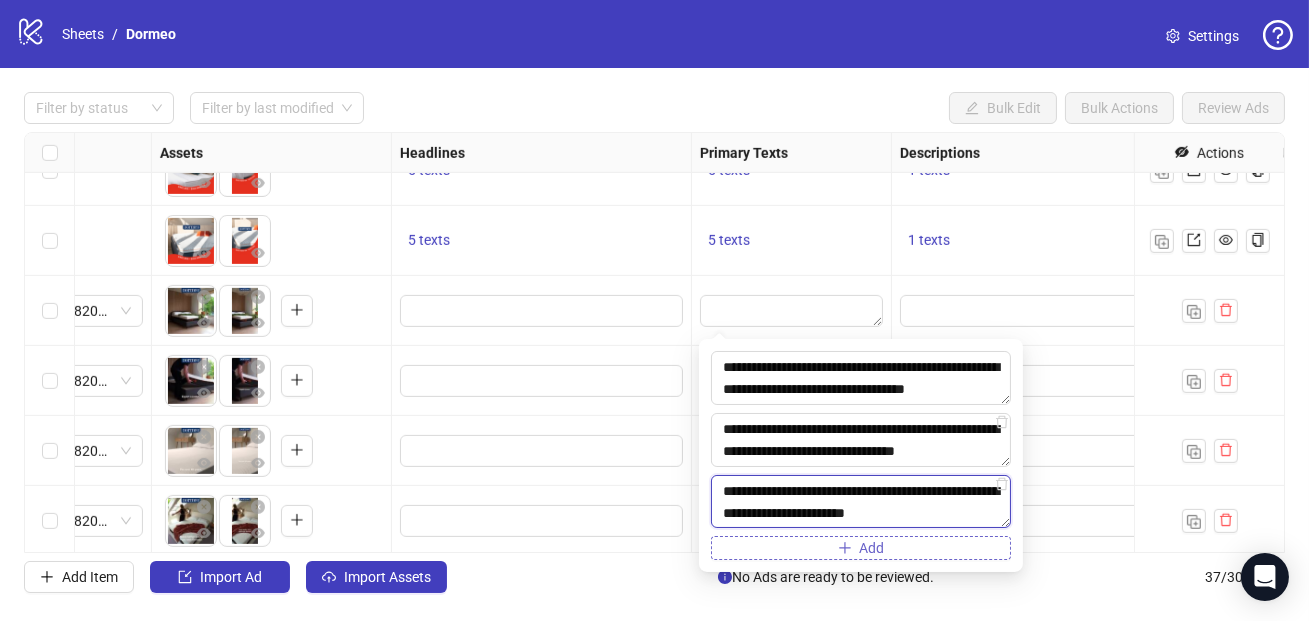 type on "**********" 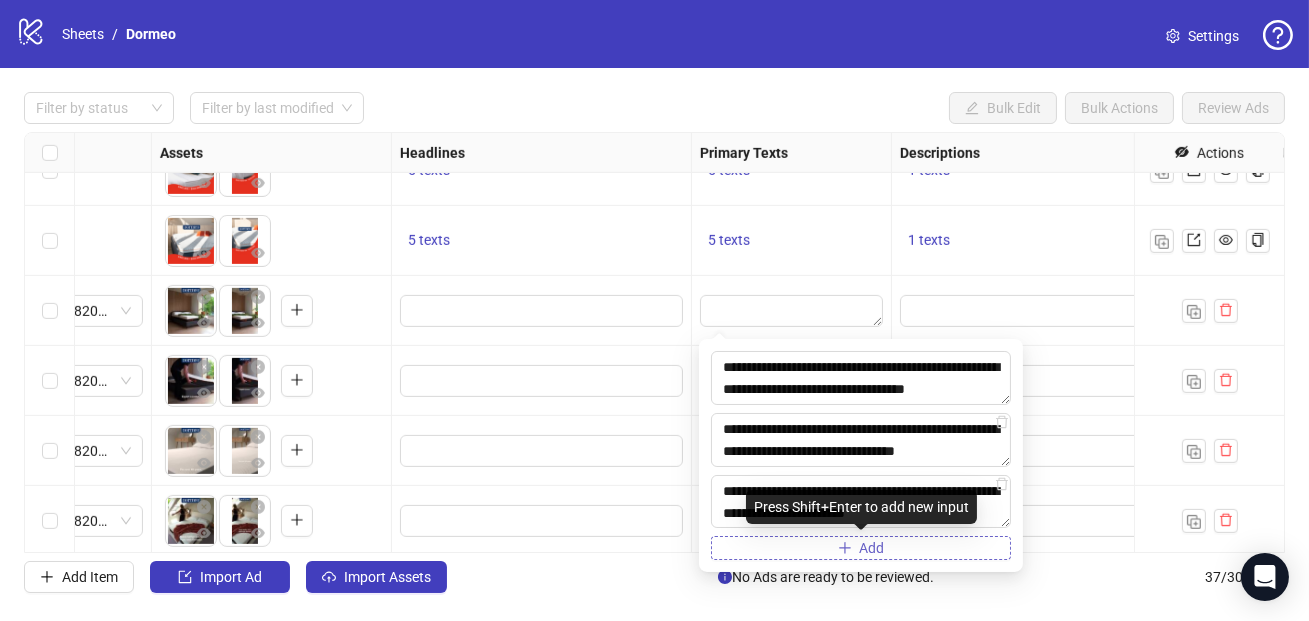 click on "Add" at bounding box center (872, 548) 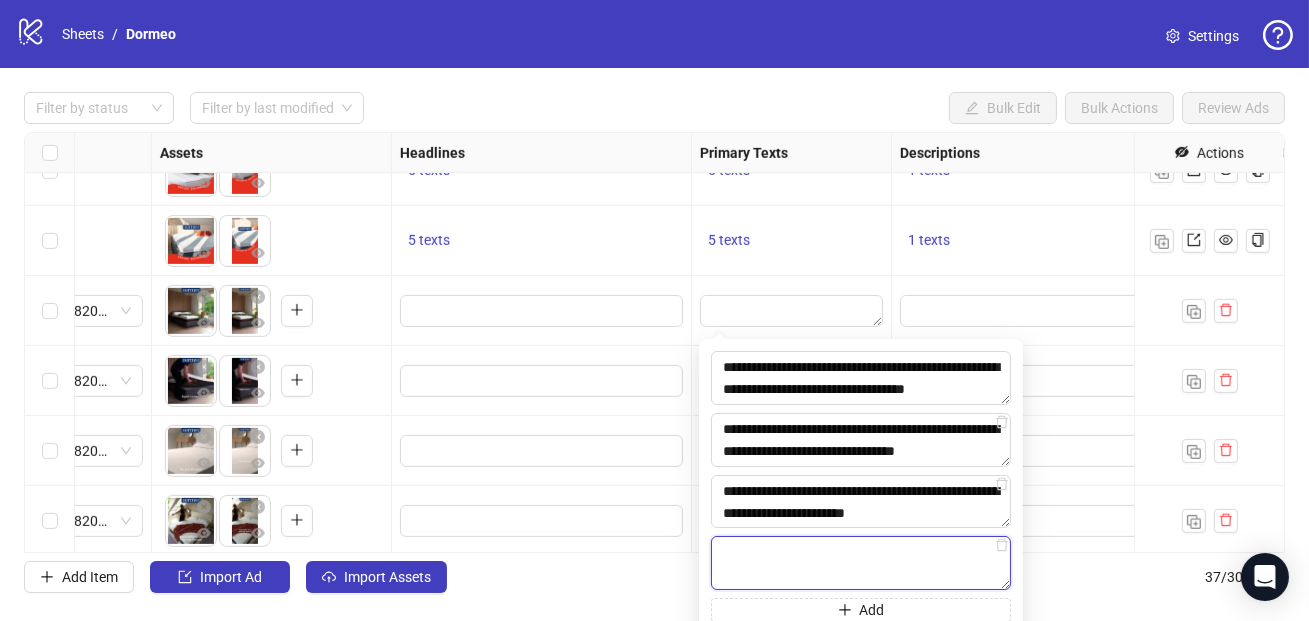 paste on "**********" 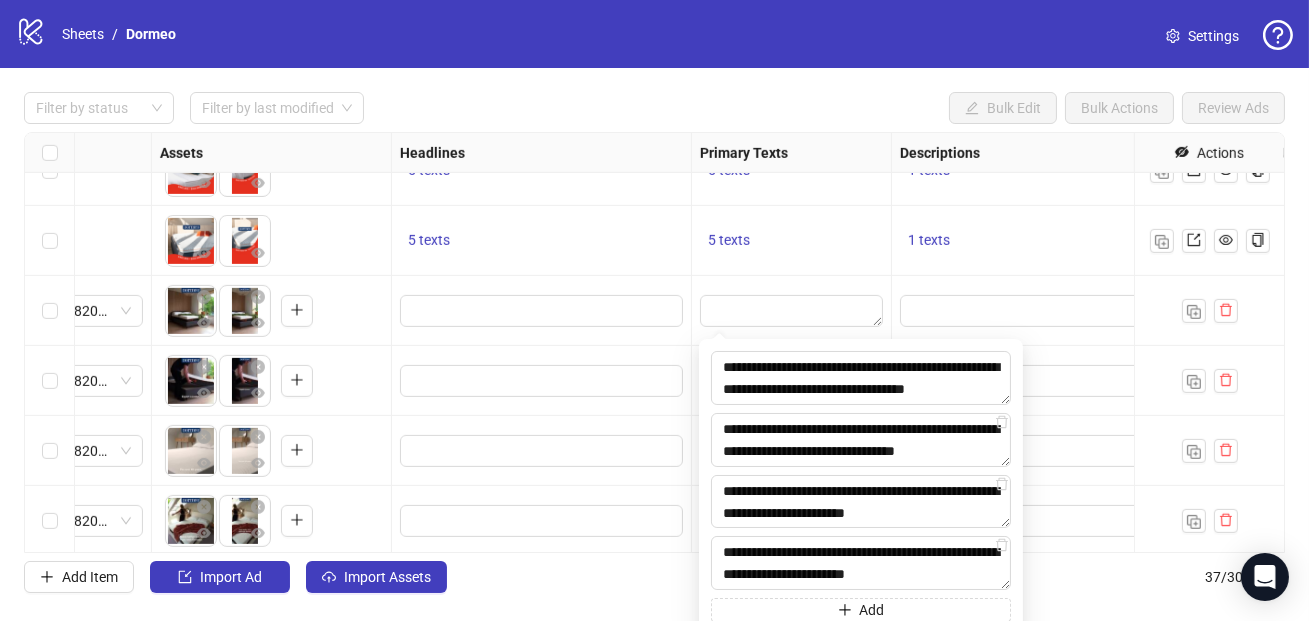 click at bounding box center [792, 311] 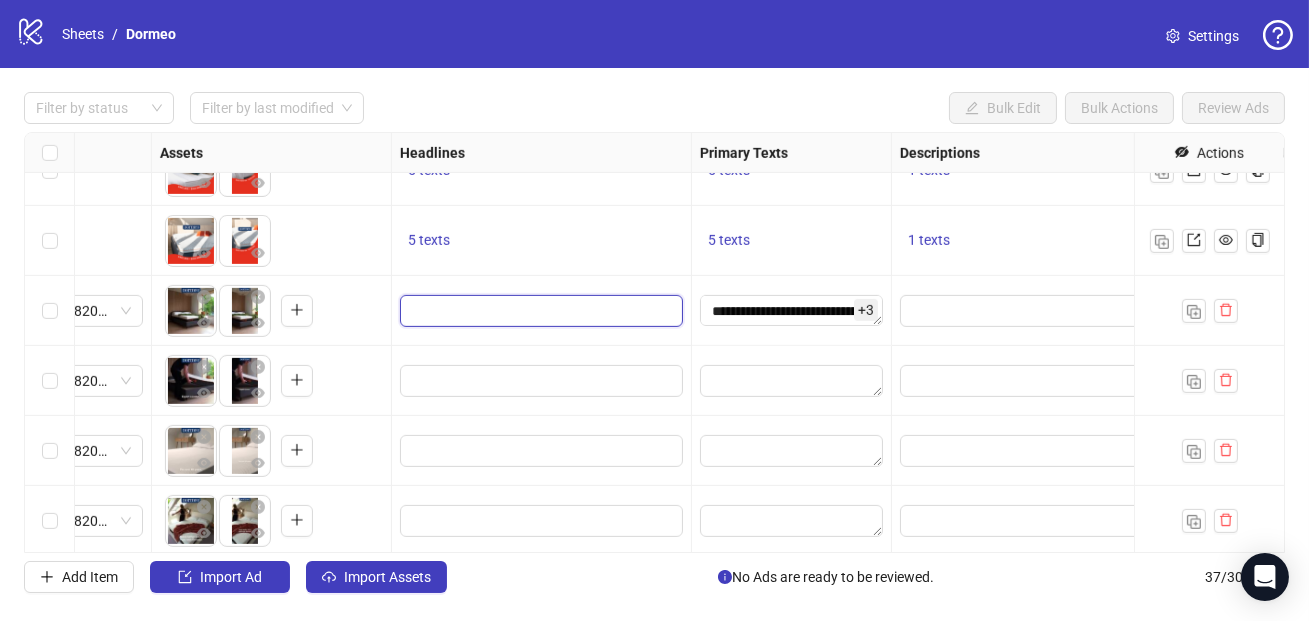 click at bounding box center (539, 311) 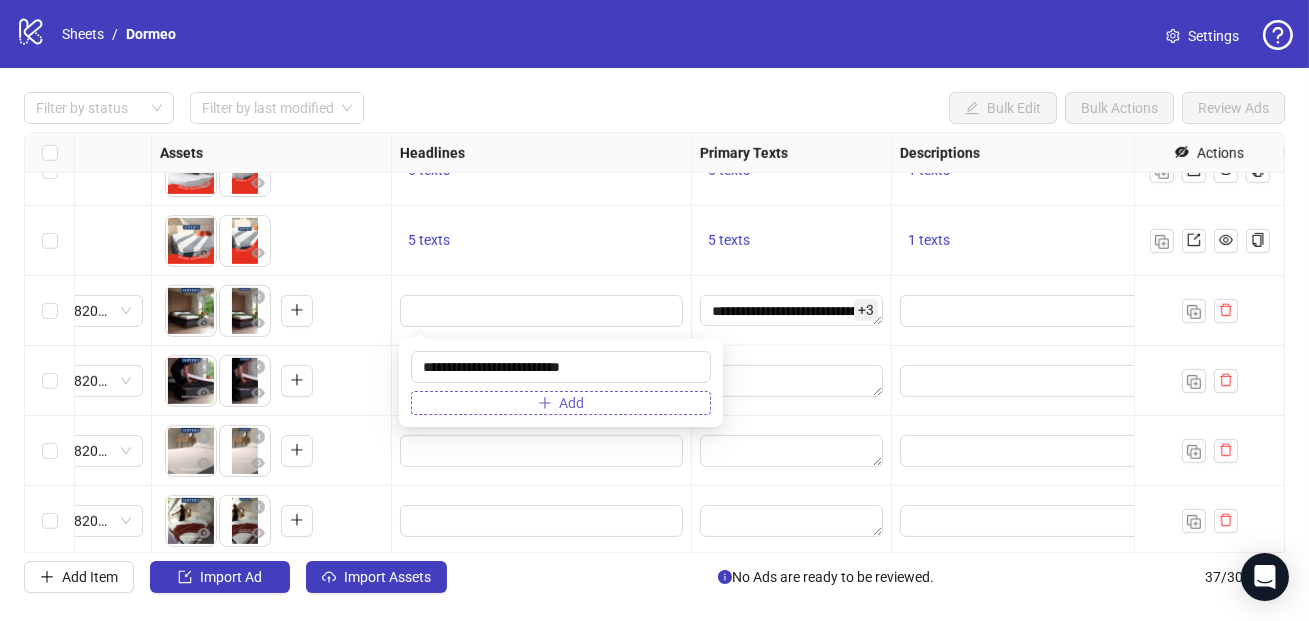 type on "**********" 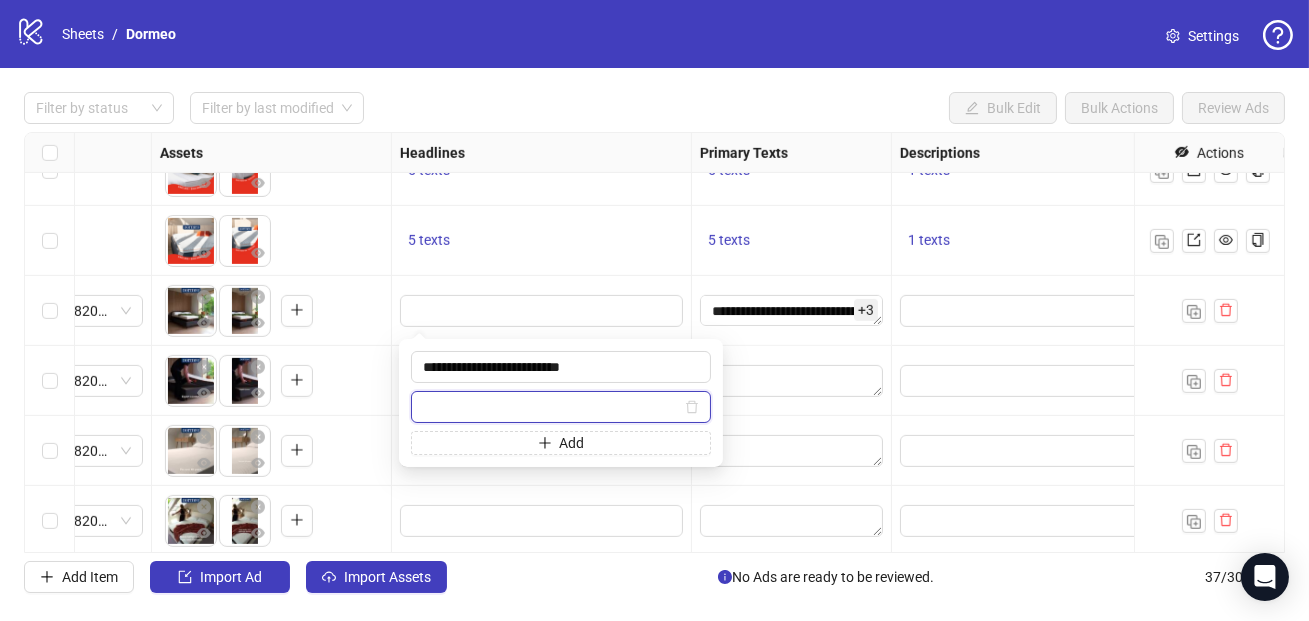 paste on "**********" 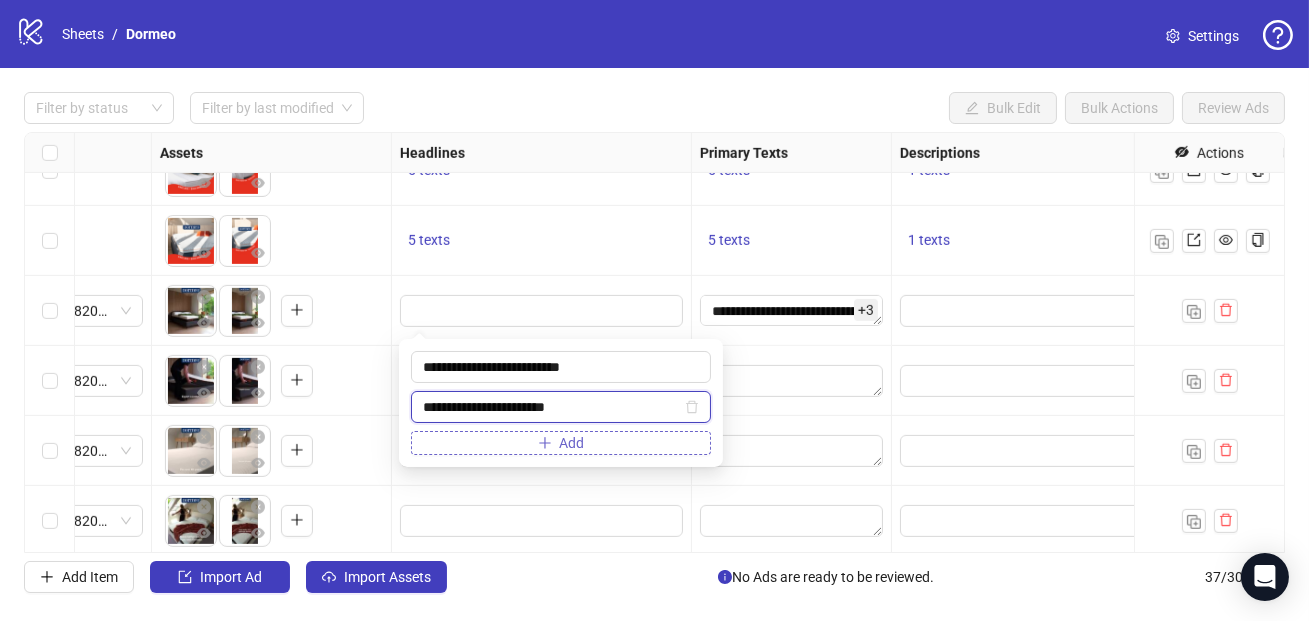 type on "**********" 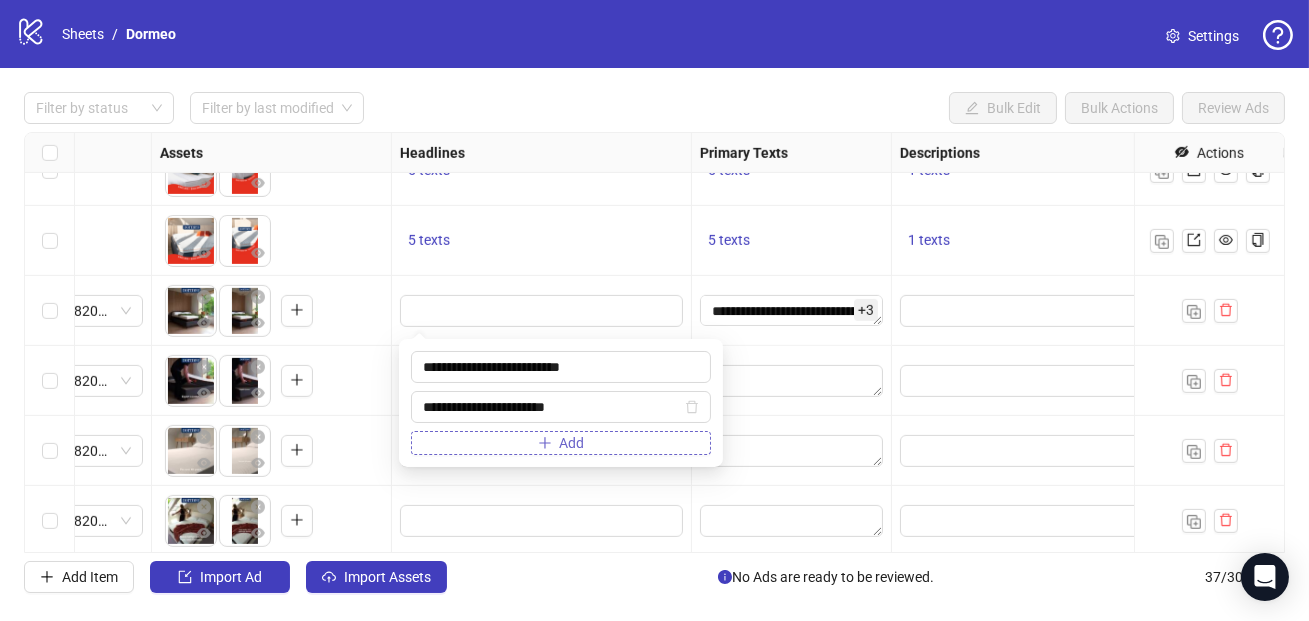 click at bounding box center [545, 443] 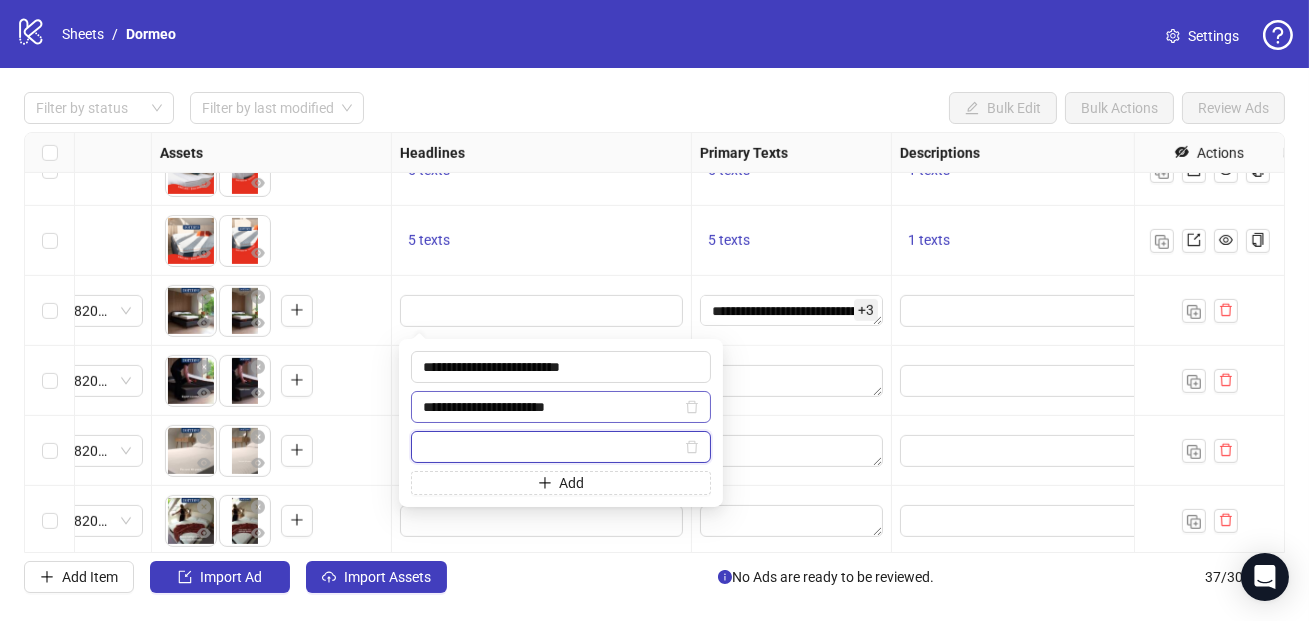 paste on "**********" 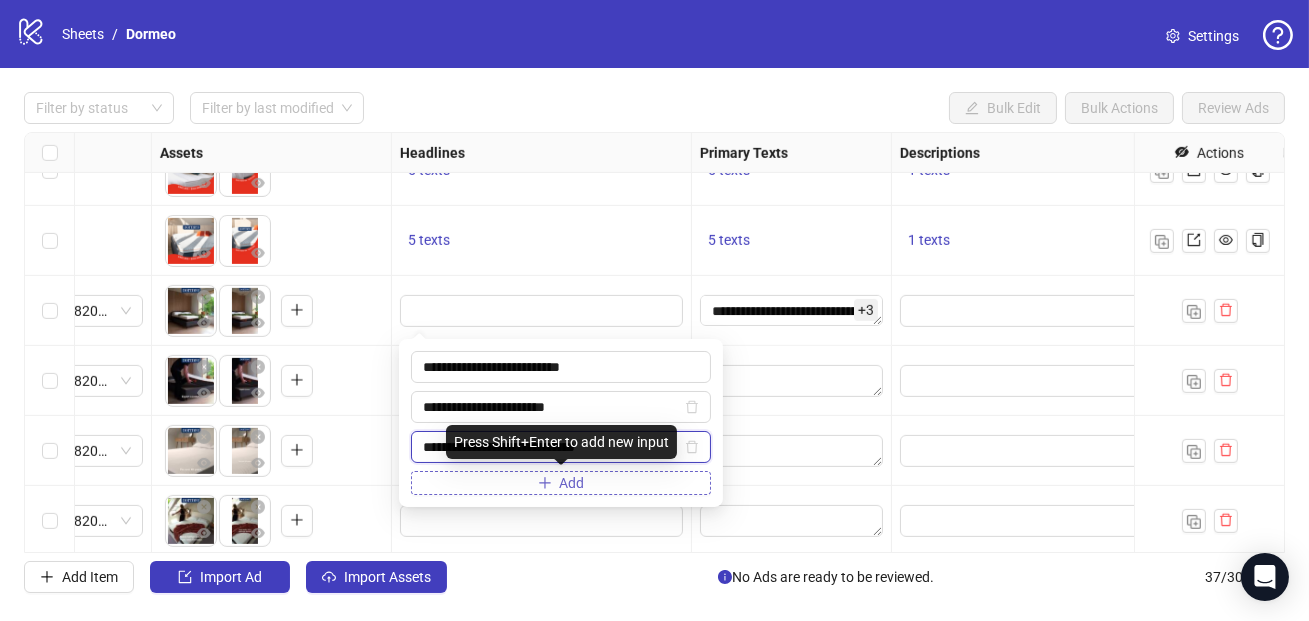type on "**********" 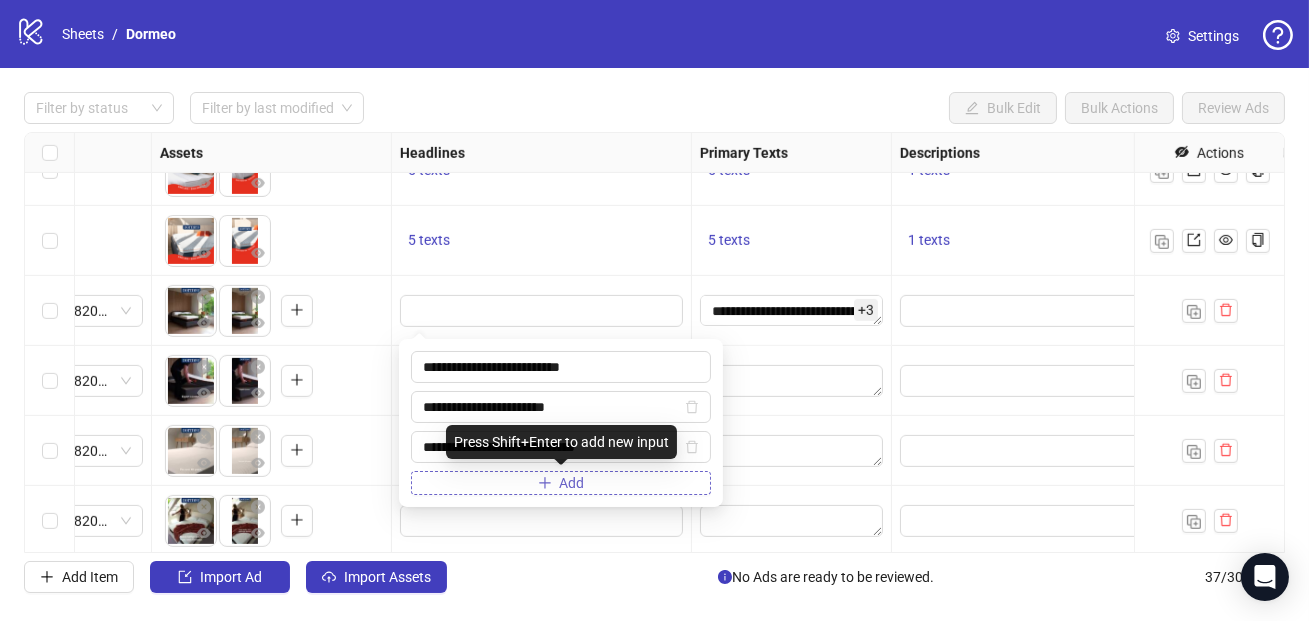 click on "Add" at bounding box center (572, 483) 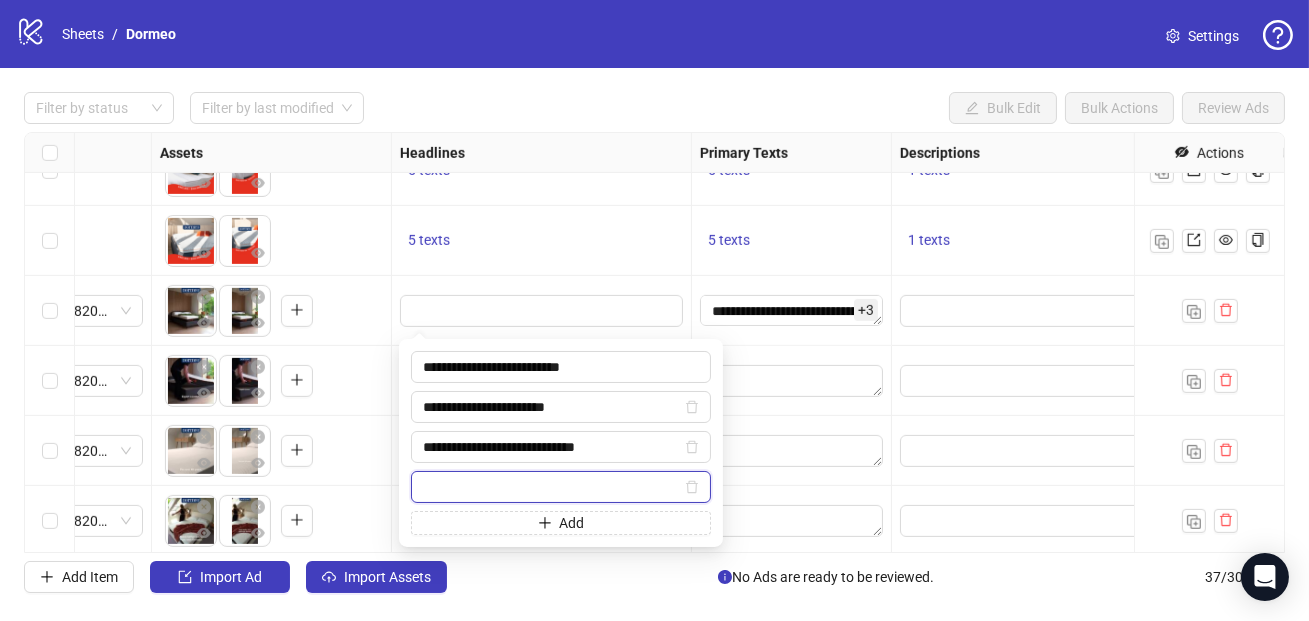 paste on "**********" 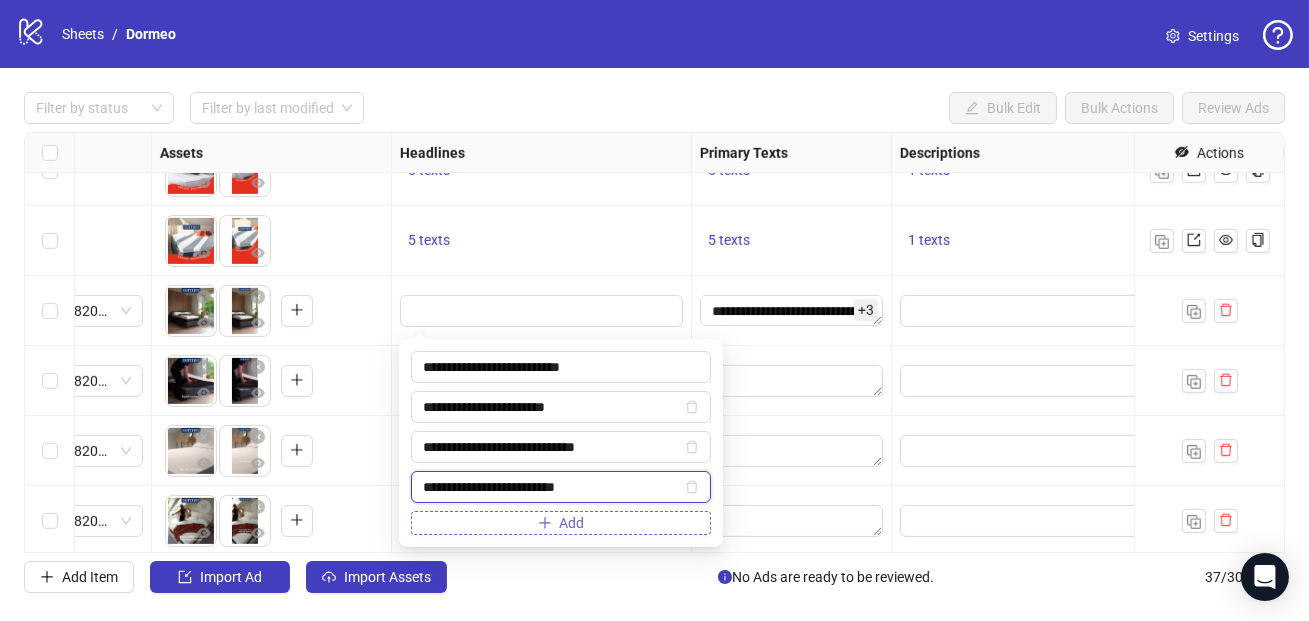 type on "**********" 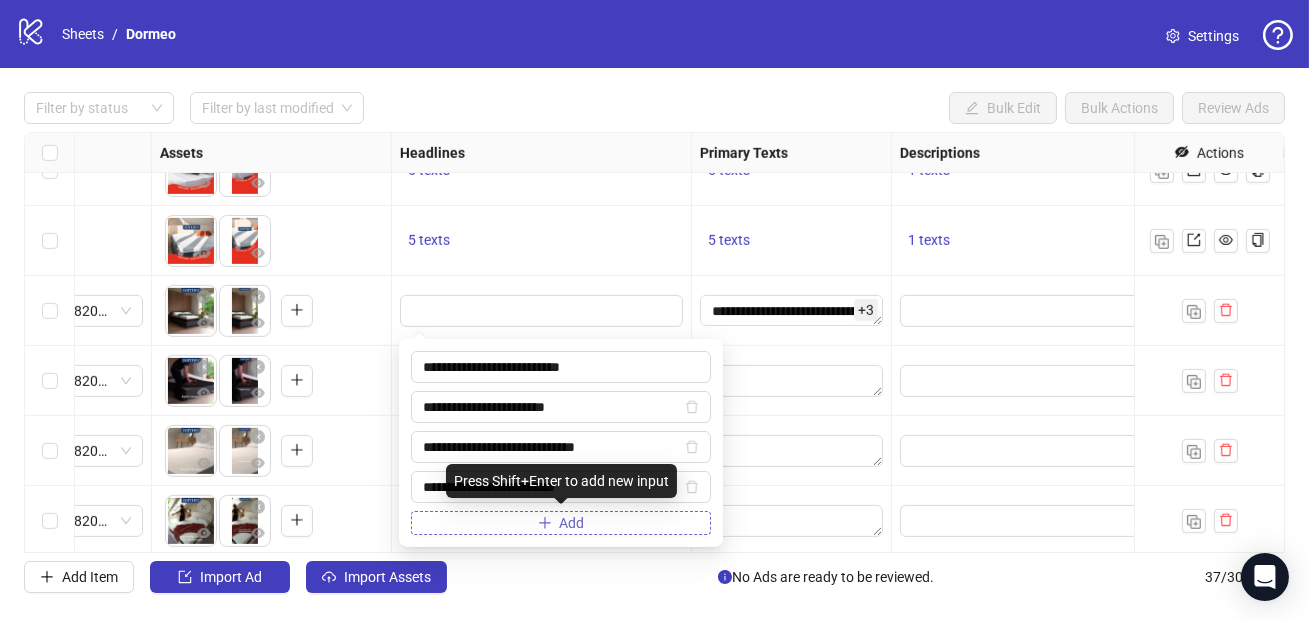 click on "Add" at bounding box center (561, 523) 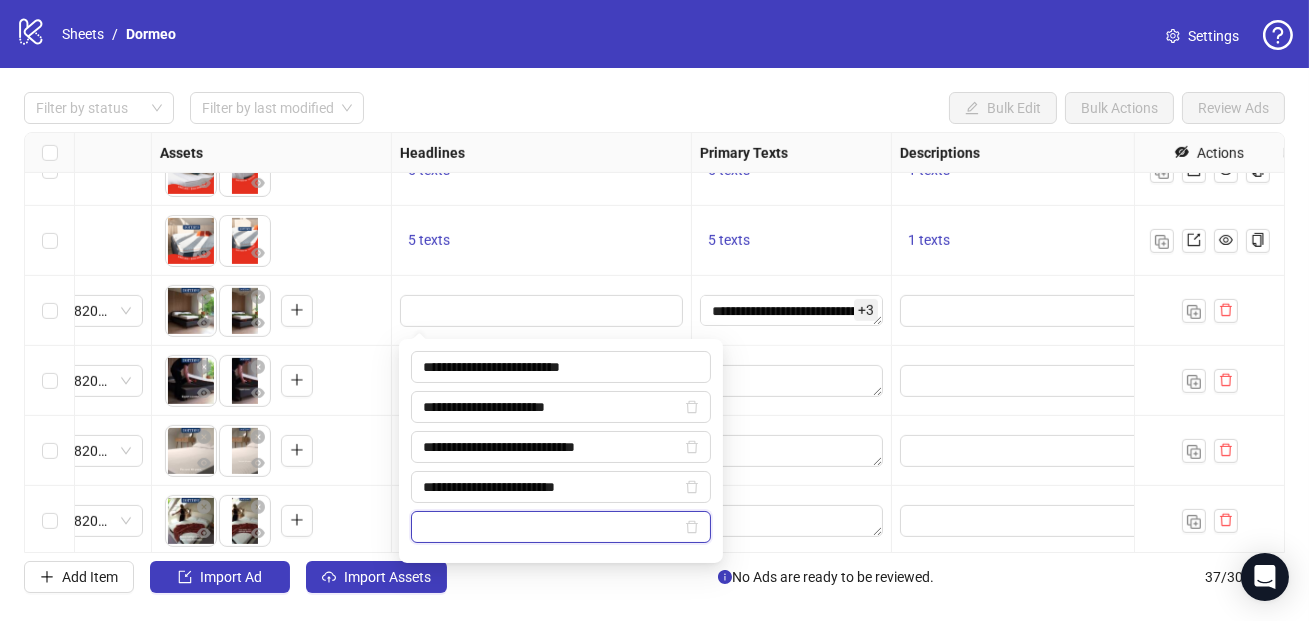 paste on "**********" 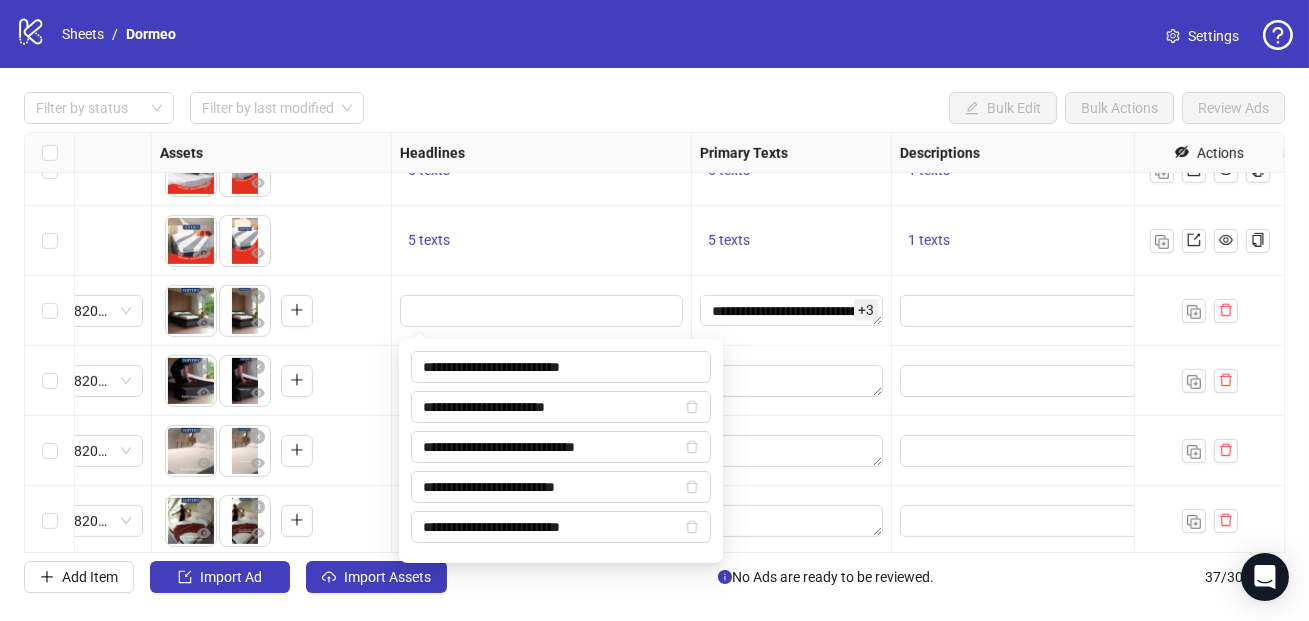 click on "5 texts" at bounding box center (542, 241) 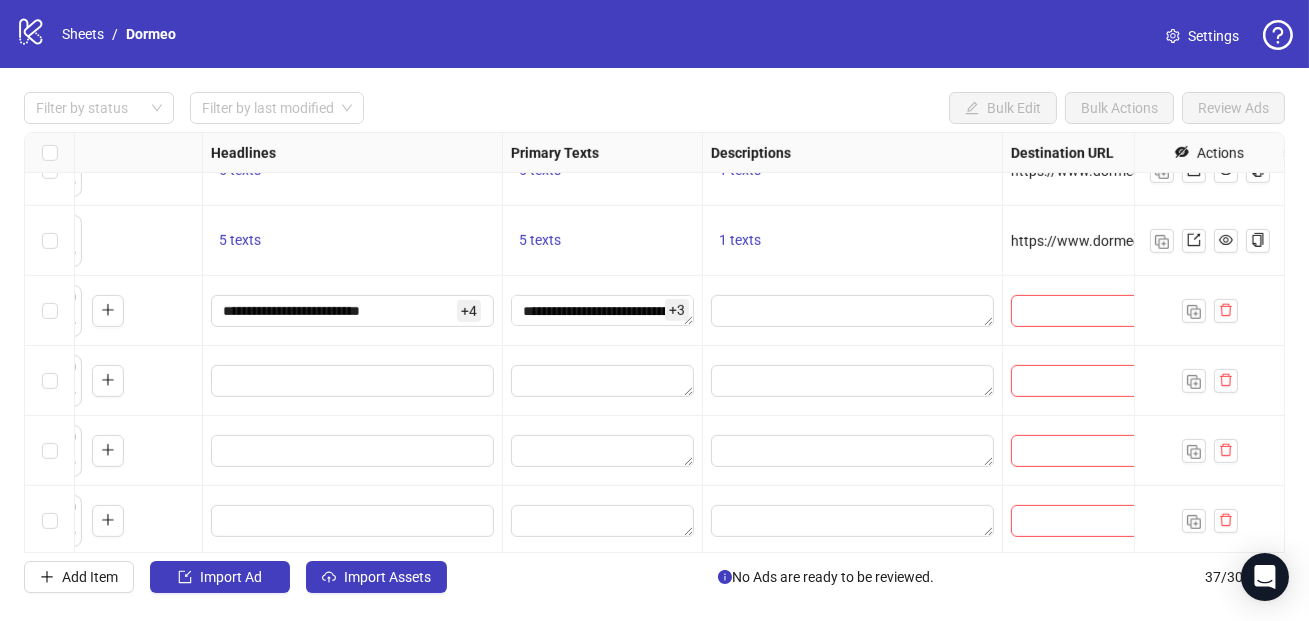 scroll, scrollTop: 2067, scrollLeft: 1162, axis: both 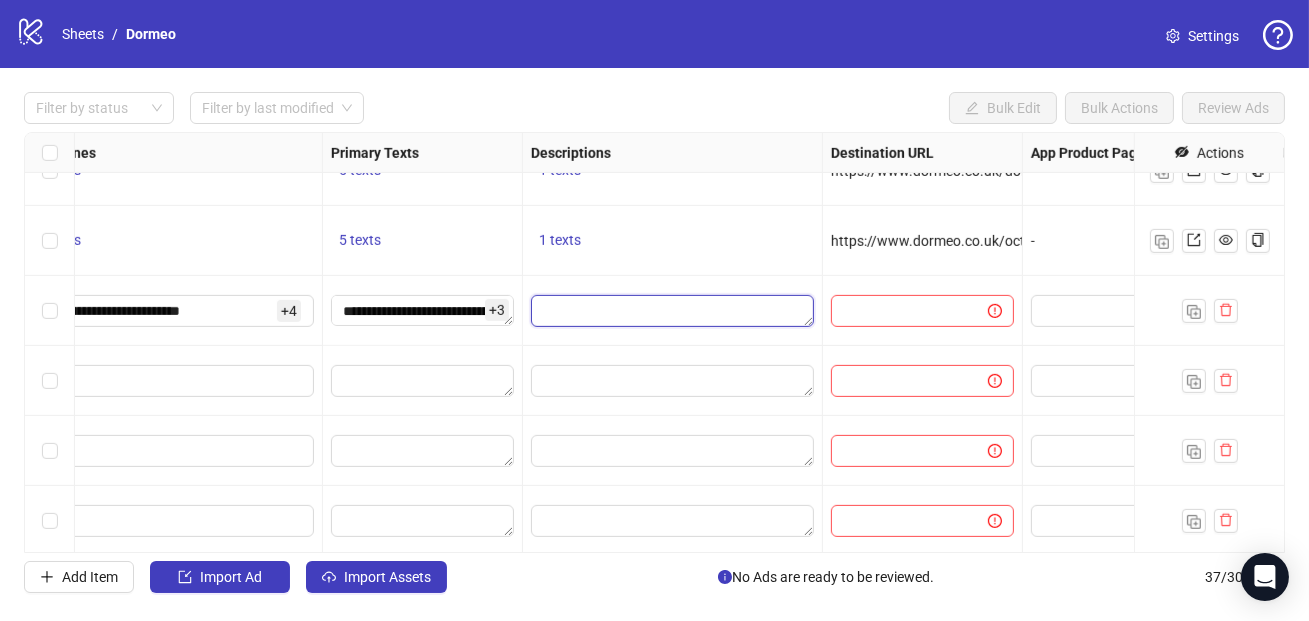click at bounding box center (672, 311) 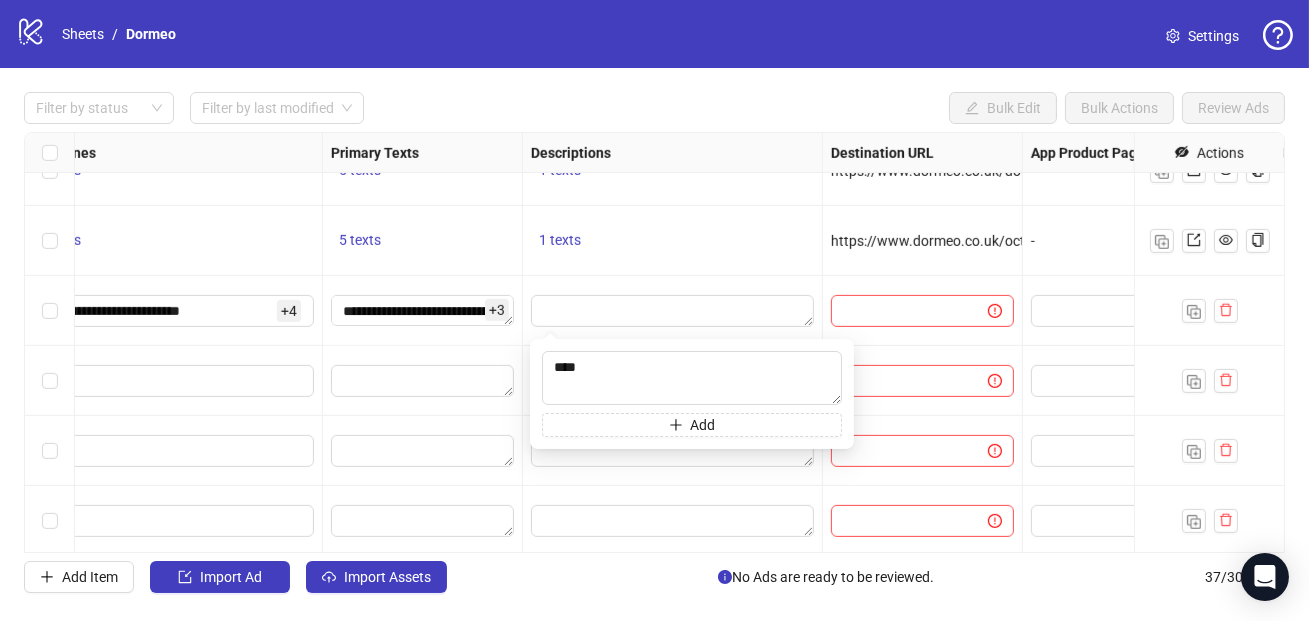 type 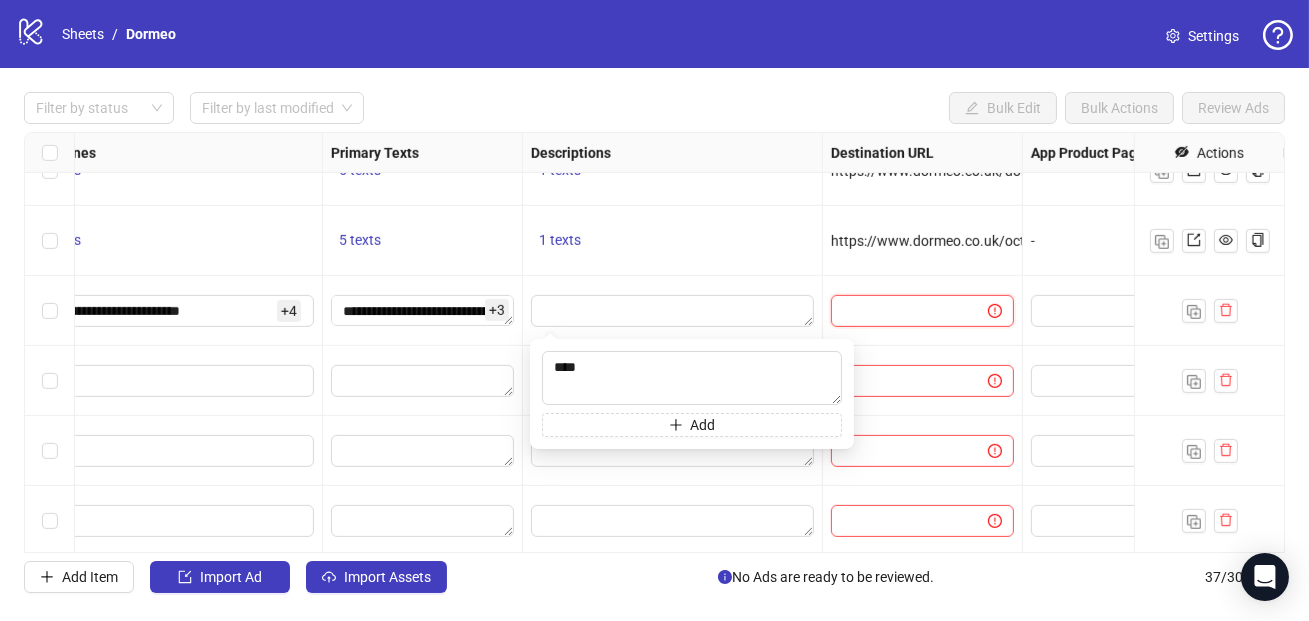click at bounding box center [901, 311] 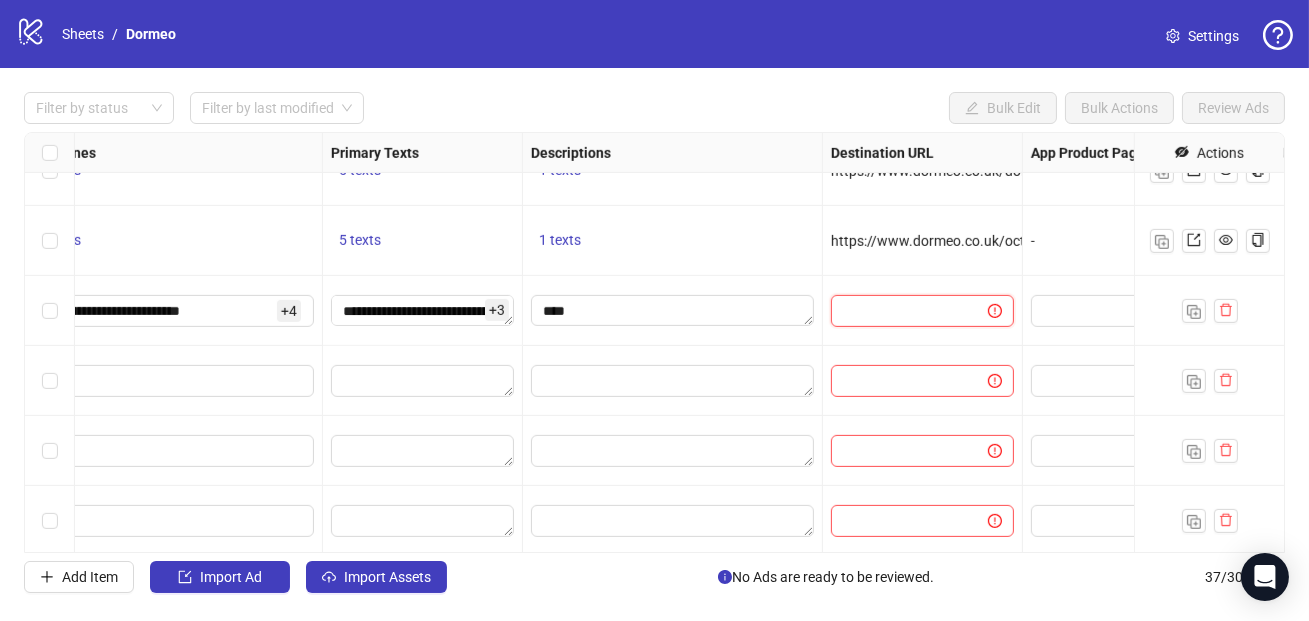 paste on "**********" 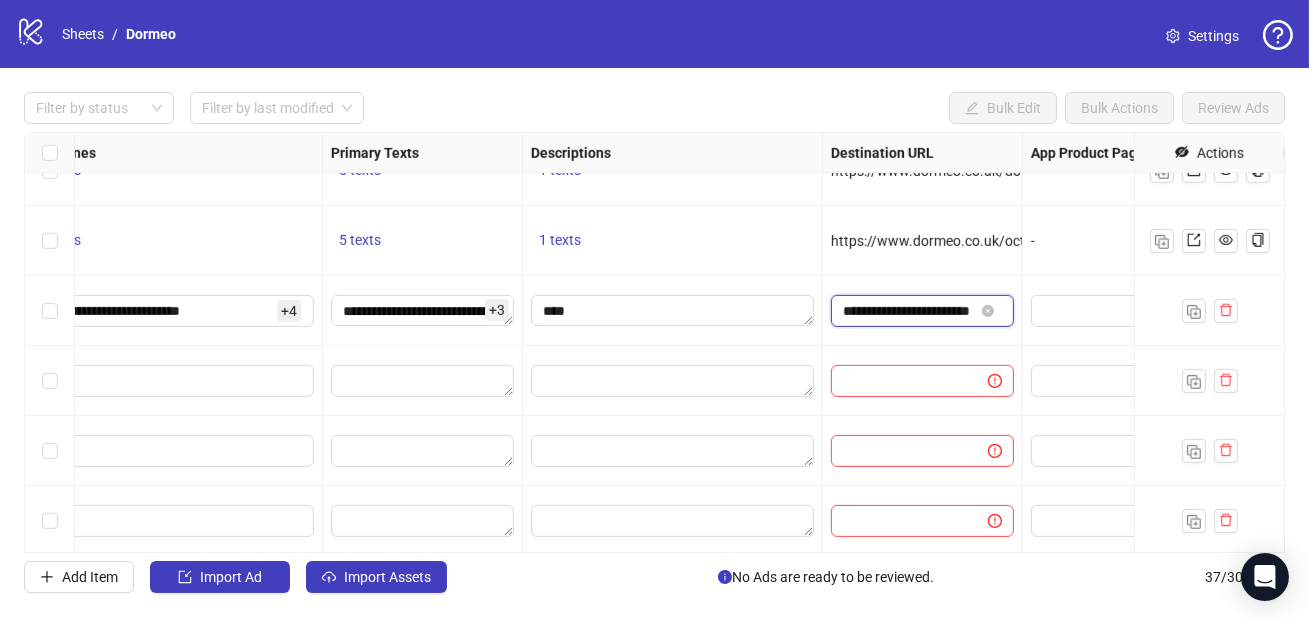 scroll, scrollTop: 0, scrollLeft: 40, axis: horizontal 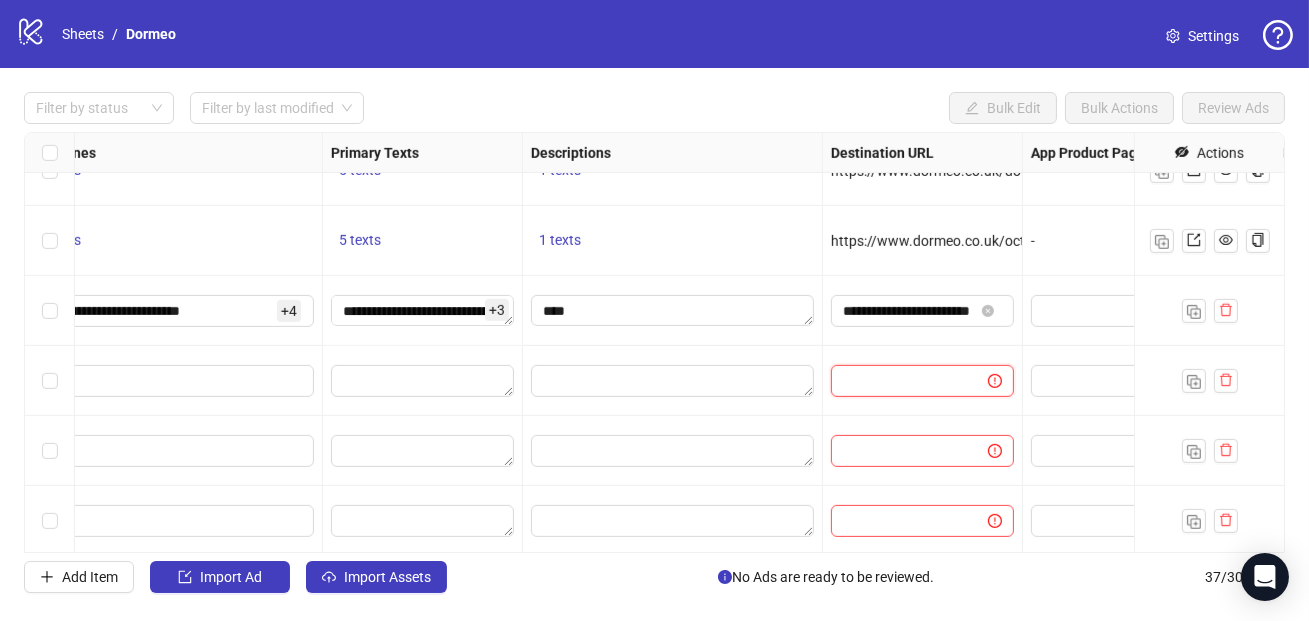 click at bounding box center (901, 381) 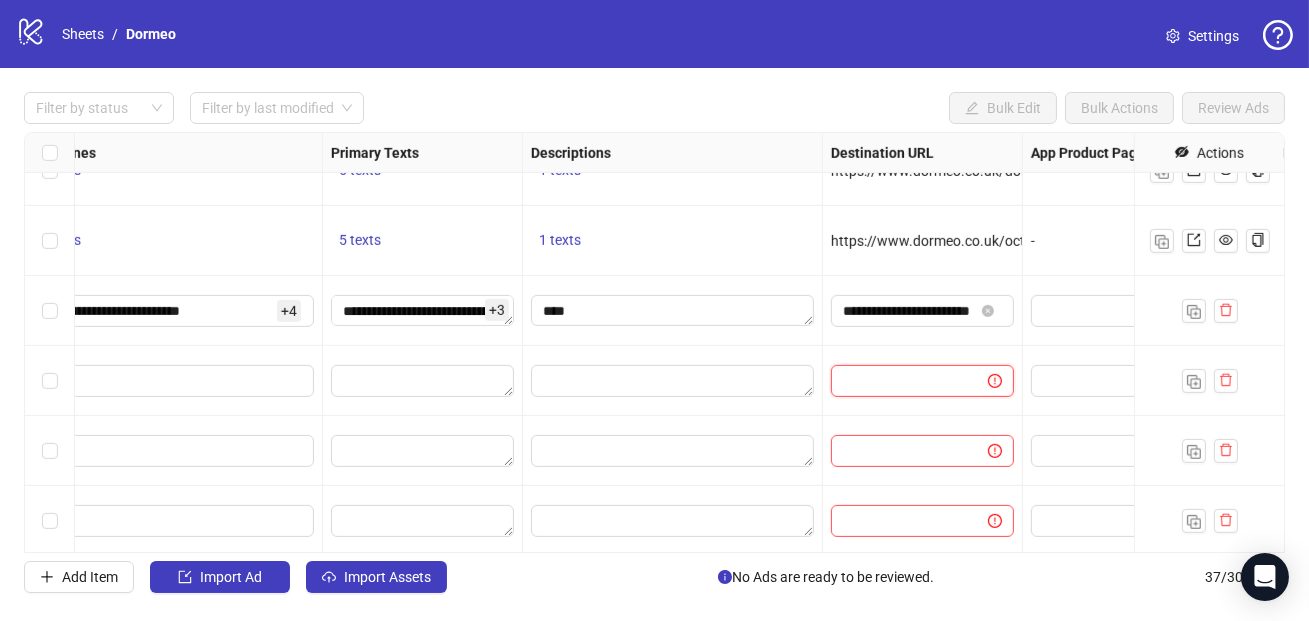 paste on "**********" 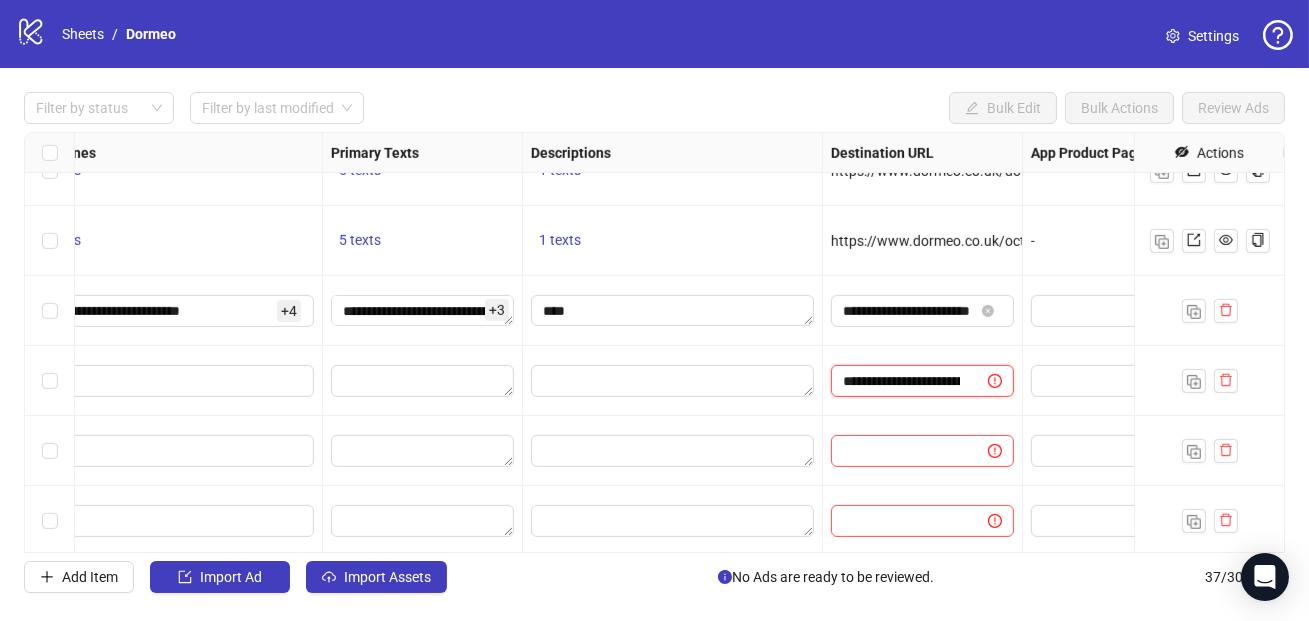 scroll, scrollTop: 0, scrollLeft: 40, axis: horizontal 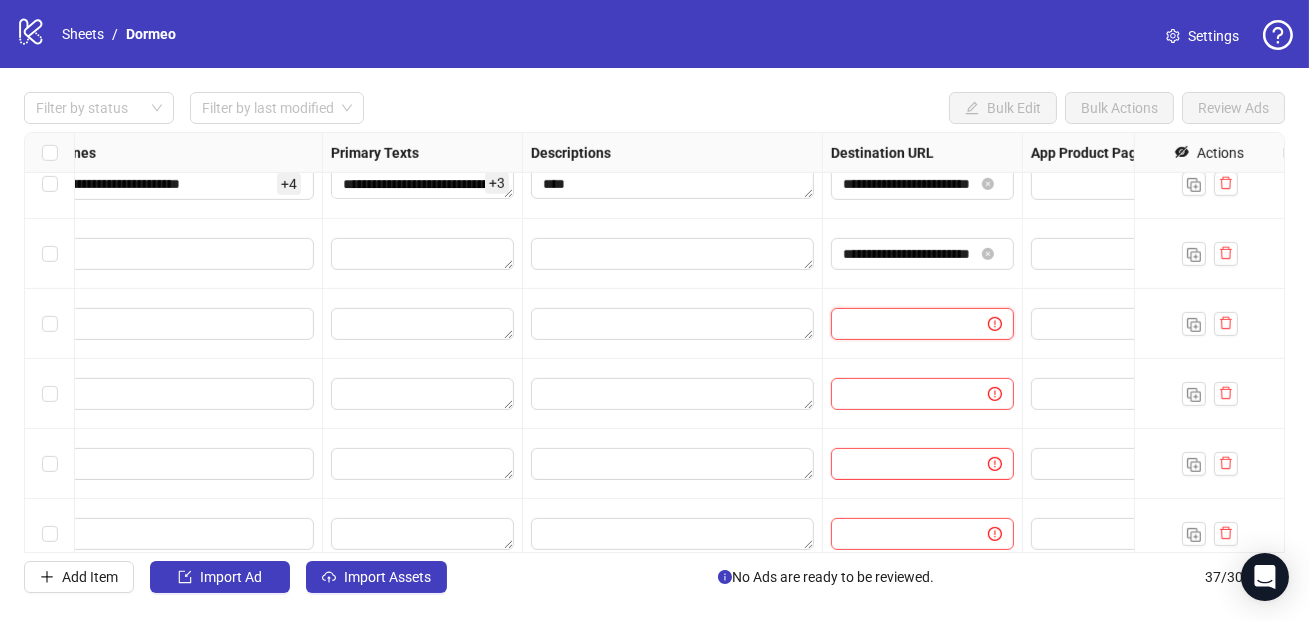 click at bounding box center (922, 324) 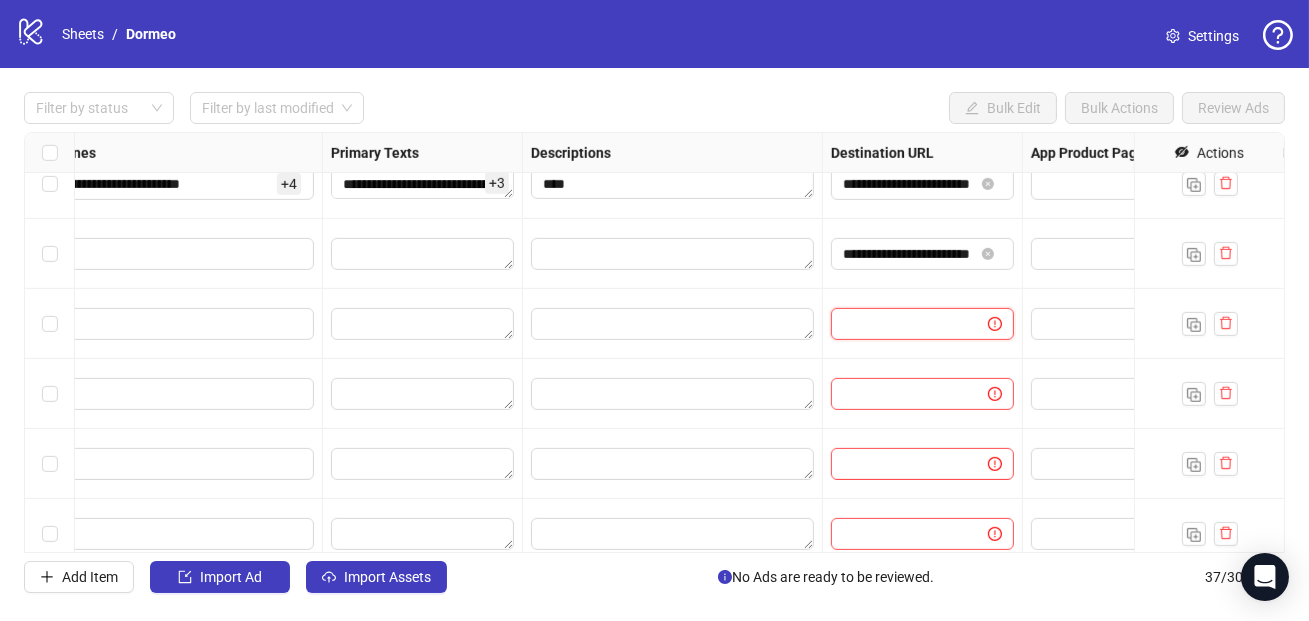paste on "**********" 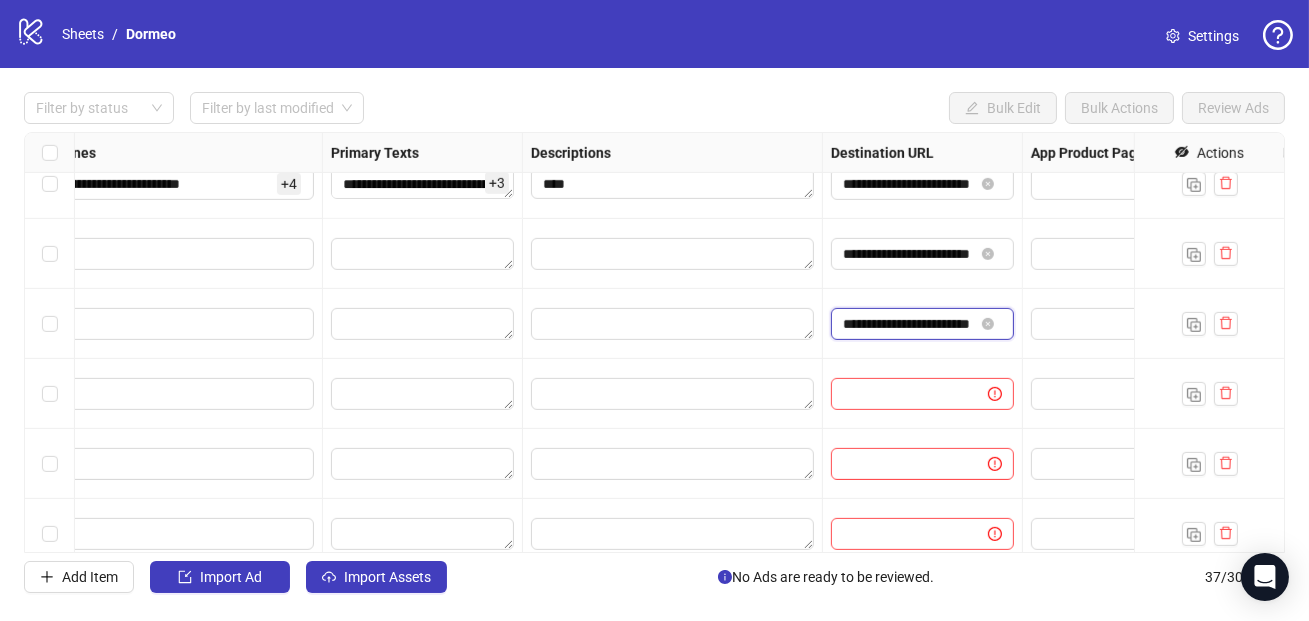 scroll, scrollTop: 0, scrollLeft: 40, axis: horizontal 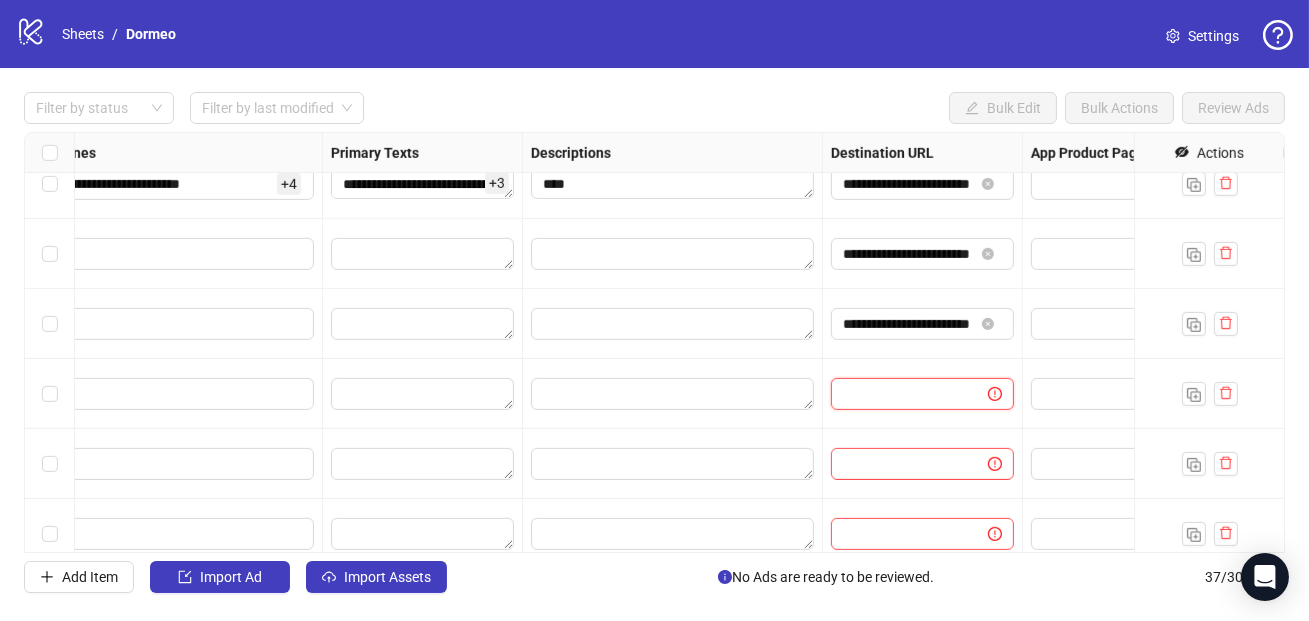 click at bounding box center [901, 394] 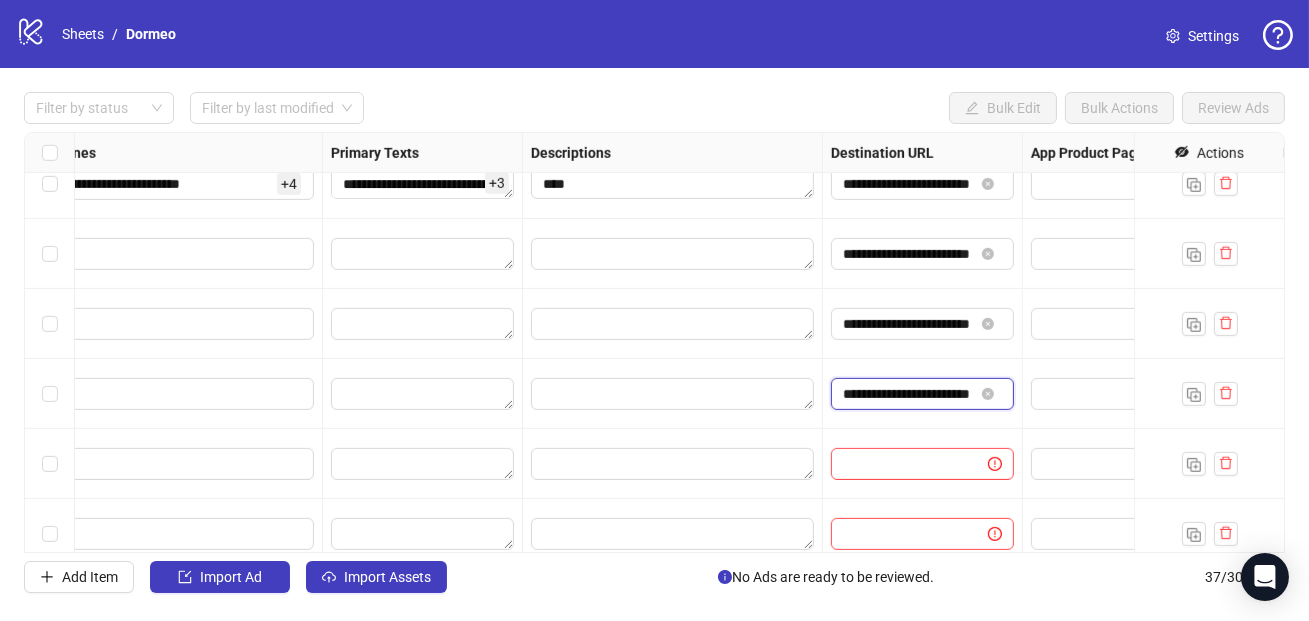 scroll, scrollTop: 0, scrollLeft: 40, axis: horizontal 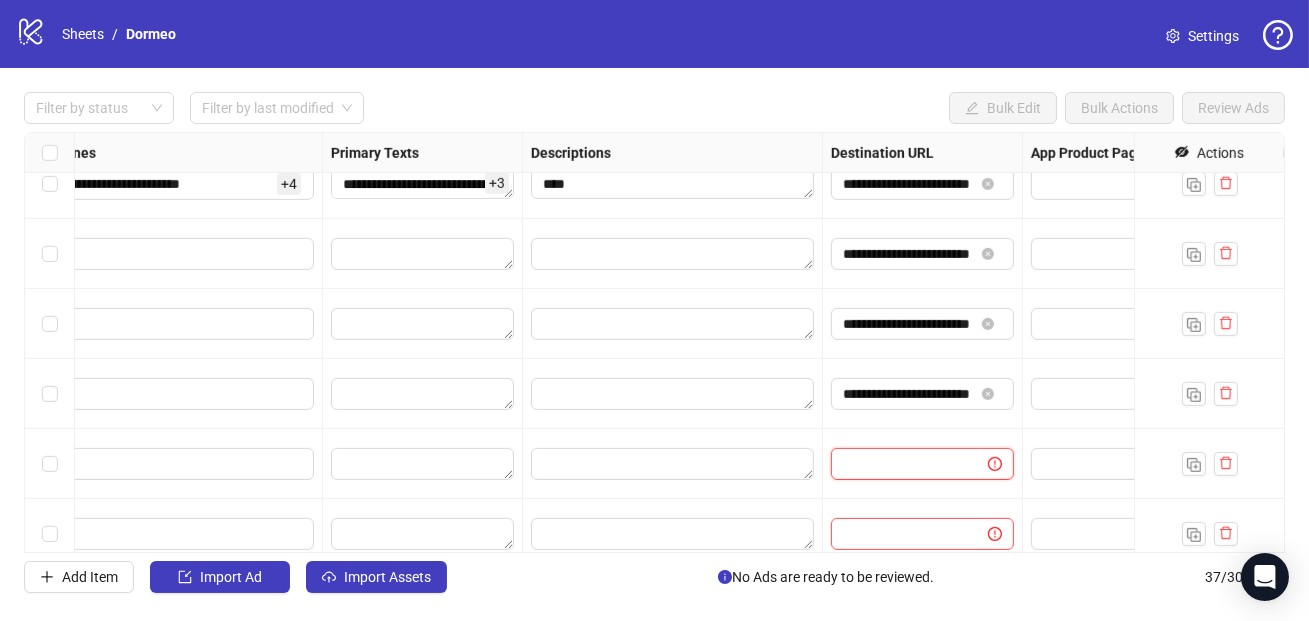 click at bounding box center [901, 464] 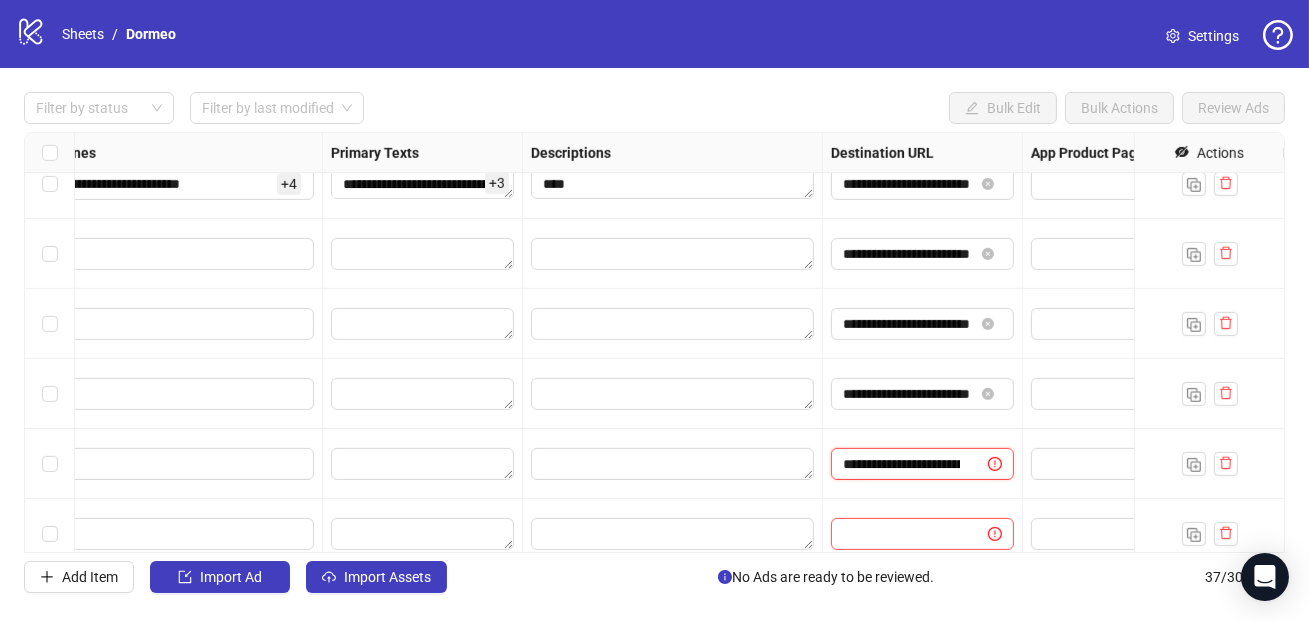 scroll, scrollTop: 0, scrollLeft: 40, axis: horizontal 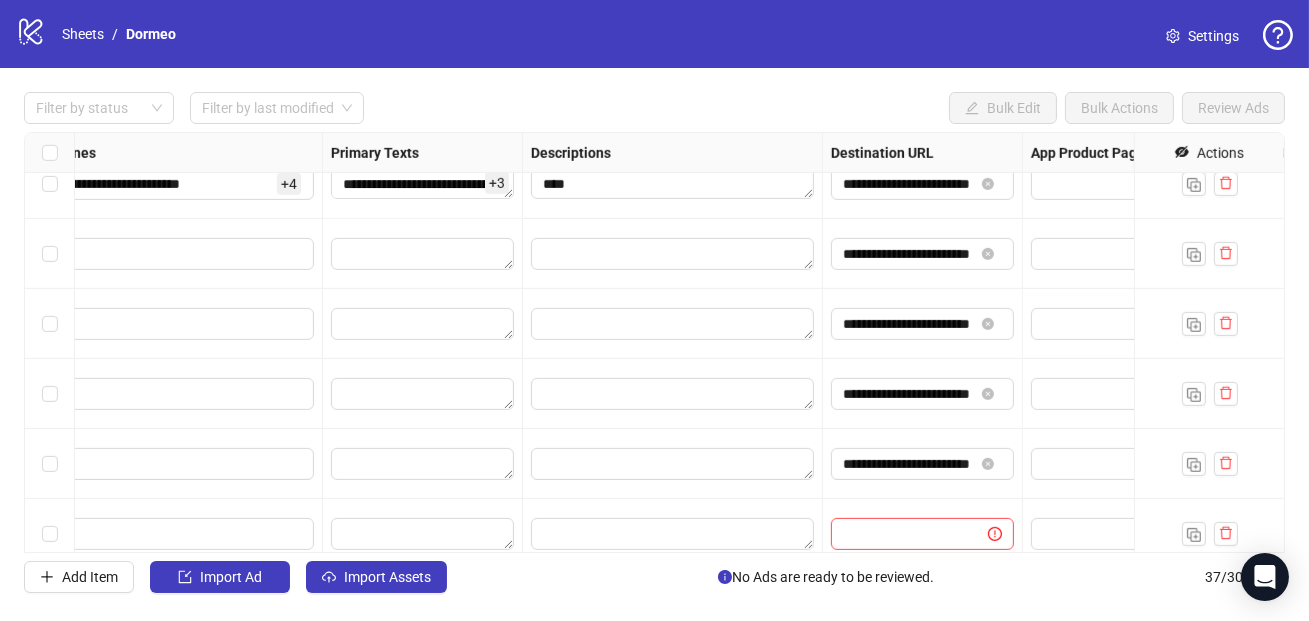 click at bounding box center (923, 534) 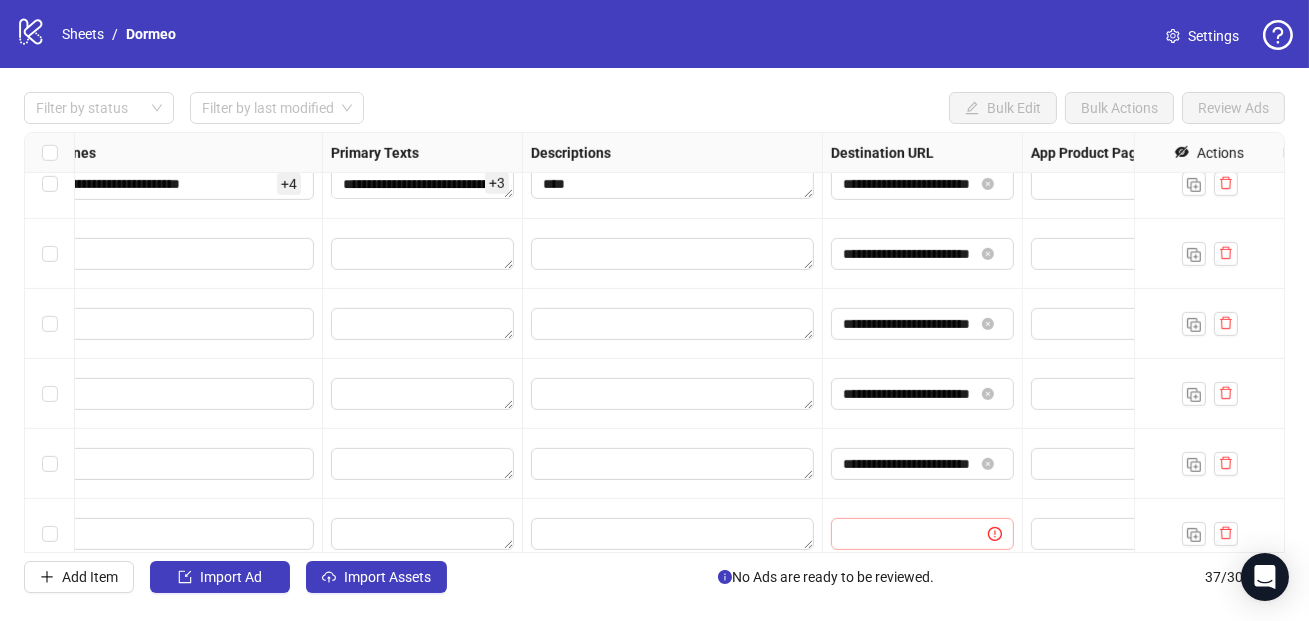 click at bounding box center (922, 534) 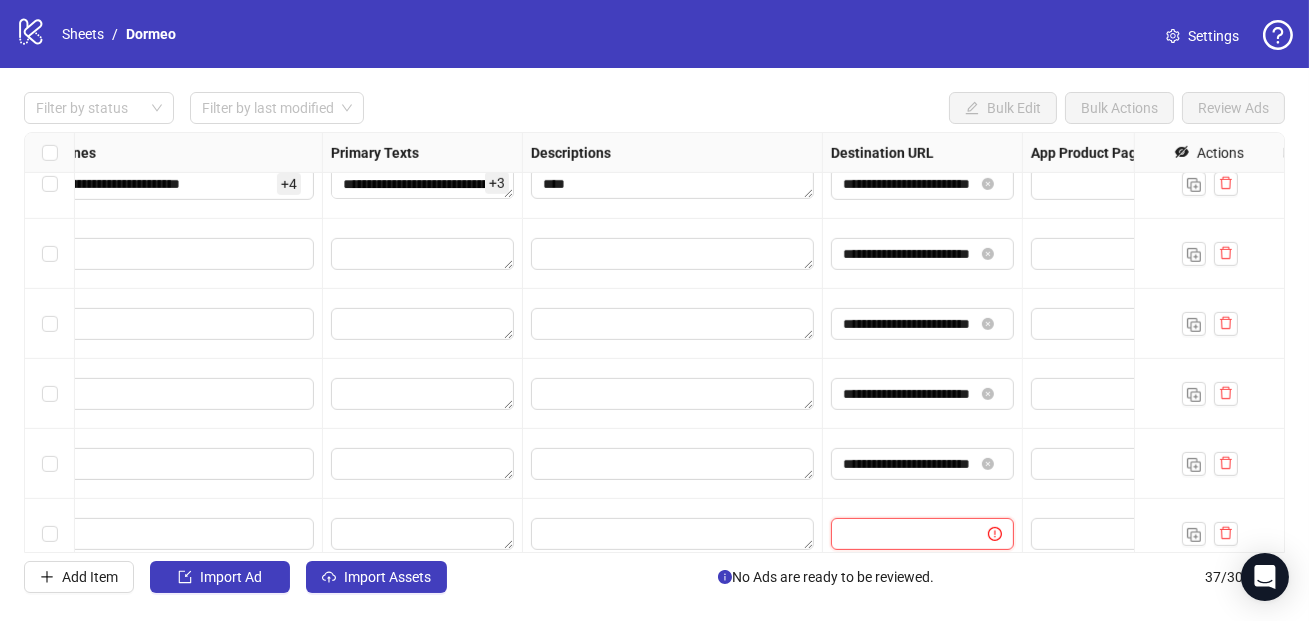 paste on "**********" 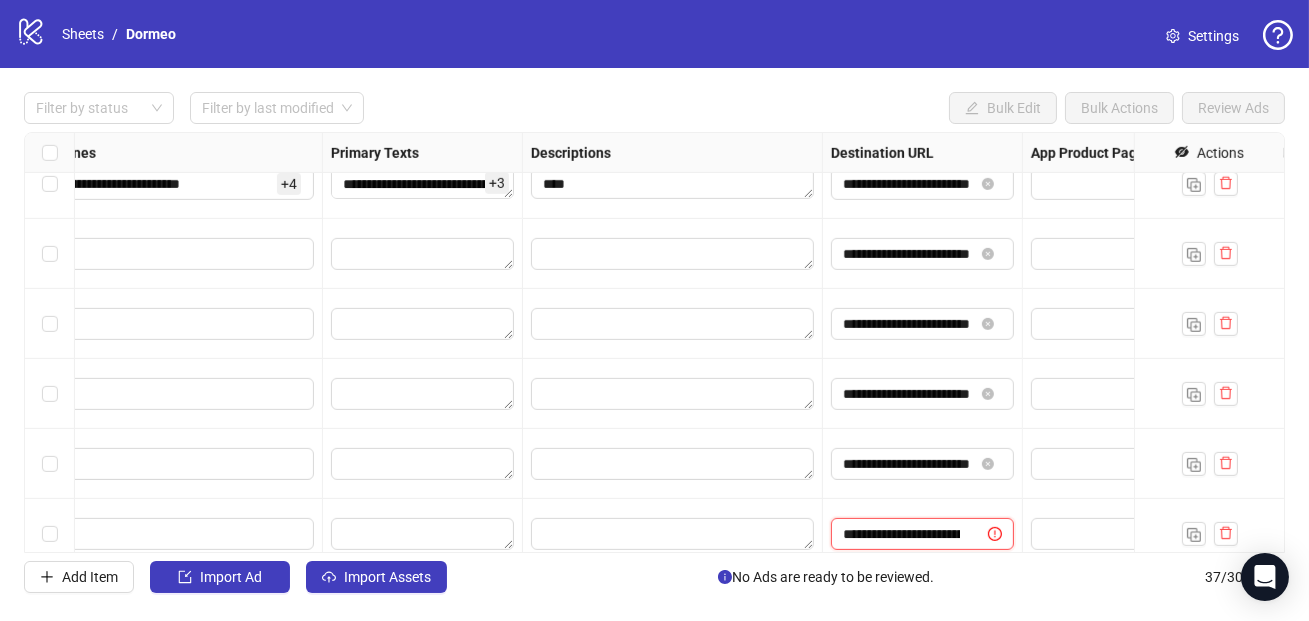 scroll, scrollTop: 0, scrollLeft: 40, axis: horizontal 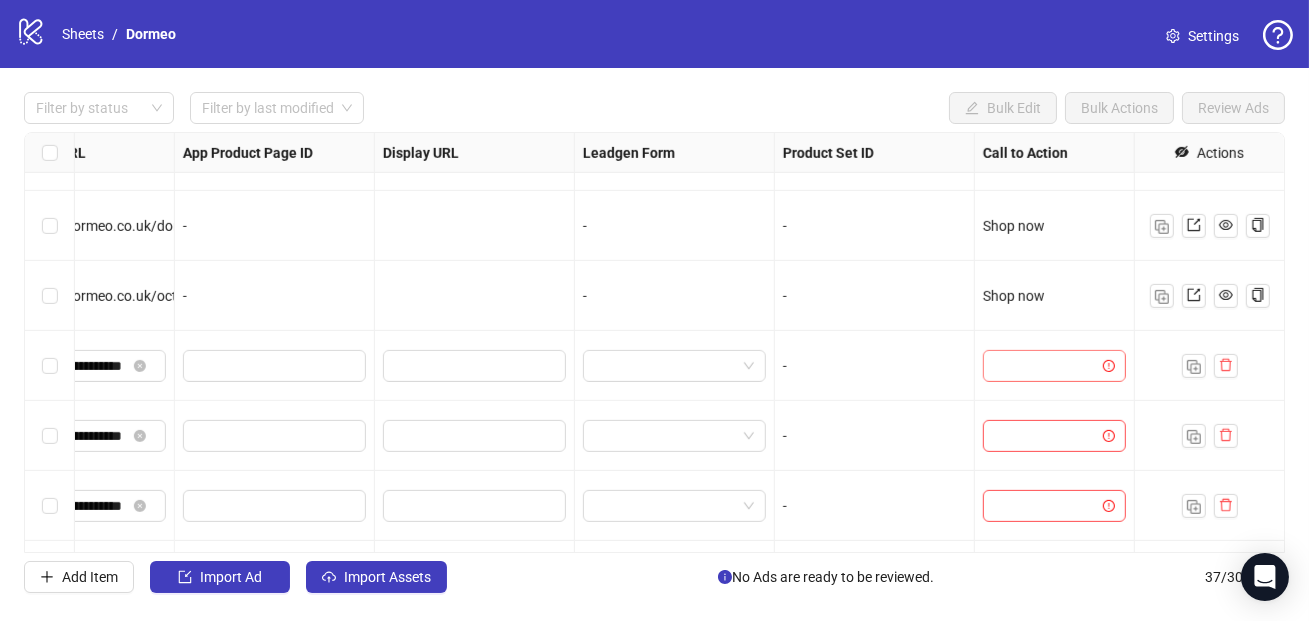 click at bounding box center (1045, 366) 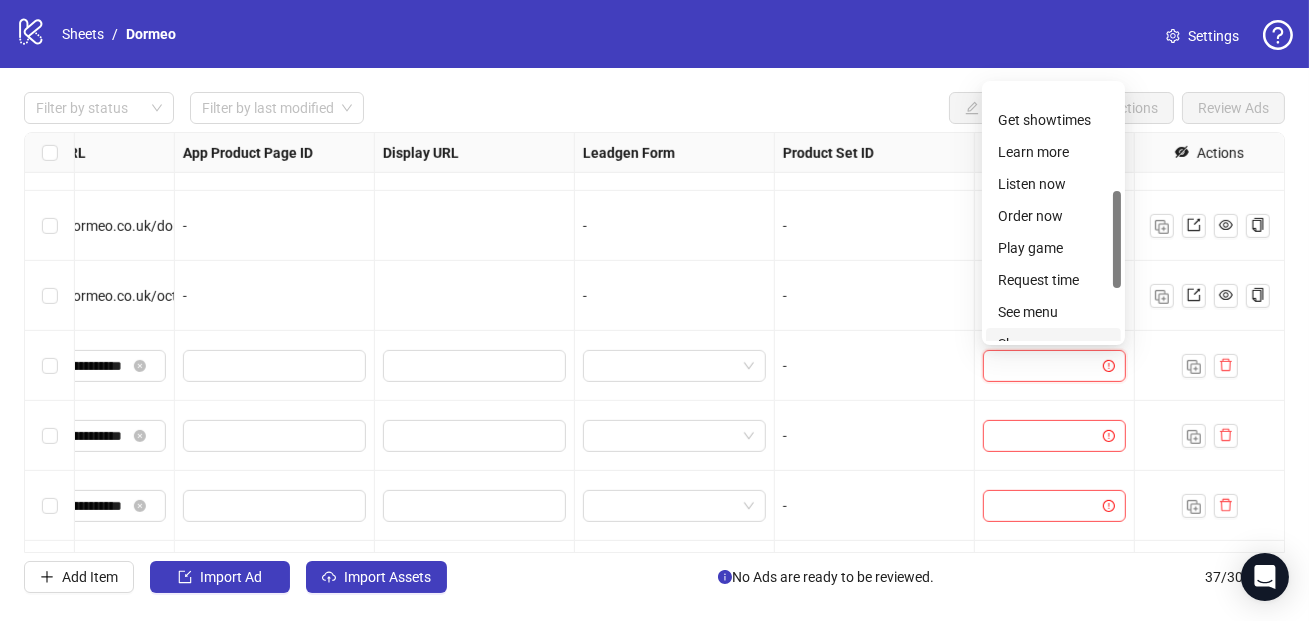 scroll, scrollTop: 229, scrollLeft: 0, axis: vertical 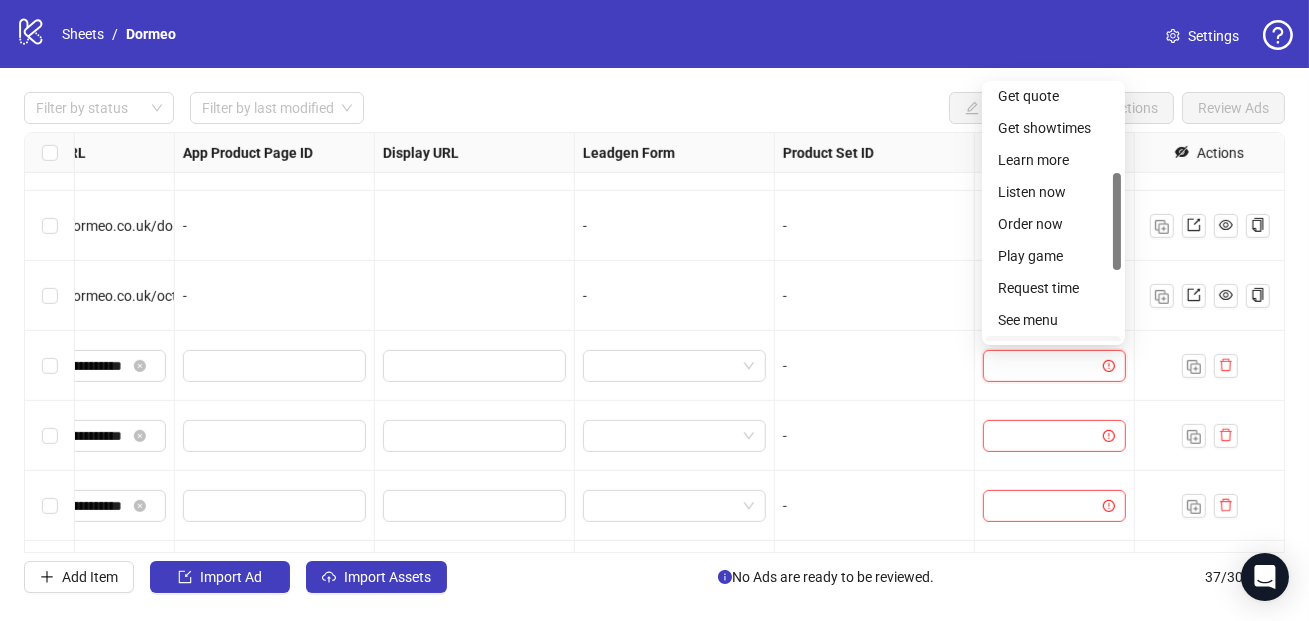 click on "Learn more" at bounding box center (1053, 160) 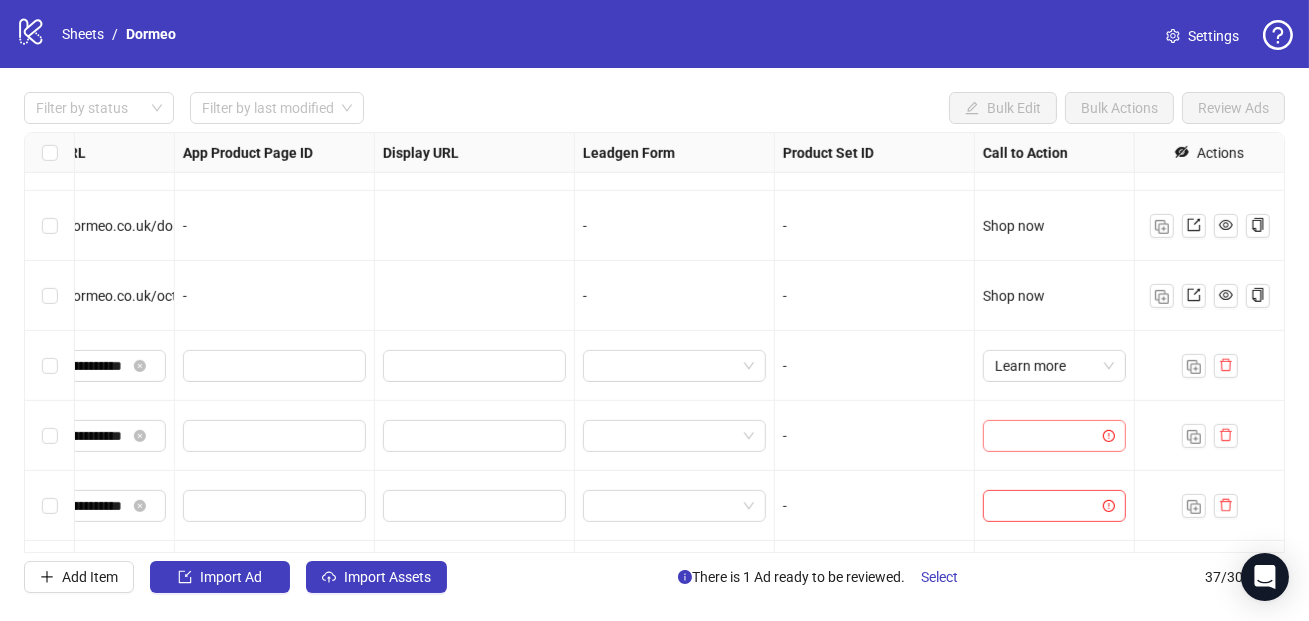 click at bounding box center [1045, 436] 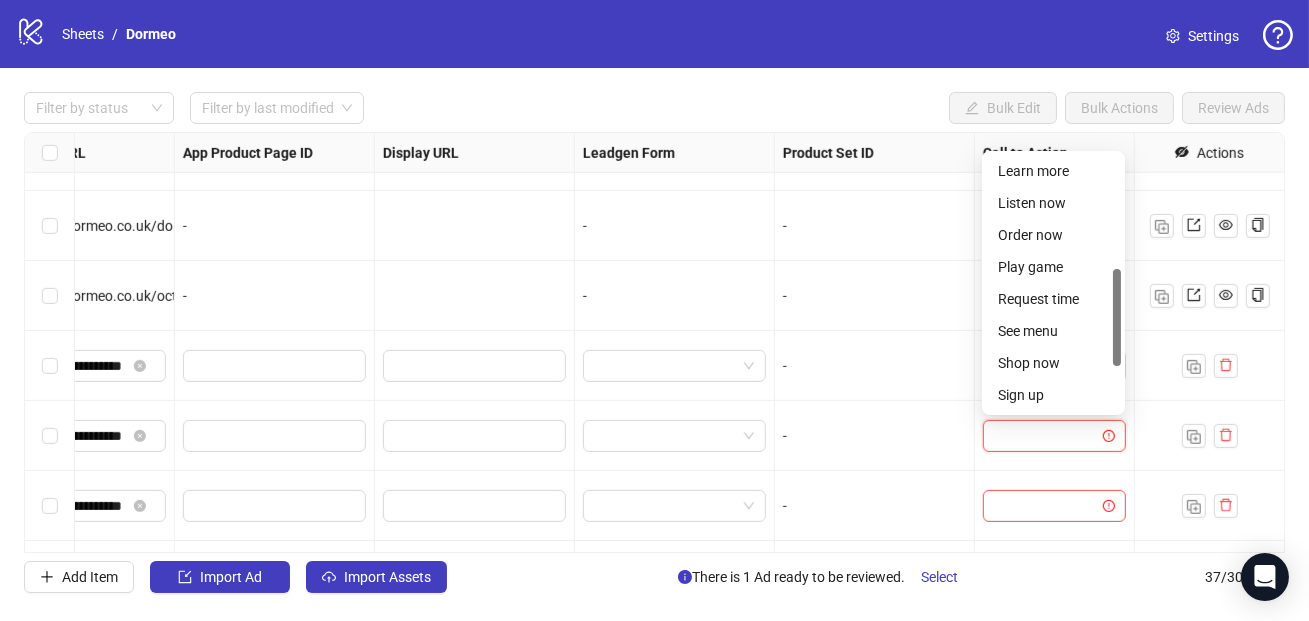scroll, scrollTop: 284, scrollLeft: 0, axis: vertical 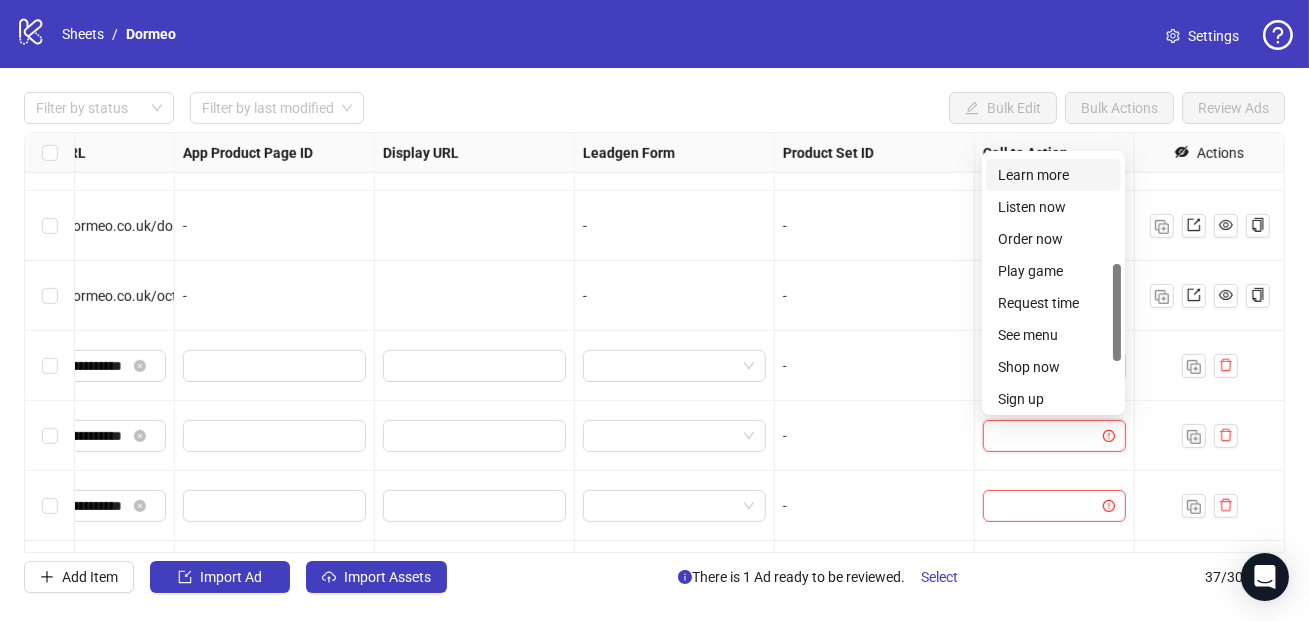click on "Learn more" at bounding box center (1053, 175) 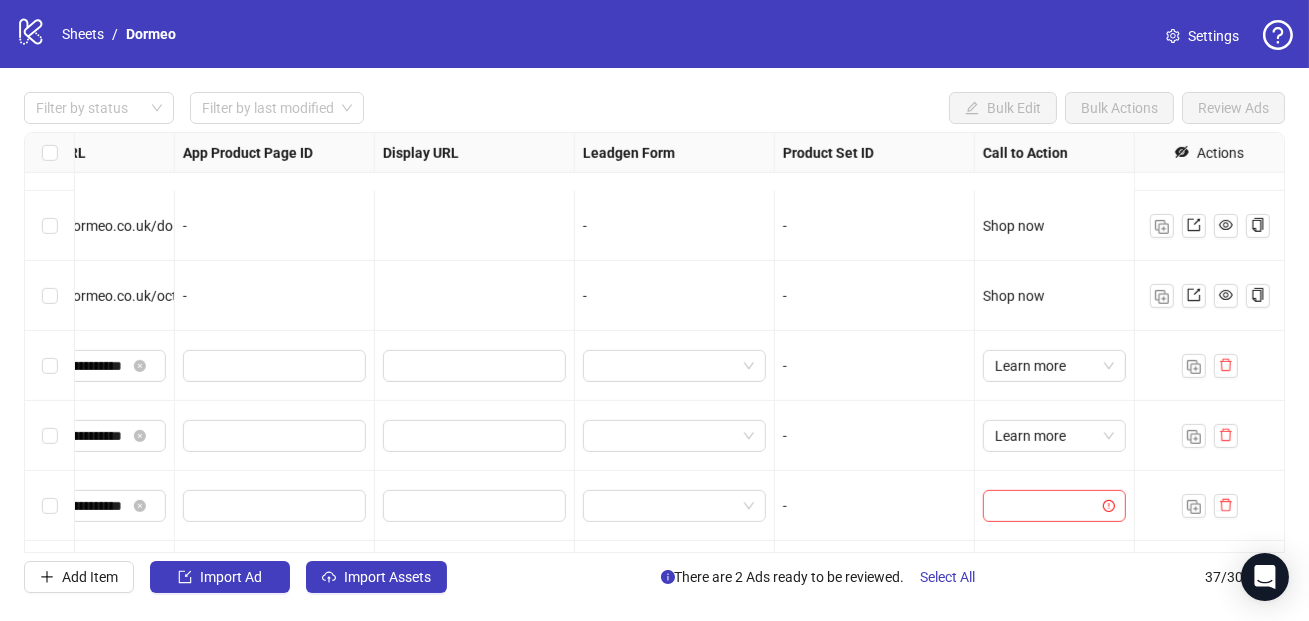 scroll, scrollTop: 2176, scrollLeft: 2010, axis: both 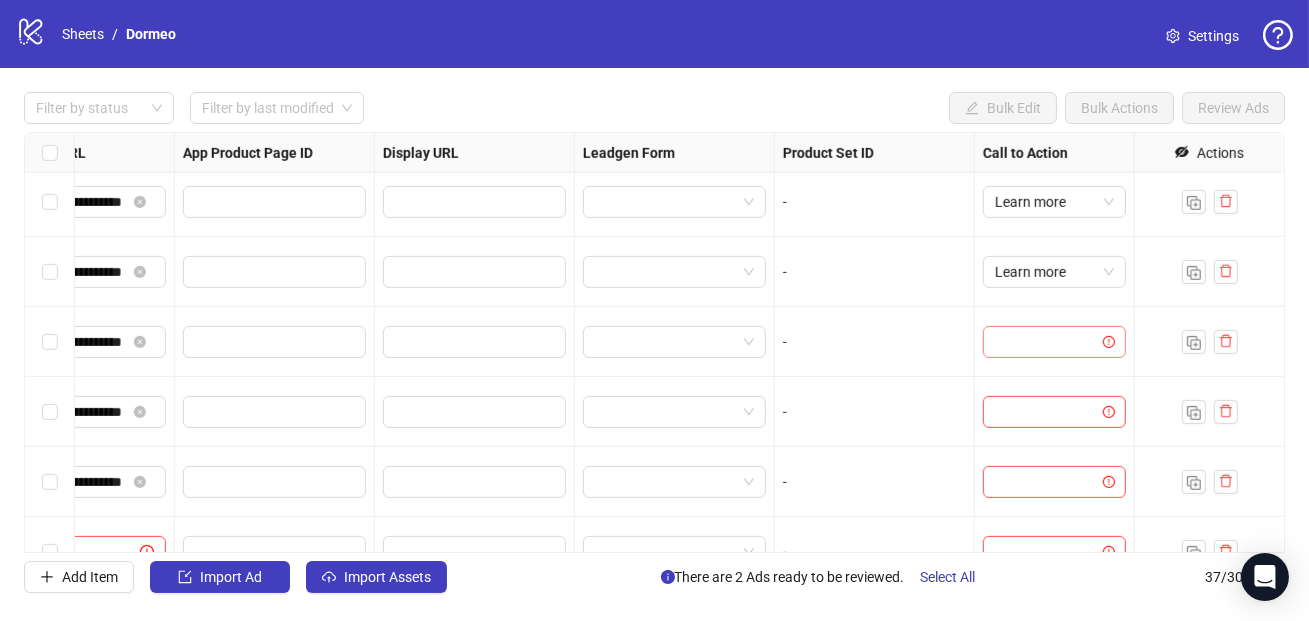 click at bounding box center (1045, 342) 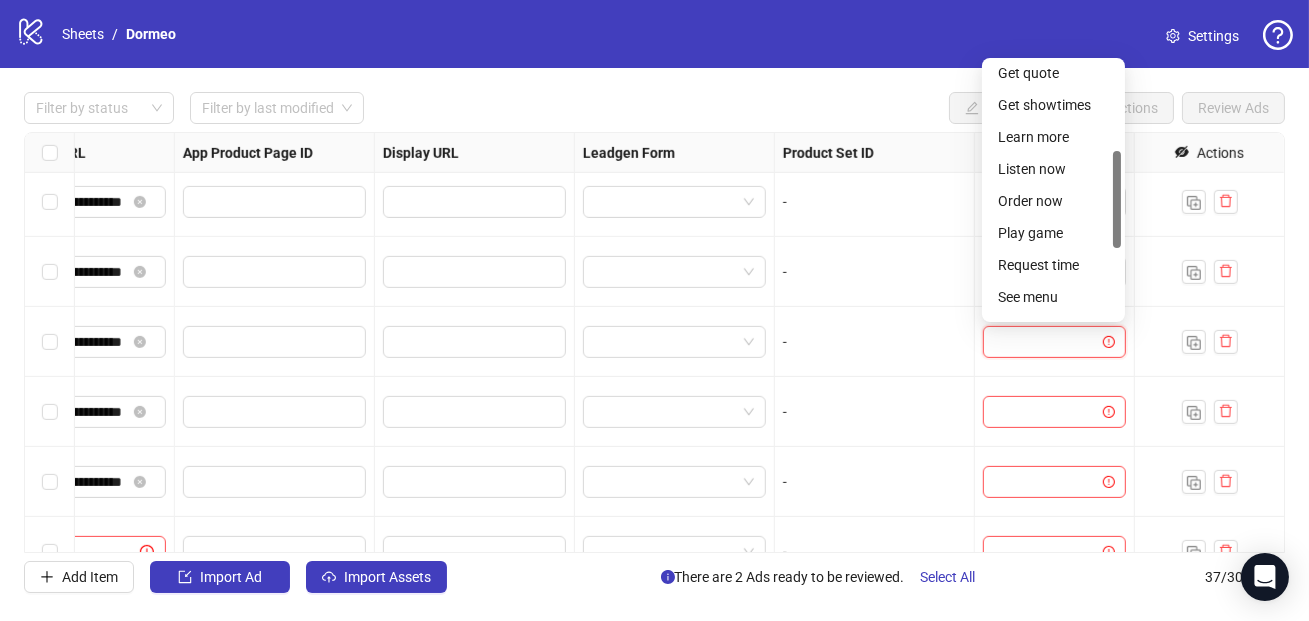scroll, scrollTop: 231, scrollLeft: 0, axis: vertical 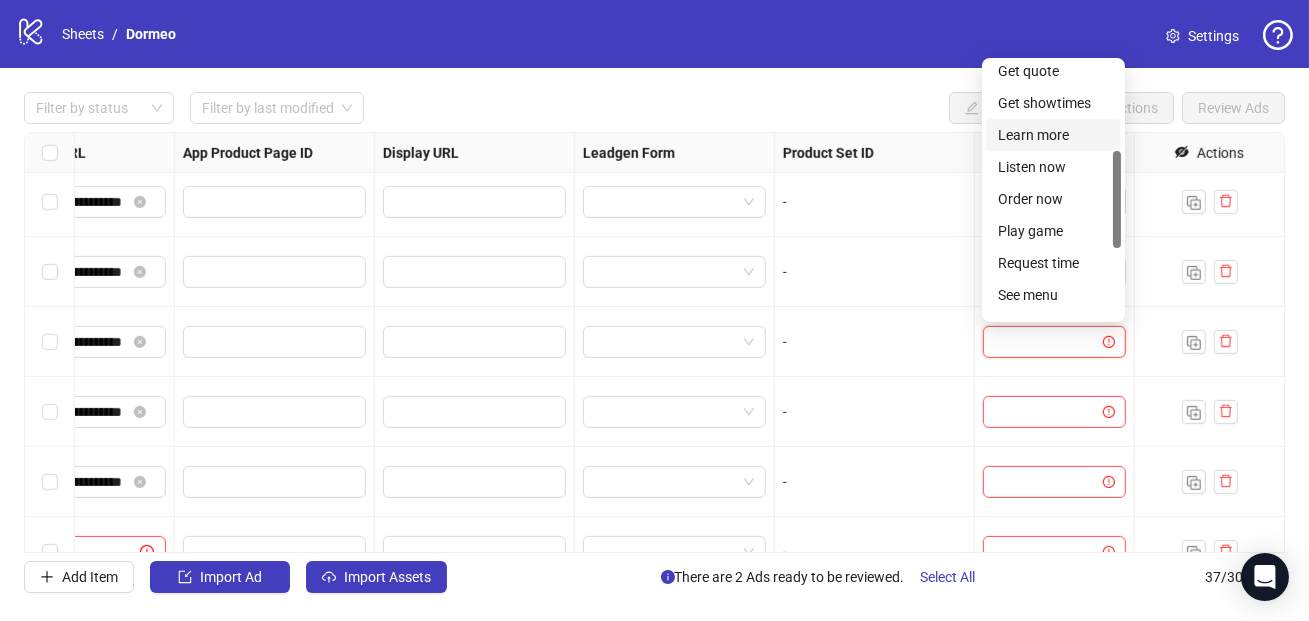 click on "Learn more" at bounding box center (1053, 135) 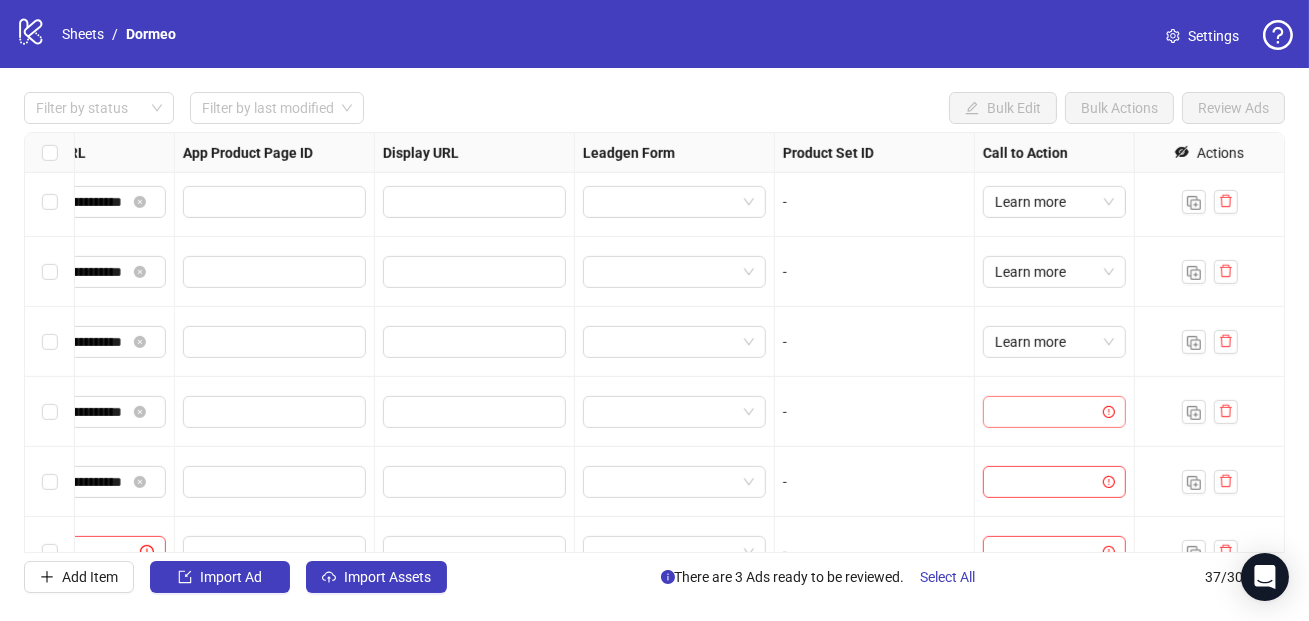 click at bounding box center [1045, 412] 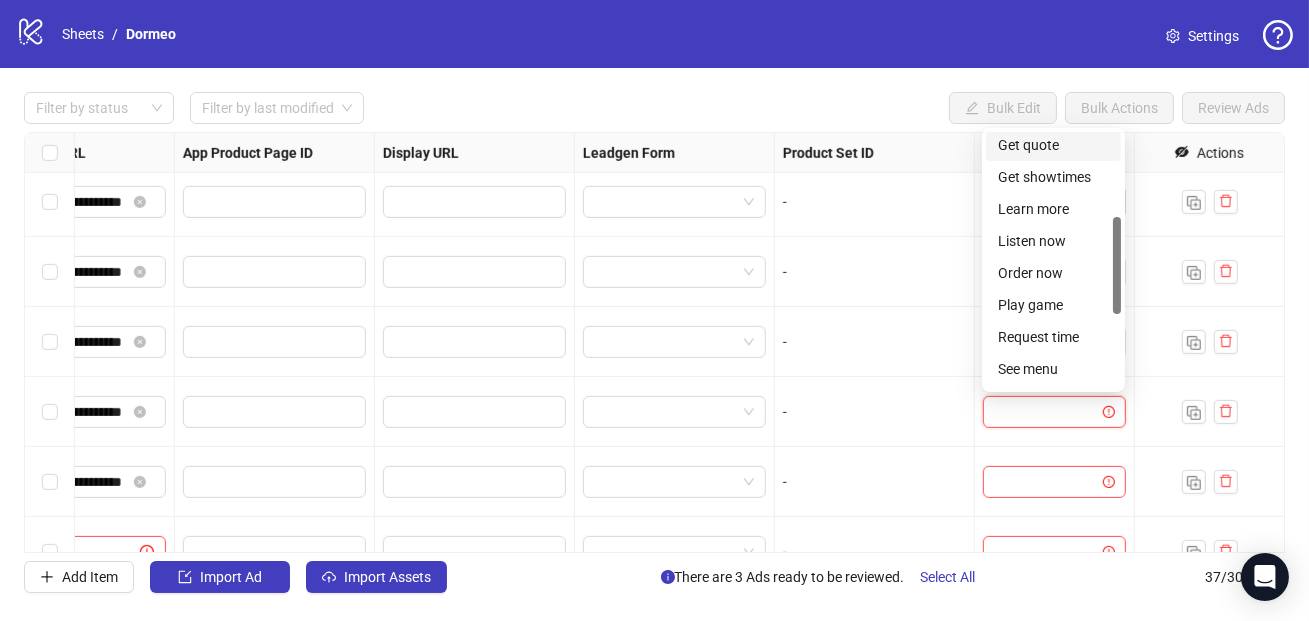 scroll, scrollTop: 230, scrollLeft: 0, axis: vertical 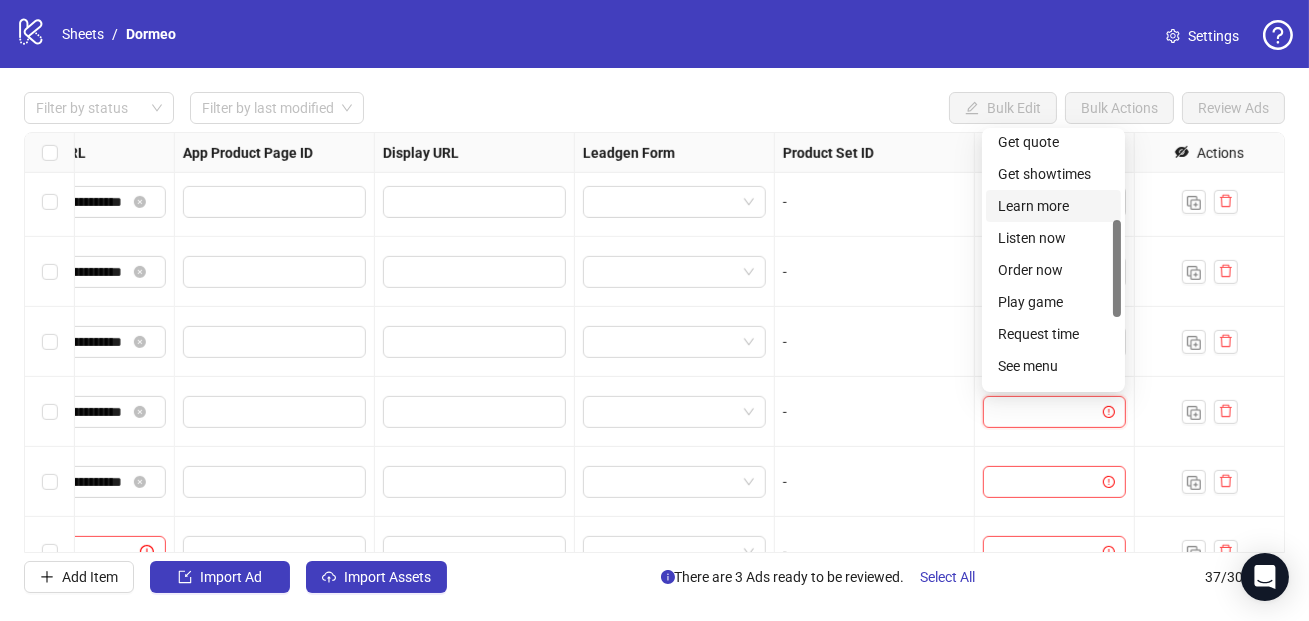 click on "Learn more" at bounding box center [1053, 206] 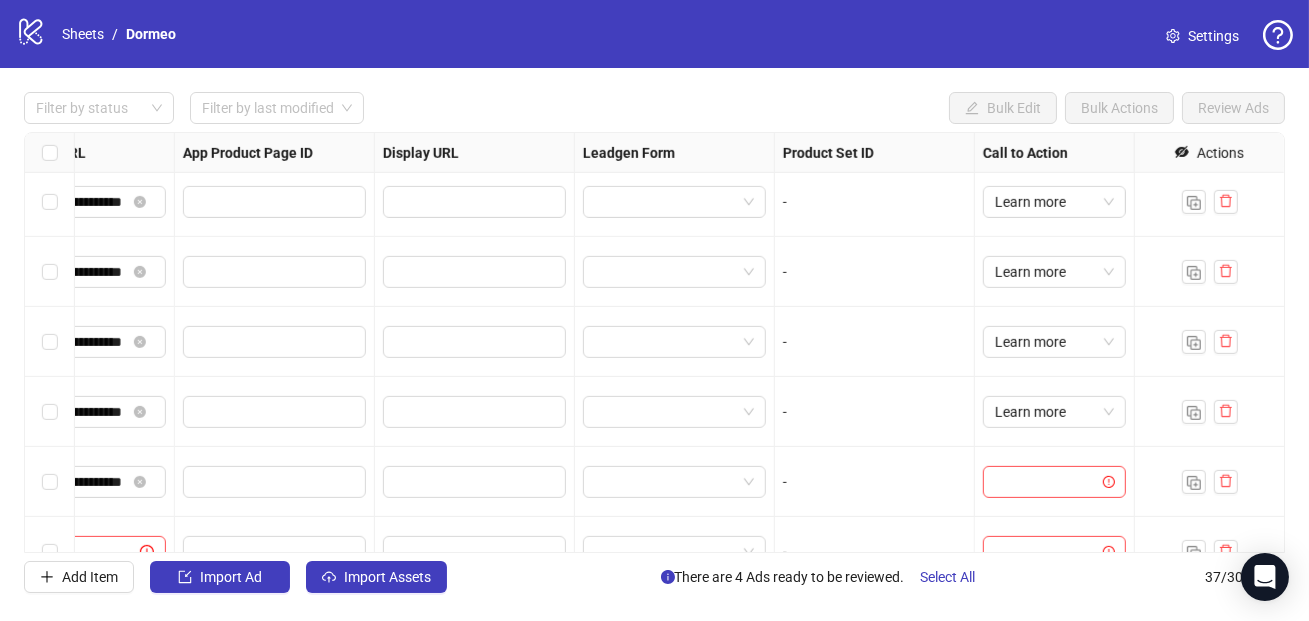 scroll, scrollTop: 2210, scrollLeft: 2010, axis: both 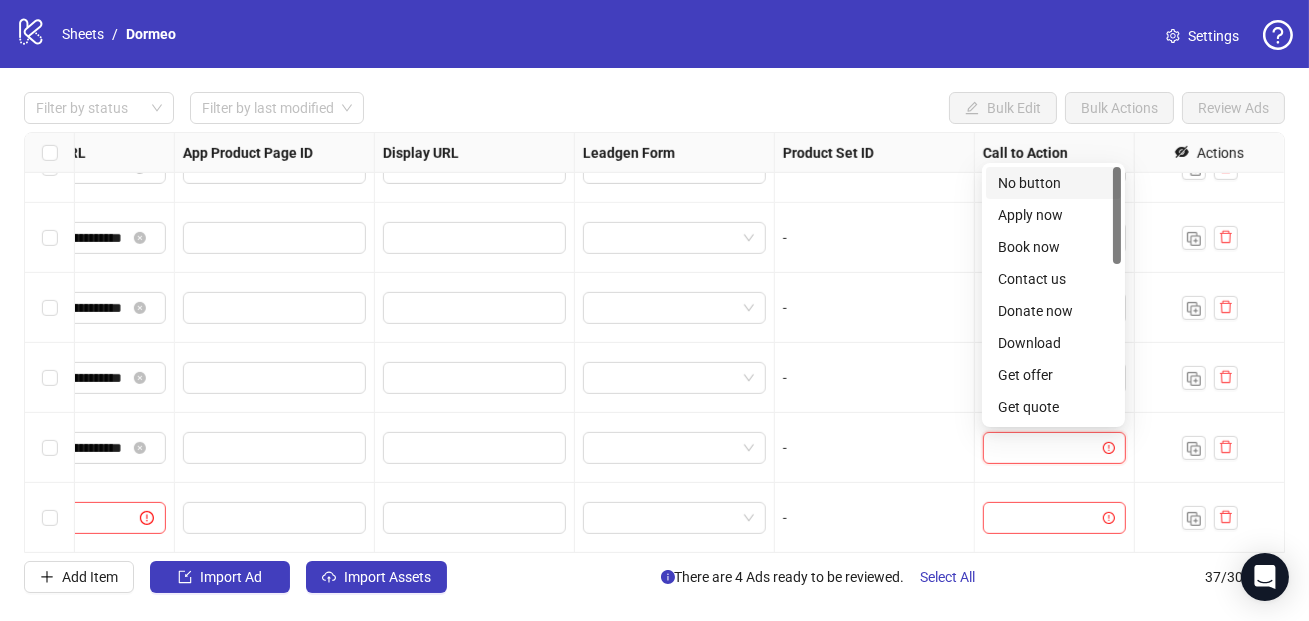 click at bounding box center [1045, 448] 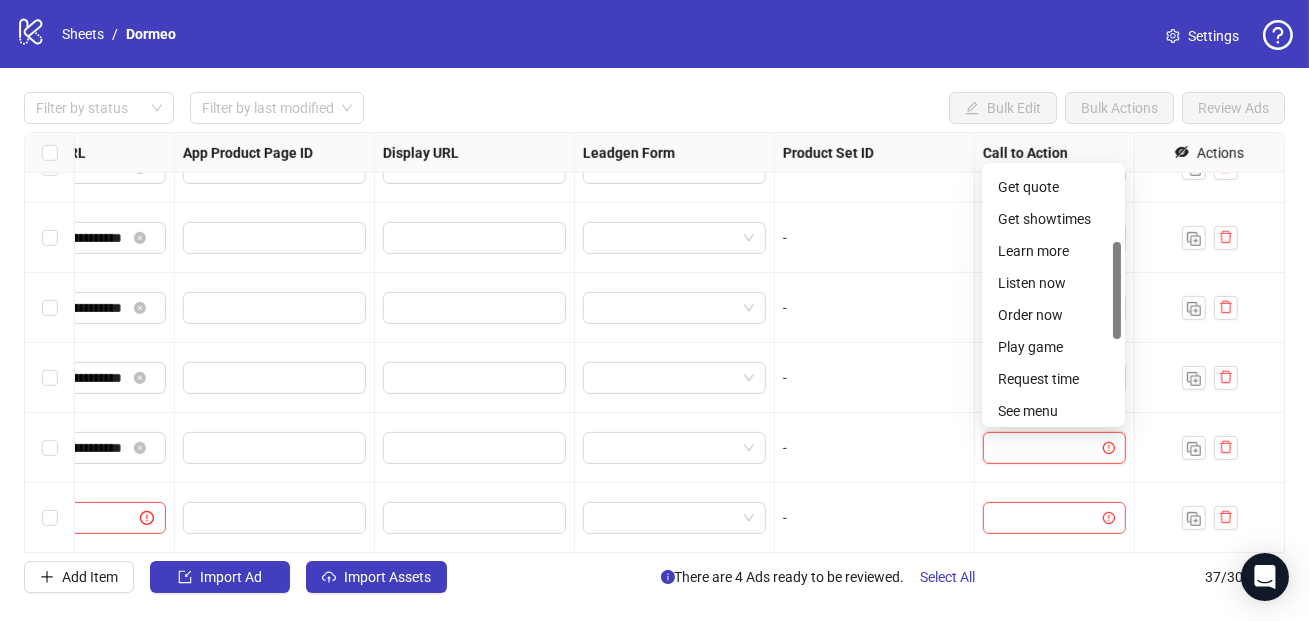 scroll, scrollTop: 221, scrollLeft: 0, axis: vertical 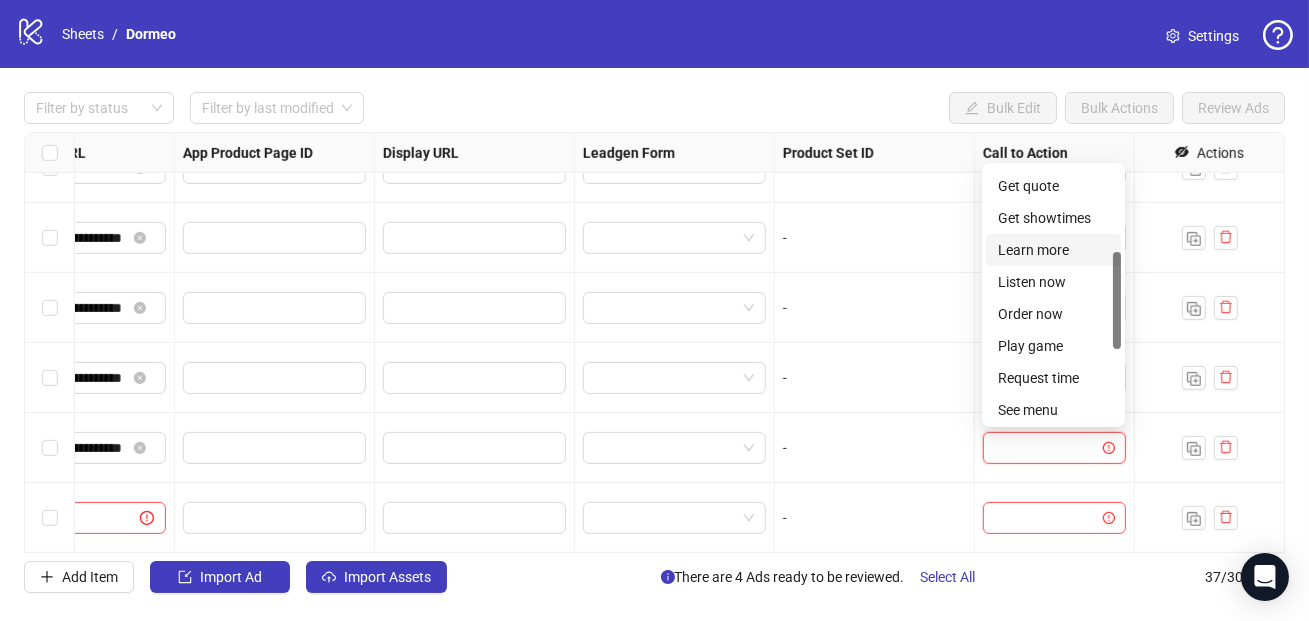 click on "Learn more" at bounding box center (1053, 250) 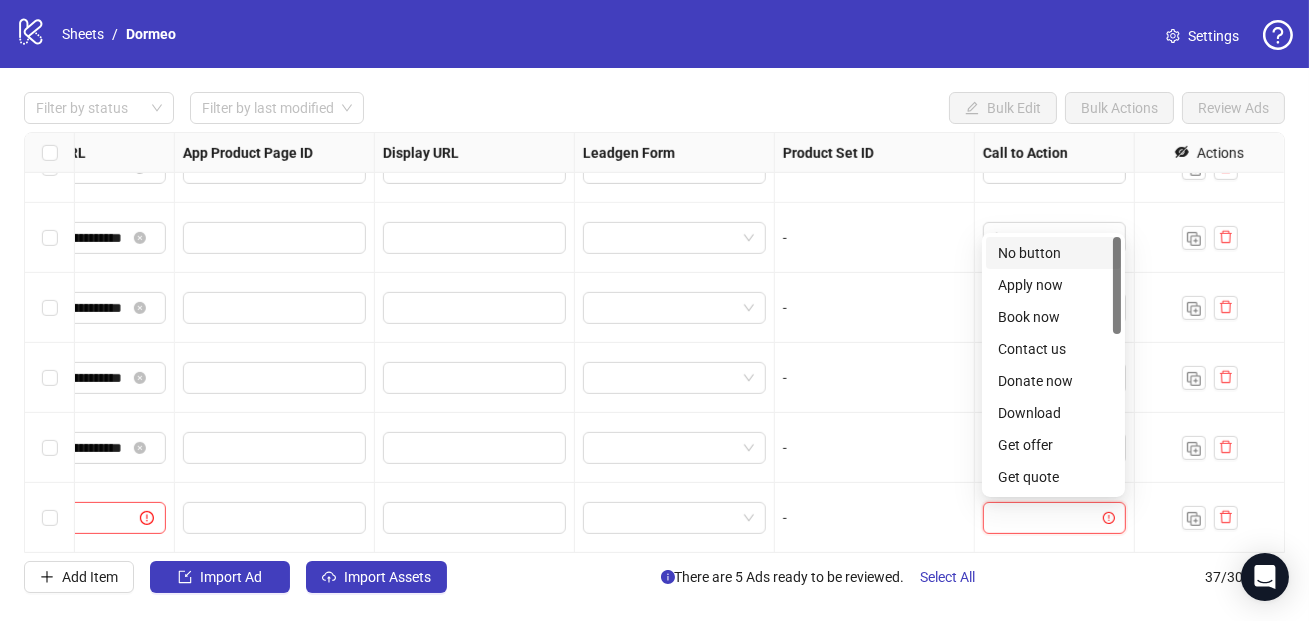 click at bounding box center [1045, 518] 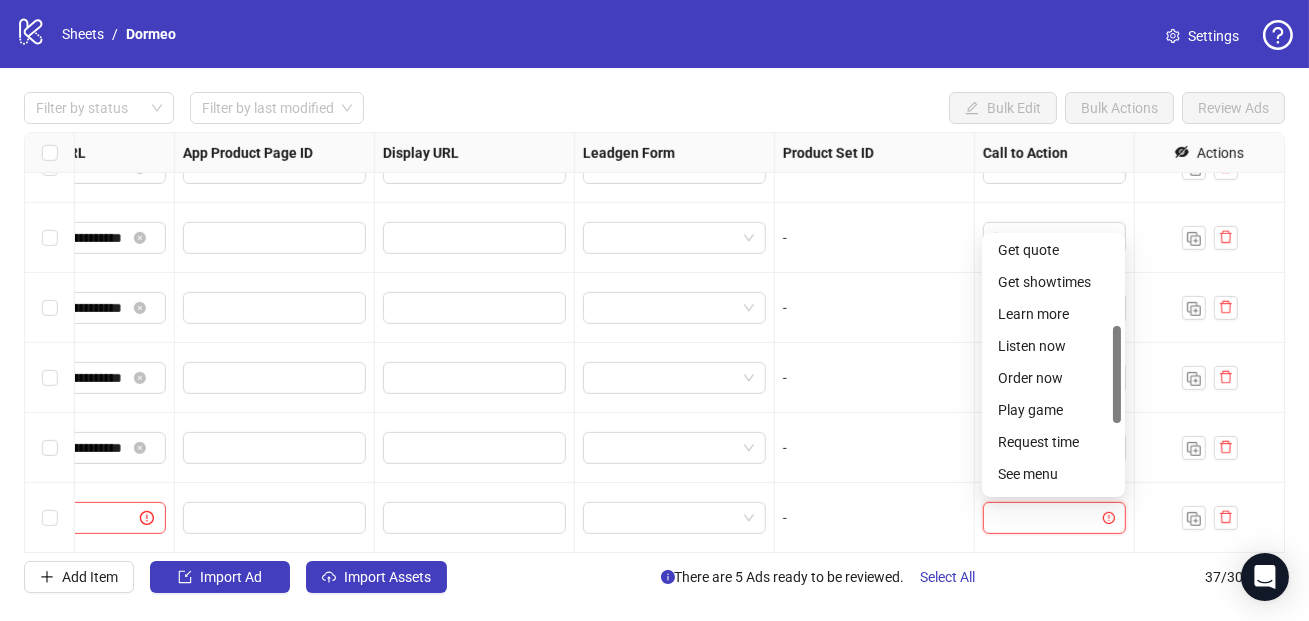 scroll, scrollTop: 234, scrollLeft: 0, axis: vertical 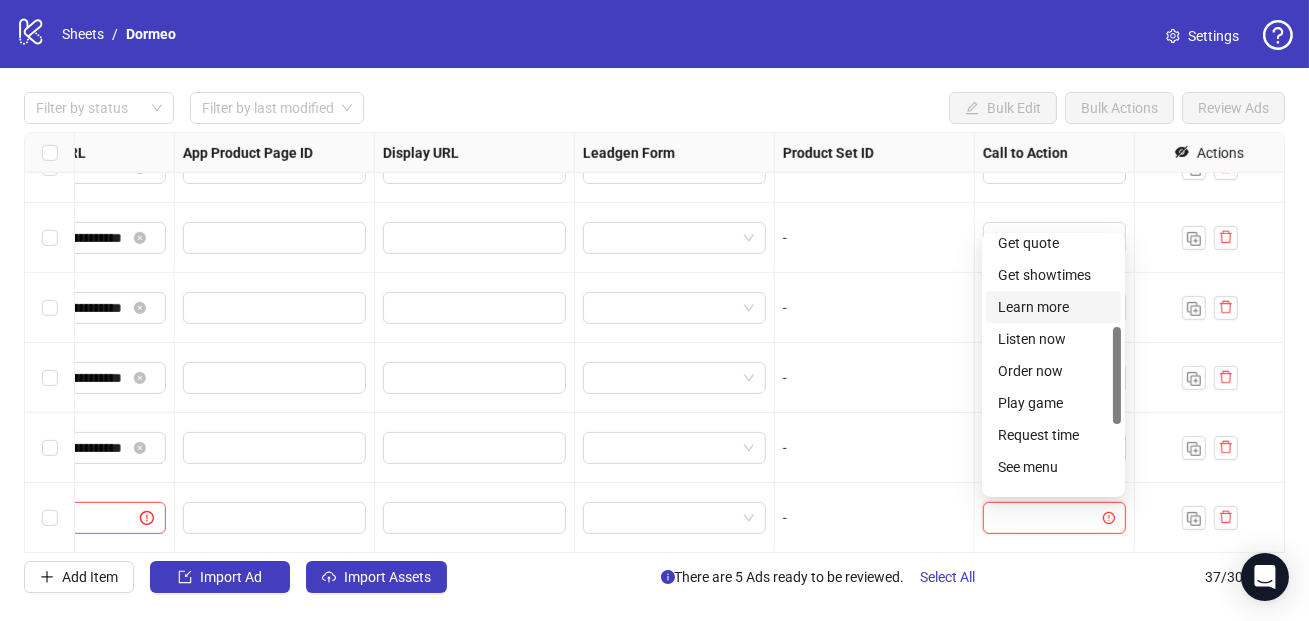 click on "Learn more" at bounding box center [1053, 307] 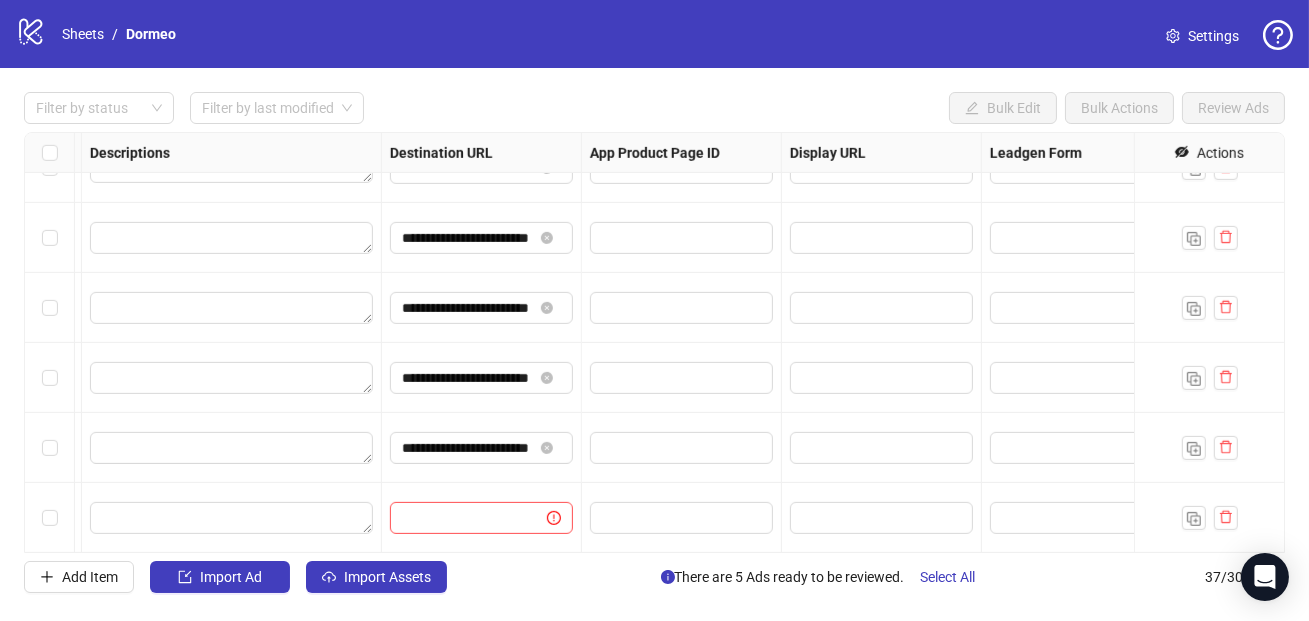 scroll, scrollTop: 2210, scrollLeft: 1279, axis: both 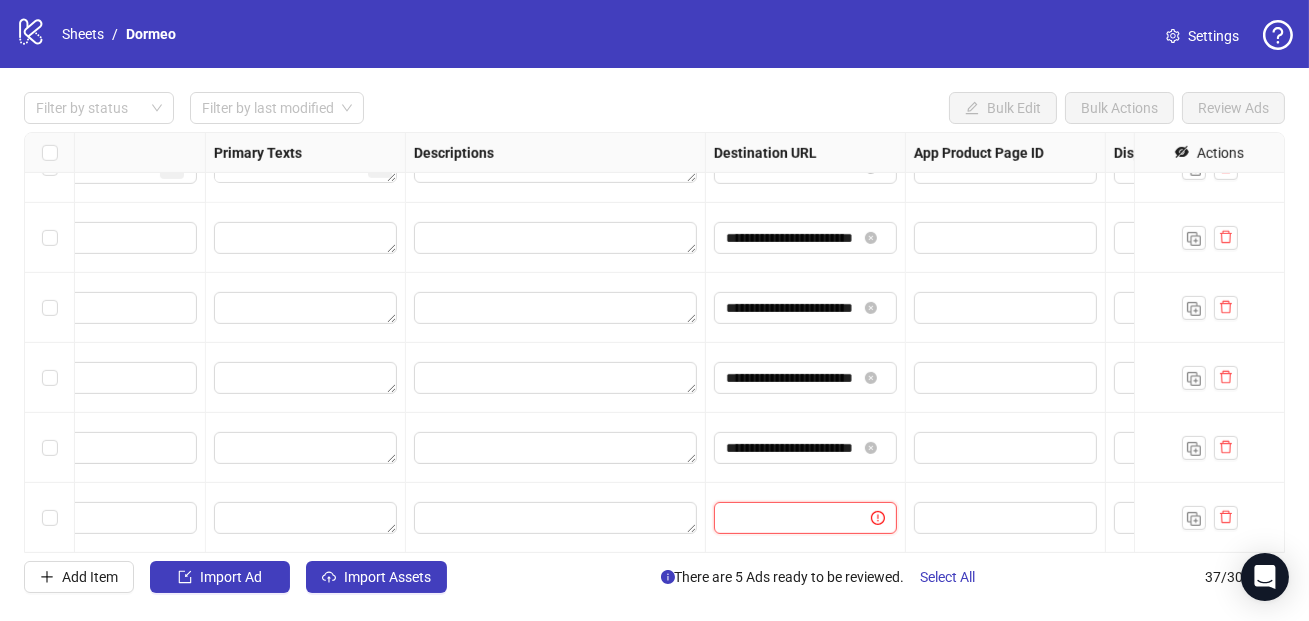 click at bounding box center (784, 518) 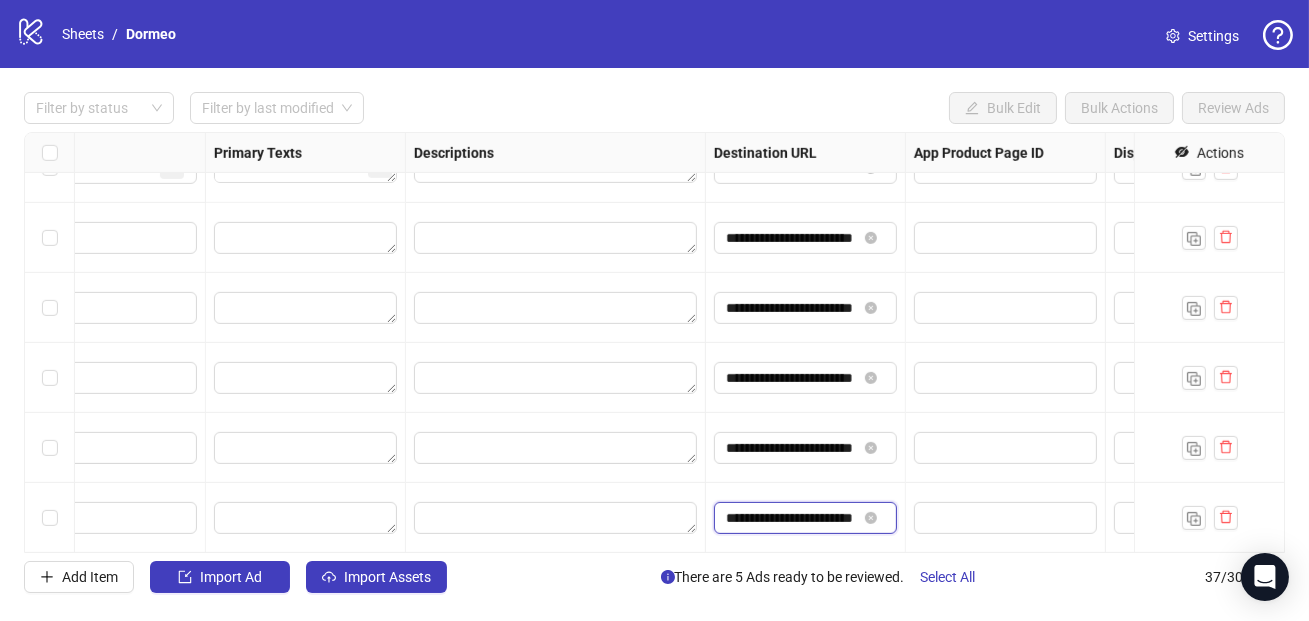 scroll, scrollTop: 0, scrollLeft: 40, axis: horizontal 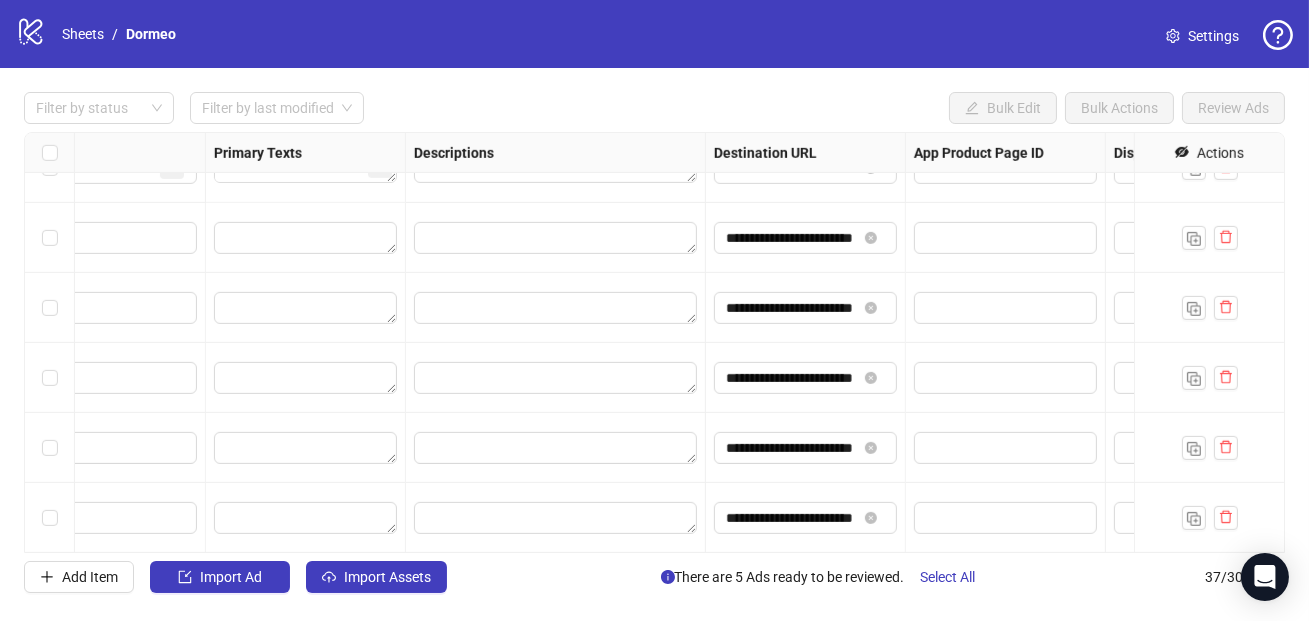 click at bounding box center (556, 518) 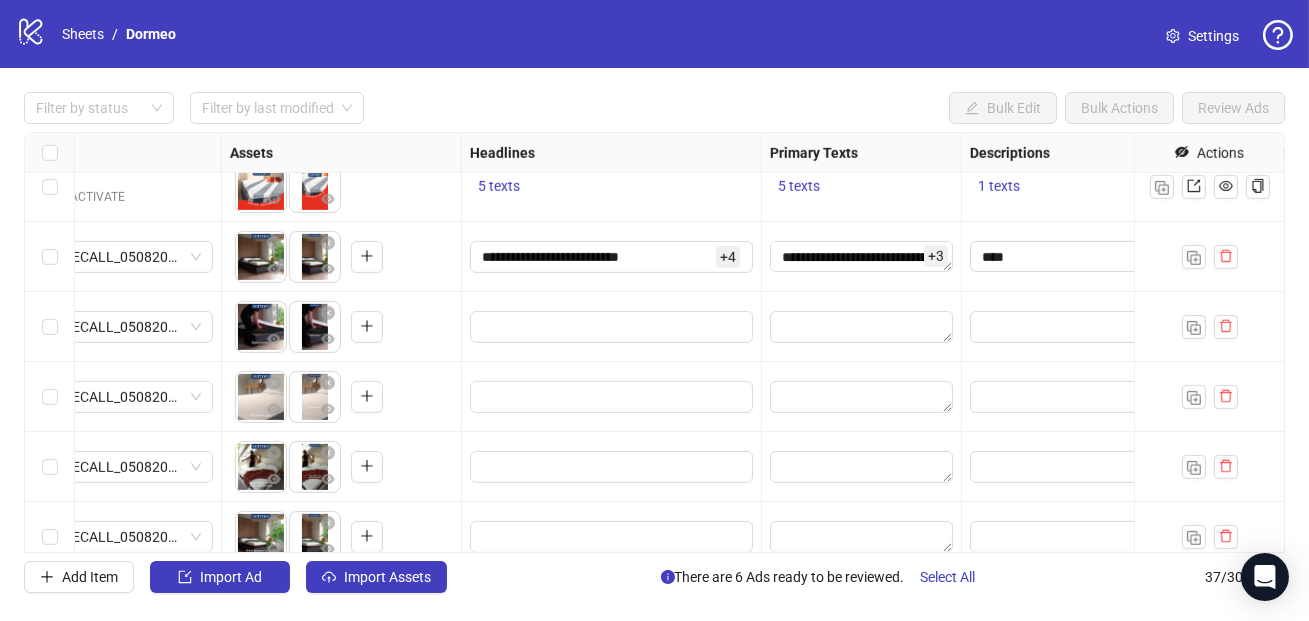 scroll, scrollTop: 2116, scrollLeft: 723, axis: both 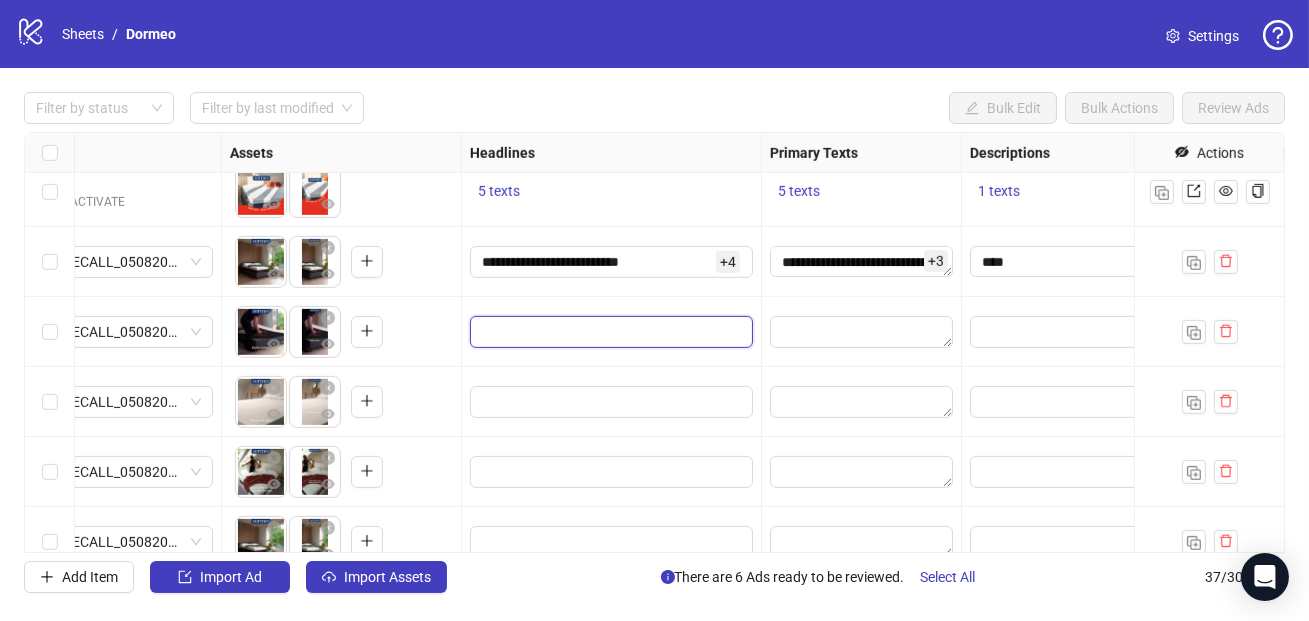 click at bounding box center [609, 332] 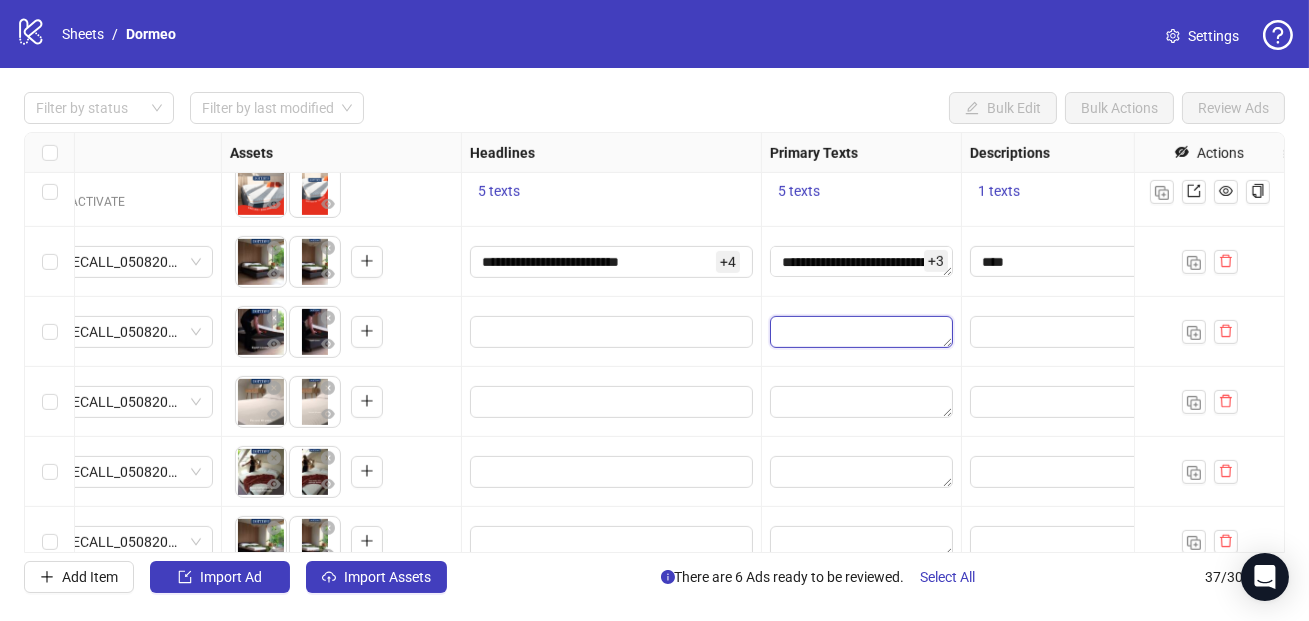 click at bounding box center (861, 332) 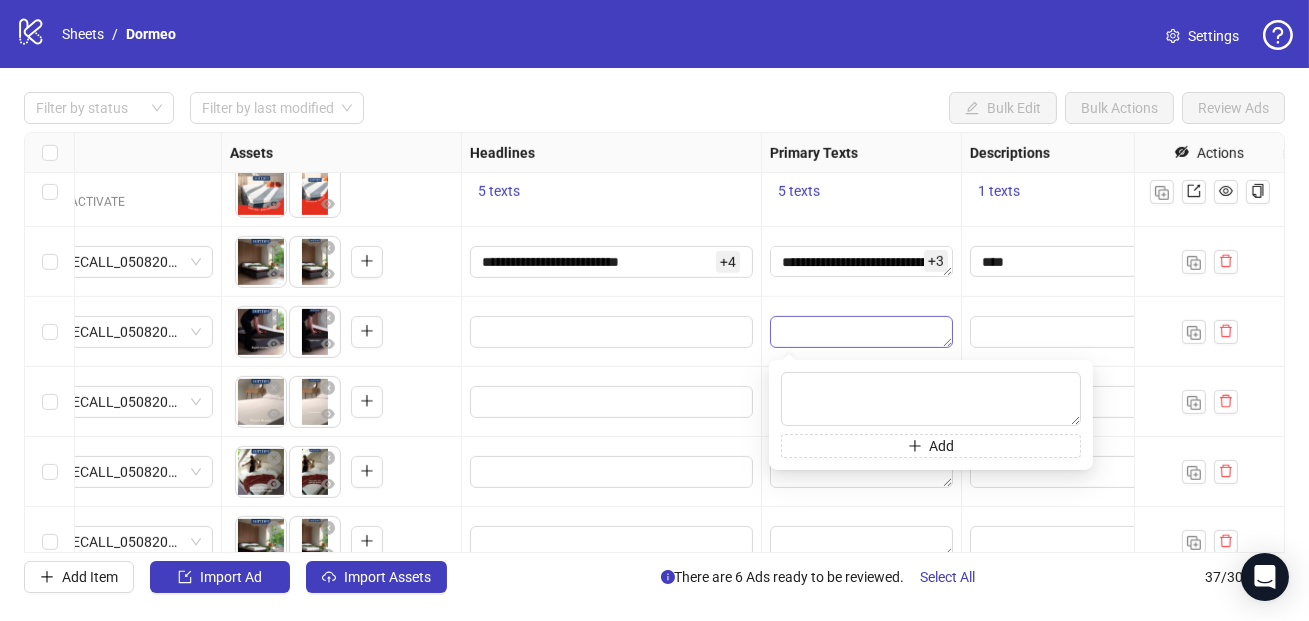 type on "**********" 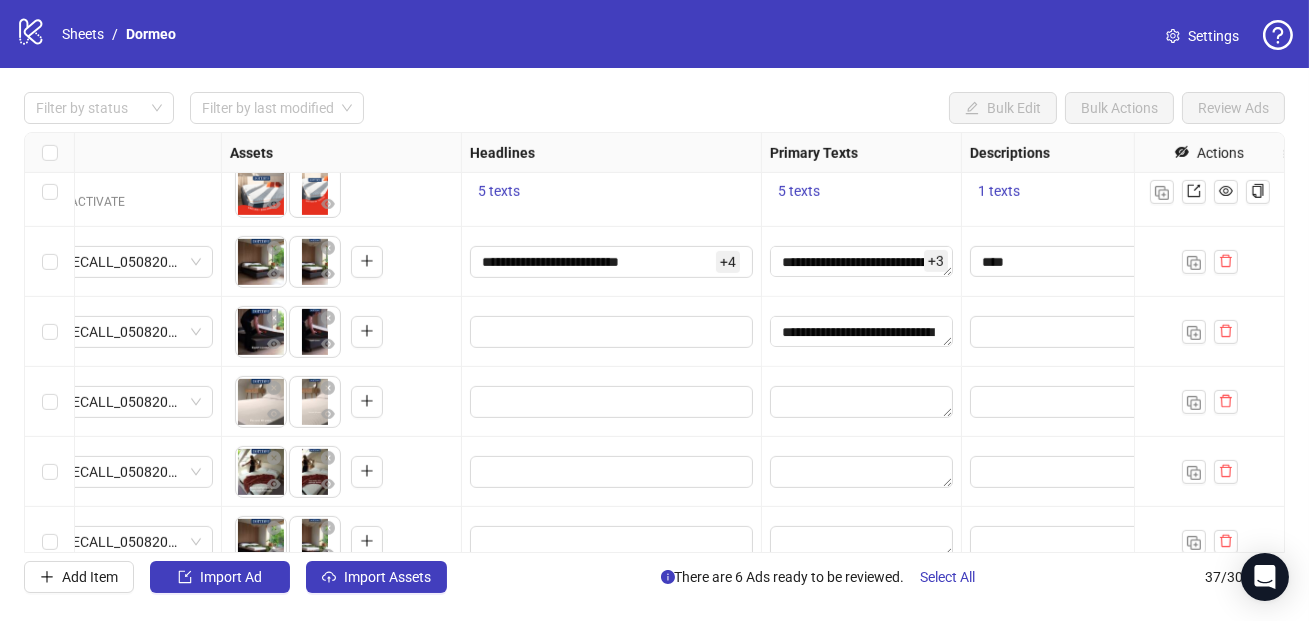 click on "**********" at bounding box center [862, 332] 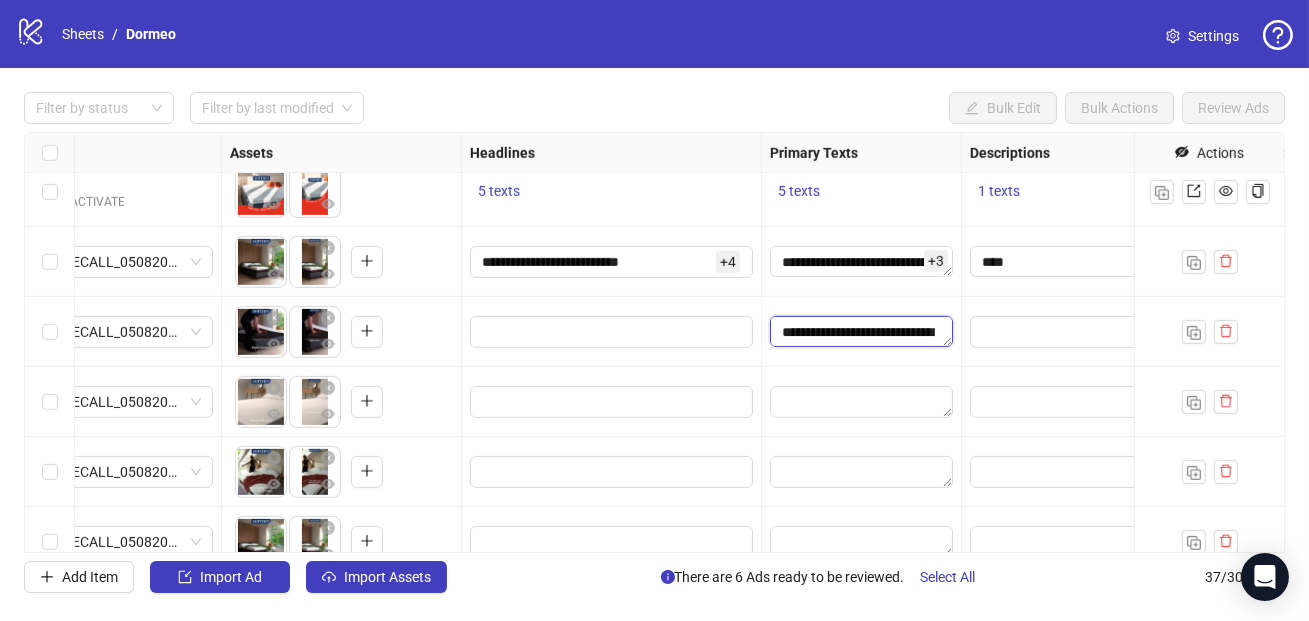 click on "**********" at bounding box center [861, 332] 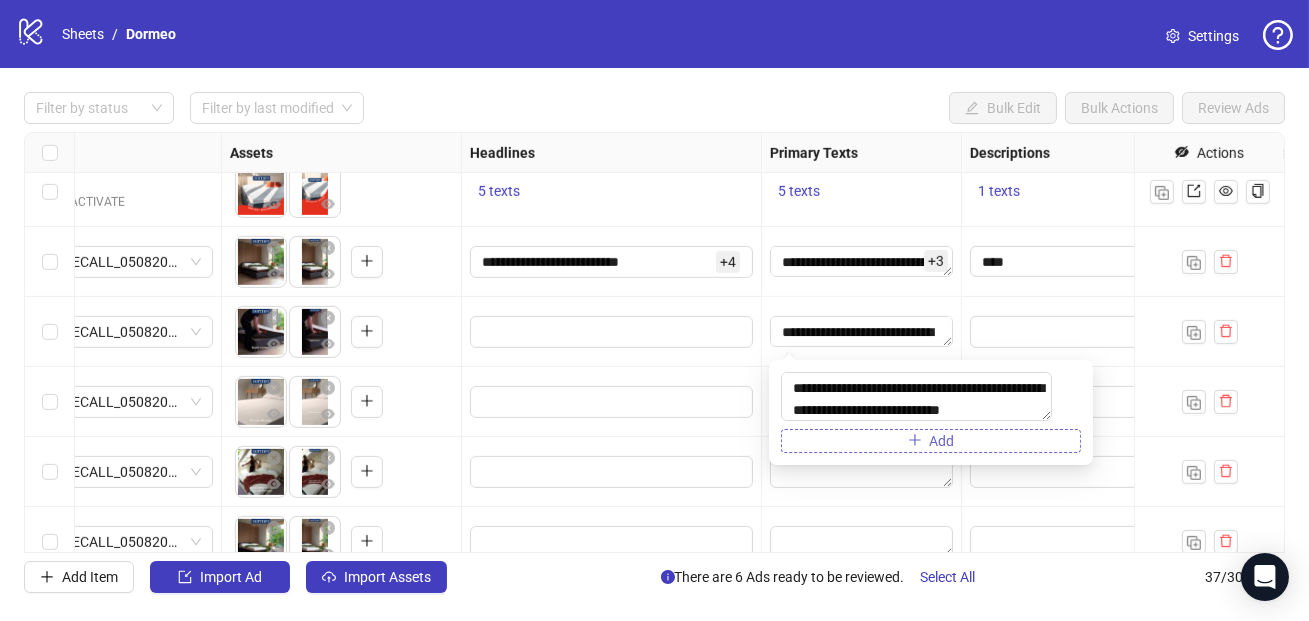 click on "Add" at bounding box center [931, 441] 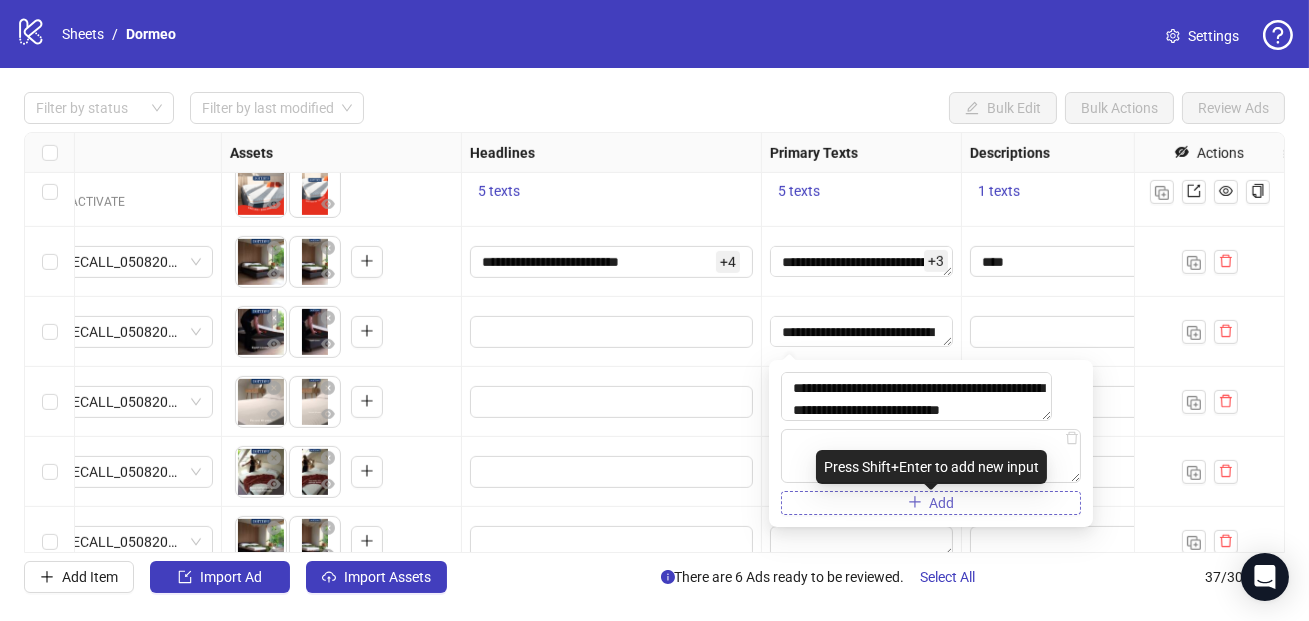 click on "Add" at bounding box center [931, 503] 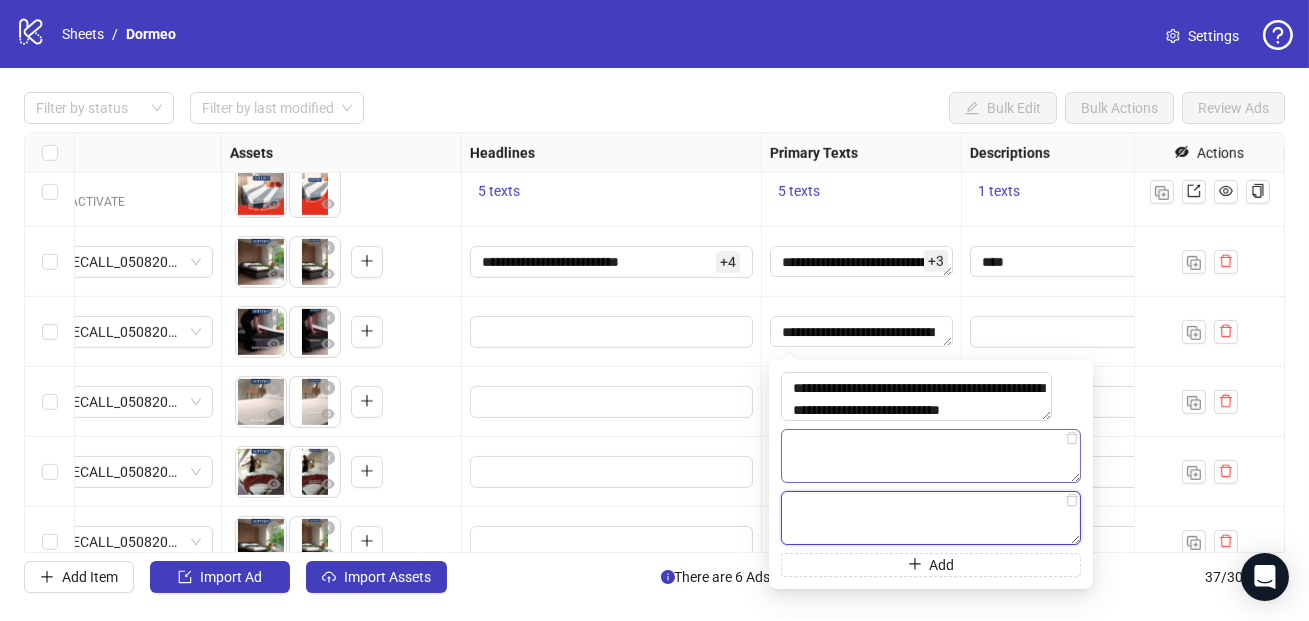 paste on "**********" 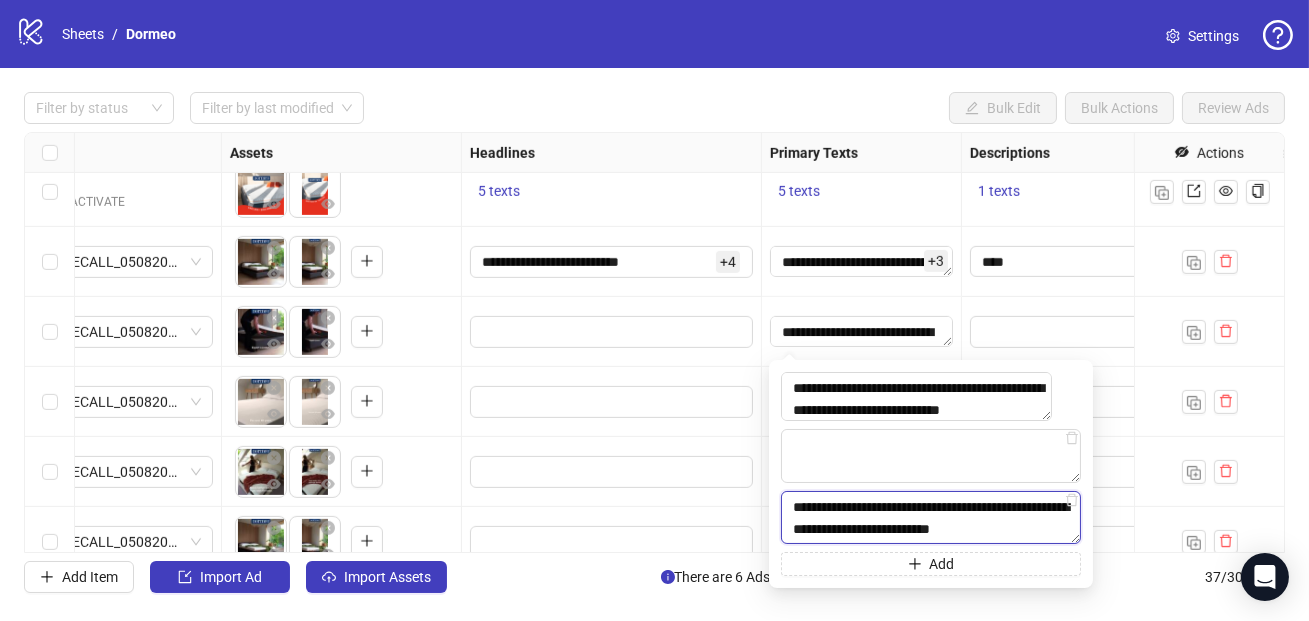 type on "**********" 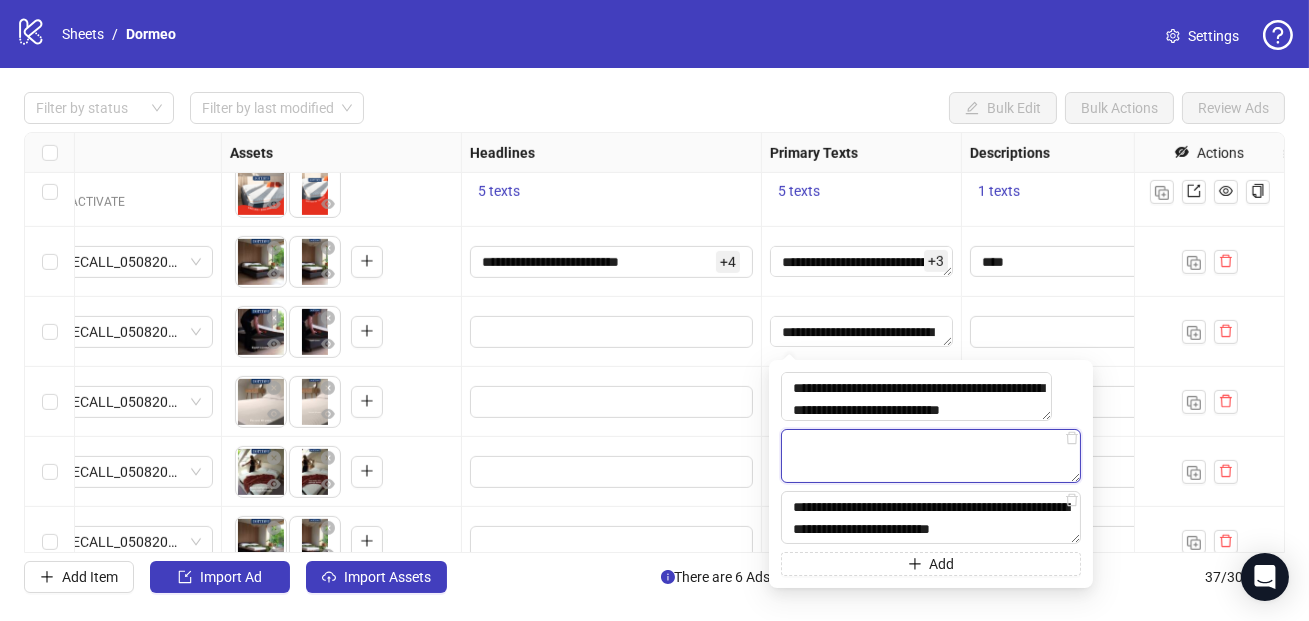 click at bounding box center [931, 456] 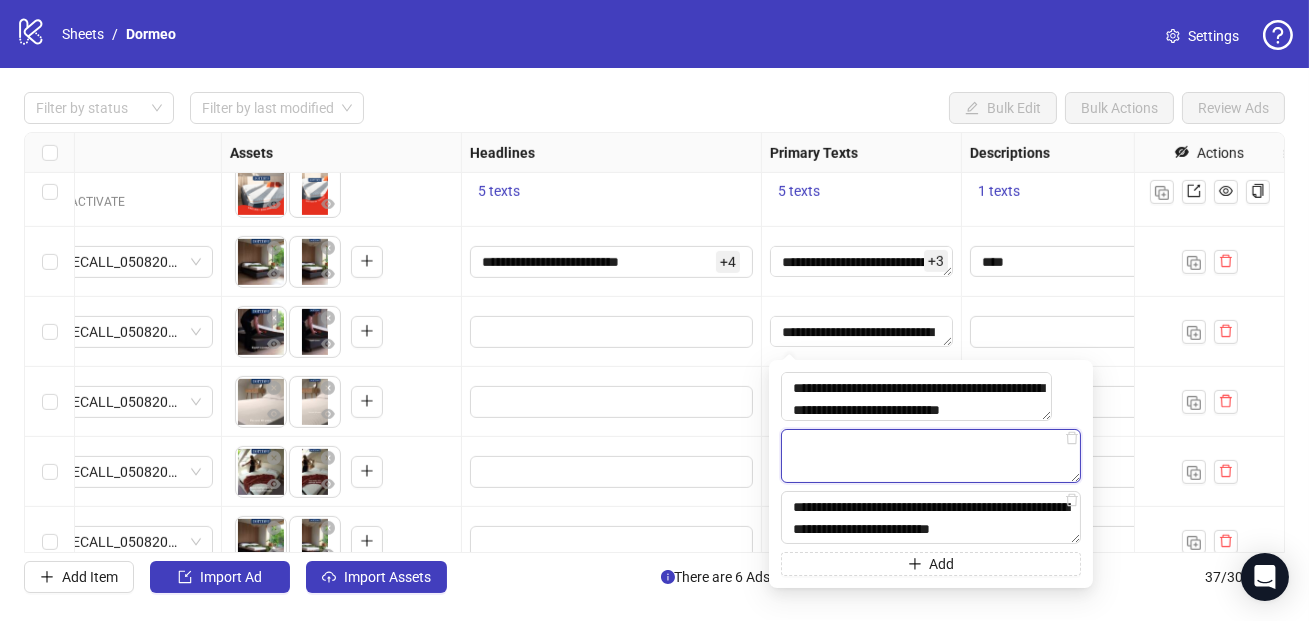 paste on "**********" 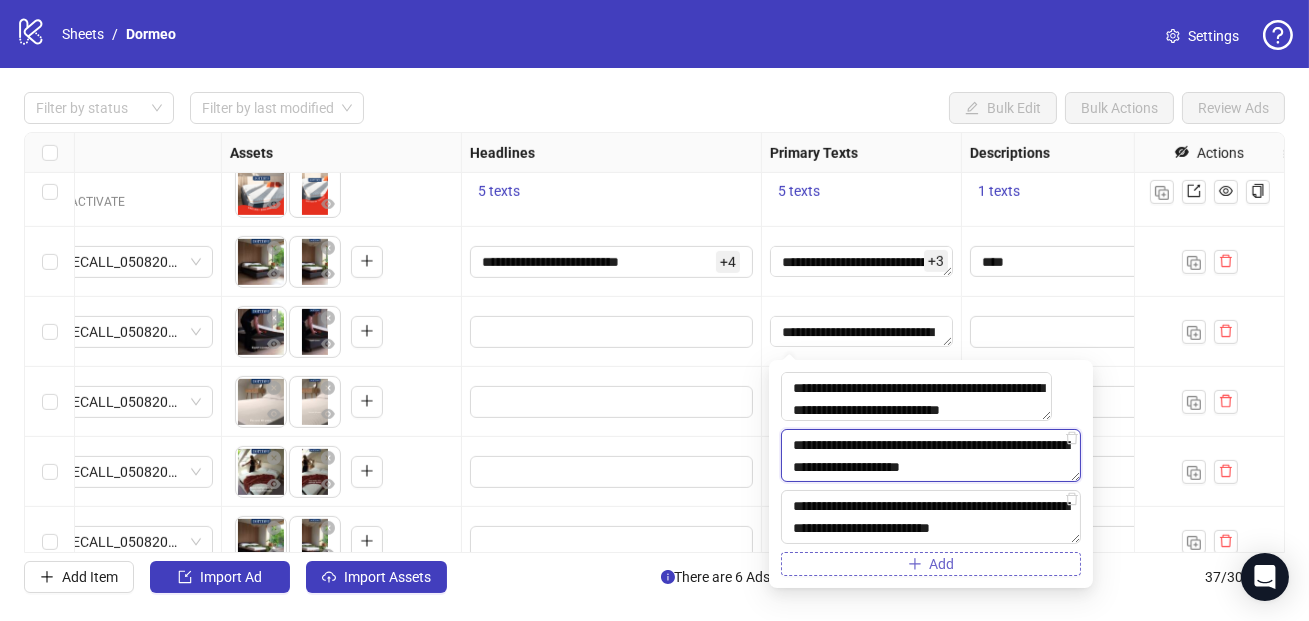 type on "**********" 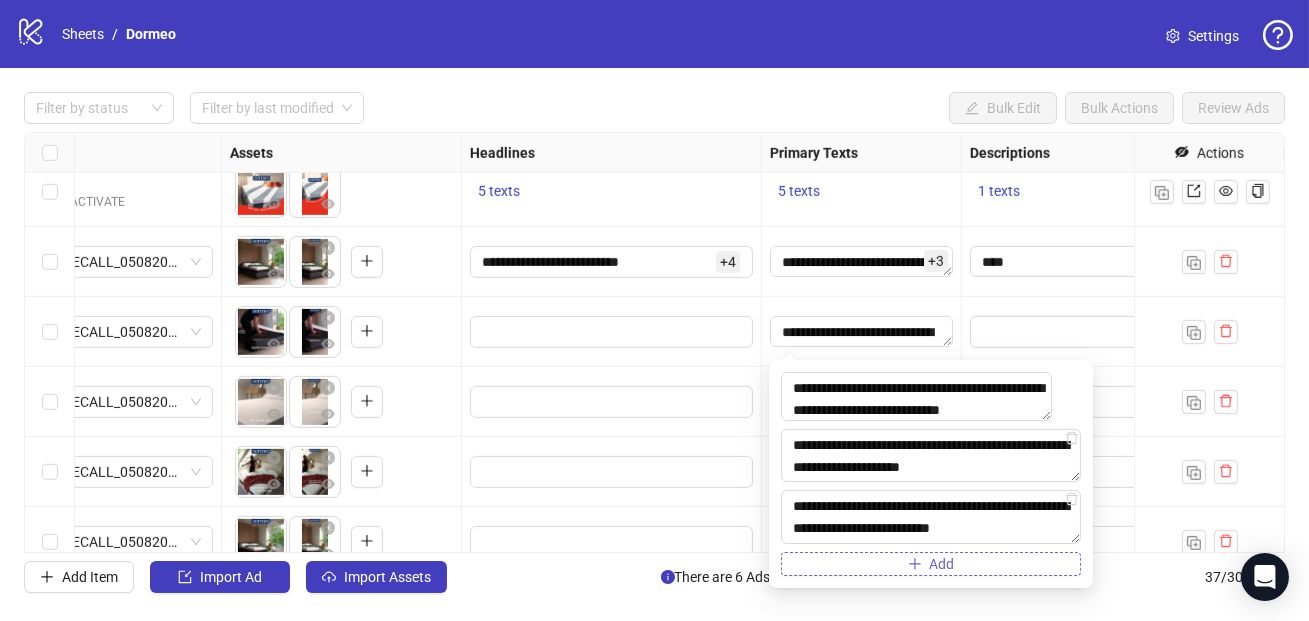 click on "Add" at bounding box center [942, 564] 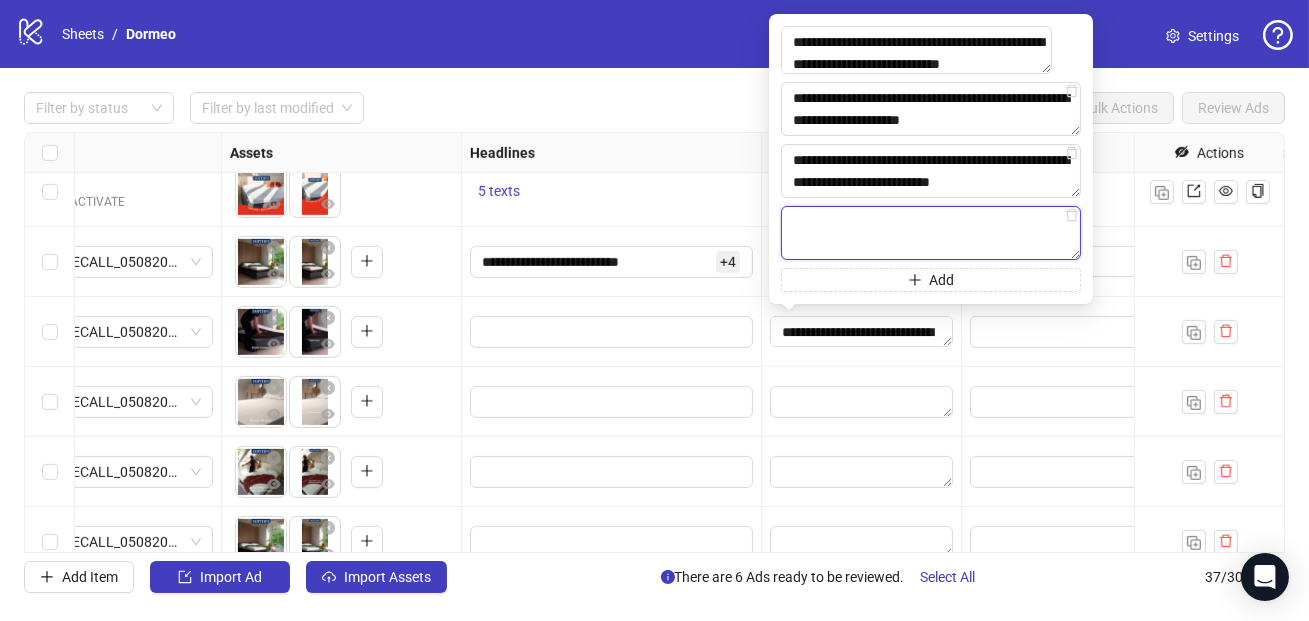 paste on "**********" 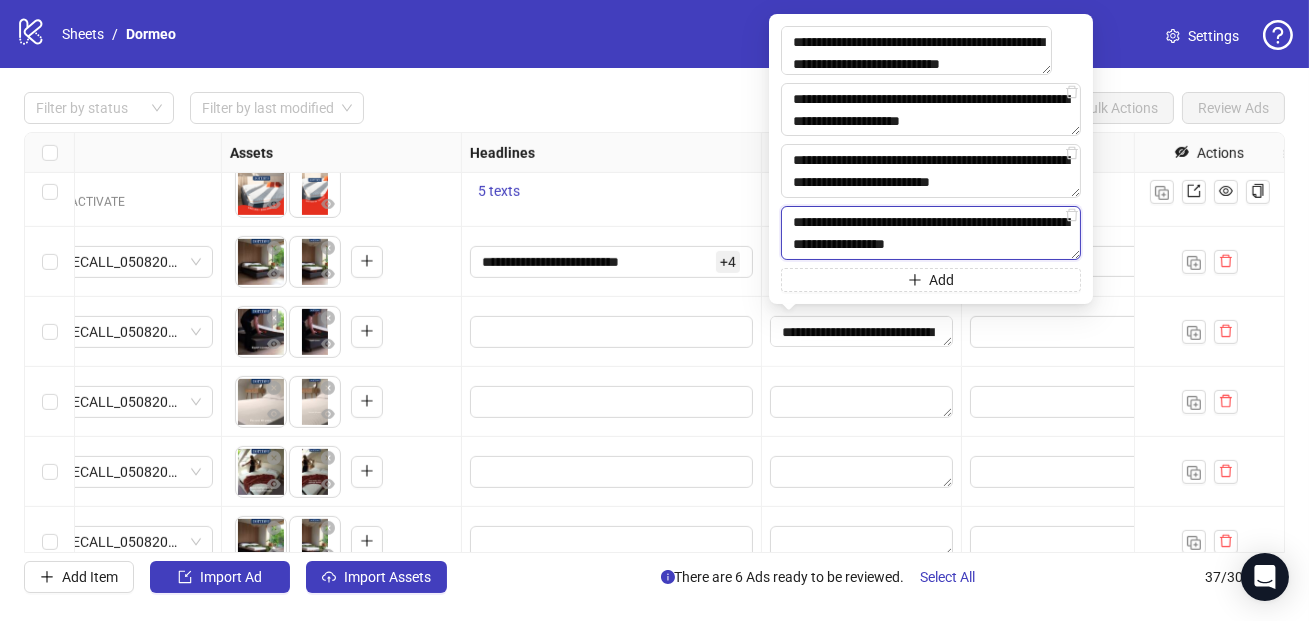 type on "**********" 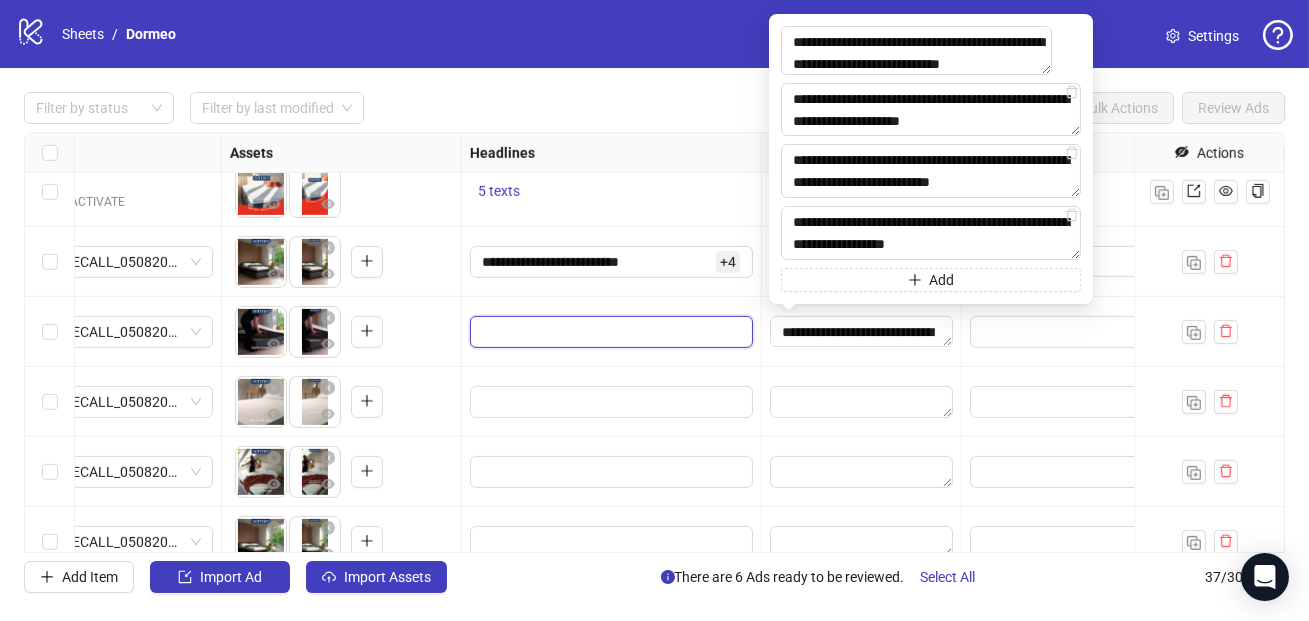 click at bounding box center (609, 332) 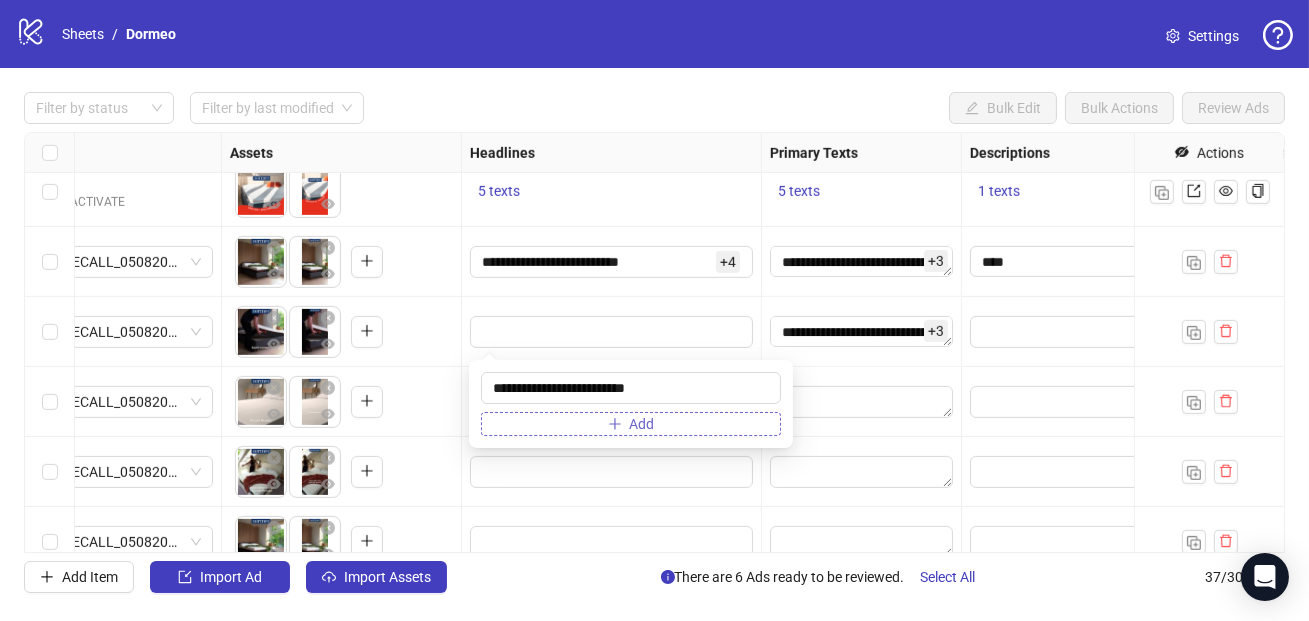 type on "**********" 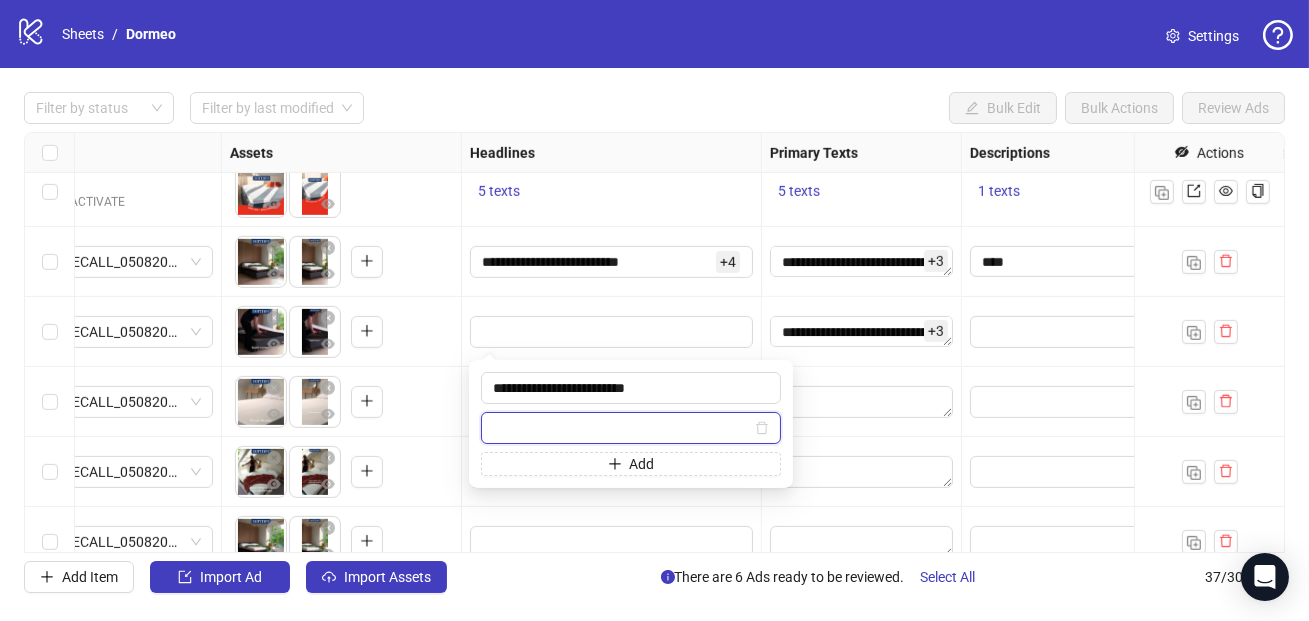 paste on "**********" 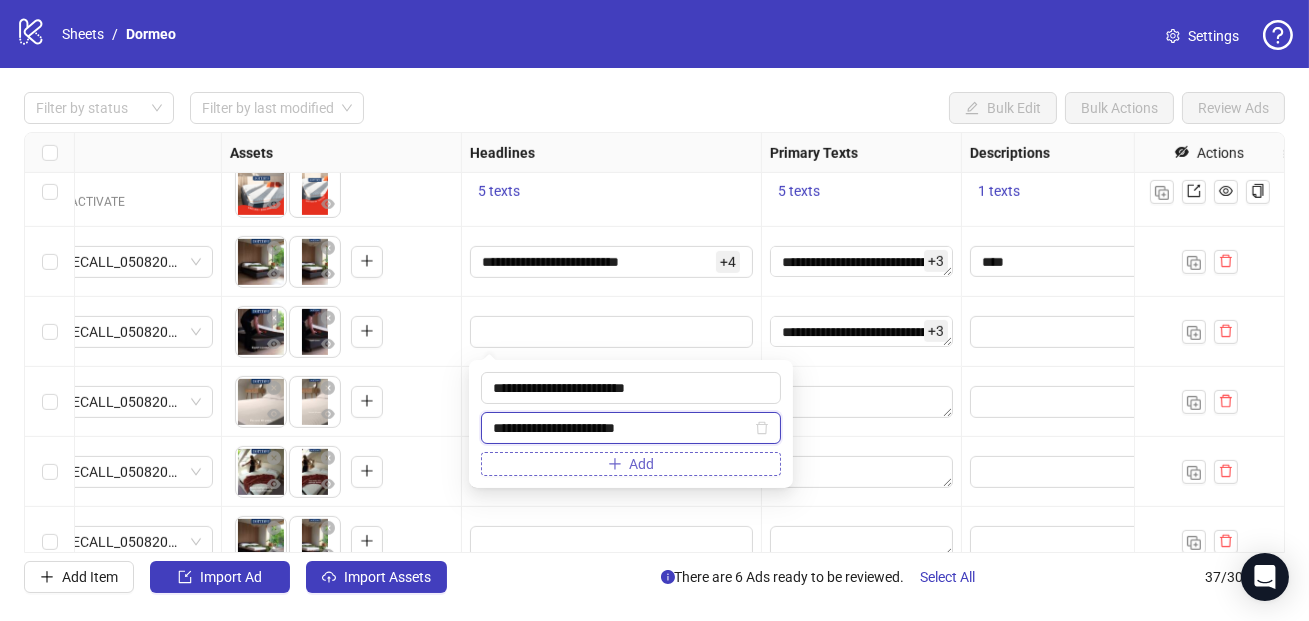 type on "**********" 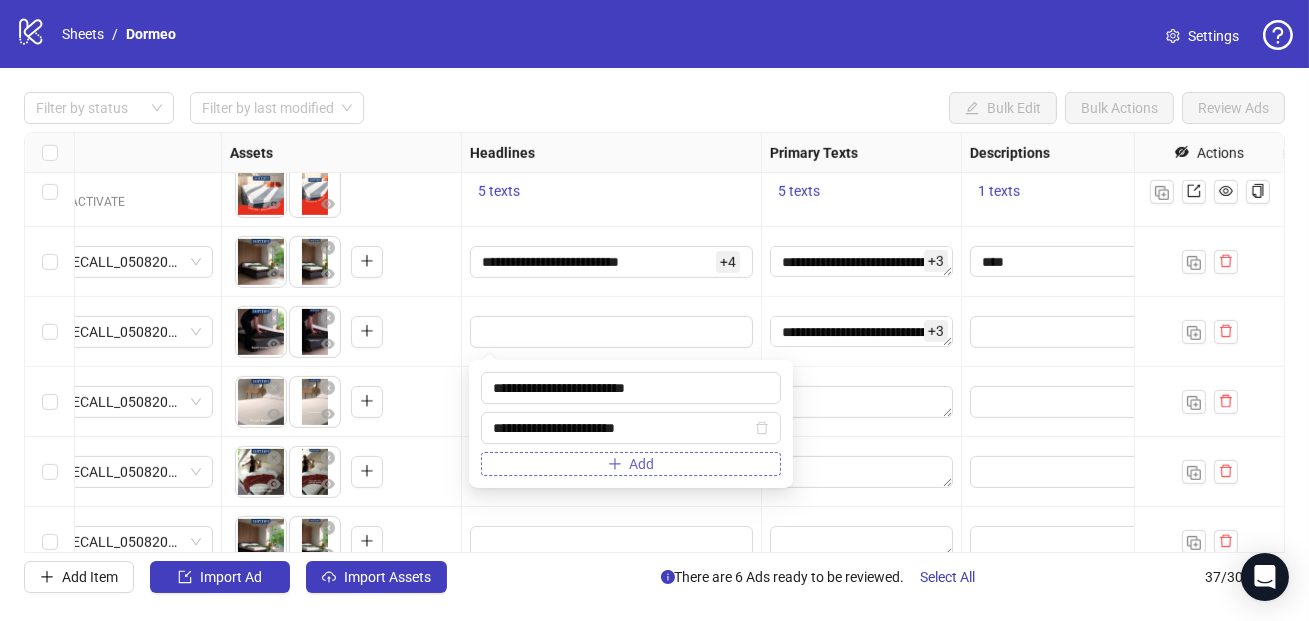 click on "Add" at bounding box center [631, 464] 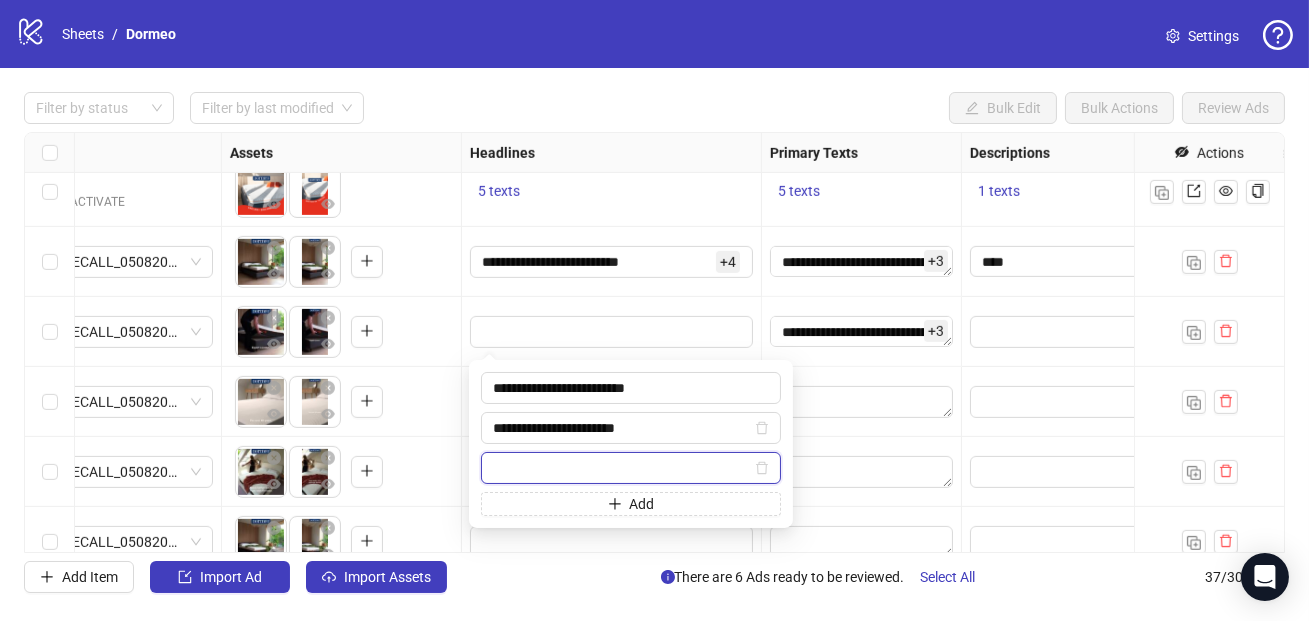 paste on "**********" 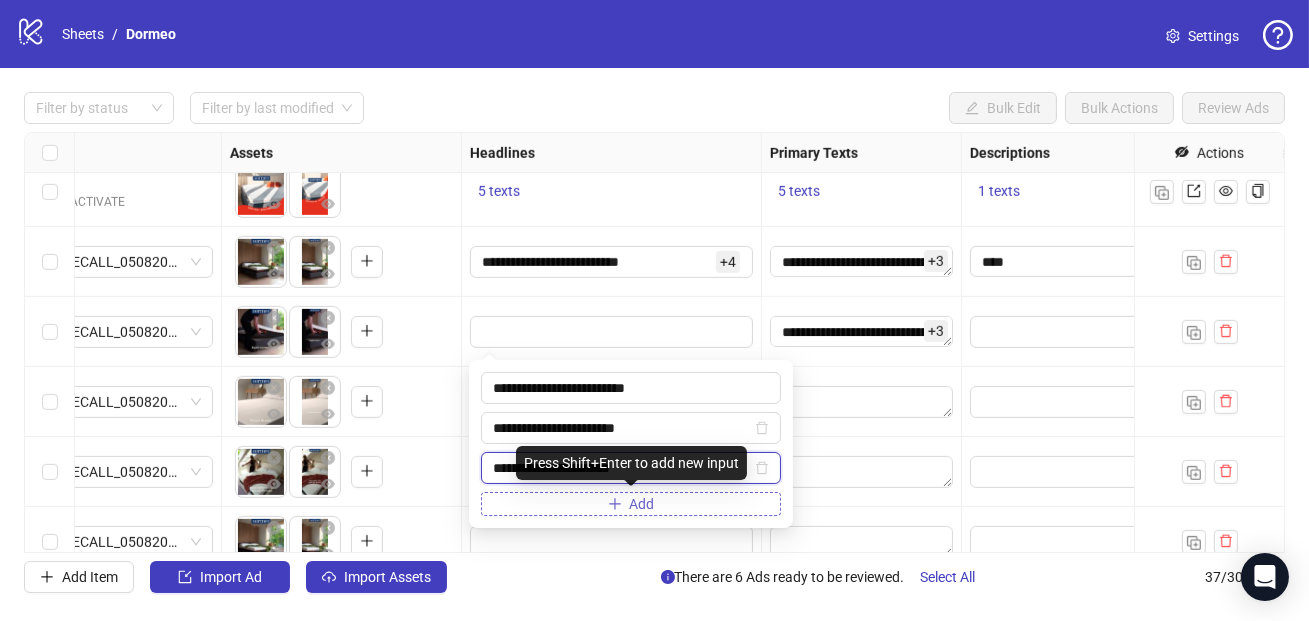type on "**********" 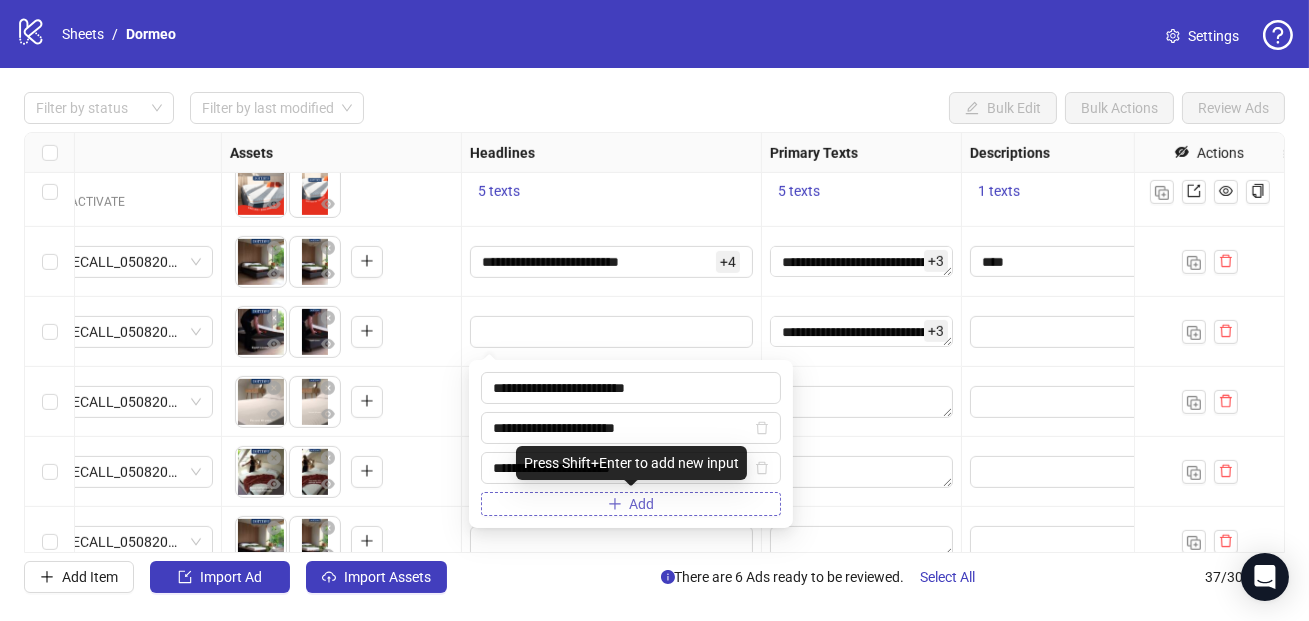 click on "Add" at bounding box center [631, 504] 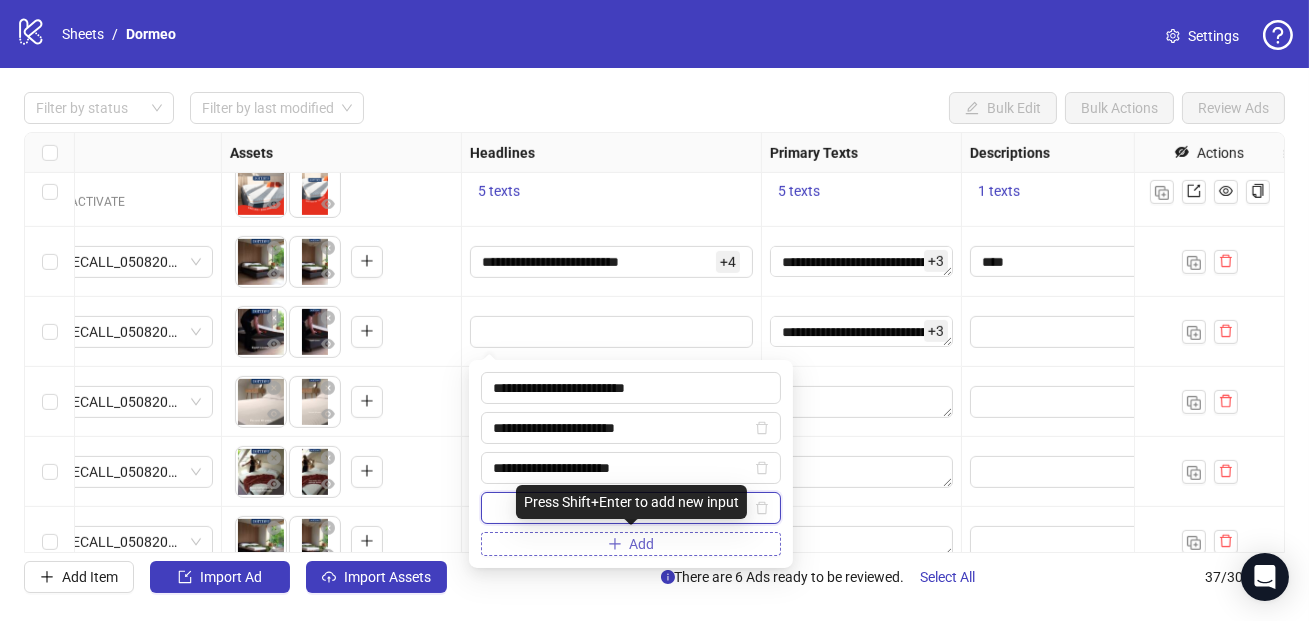 paste on "**********" 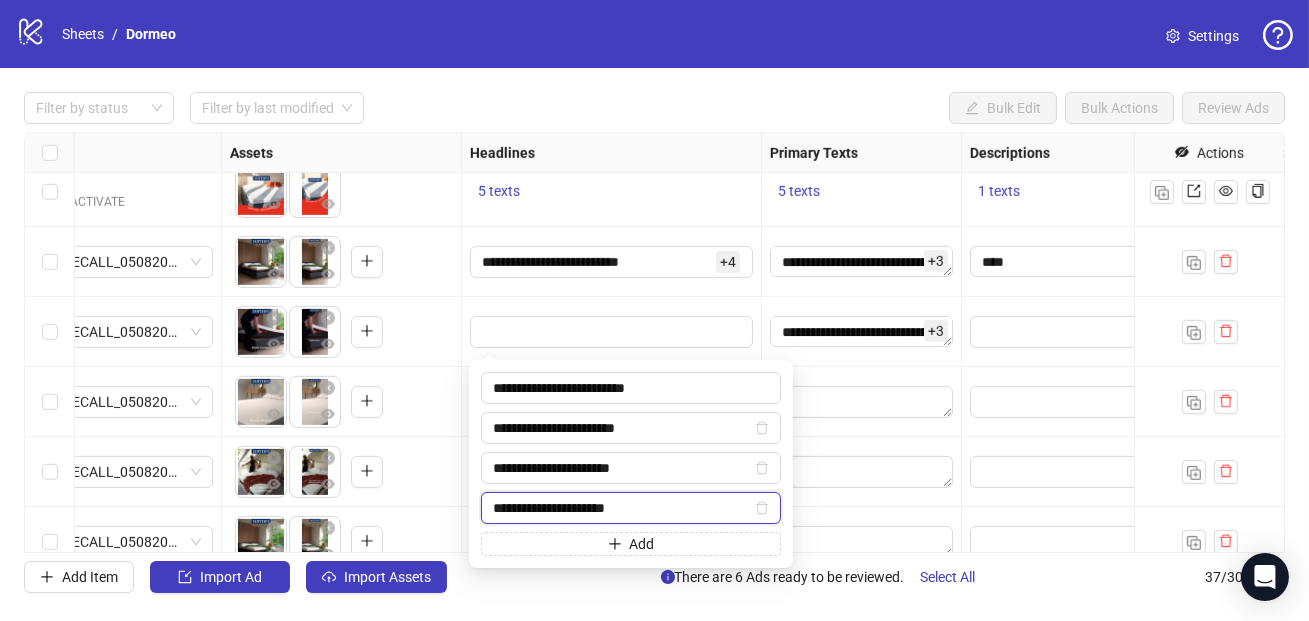 type on "**********" 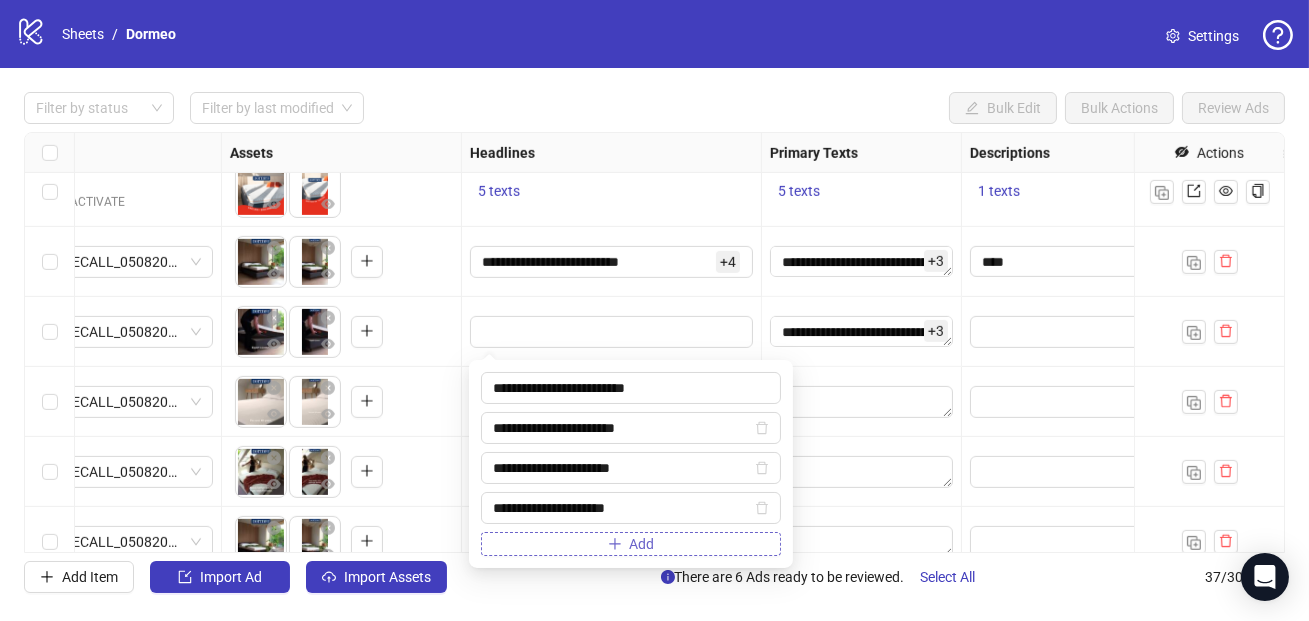 click on "Add" at bounding box center [642, 544] 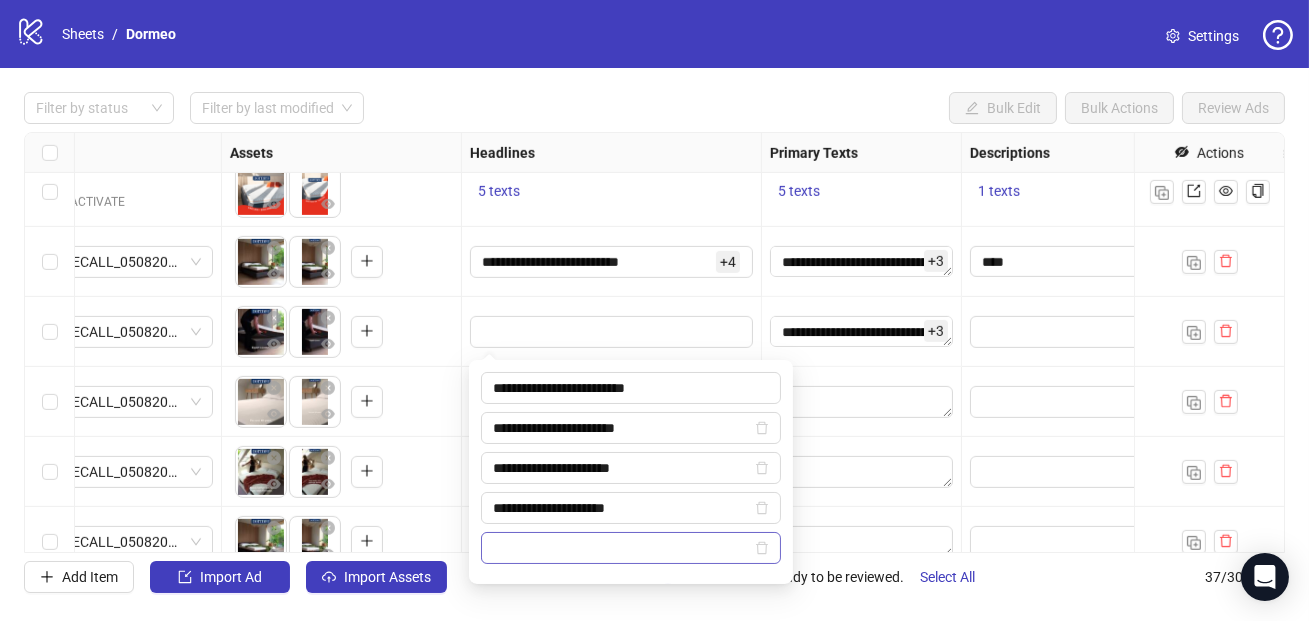 type on "**********" 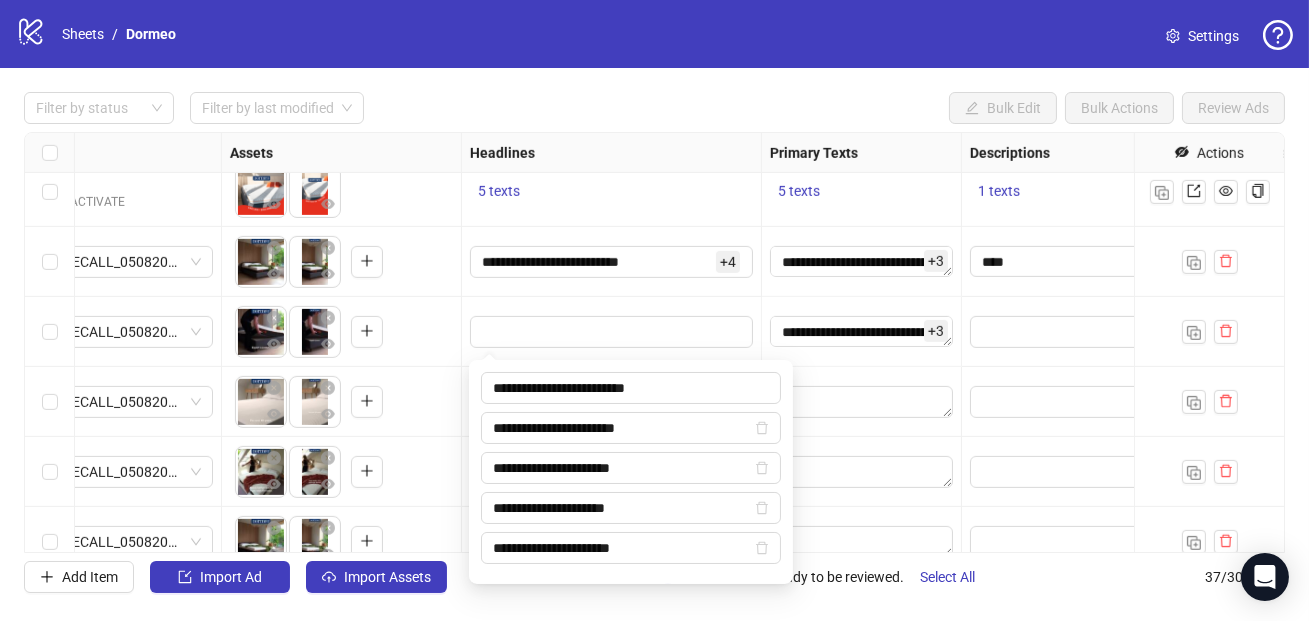 click on "**********" at bounding box center [612, 262] 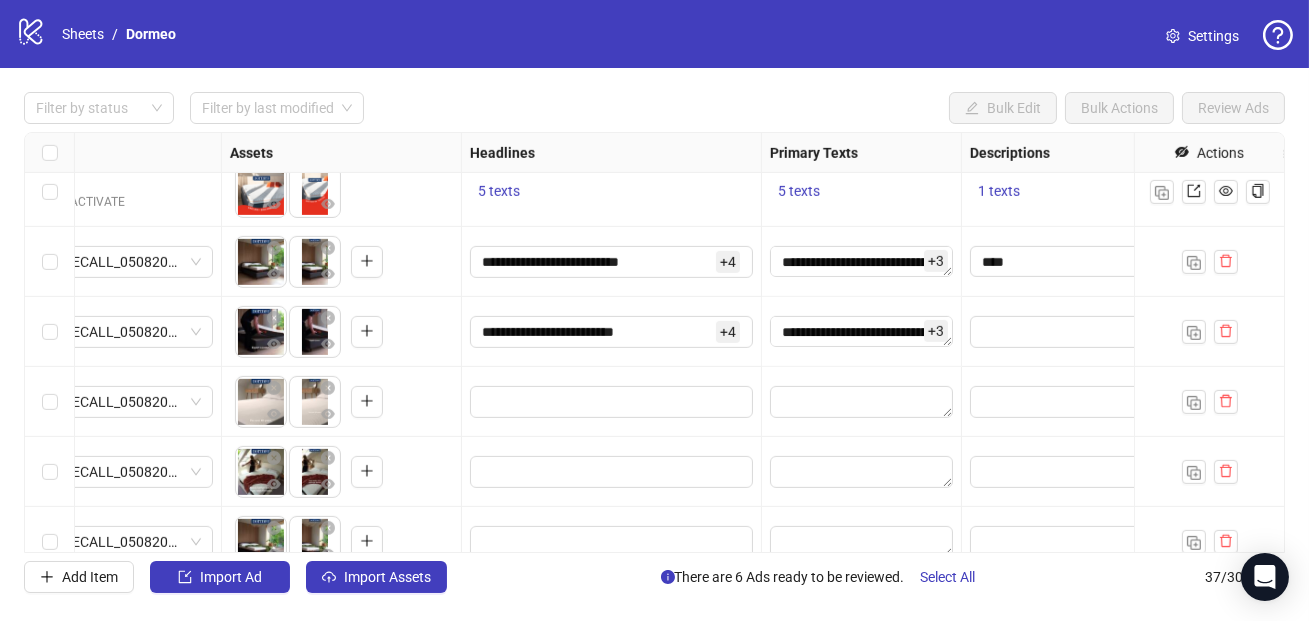 scroll, scrollTop: 2116, scrollLeft: 897, axis: both 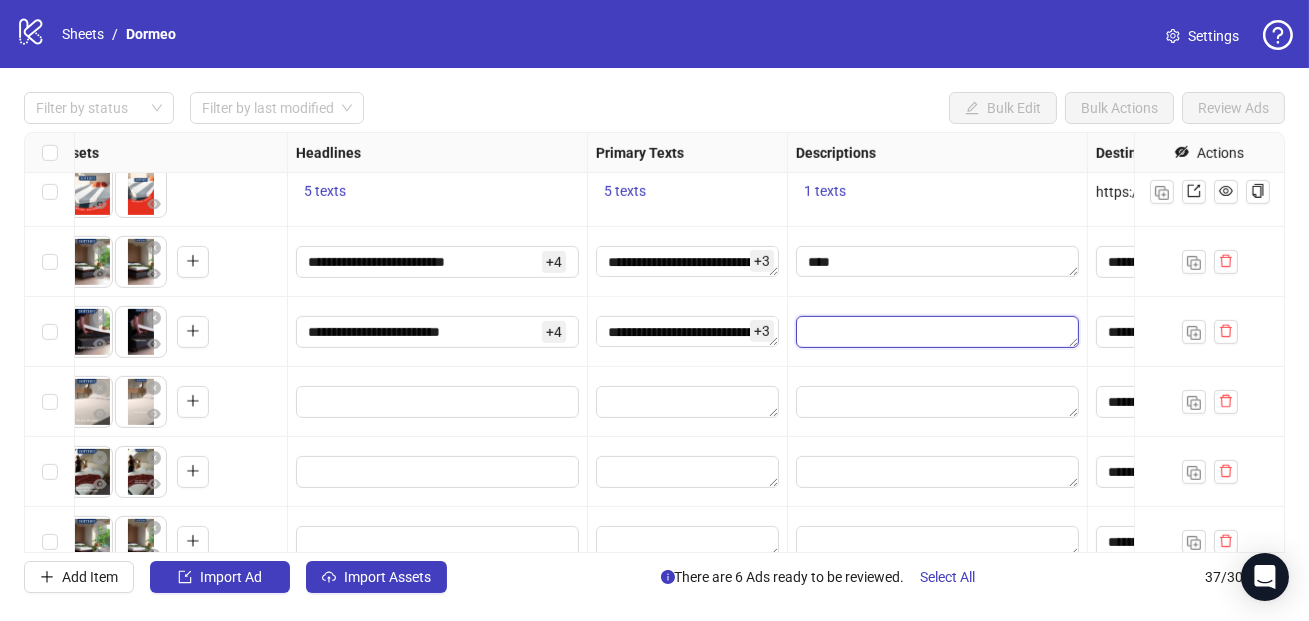 click at bounding box center (937, 332) 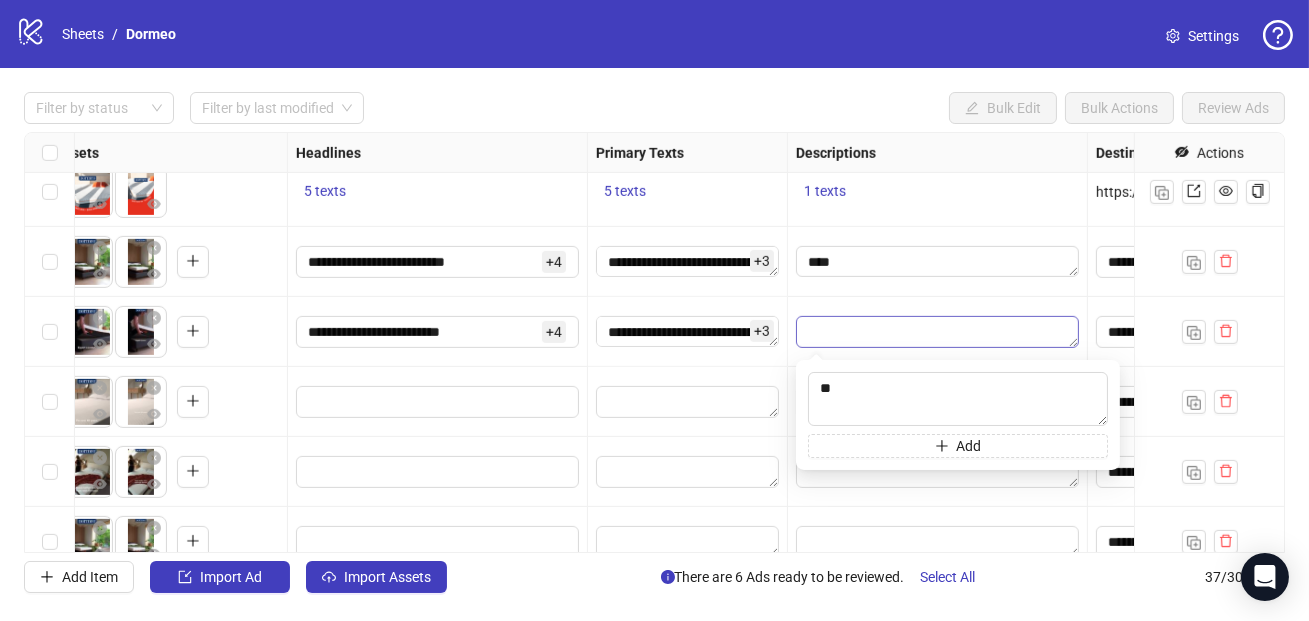 type 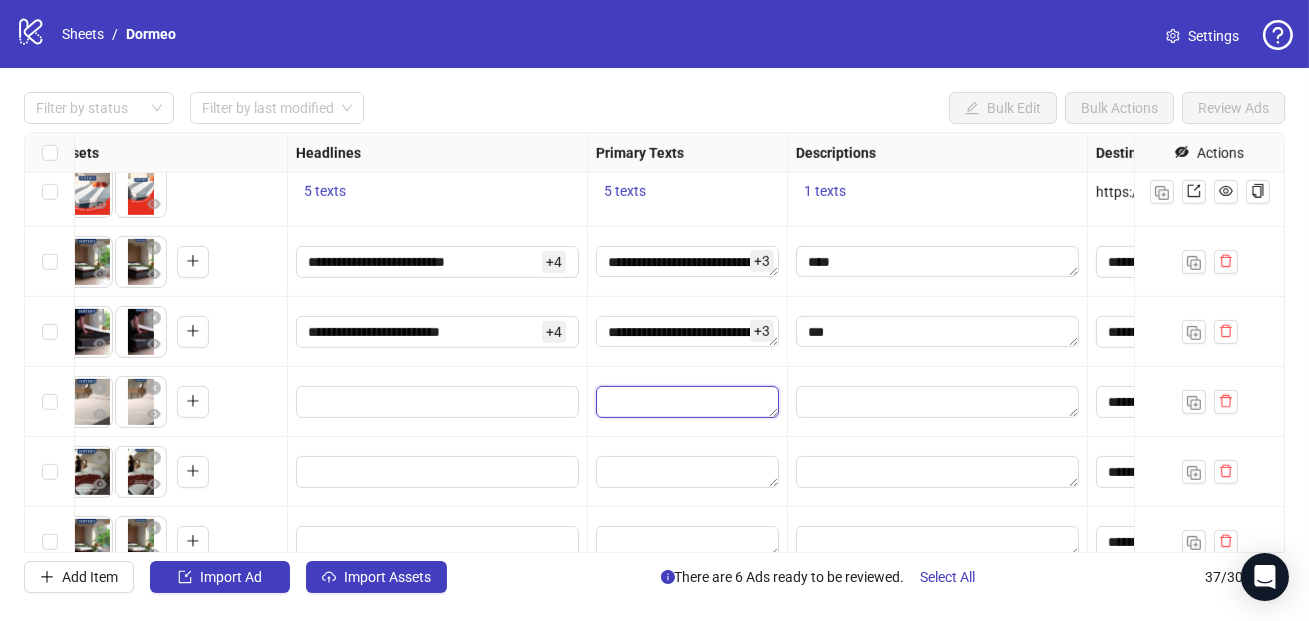 click at bounding box center (687, 402) 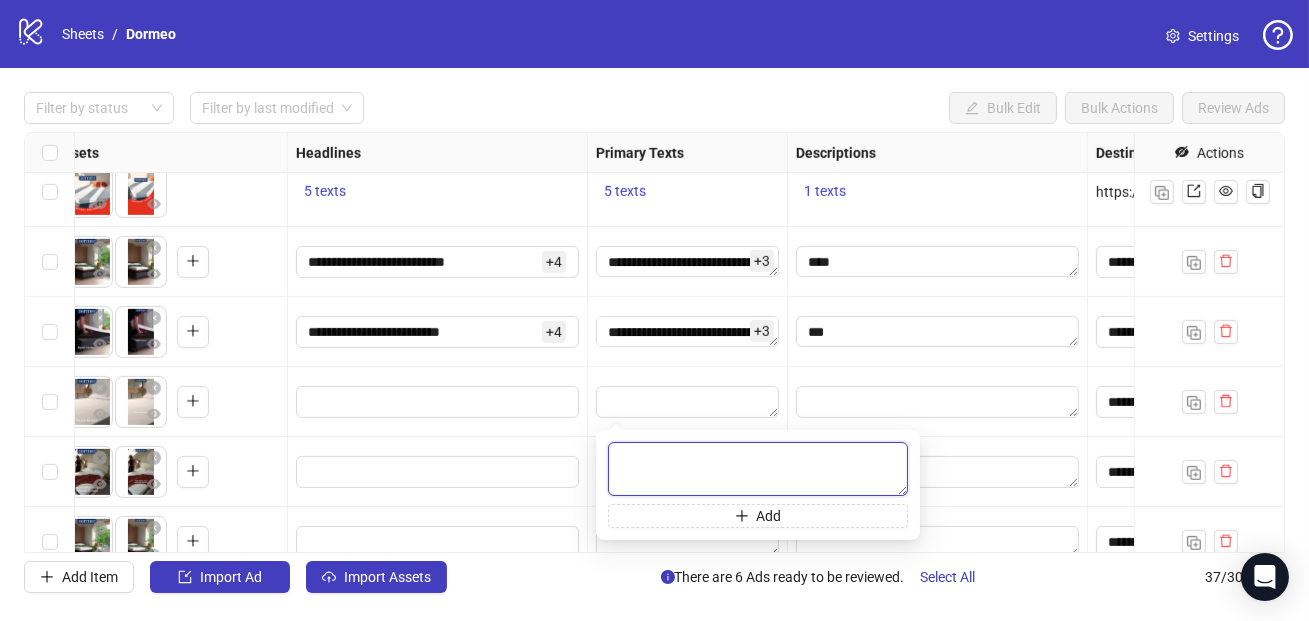 paste on "**********" 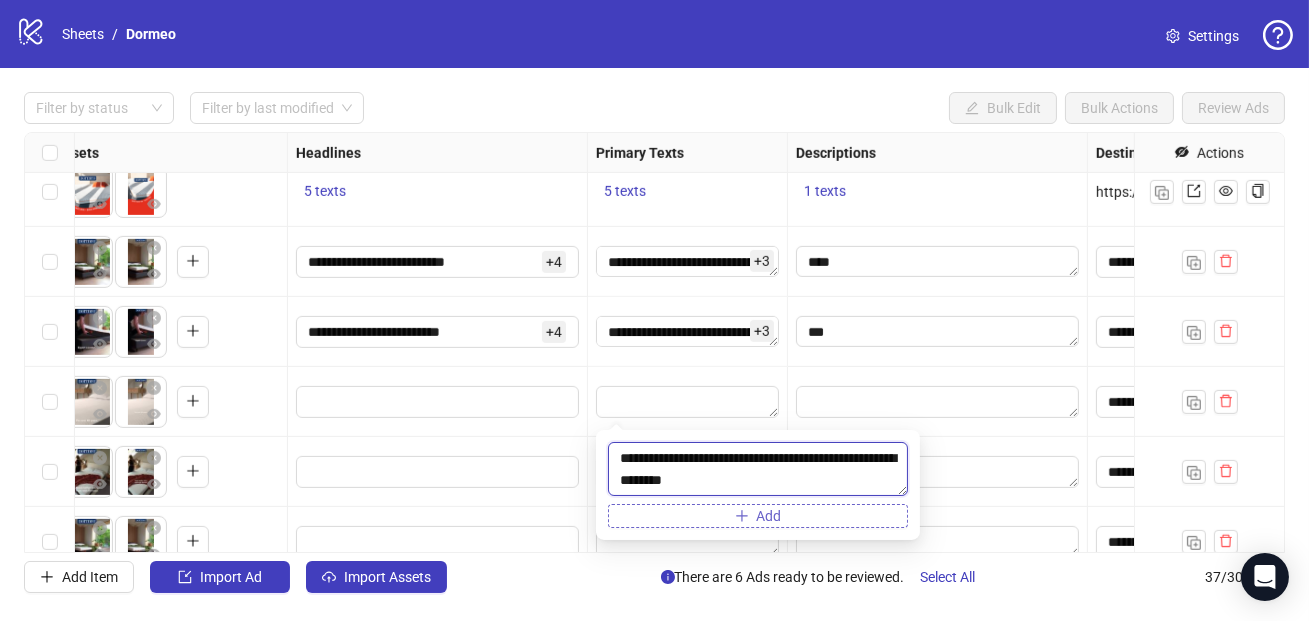 type on "**********" 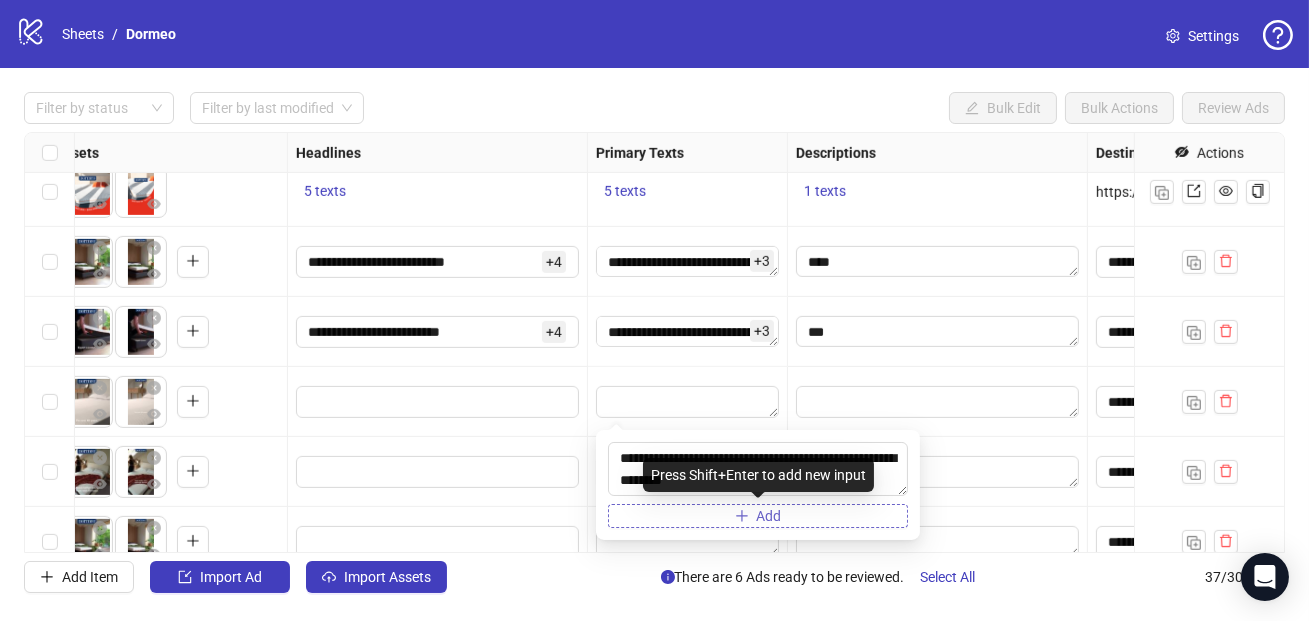 click on "Add" at bounding box center (758, 516) 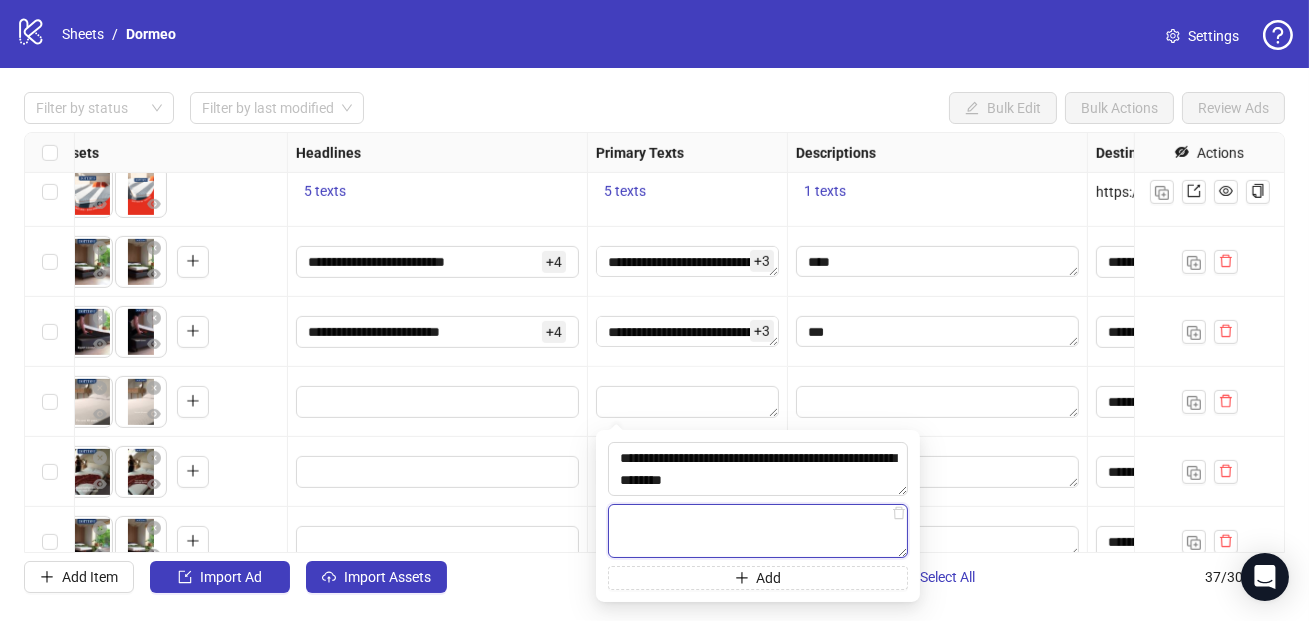 paste on "**********" 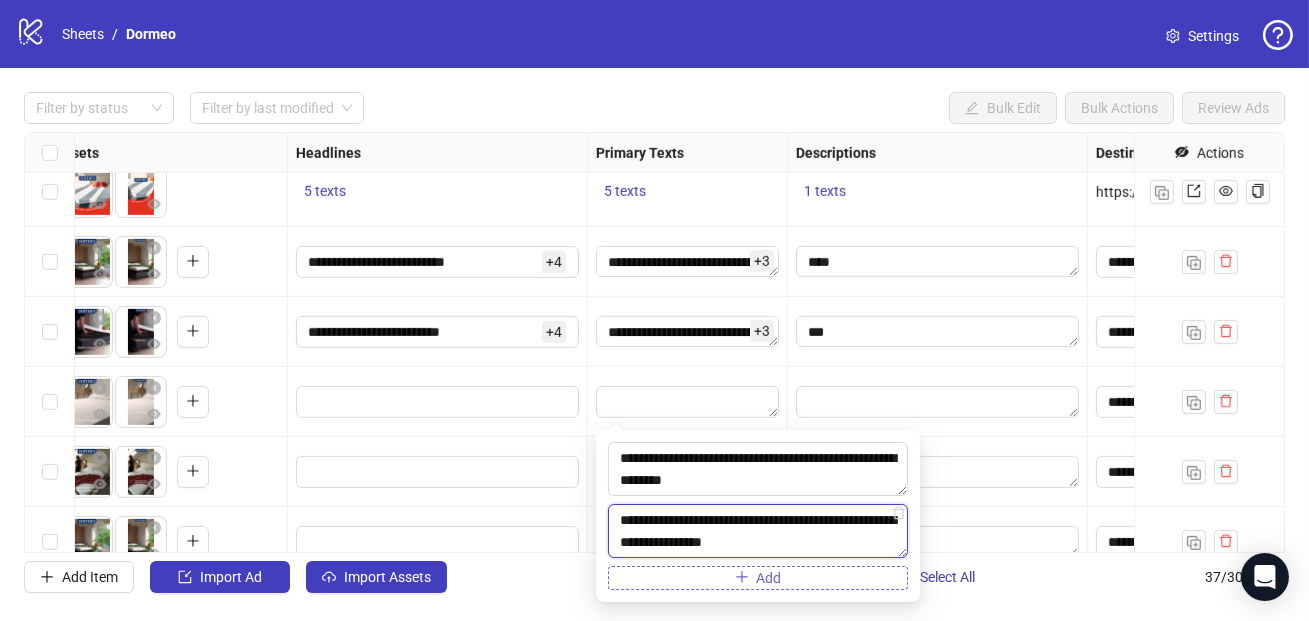 type on "**********" 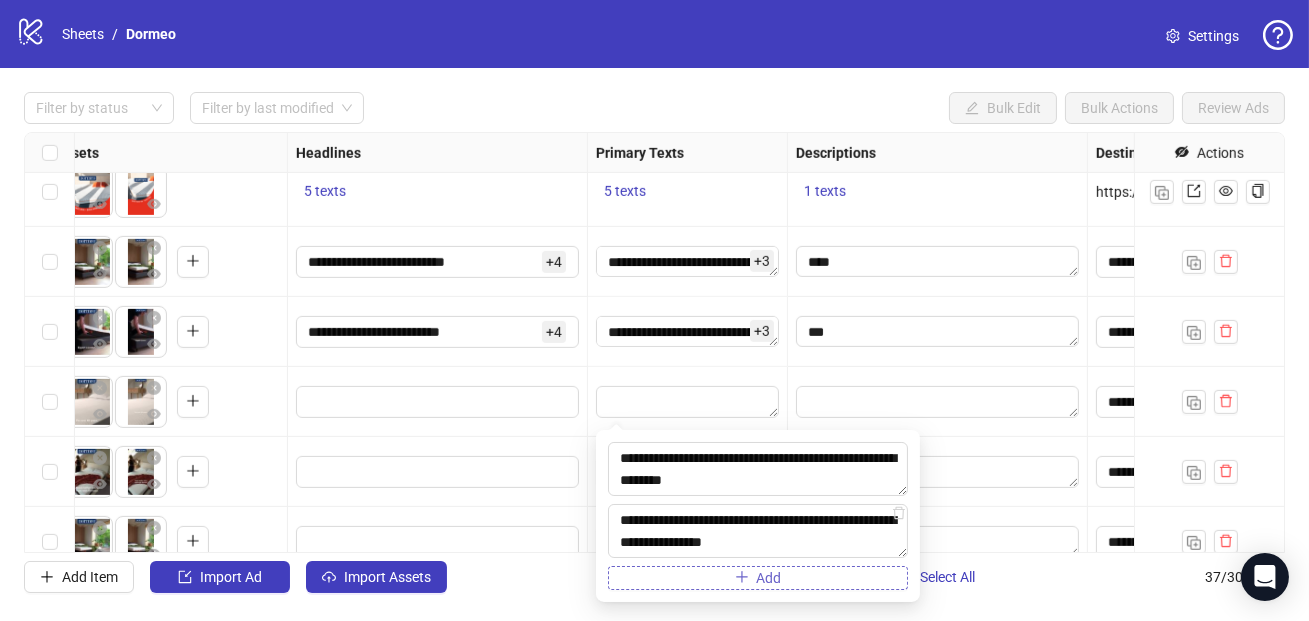 click 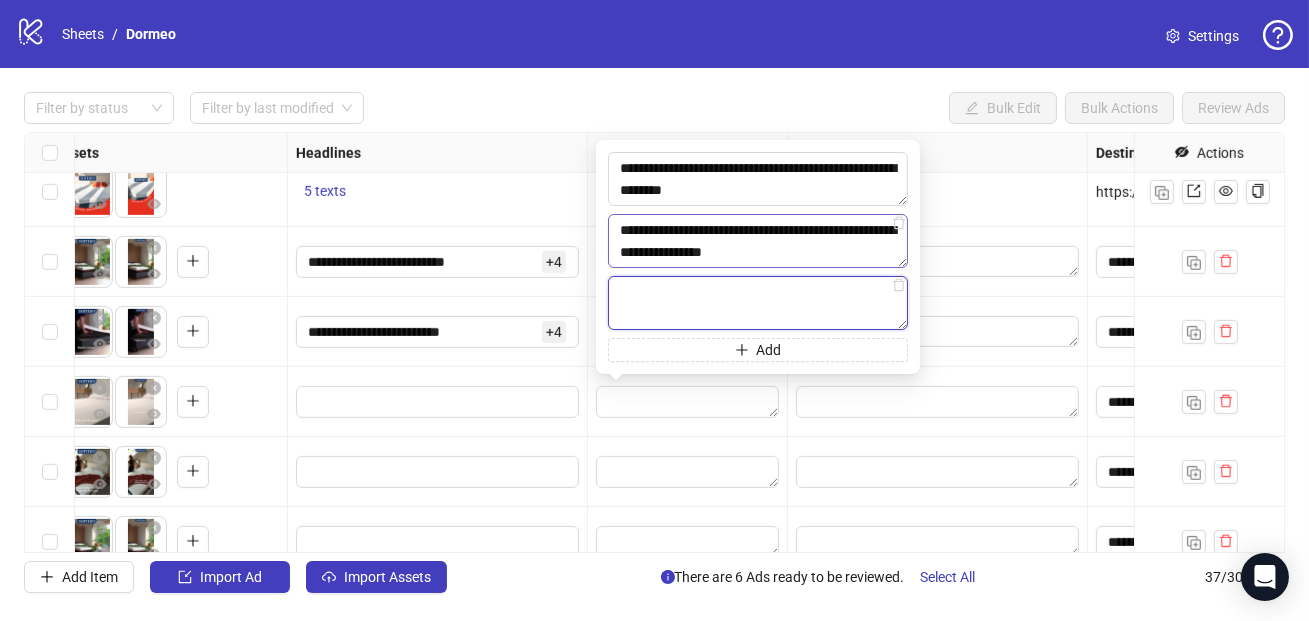 paste on "**********" 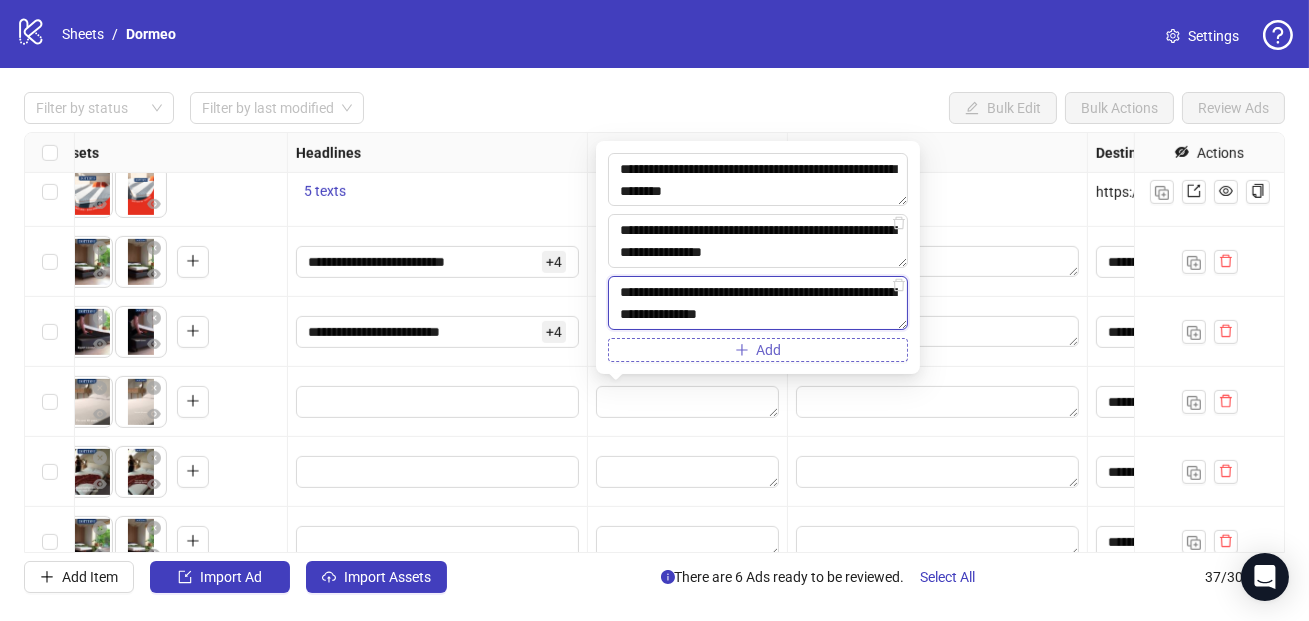type on "**********" 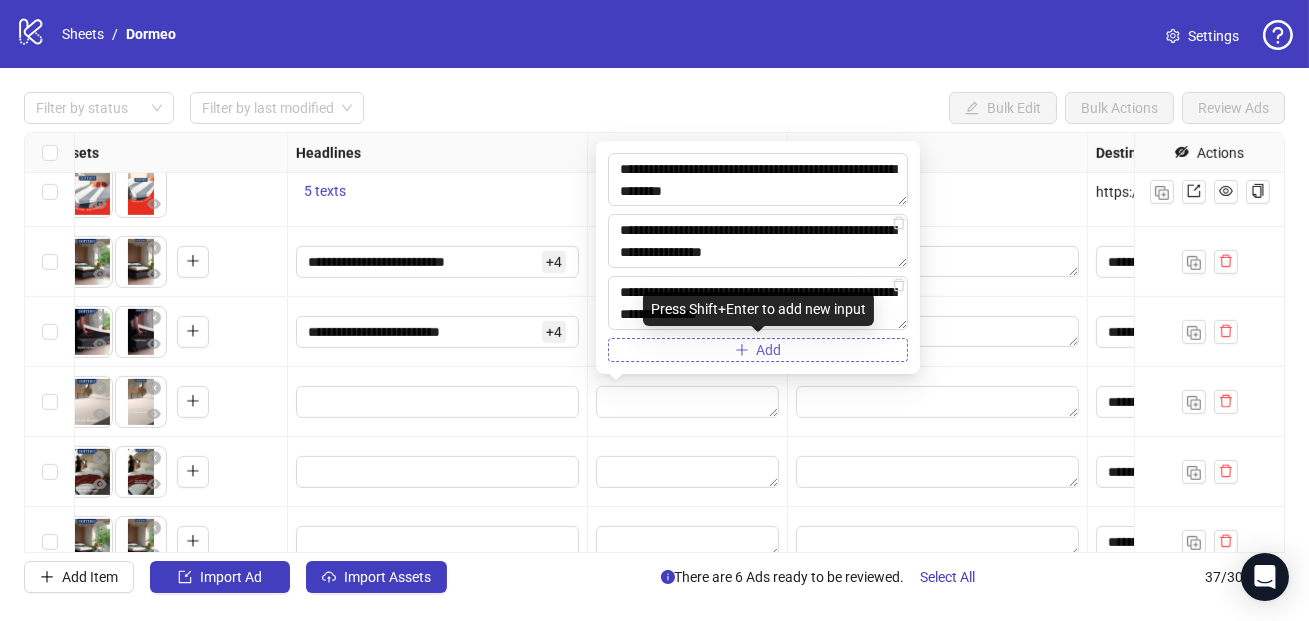 click on "Add" at bounding box center [758, 350] 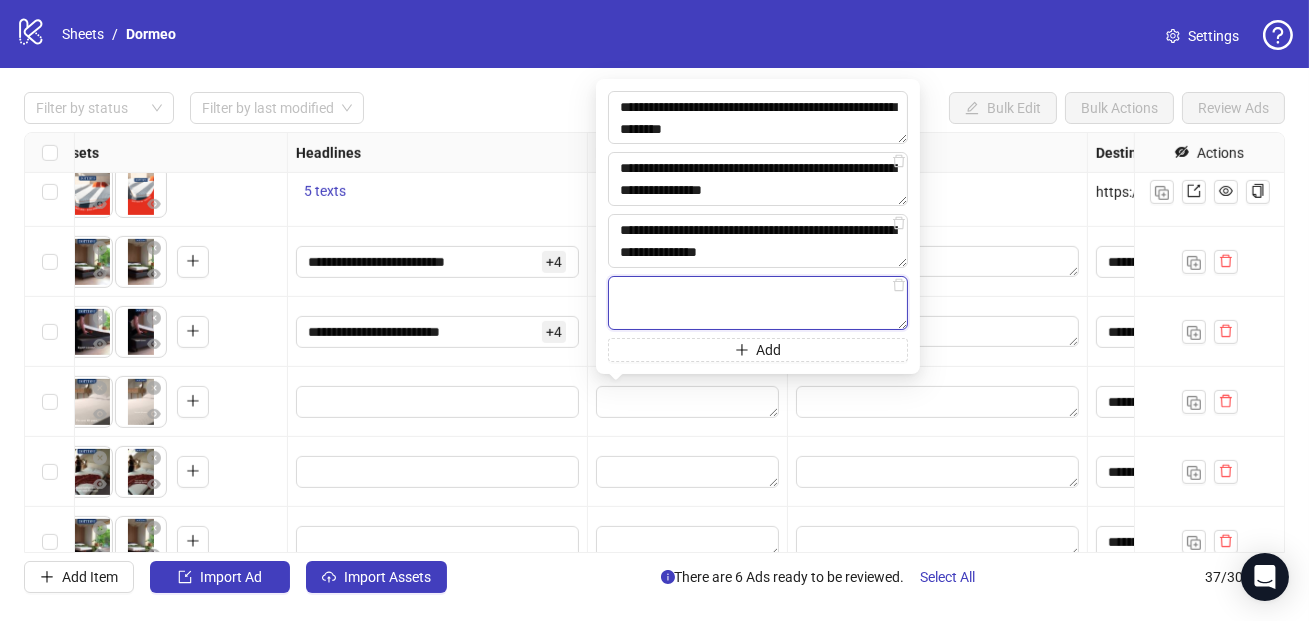 paste on "**********" 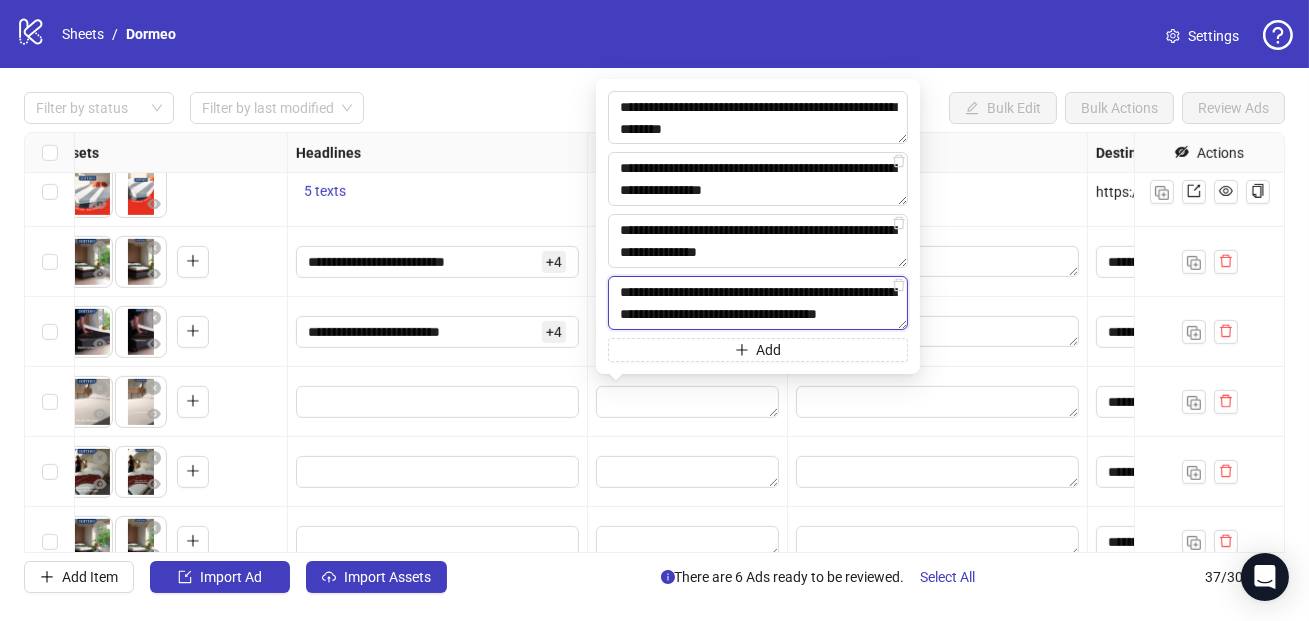 scroll, scrollTop: 15, scrollLeft: 0, axis: vertical 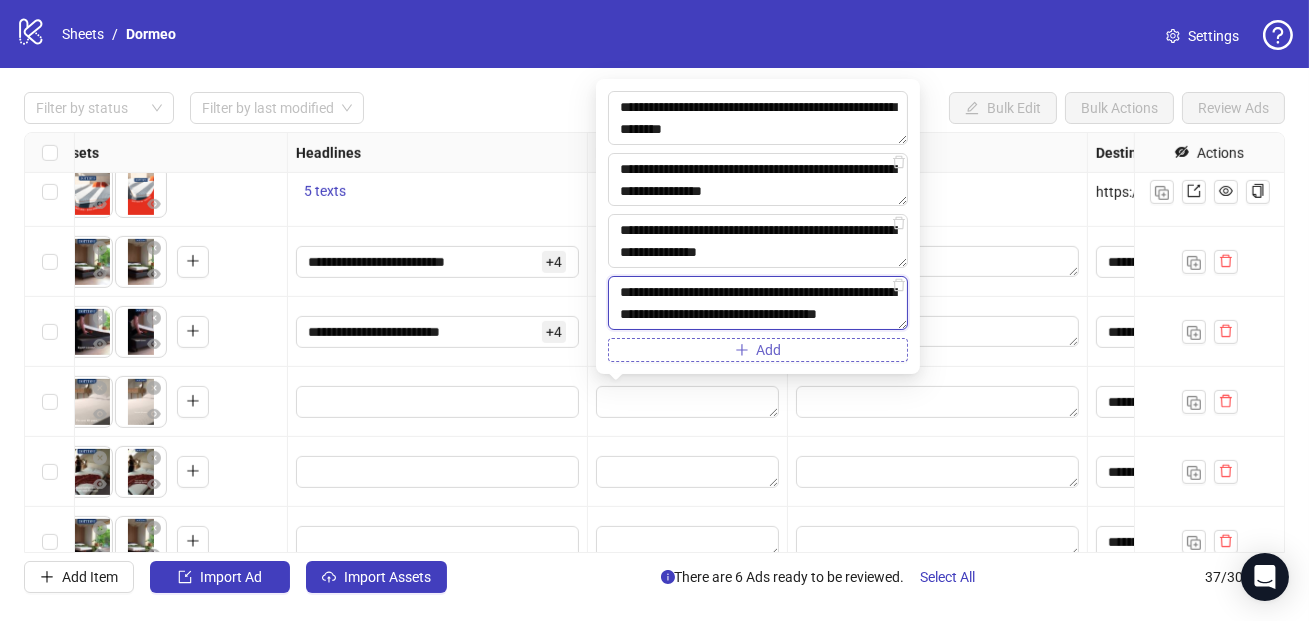 type on "**********" 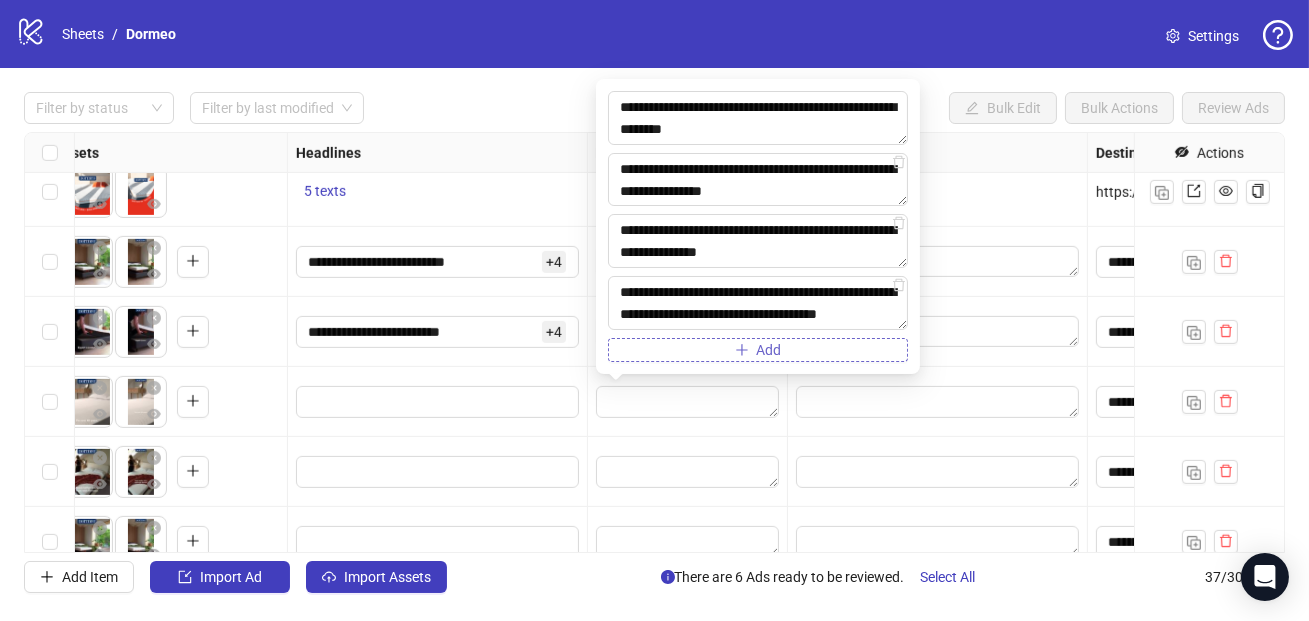 click on "Add" at bounding box center (758, 350) 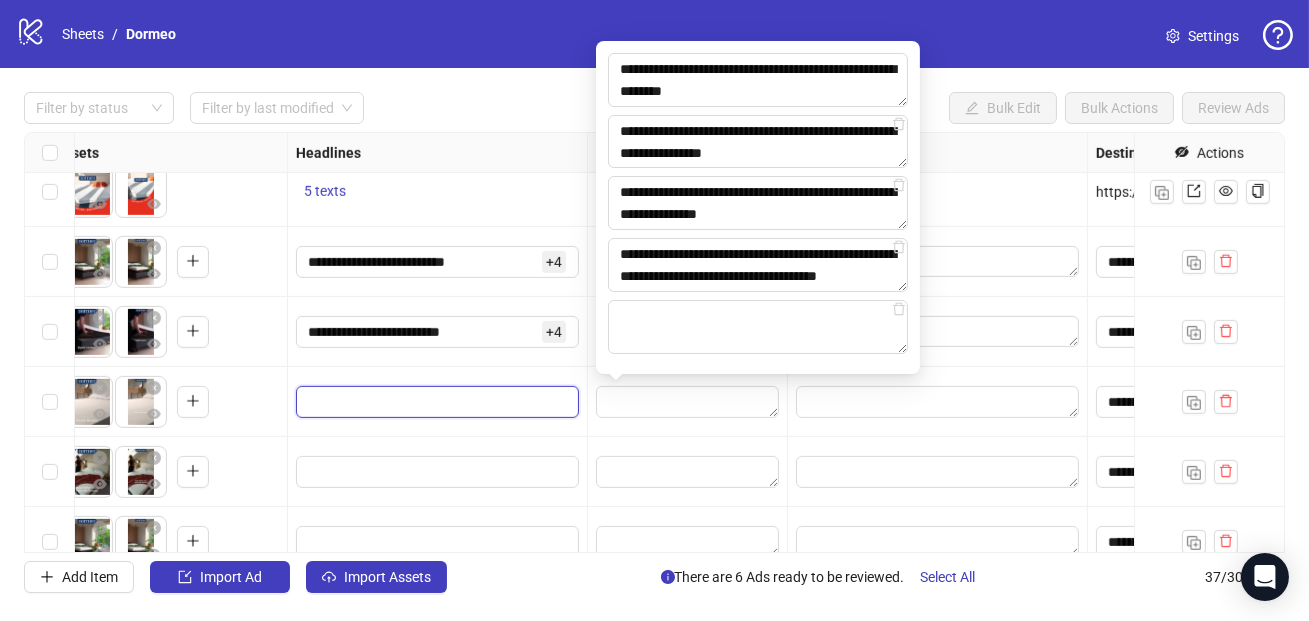 click at bounding box center [435, 402] 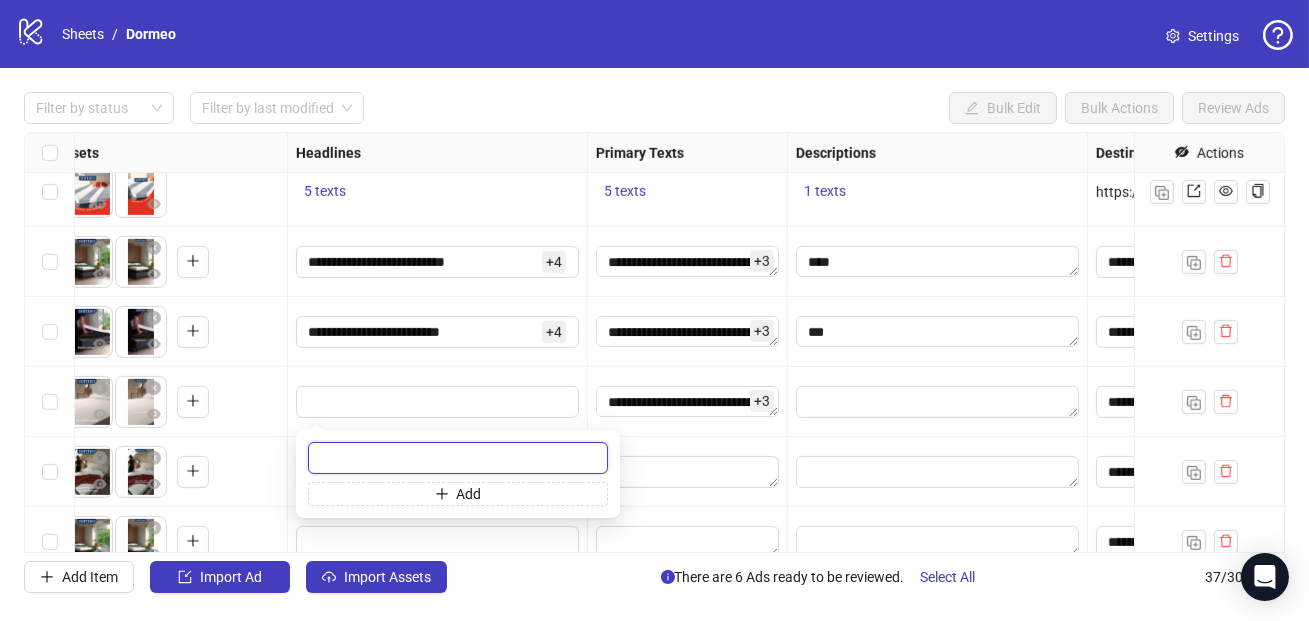 paste on "**********" 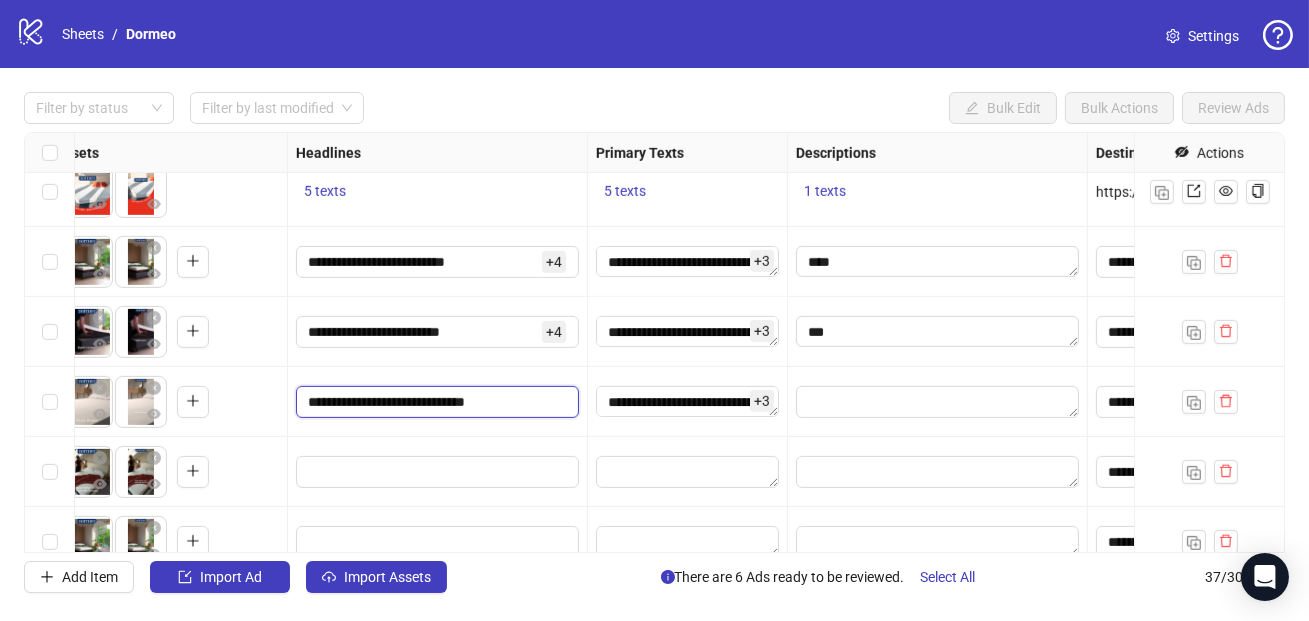 click on "**********" at bounding box center (435, 402) 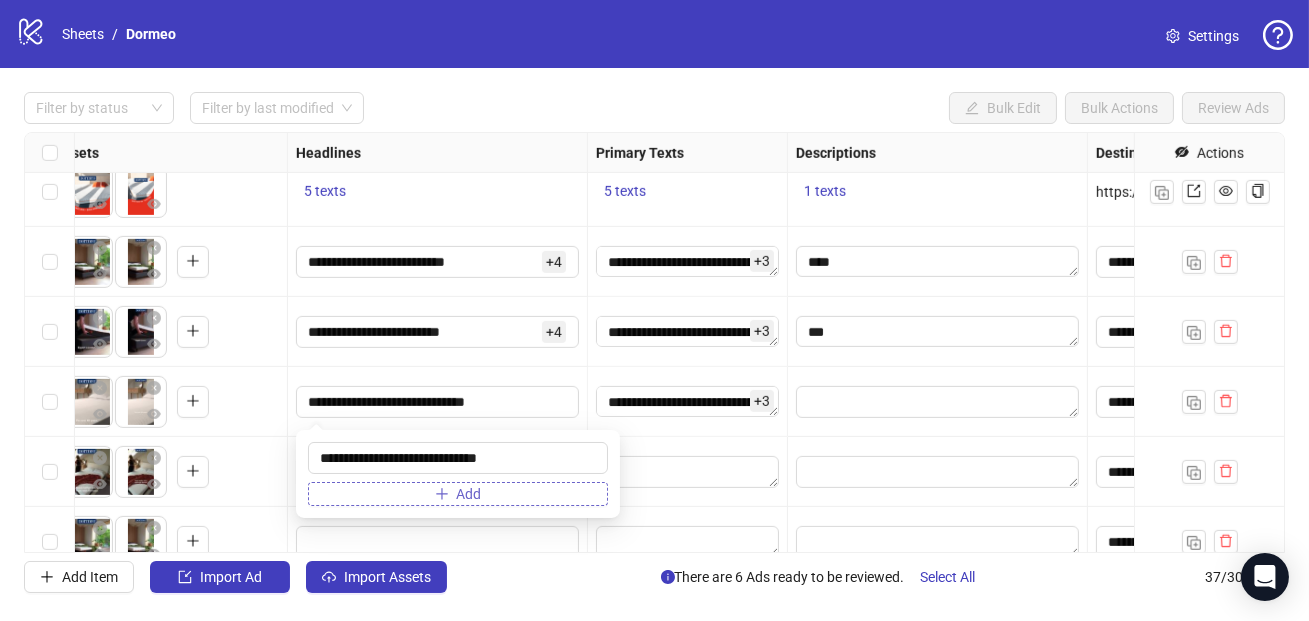 click on "Add" at bounding box center (458, 494) 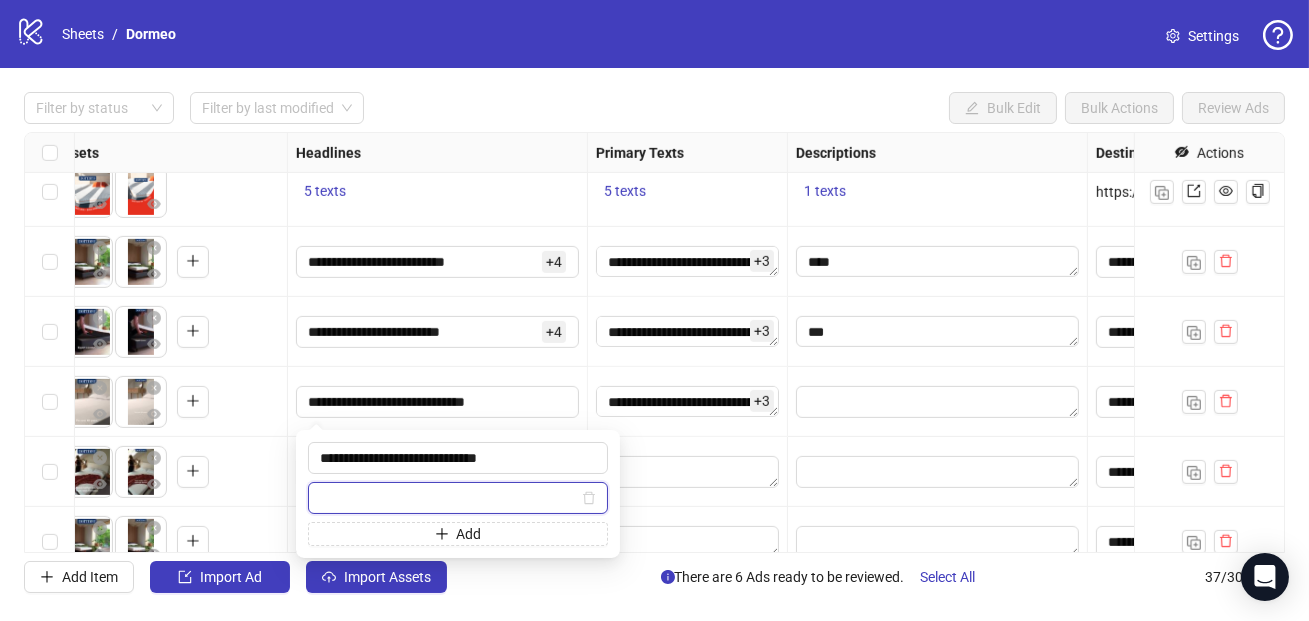 paste on "**********" 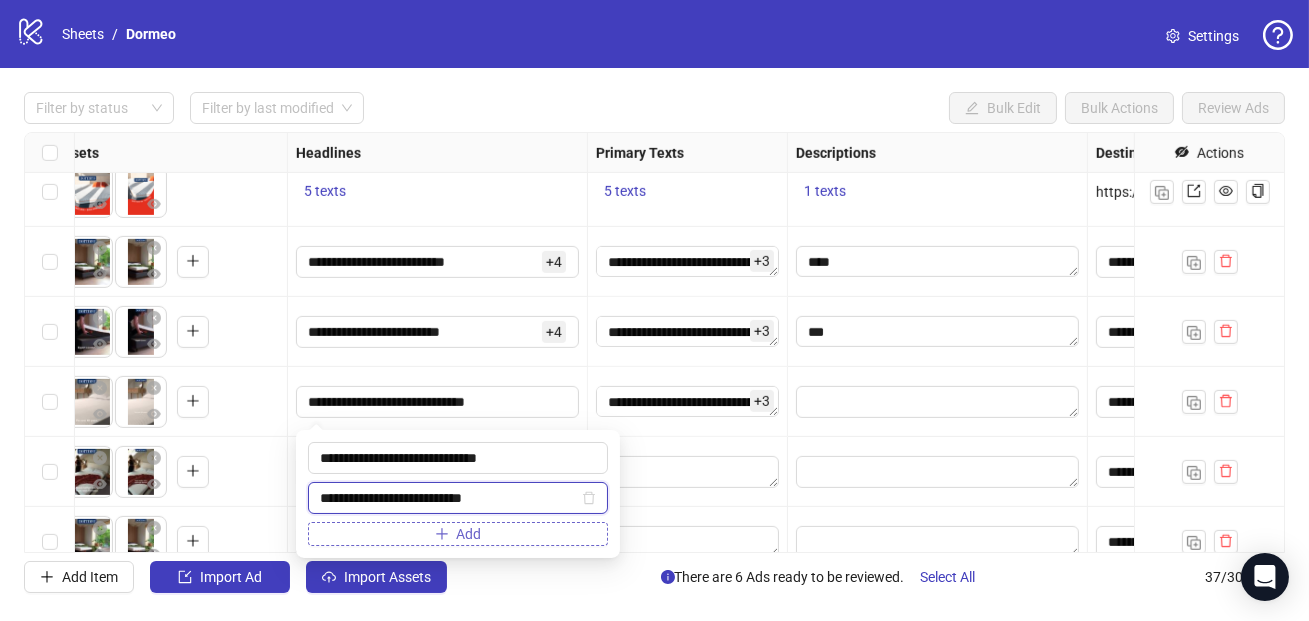type on "**********" 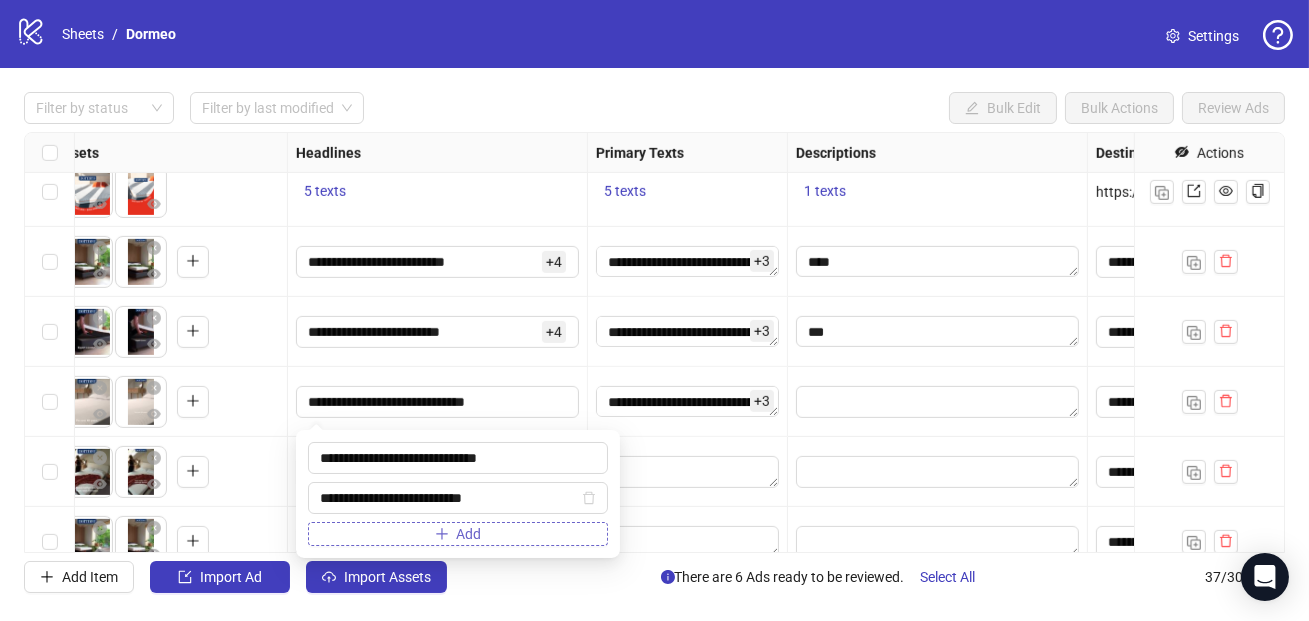 click on "Add" at bounding box center (458, 534) 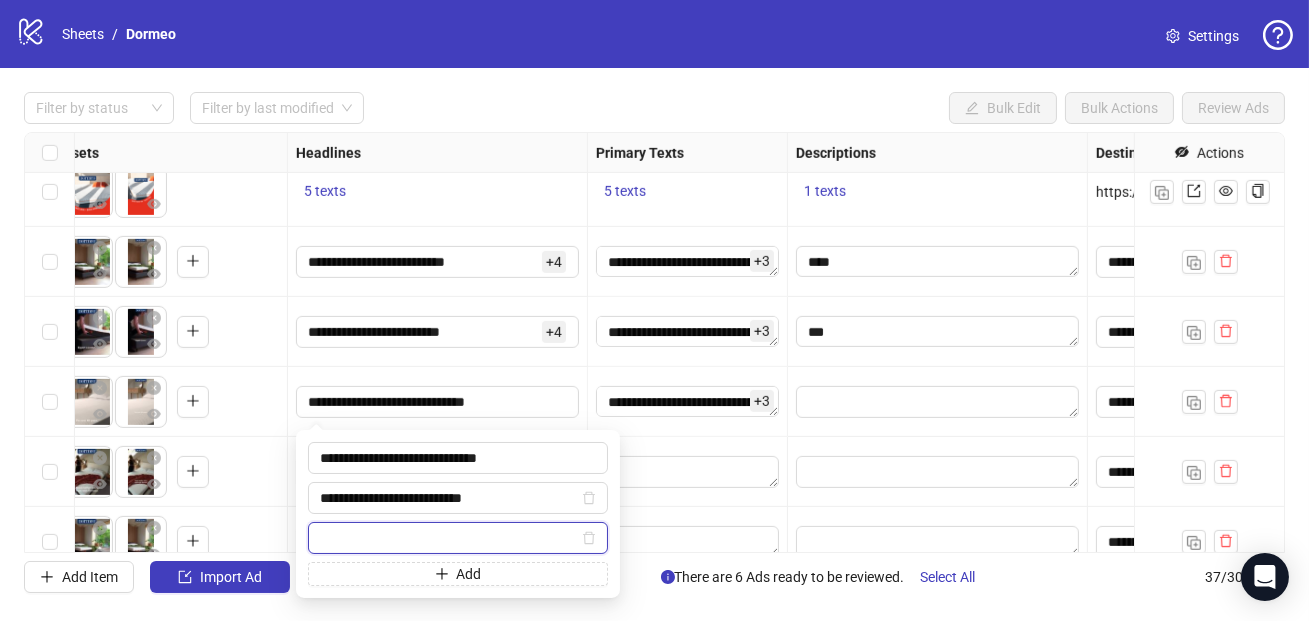 paste on "**********" 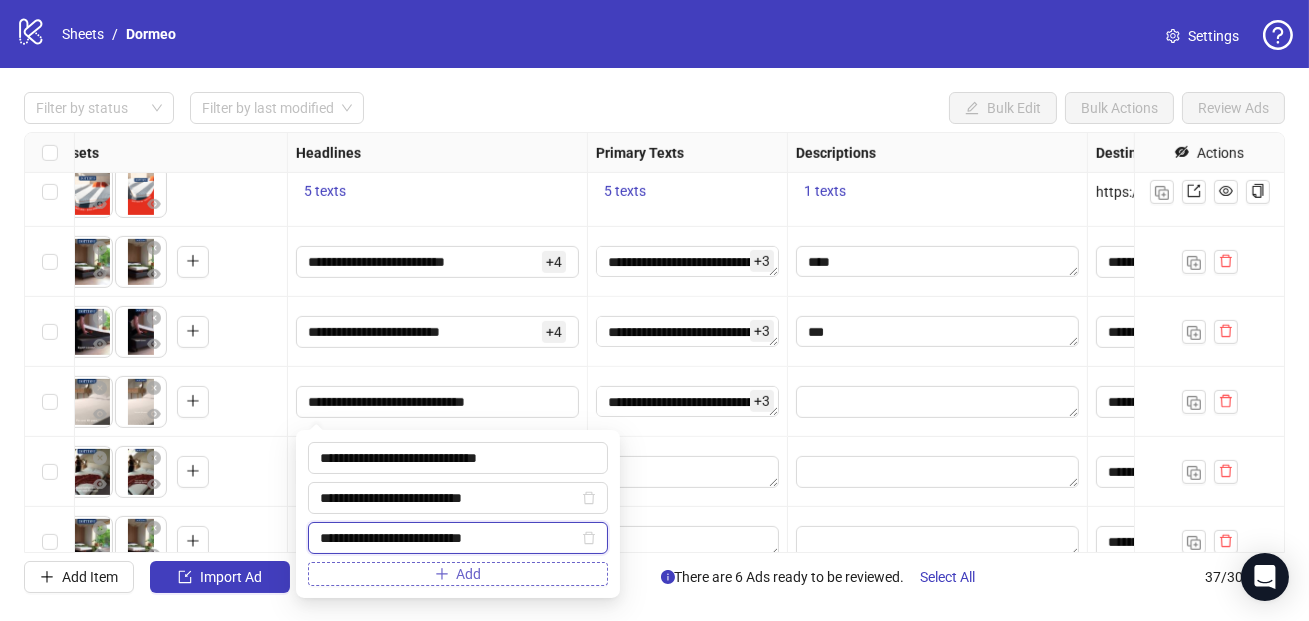 type on "**********" 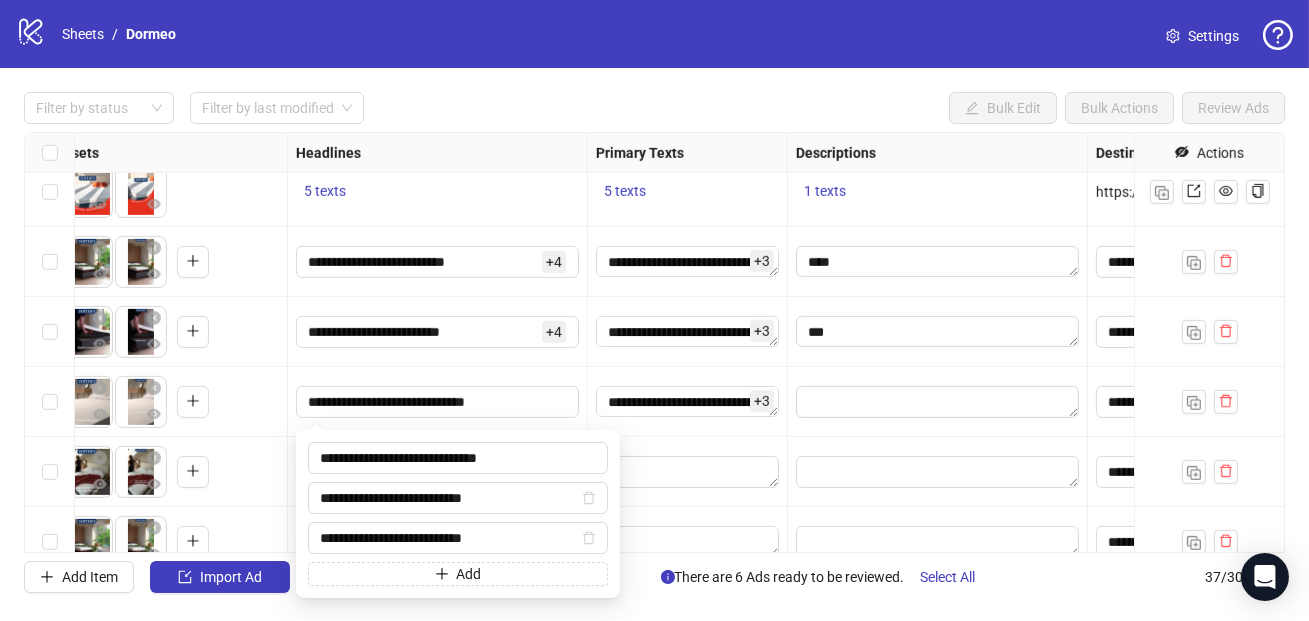 click on "Add" at bounding box center (458, 574) 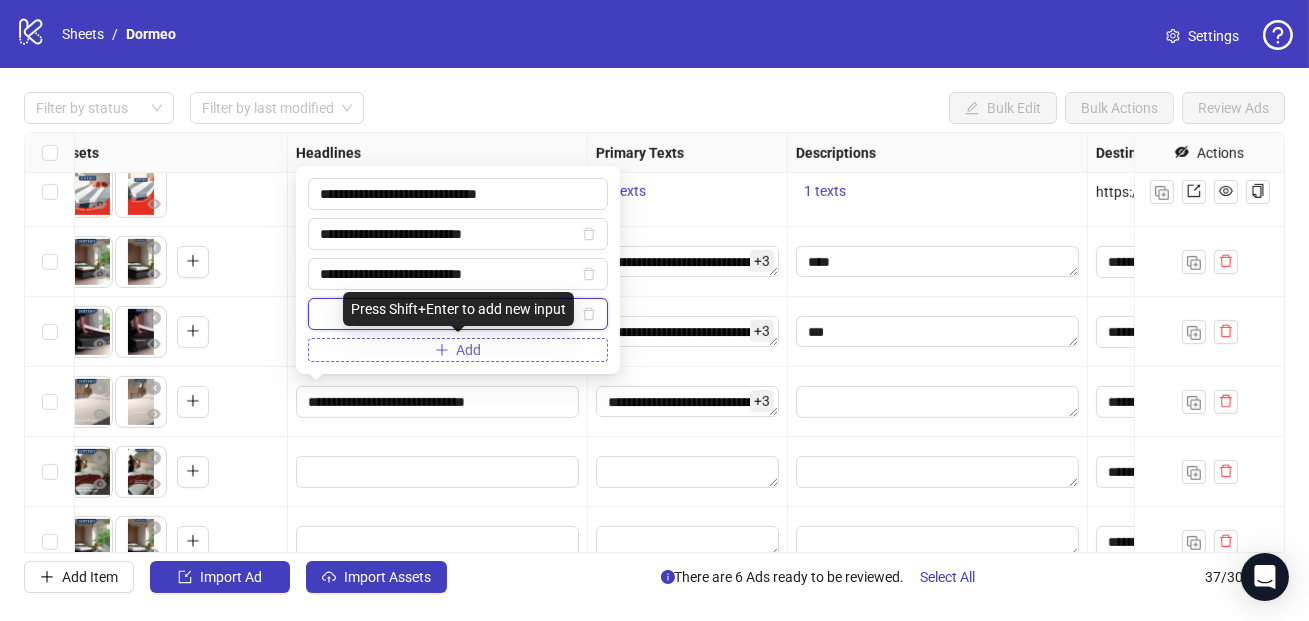paste on "**********" 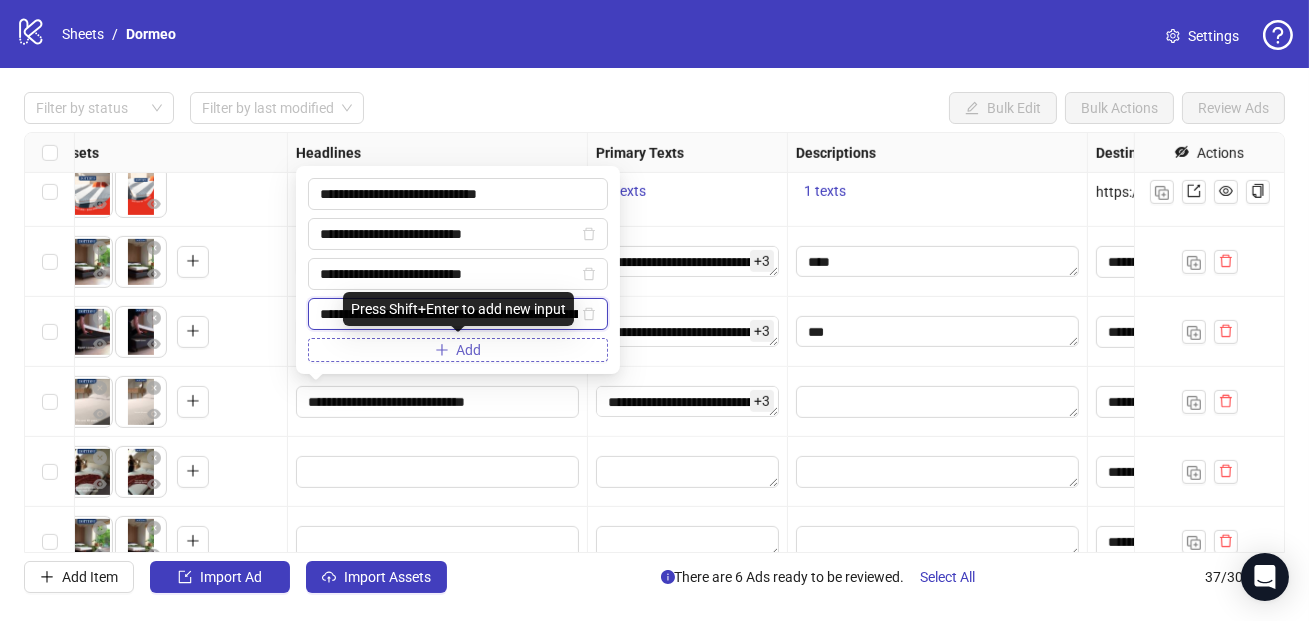 scroll, scrollTop: 0, scrollLeft: 104, axis: horizontal 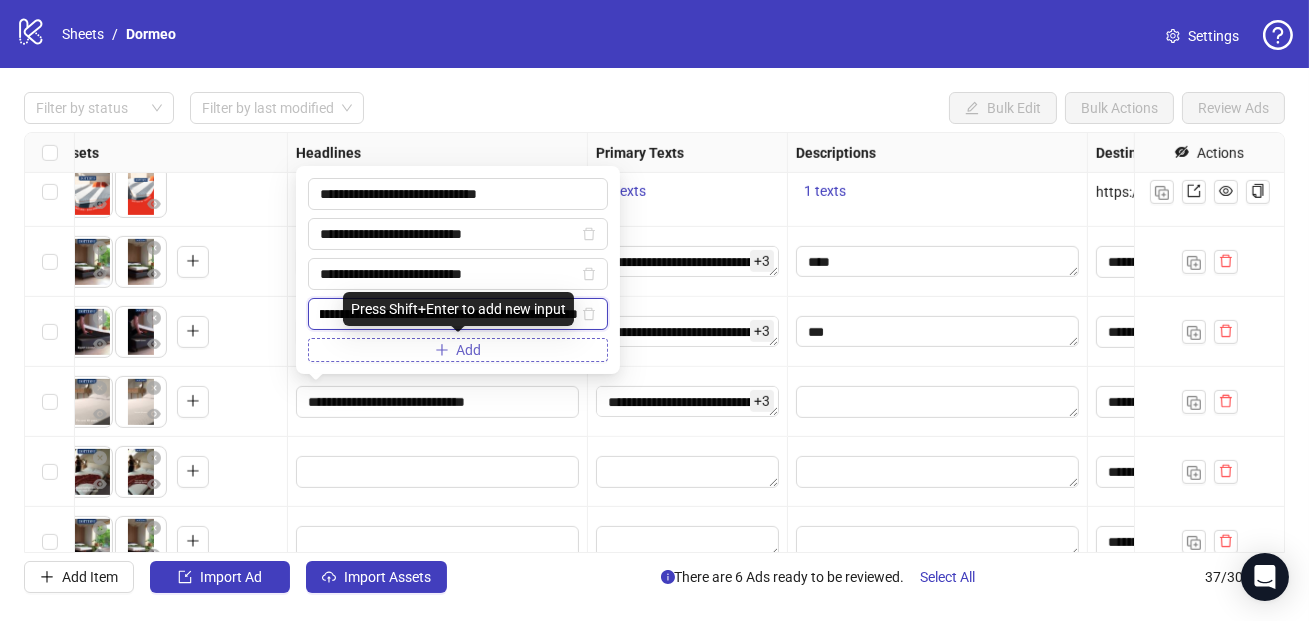 type on "**********" 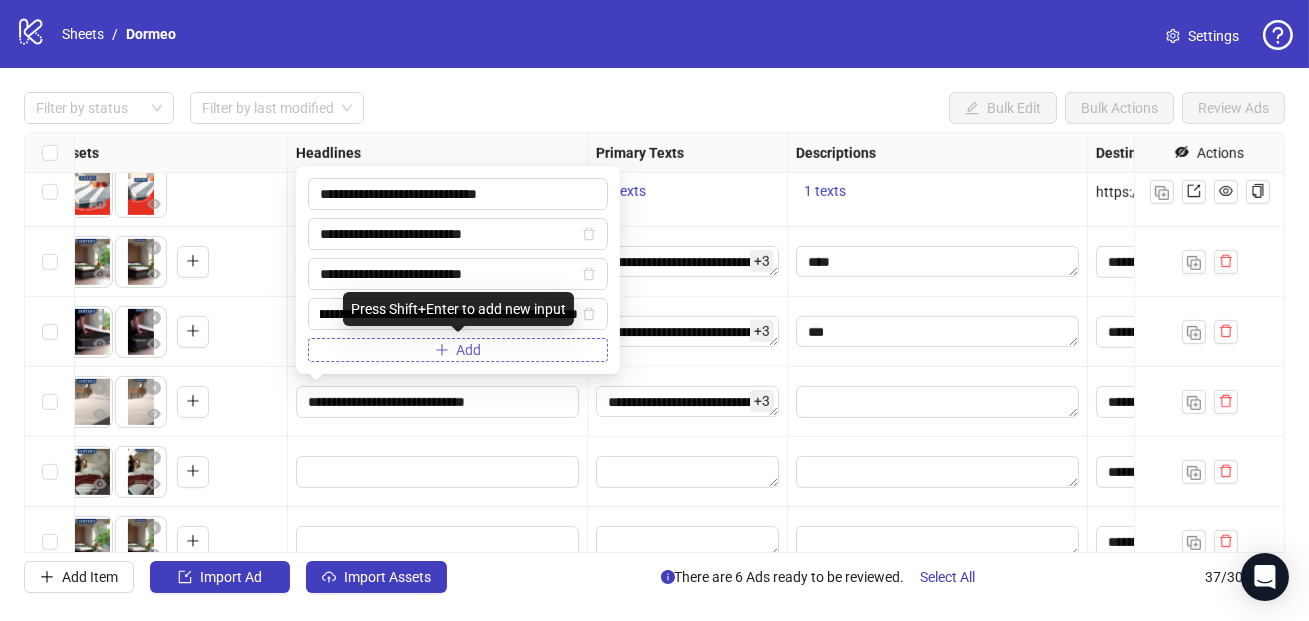click on "Add" at bounding box center (458, 350) 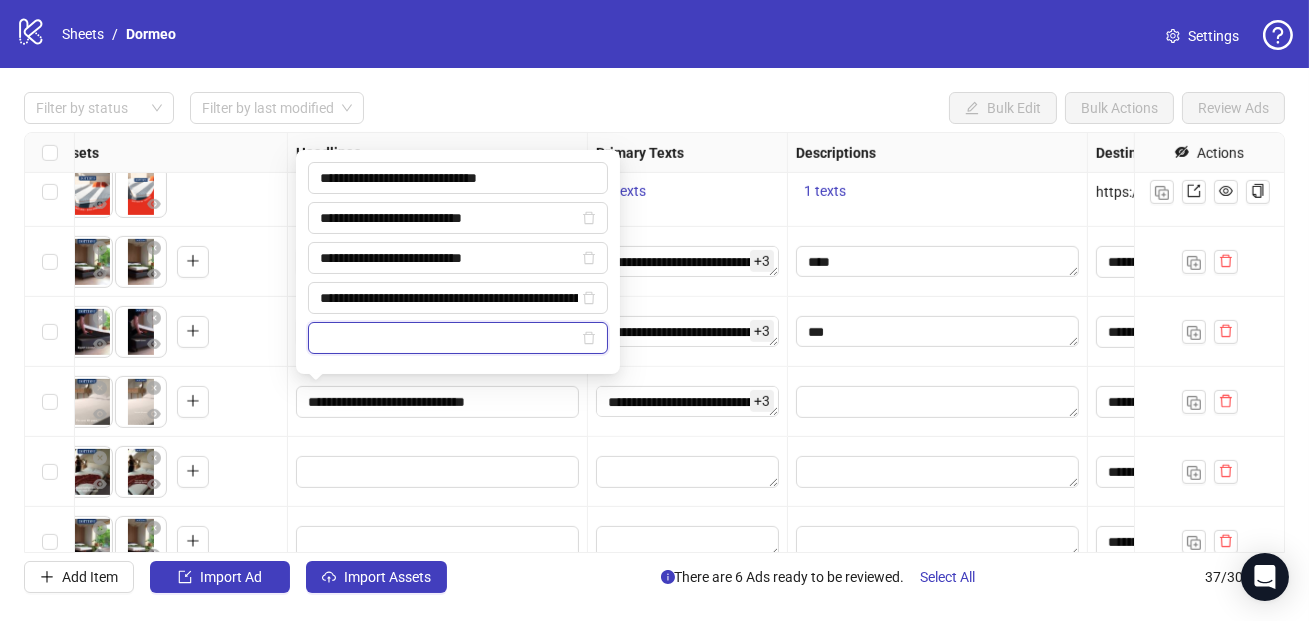 paste on "**********" 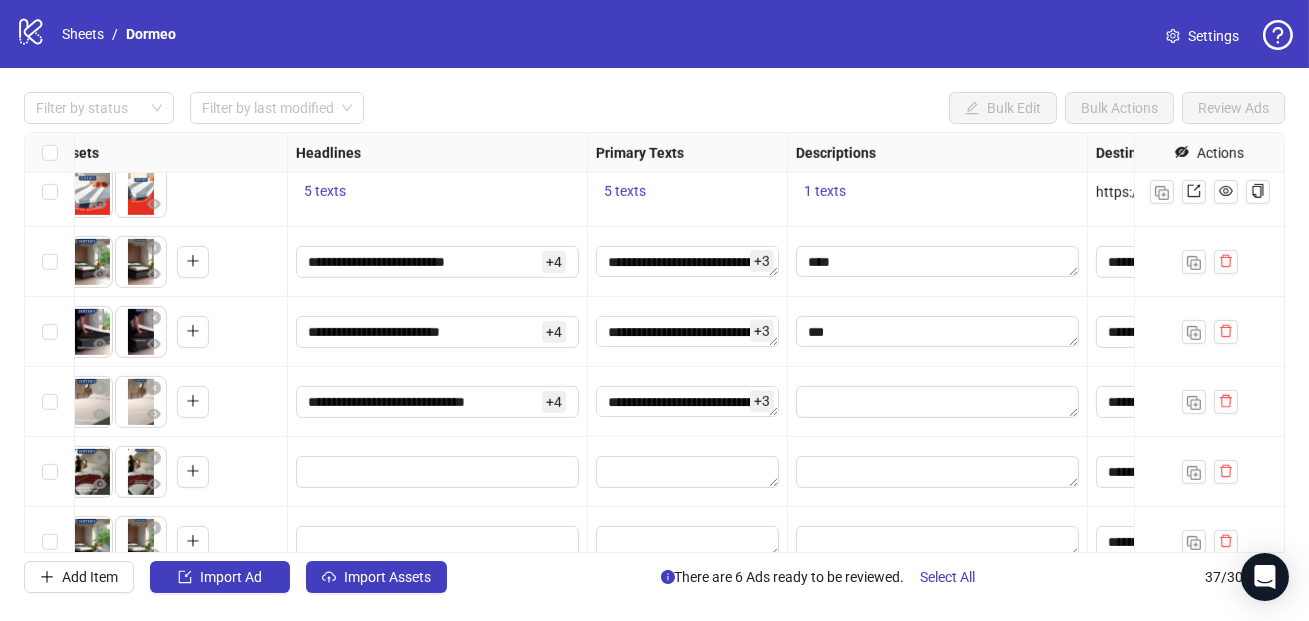 click on "**********" at bounding box center [438, 402] 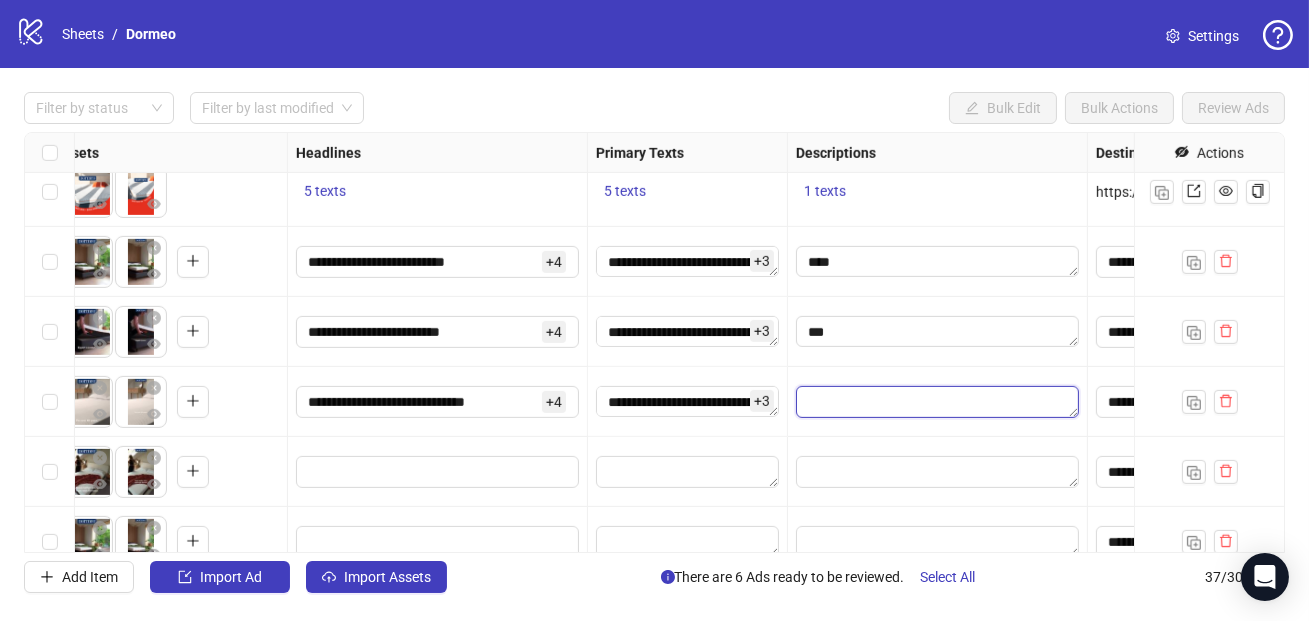 click at bounding box center [937, 402] 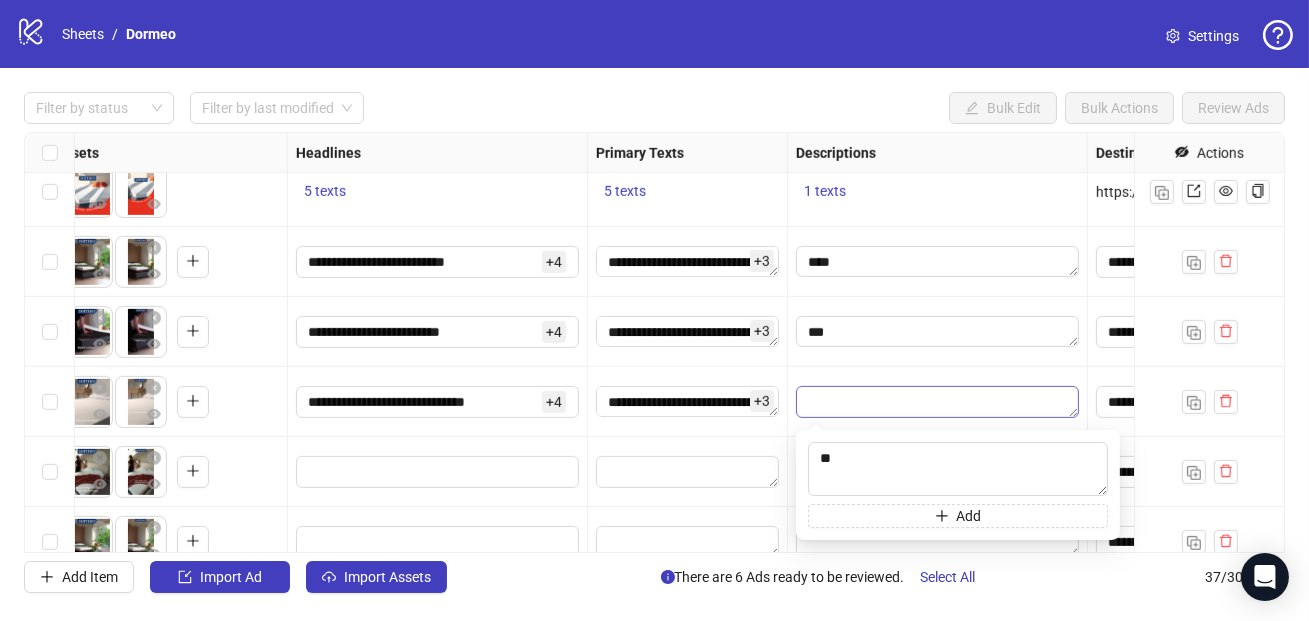 type 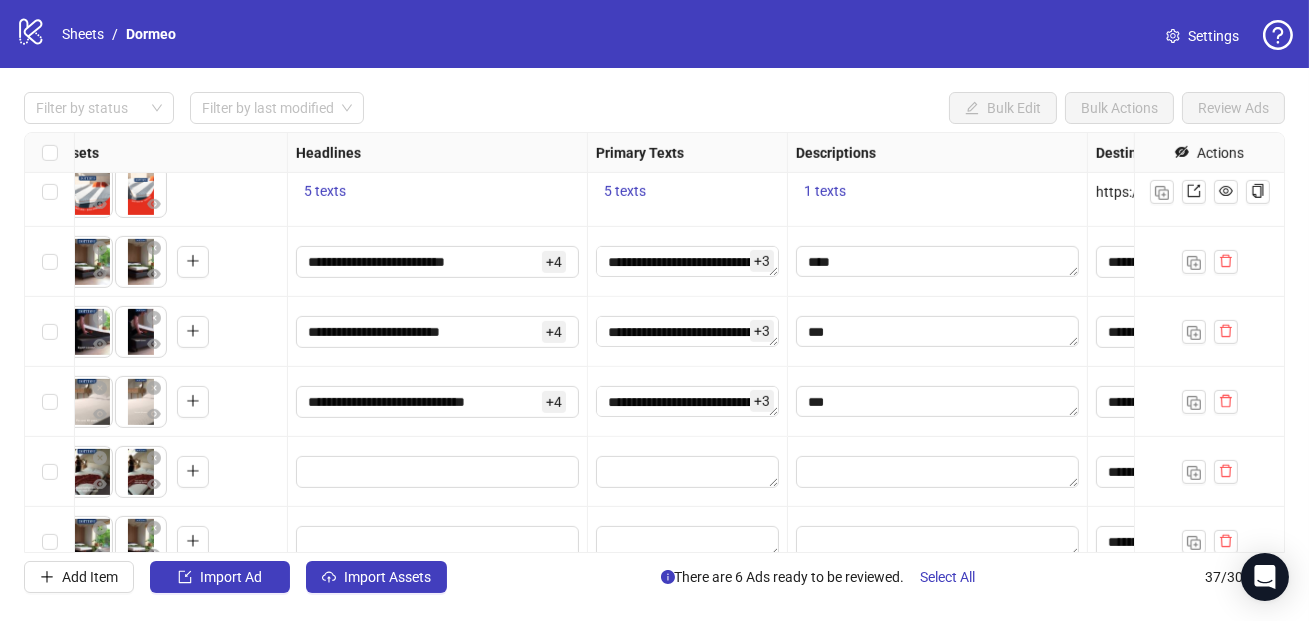click at bounding box center [688, 472] 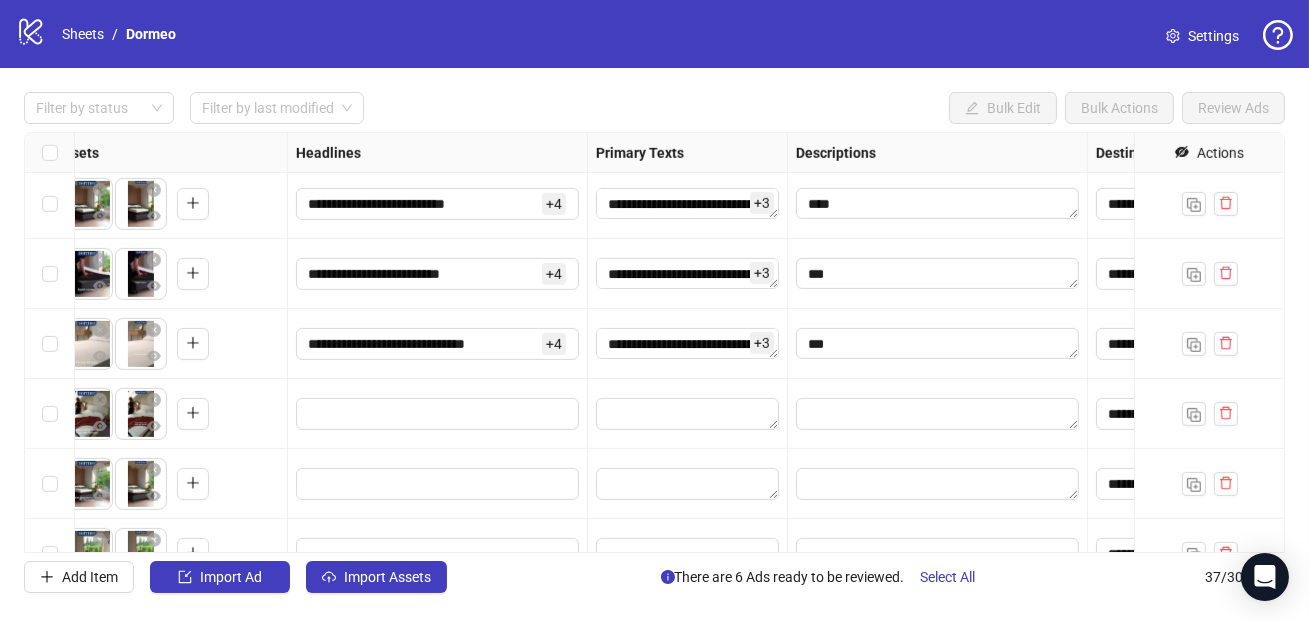 scroll, scrollTop: 2181, scrollLeft: 897, axis: both 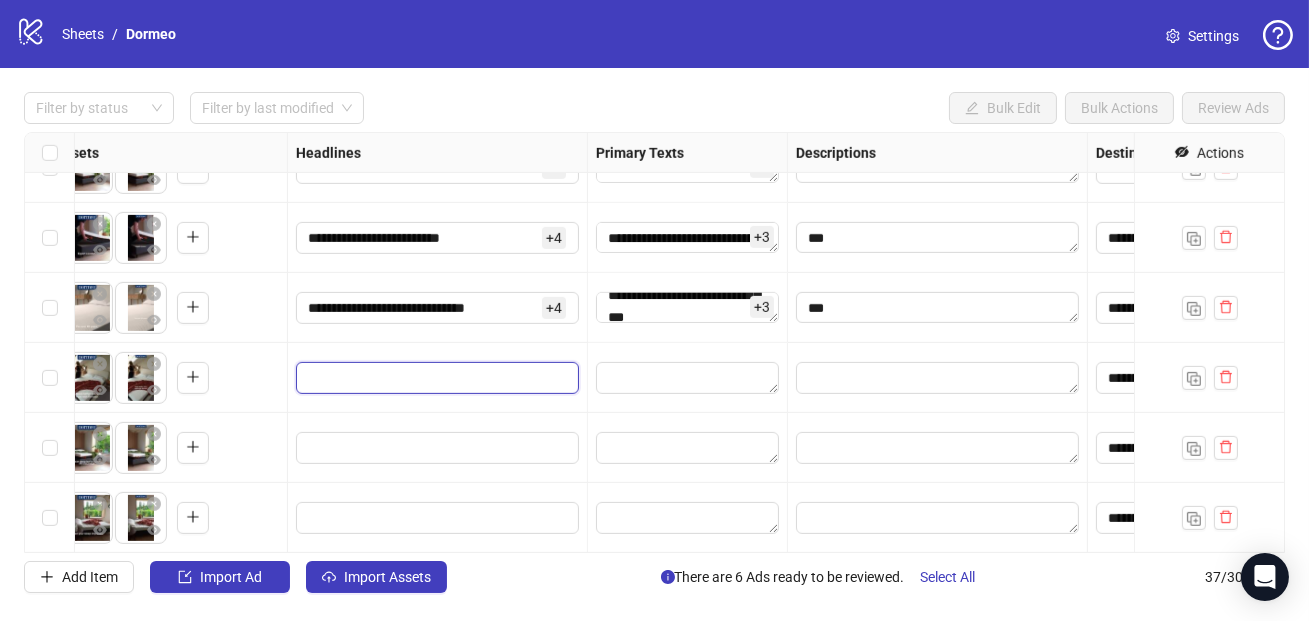 click at bounding box center [435, 378] 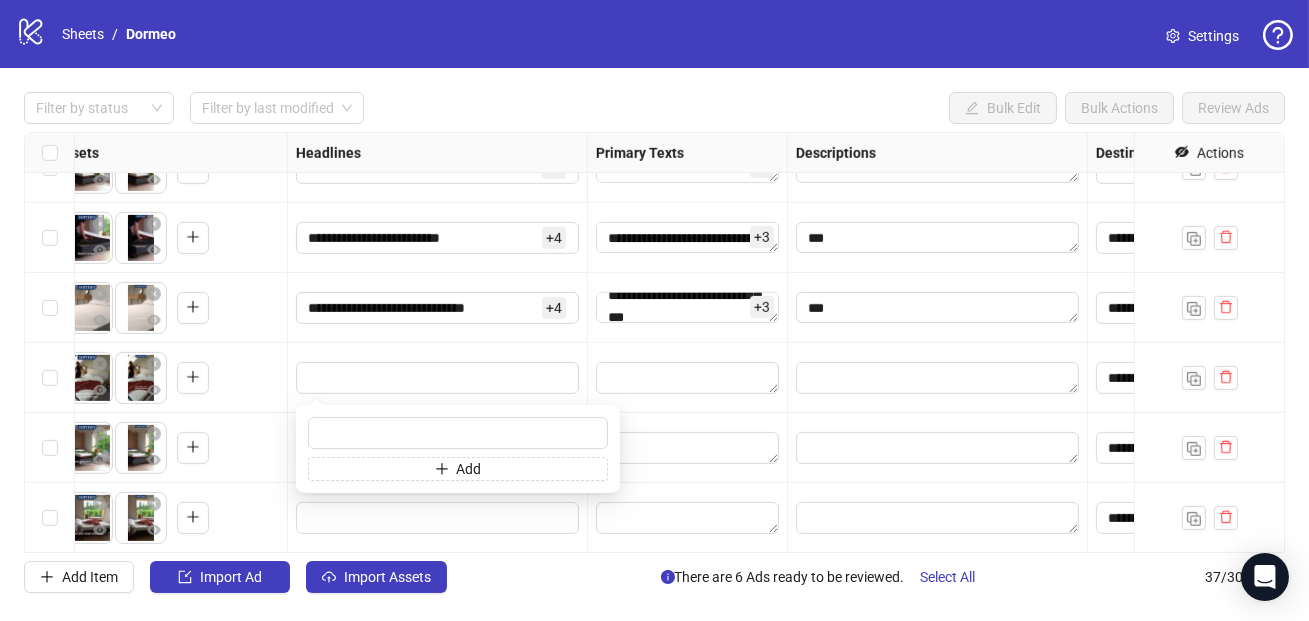 click at bounding box center (688, 378) 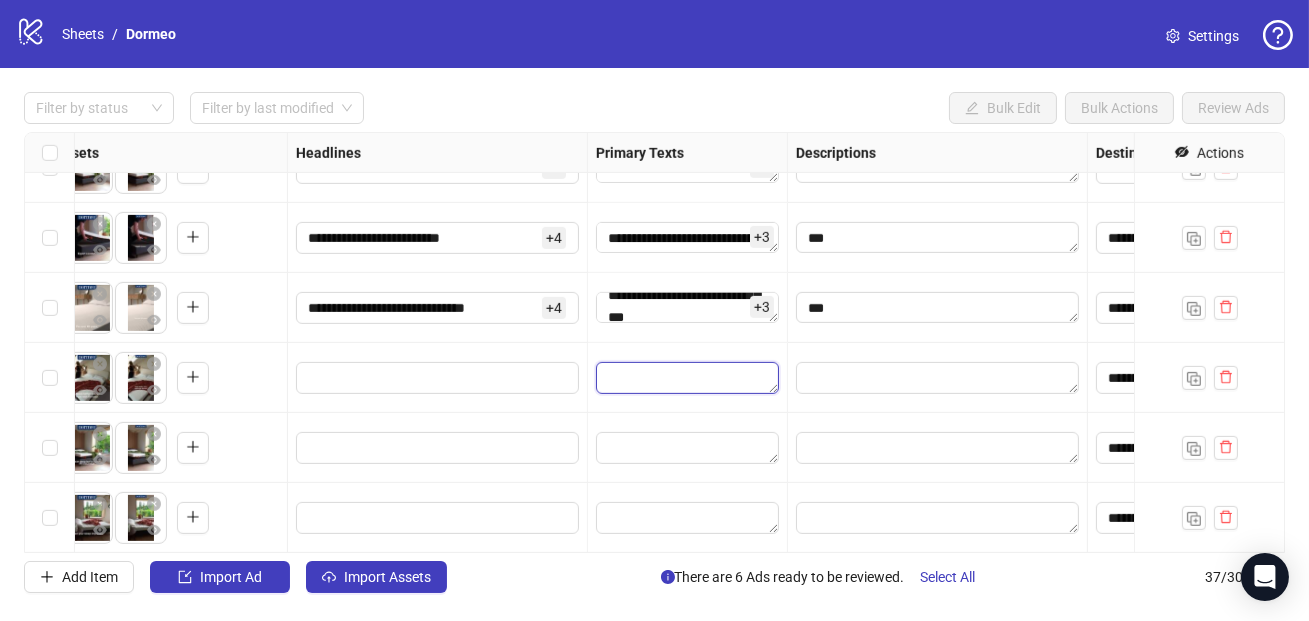 click at bounding box center [687, 378] 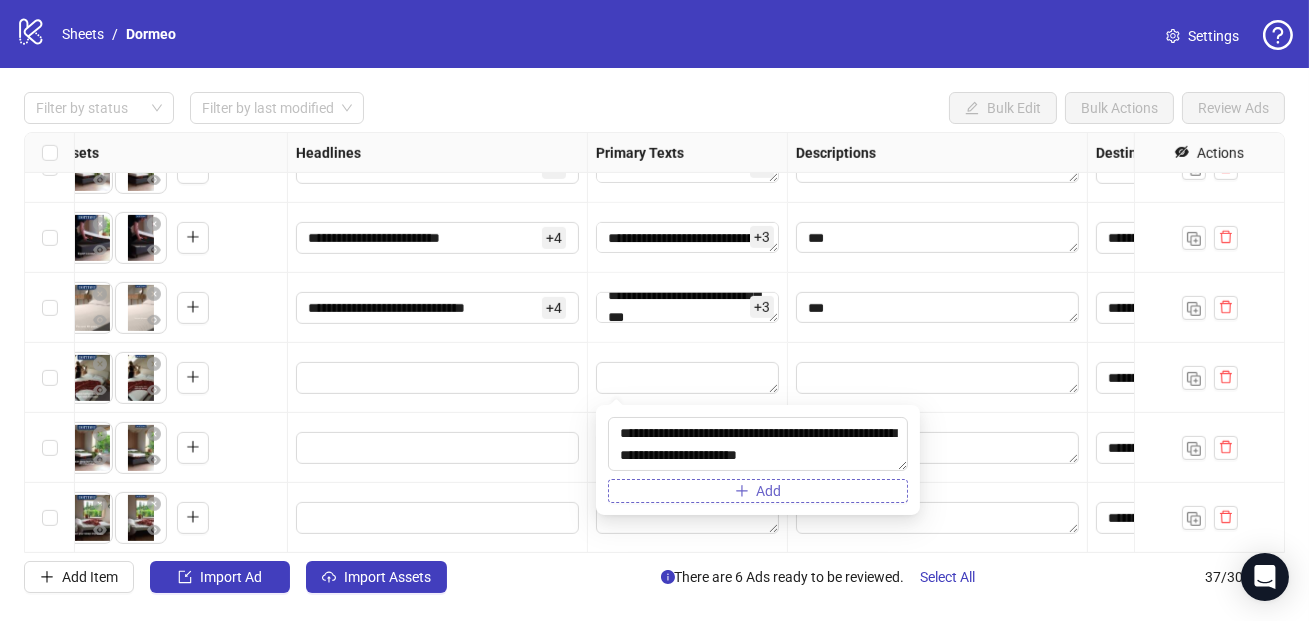 type on "**********" 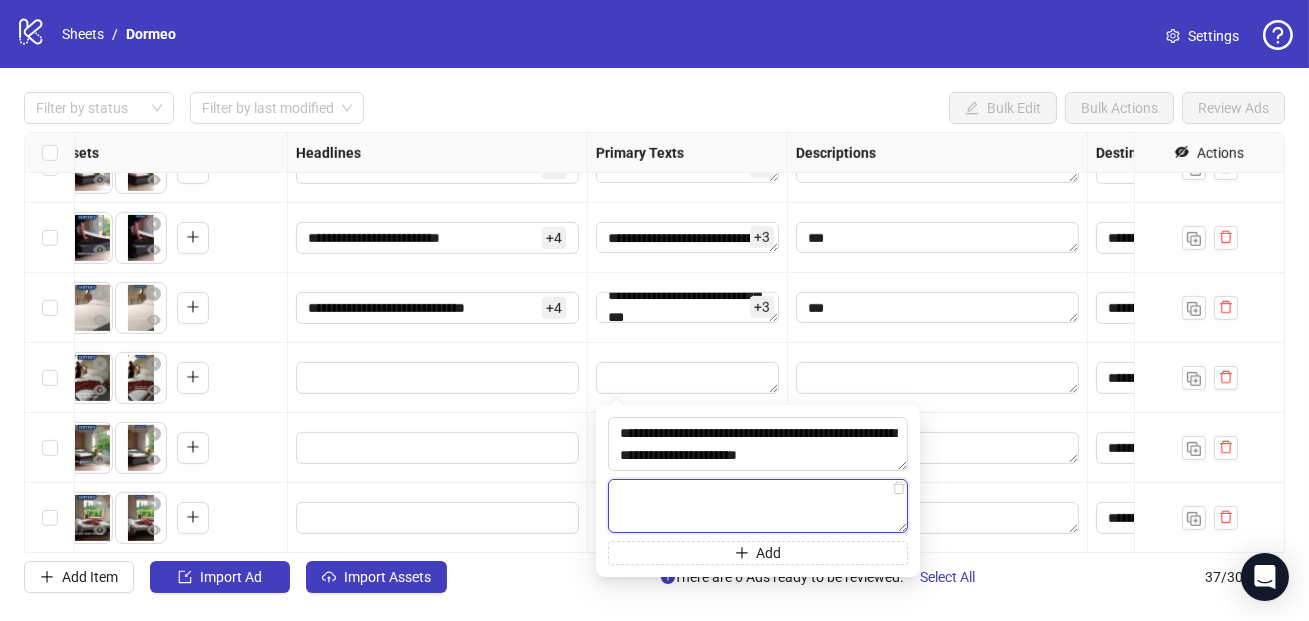 paste on "**********" 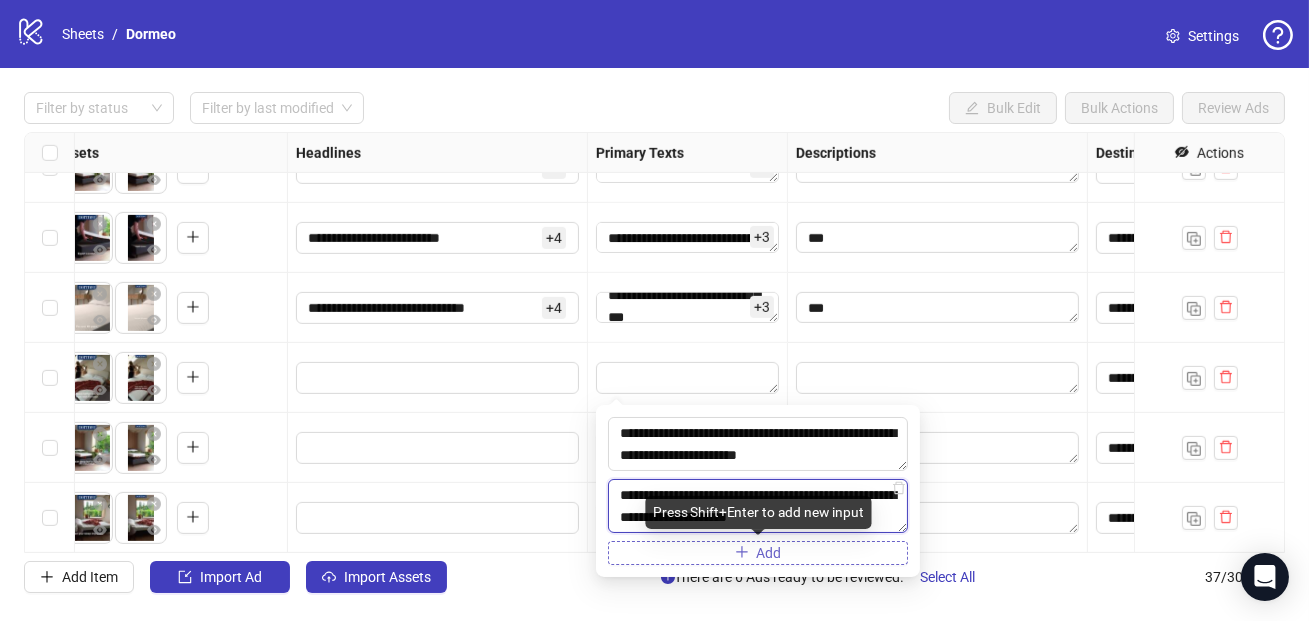 type on "**********" 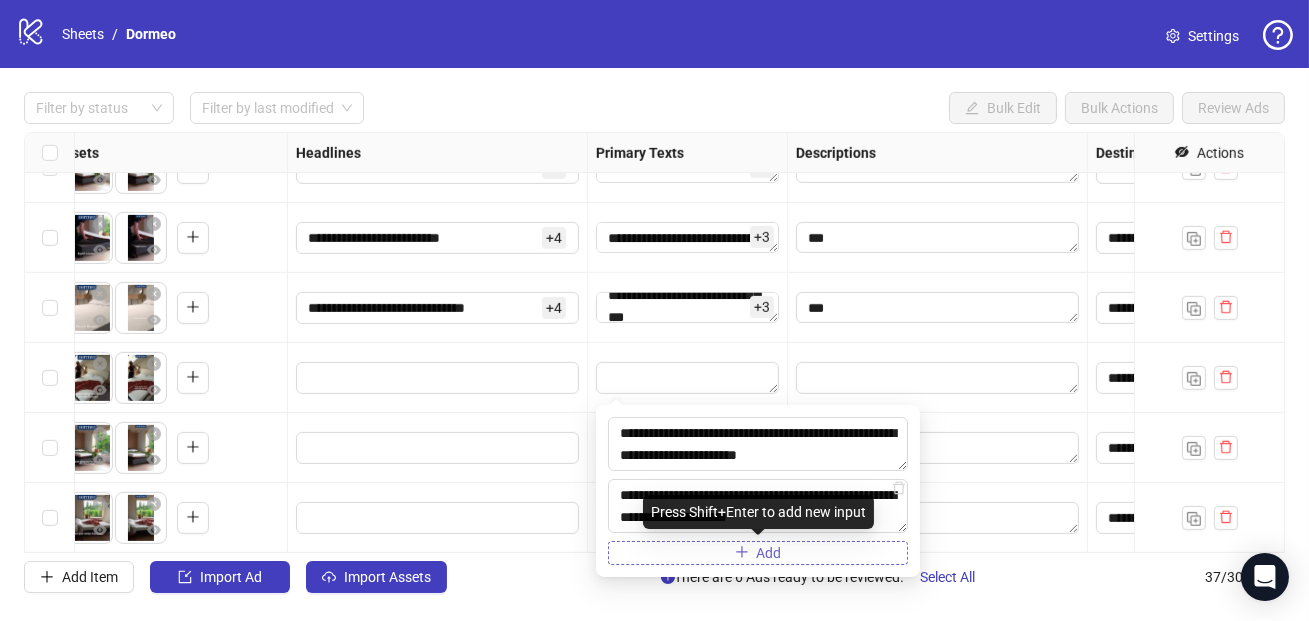 click on "Add" at bounding box center [758, 553] 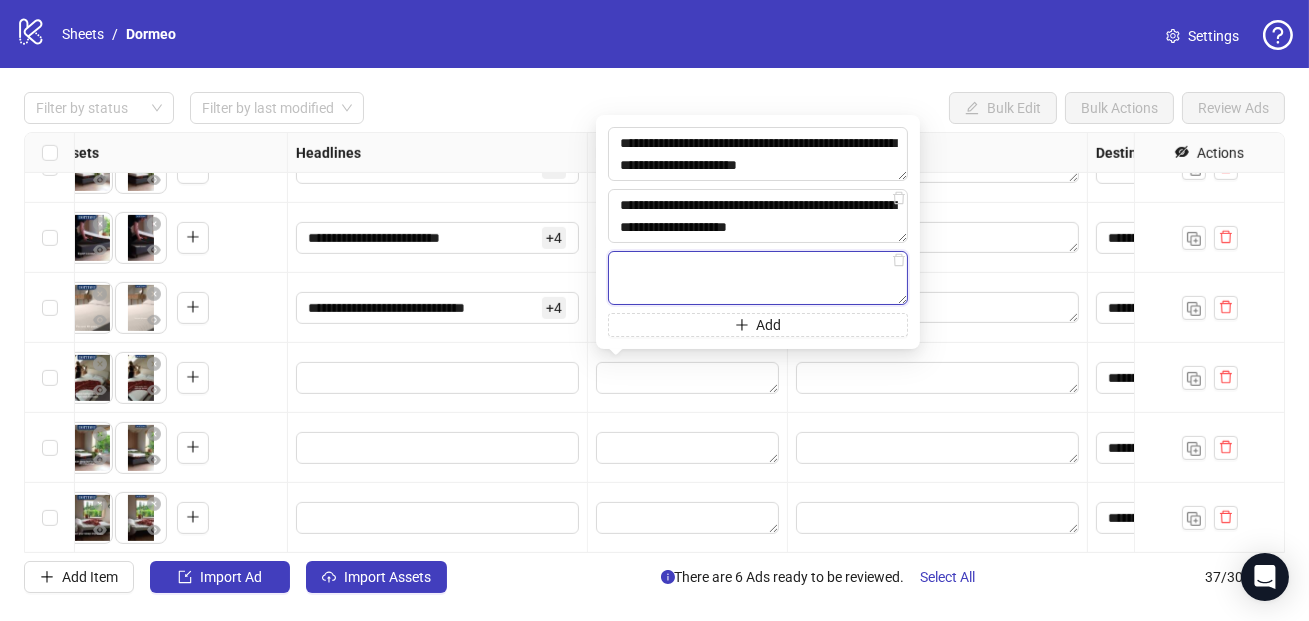 paste on "**********" 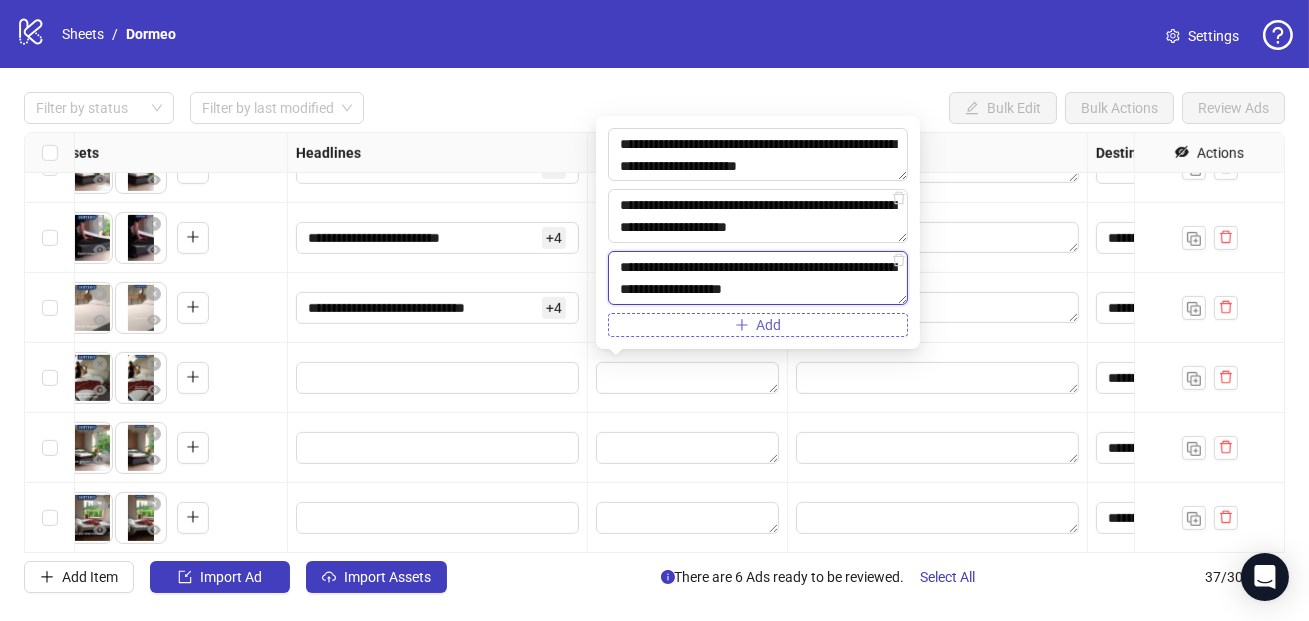 type on "**********" 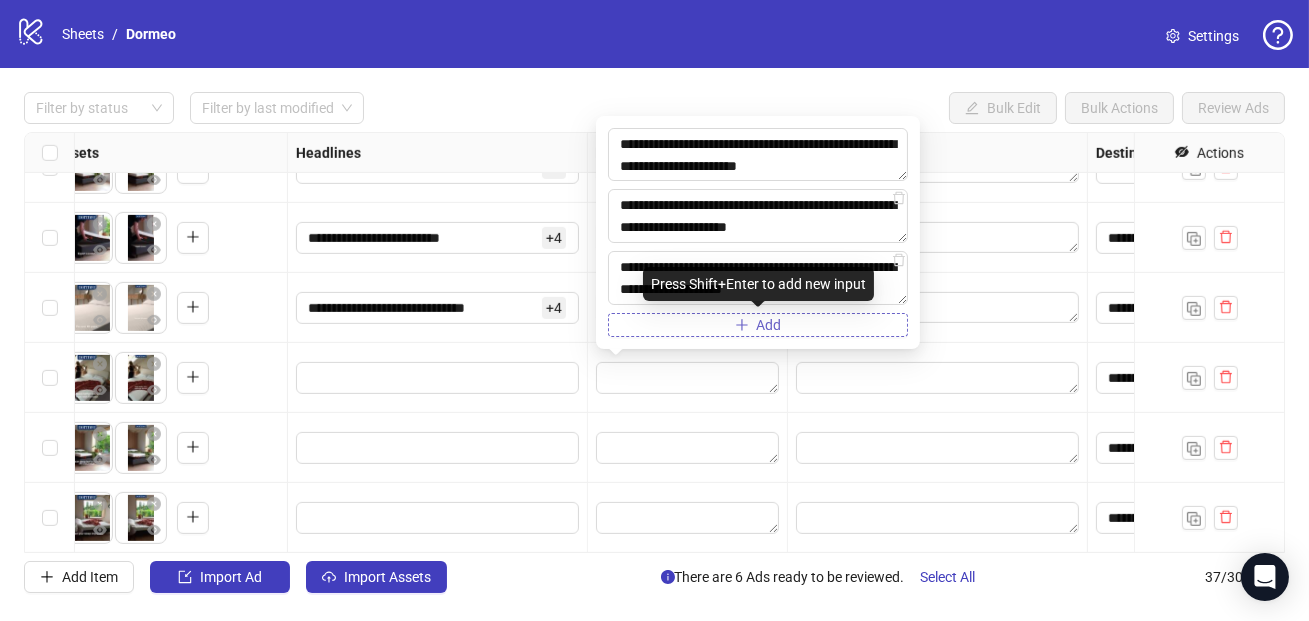 click on "Add" at bounding box center [758, 325] 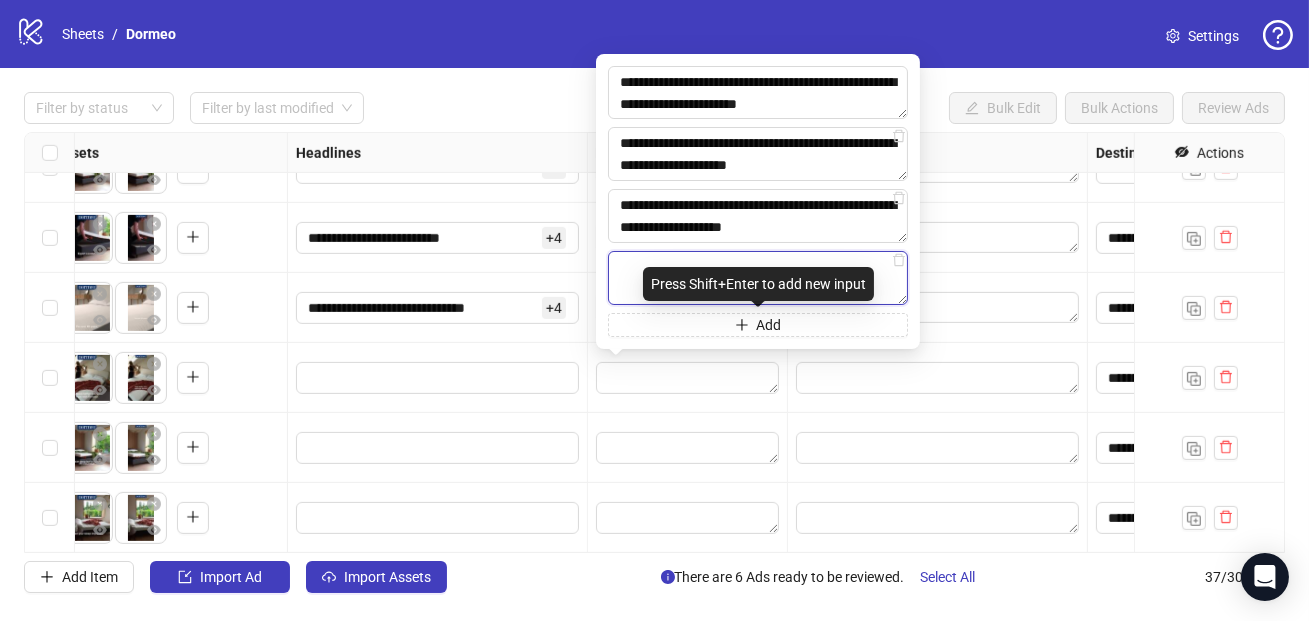 paste on "**********" 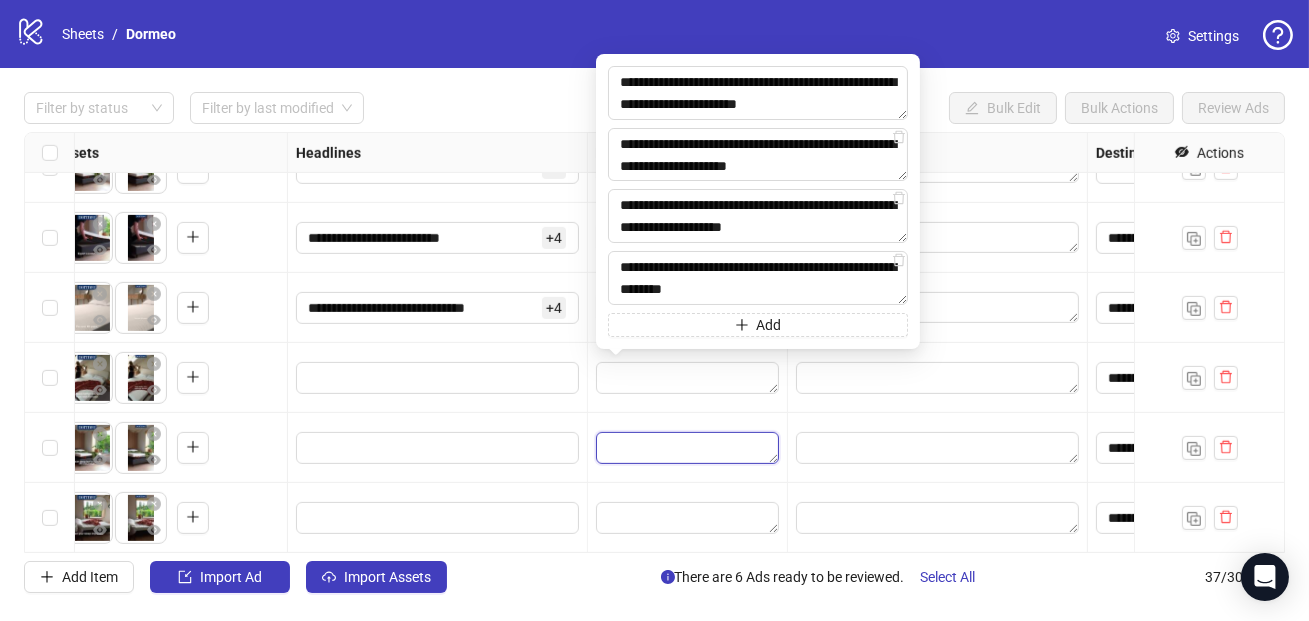 click at bounding box center (687, 448) 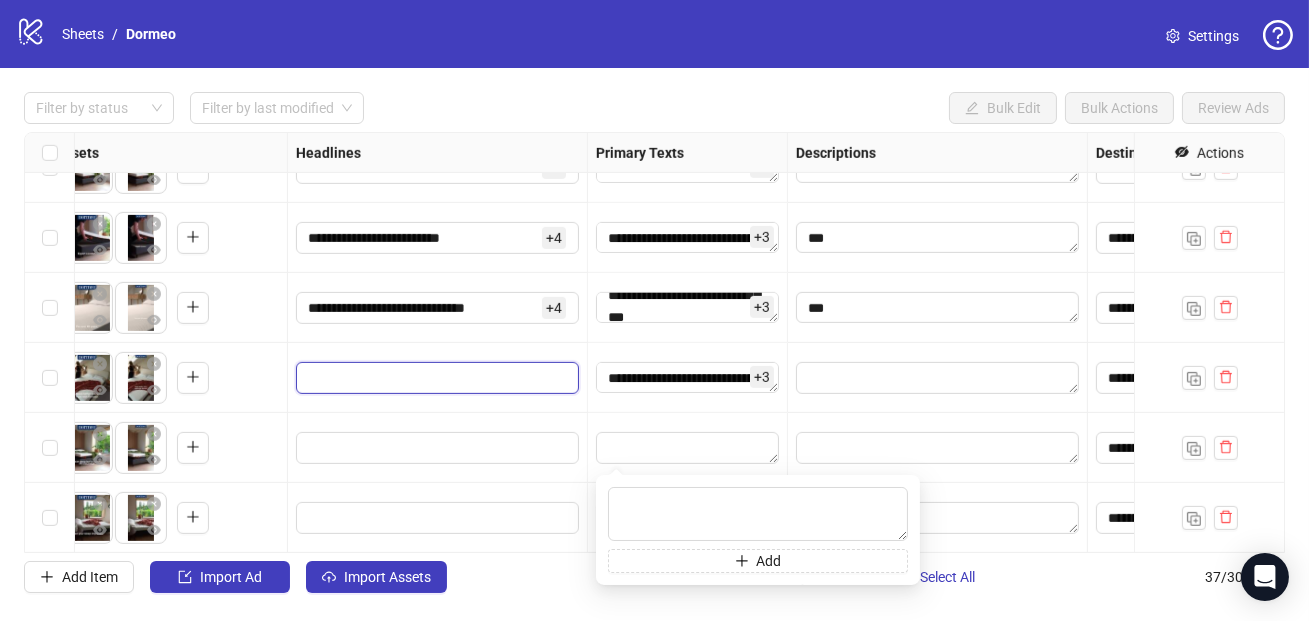 click at bounding box center (435, 378) 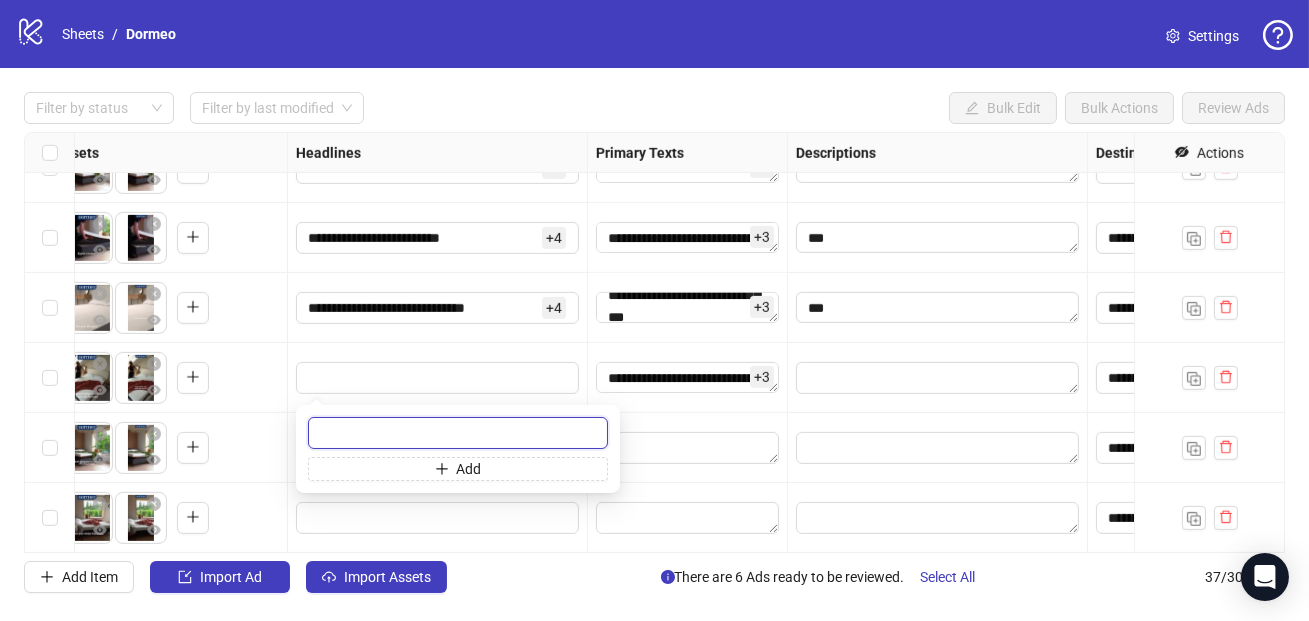 paste on "**********" 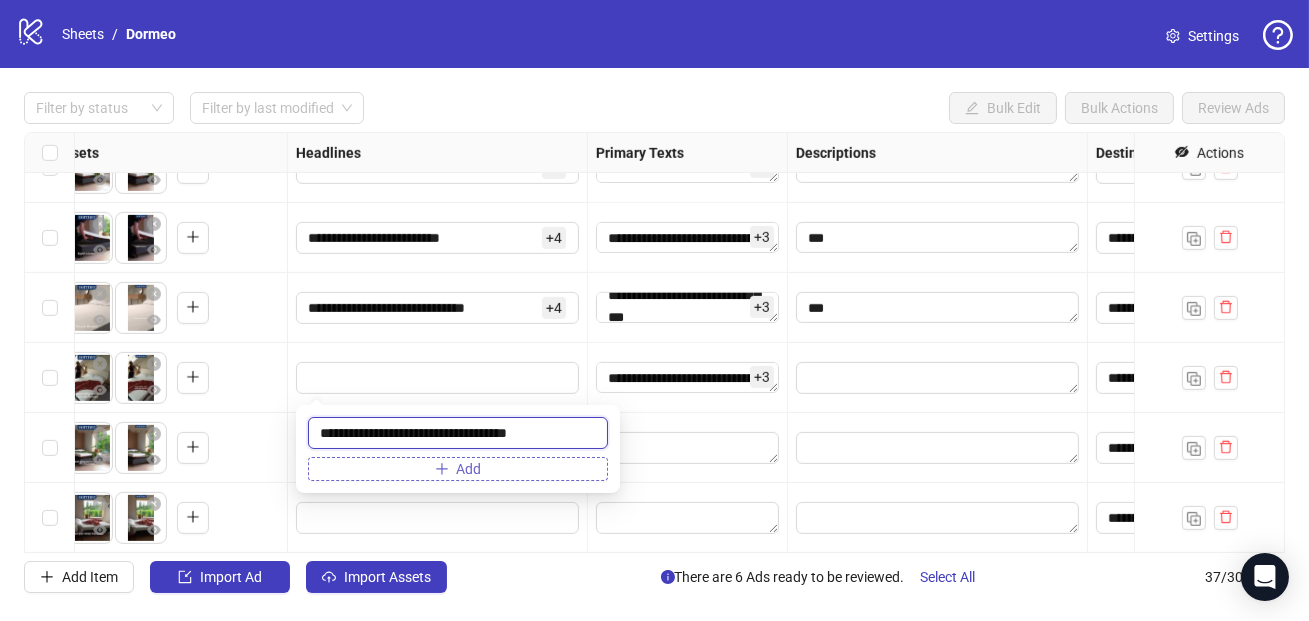 type on "**********" 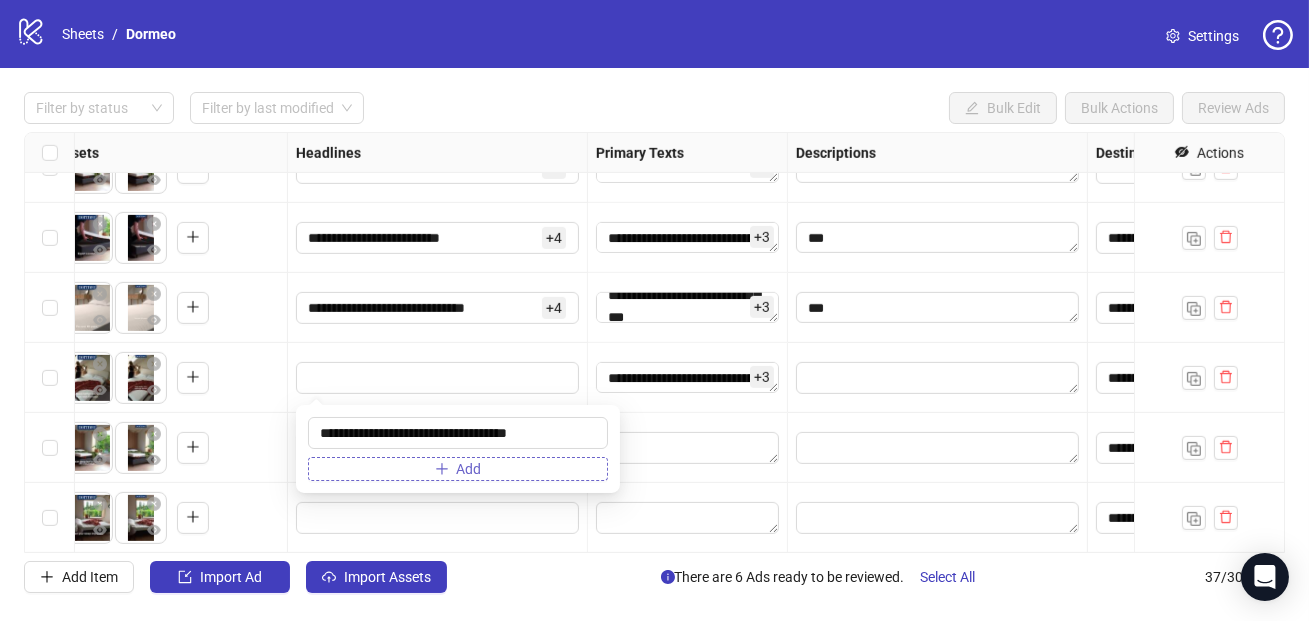click on "Add" at bounding box center (469, 469) 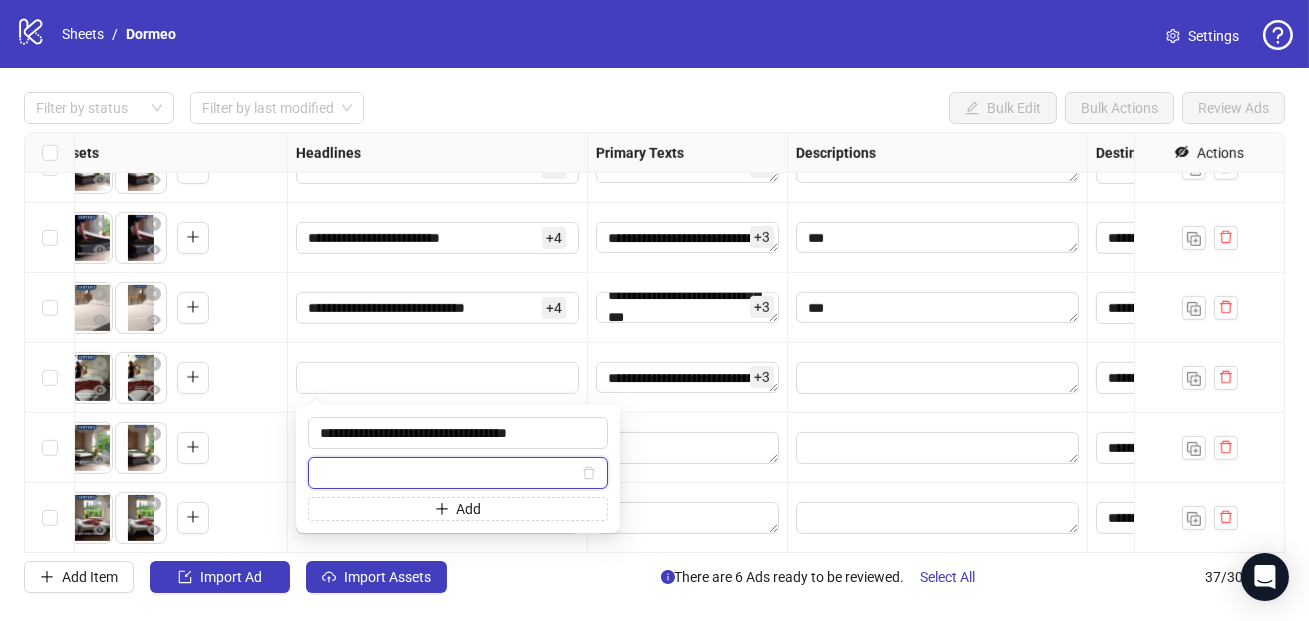 paste on "**********" 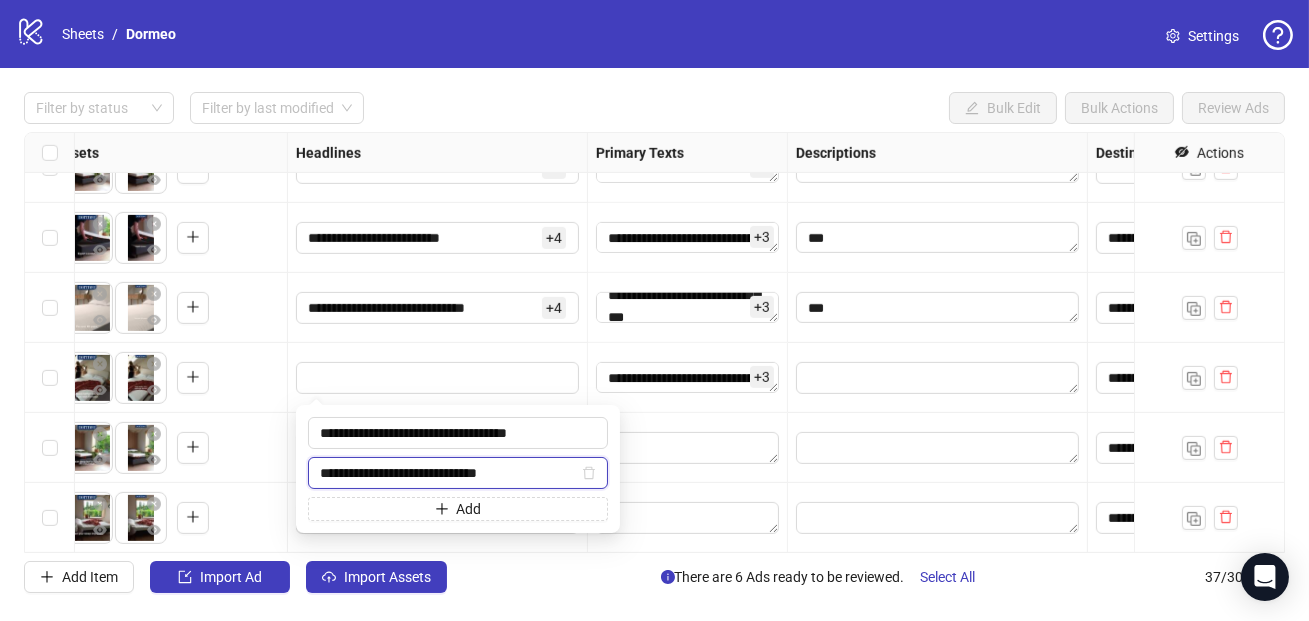 type on "**********" 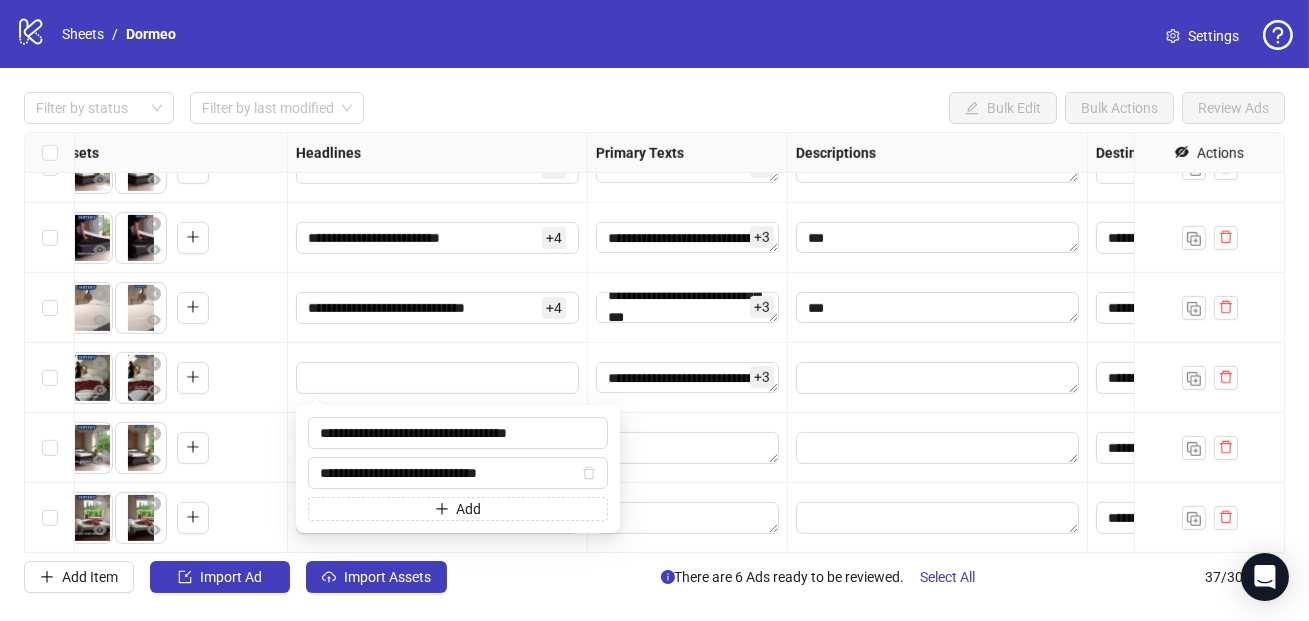 click on "**********" at bounding box center (458, 469) 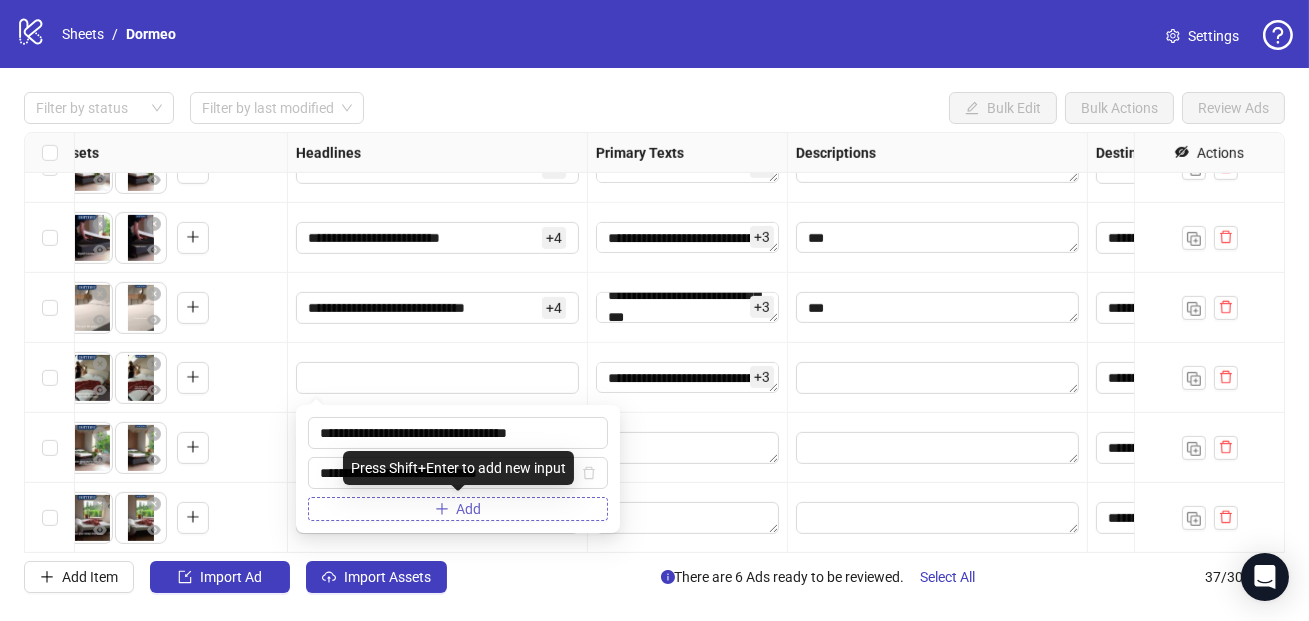 click on "Add" at bounding box center (458, 509) 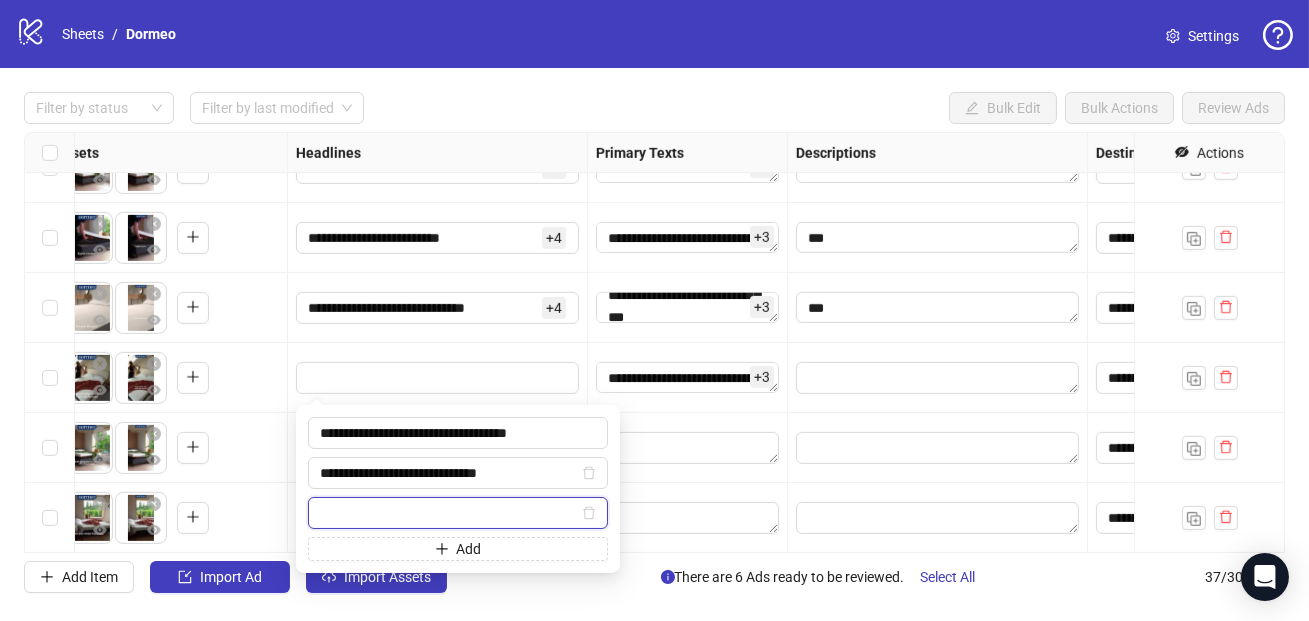 paste on "**********" 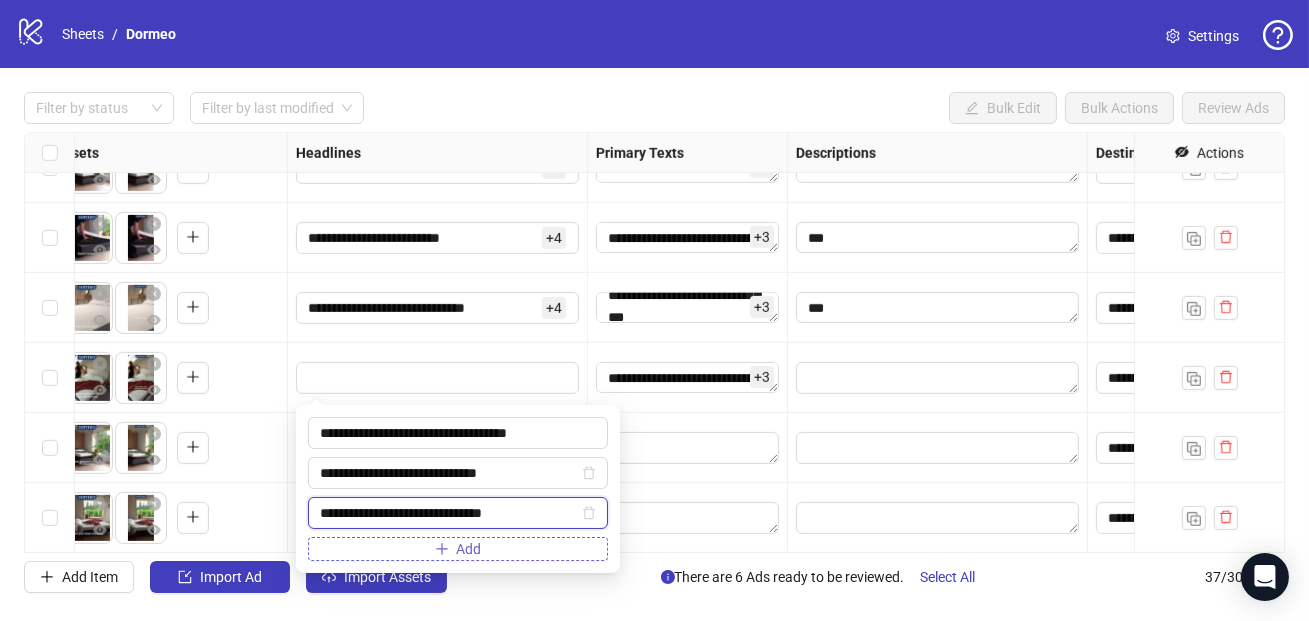 type on "**********" 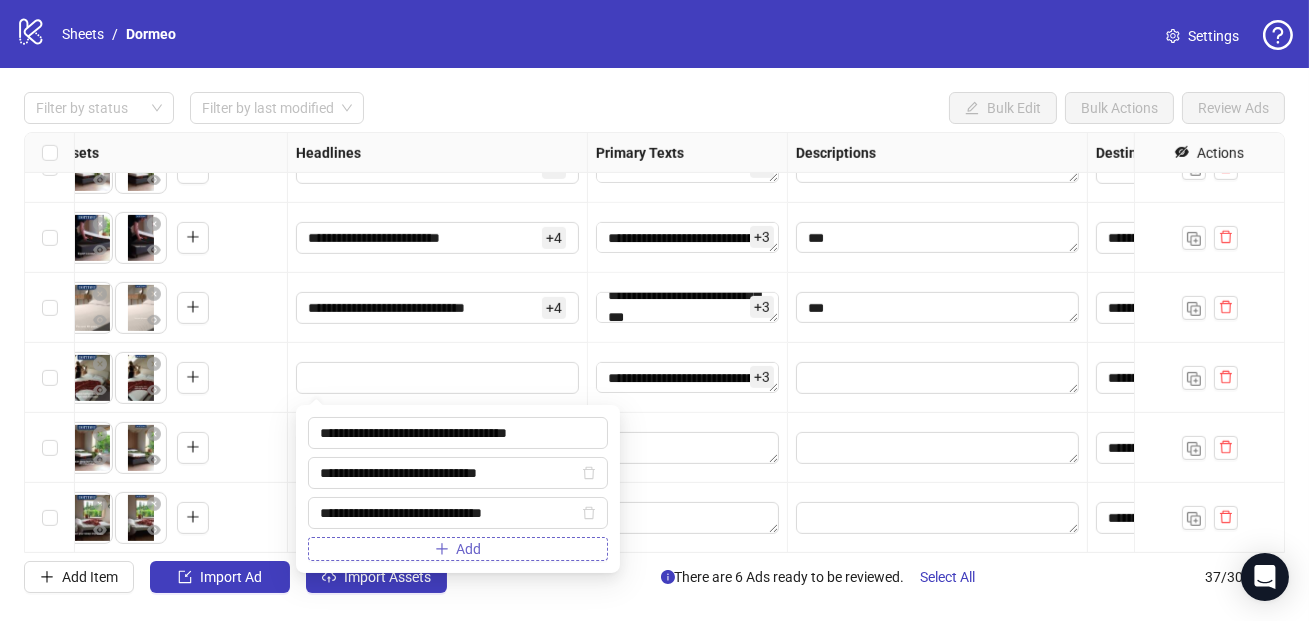 click on "Add" at bounding box center (469, 549) 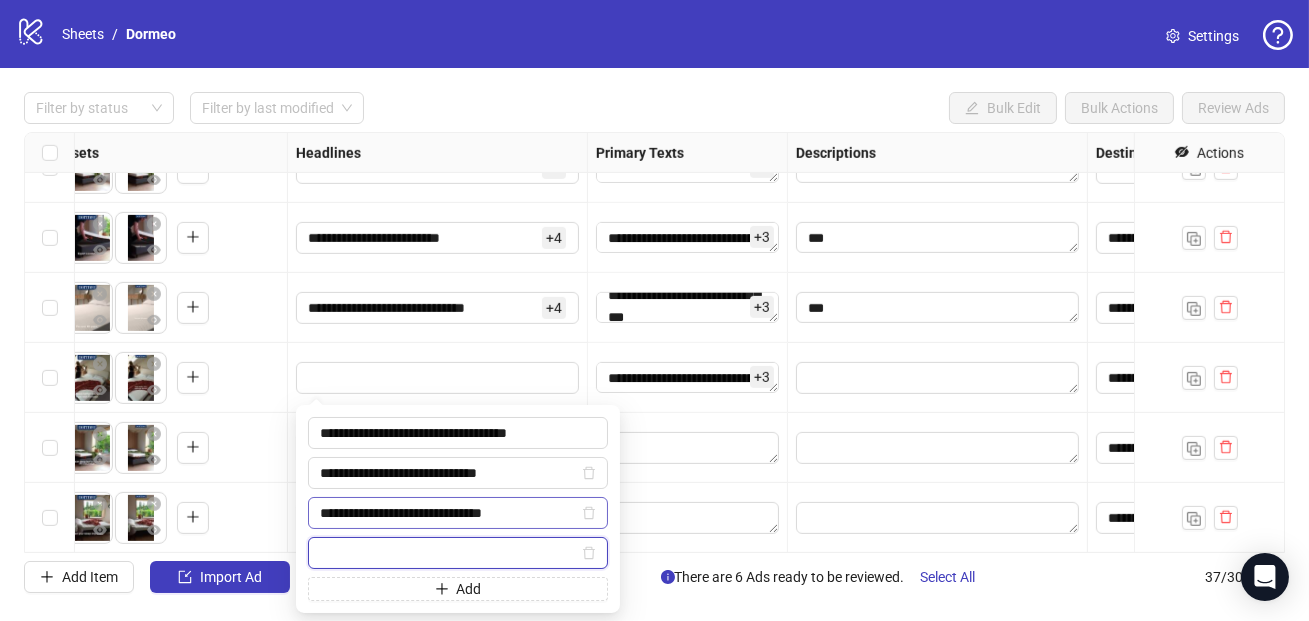 paste on "**********" 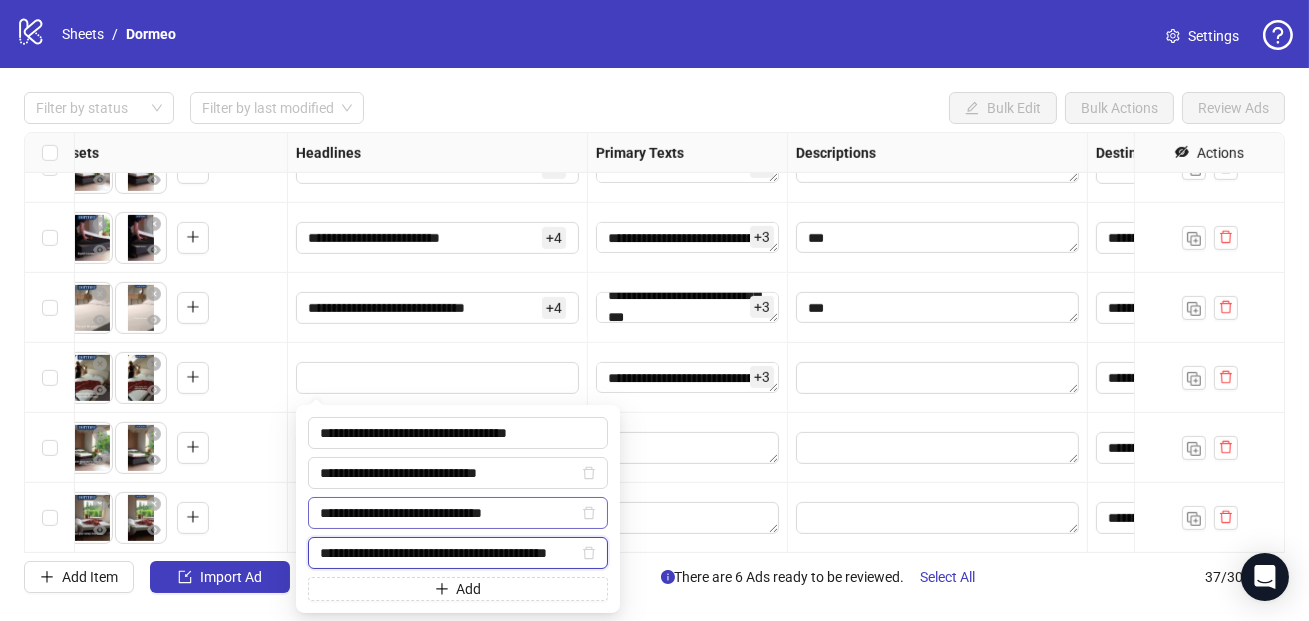 scroll, scrollTop: 0, scrollLeft: 29, axis: horizontal 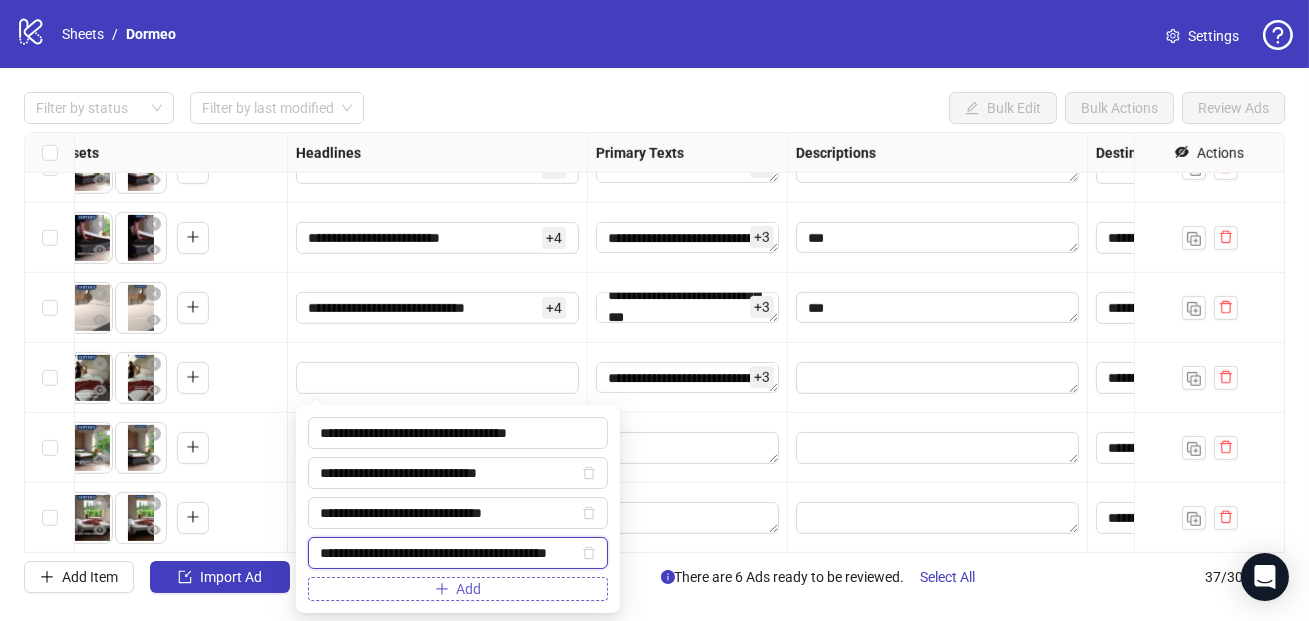 type on "**********" 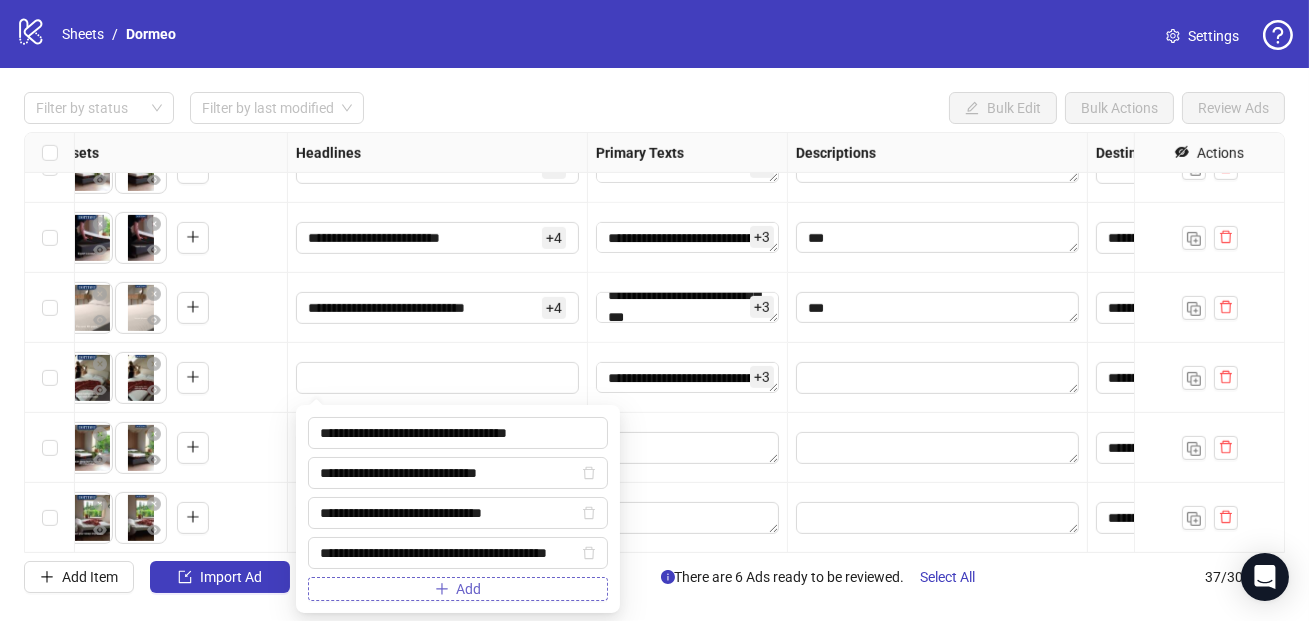 click on "Add" at bounding box center [458, 589] 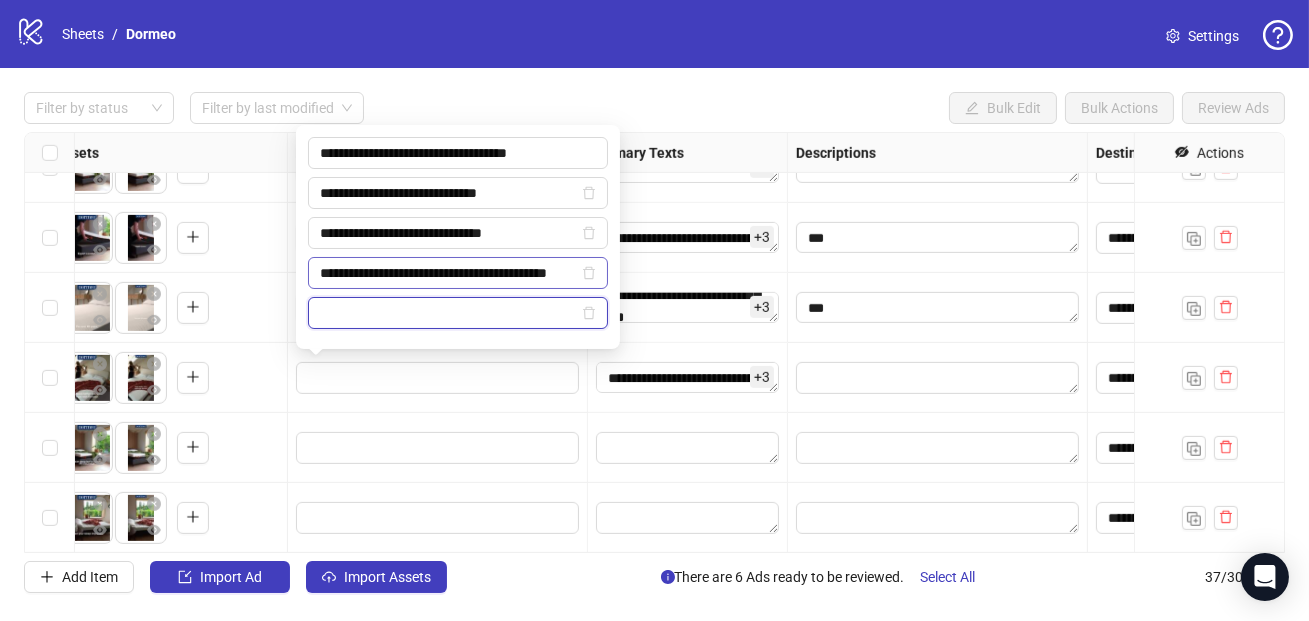 paste on "**********" 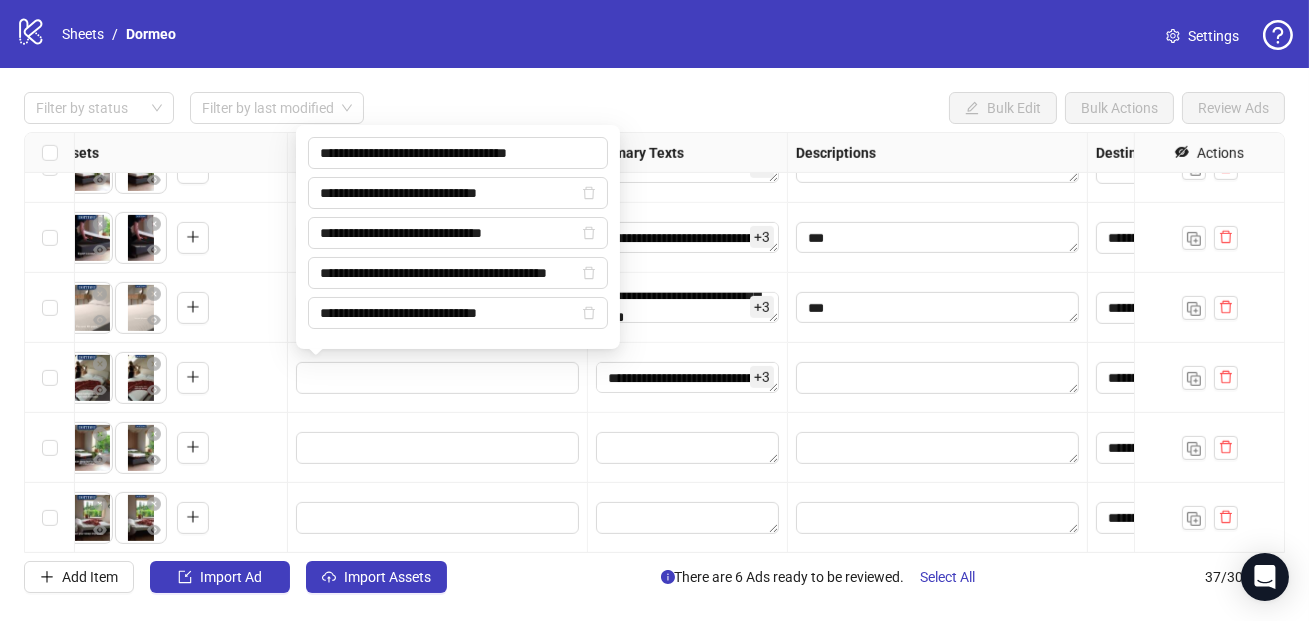 click at bounding box center (438, 378) 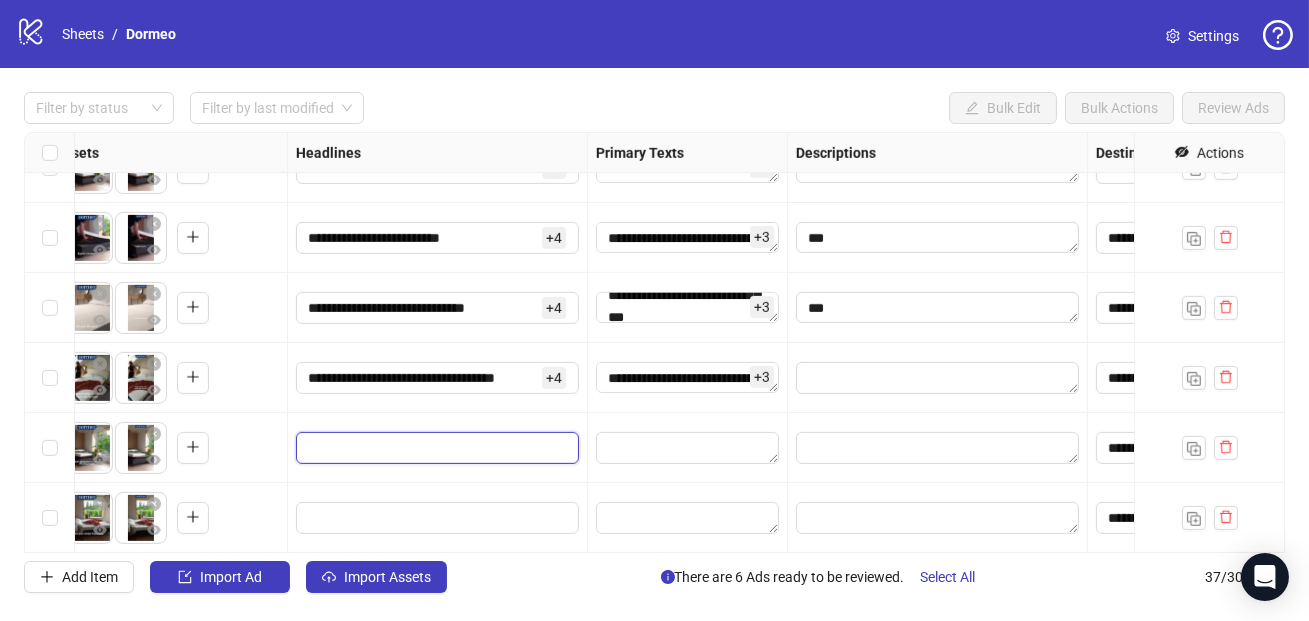 click at bounding box center [435, 448] 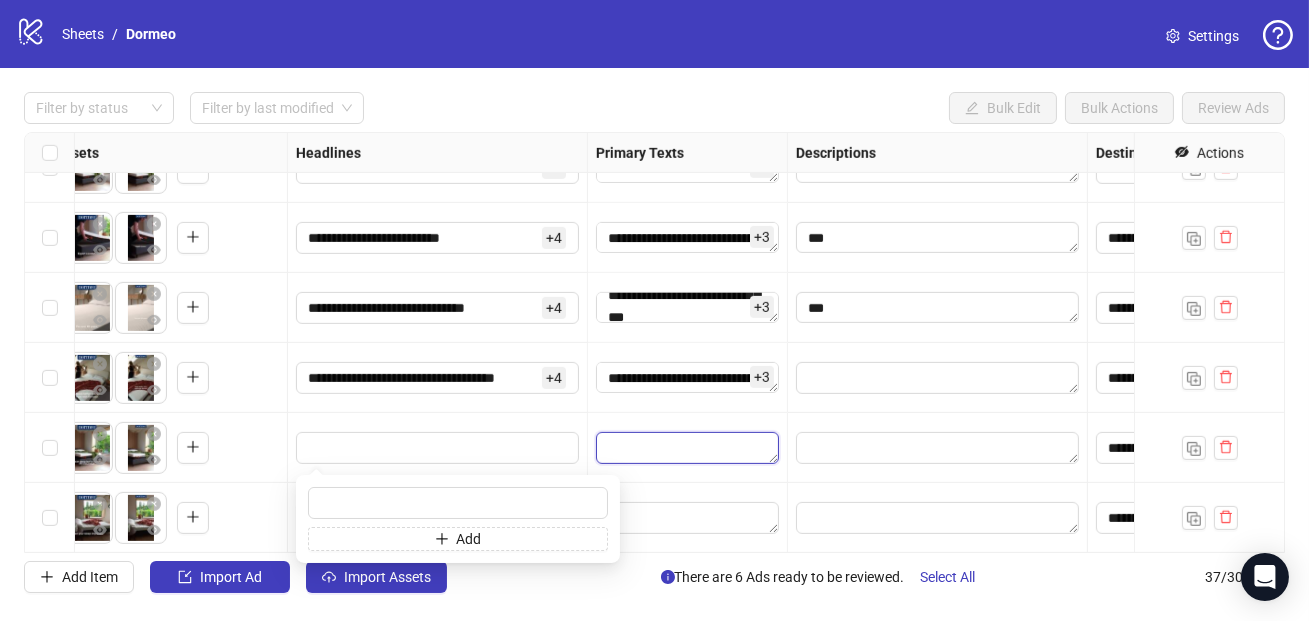 click at bounding box center (687, 448) 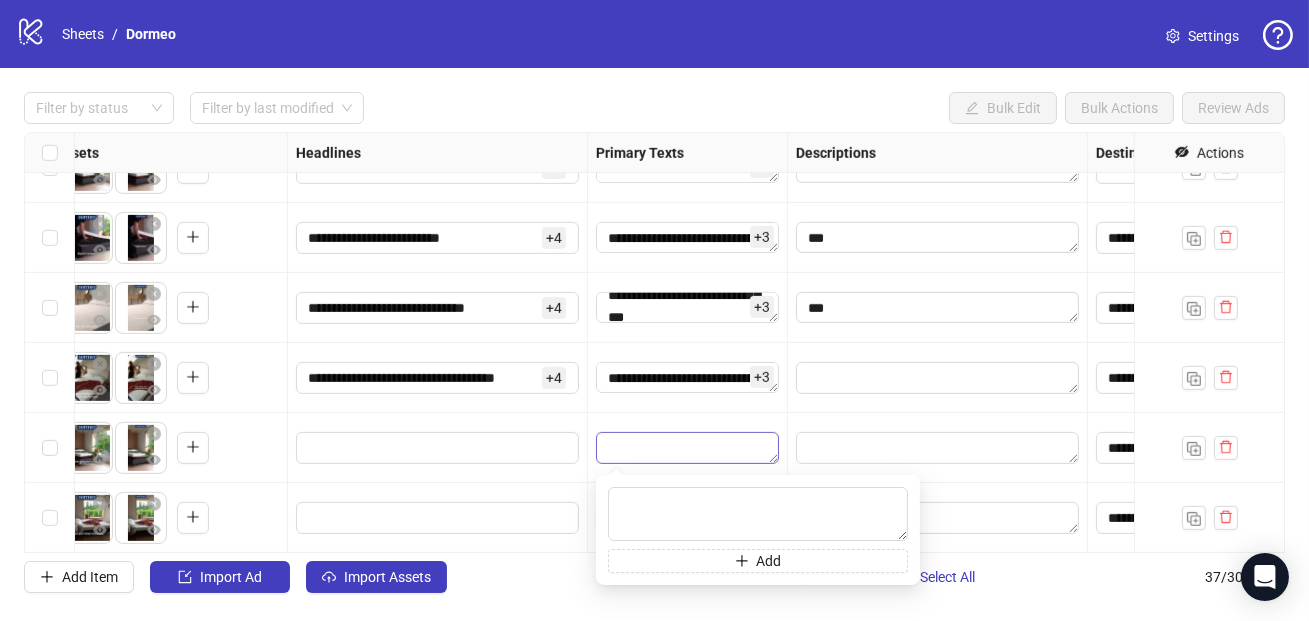 type on "**********" 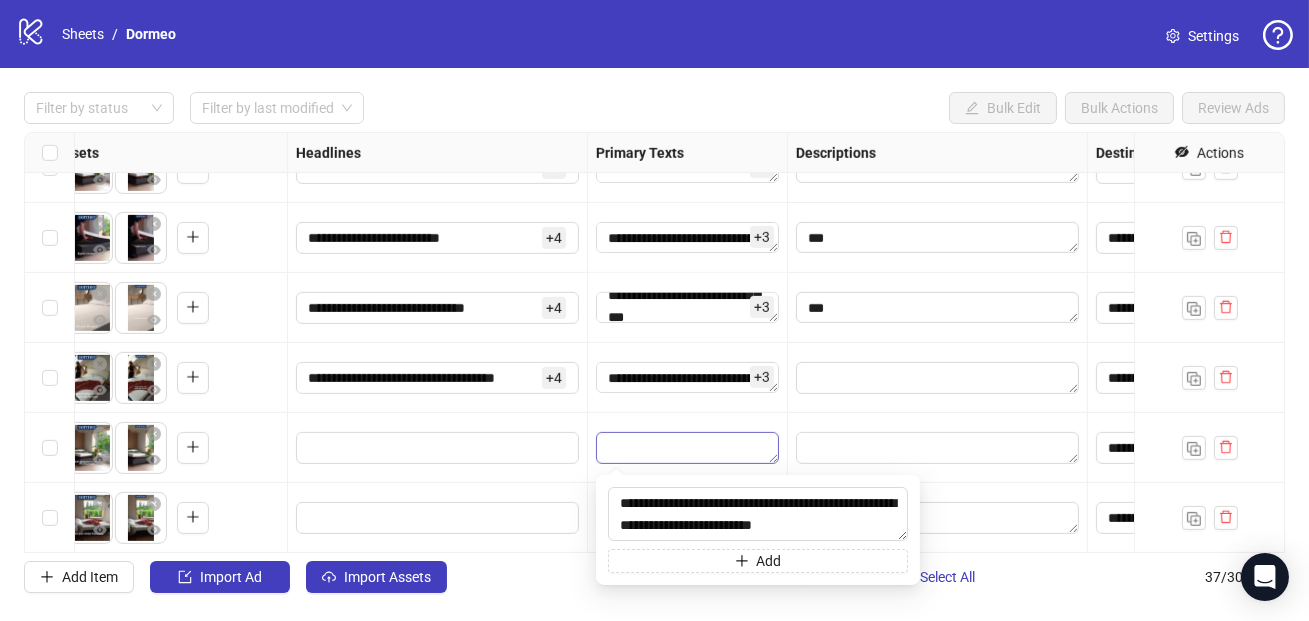 scroll, scrollTop: 15, scrollLeft: 0, axis: vertical 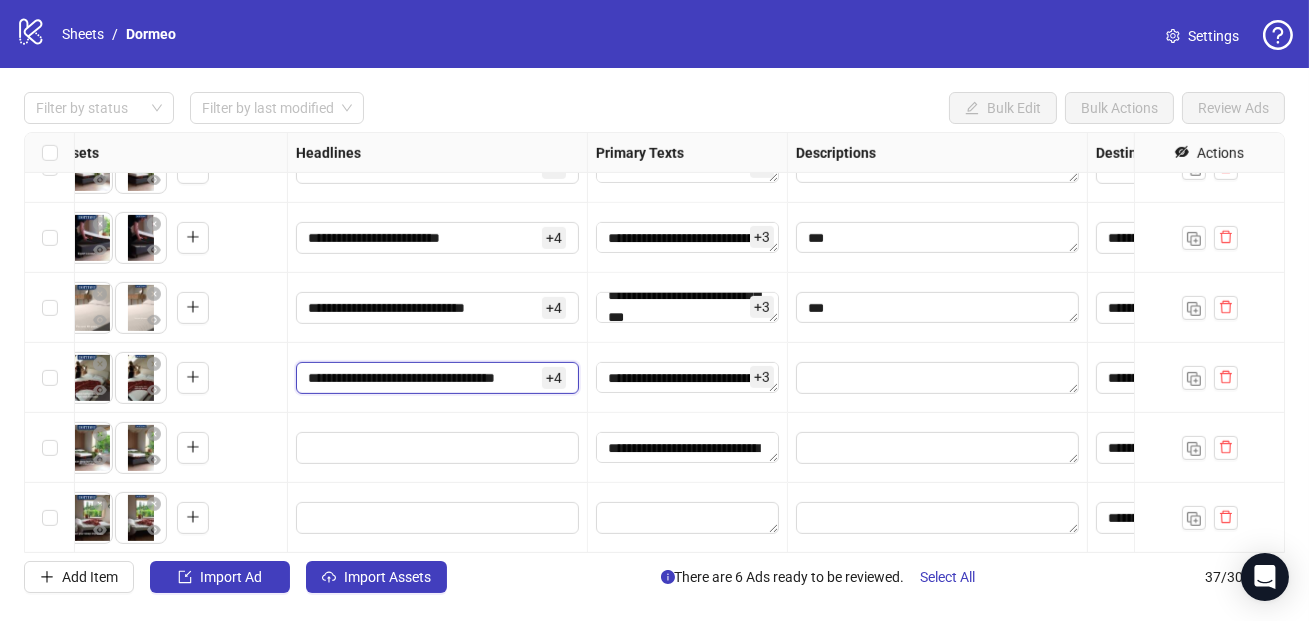 click on "**********" at bounding box center [423, 378] 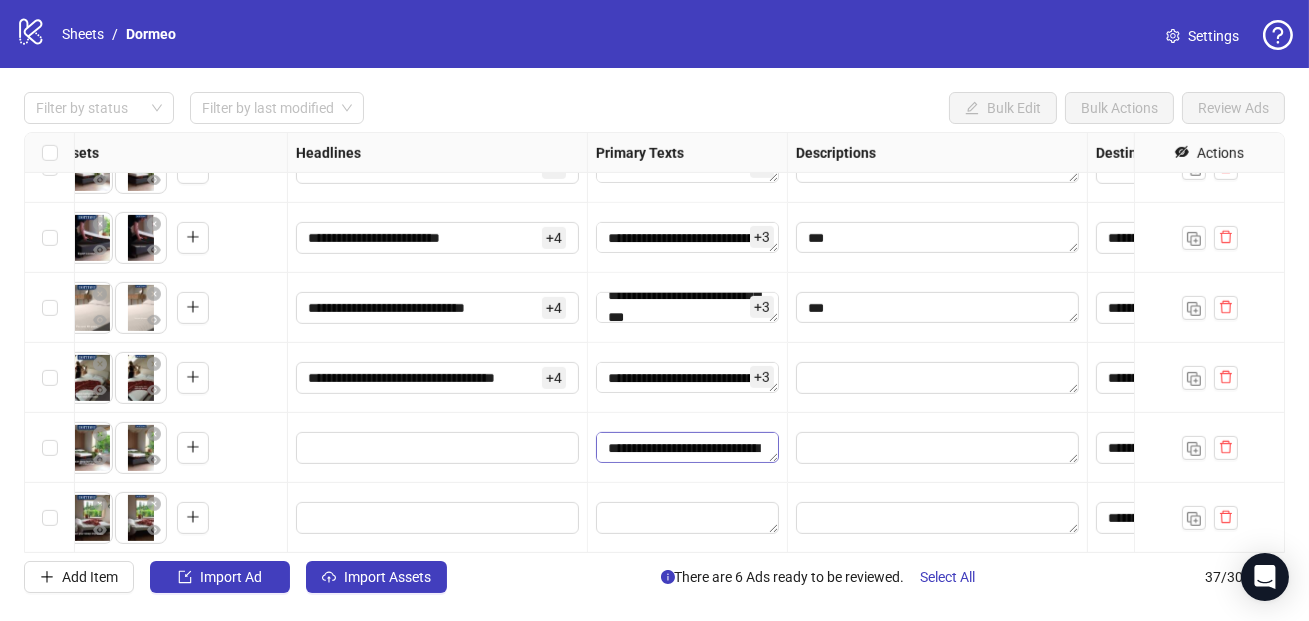 click on "**********" at bounding box center [687, 448] 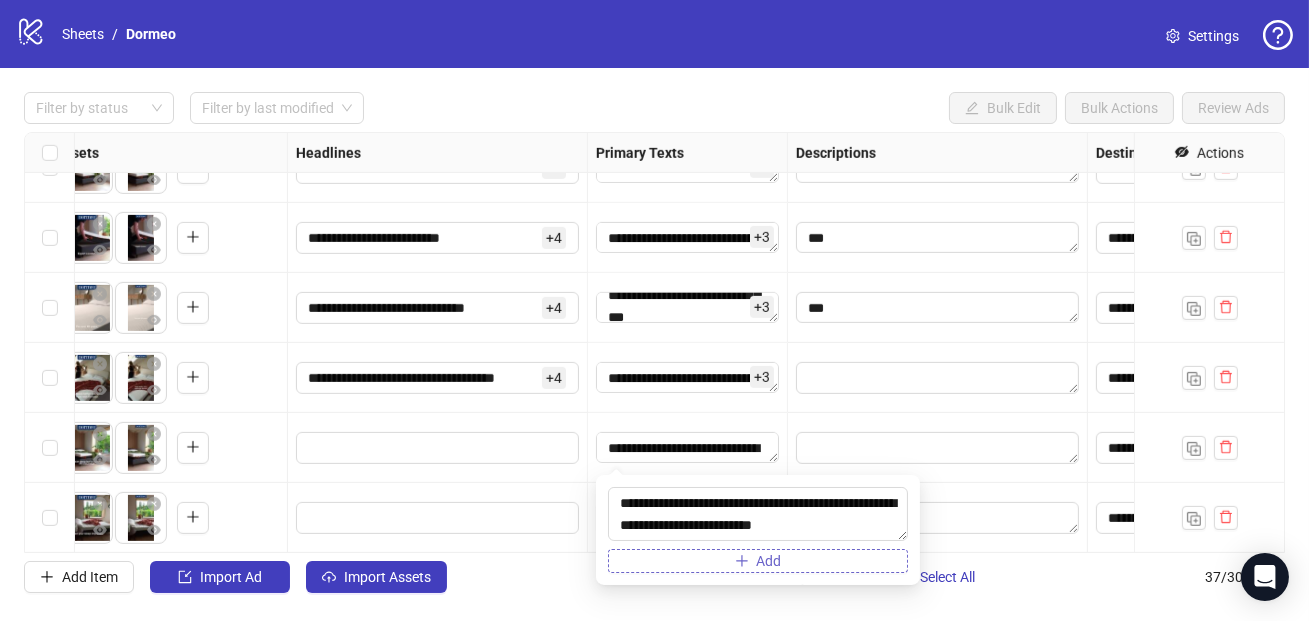 click on "Add" at bounding box center [758, 561] 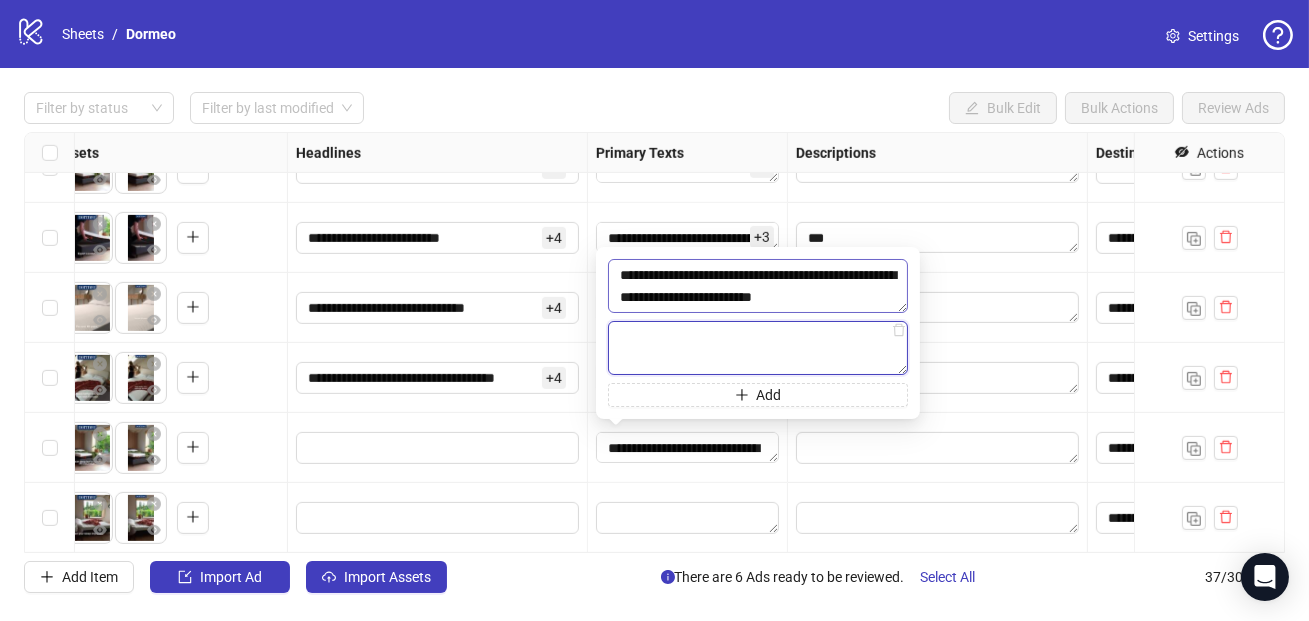paste on "**********" 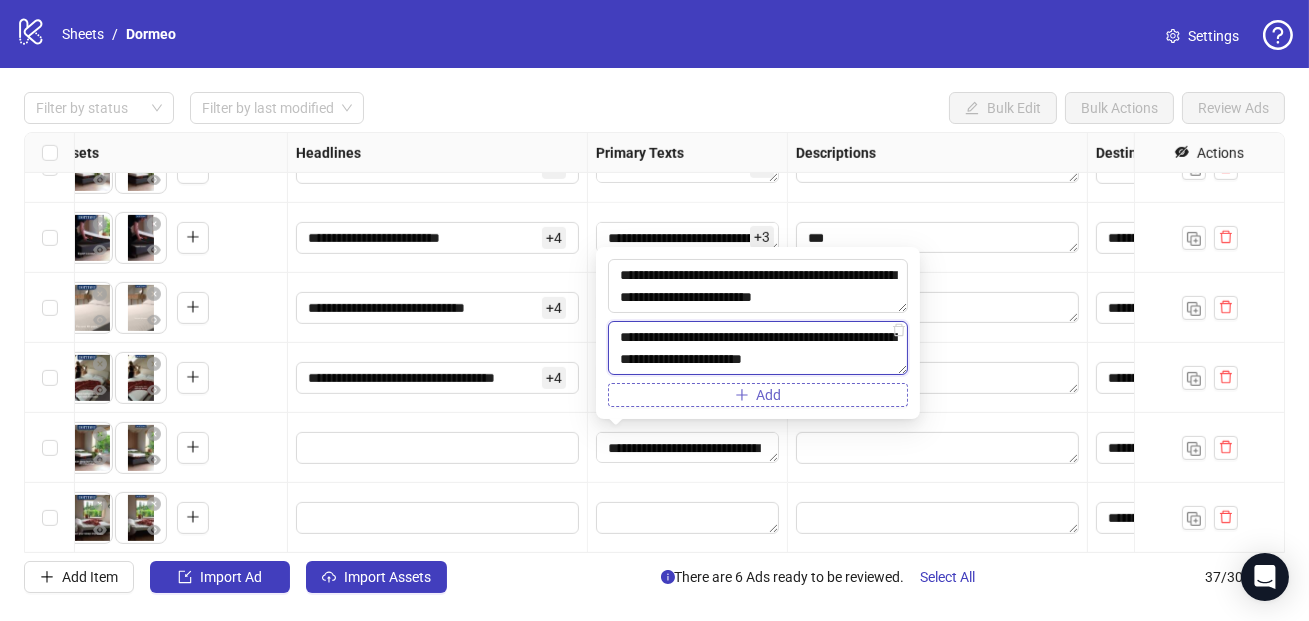 type on "**********" 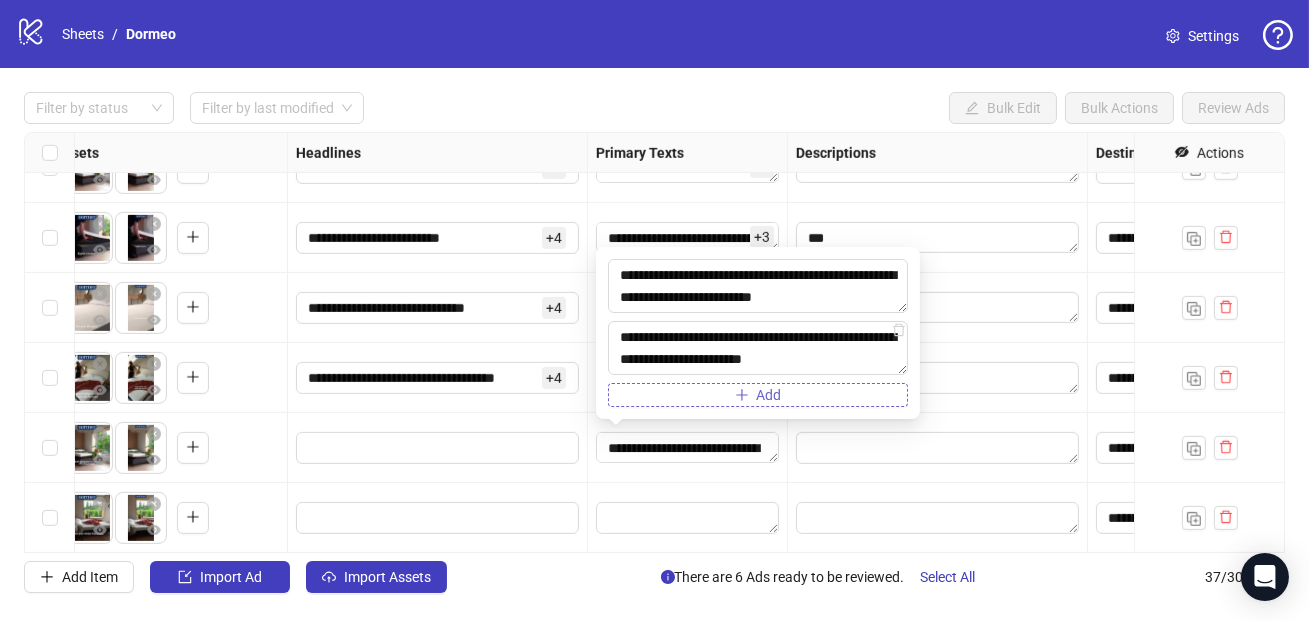 click on "Add" at bounding box center (758, 395) 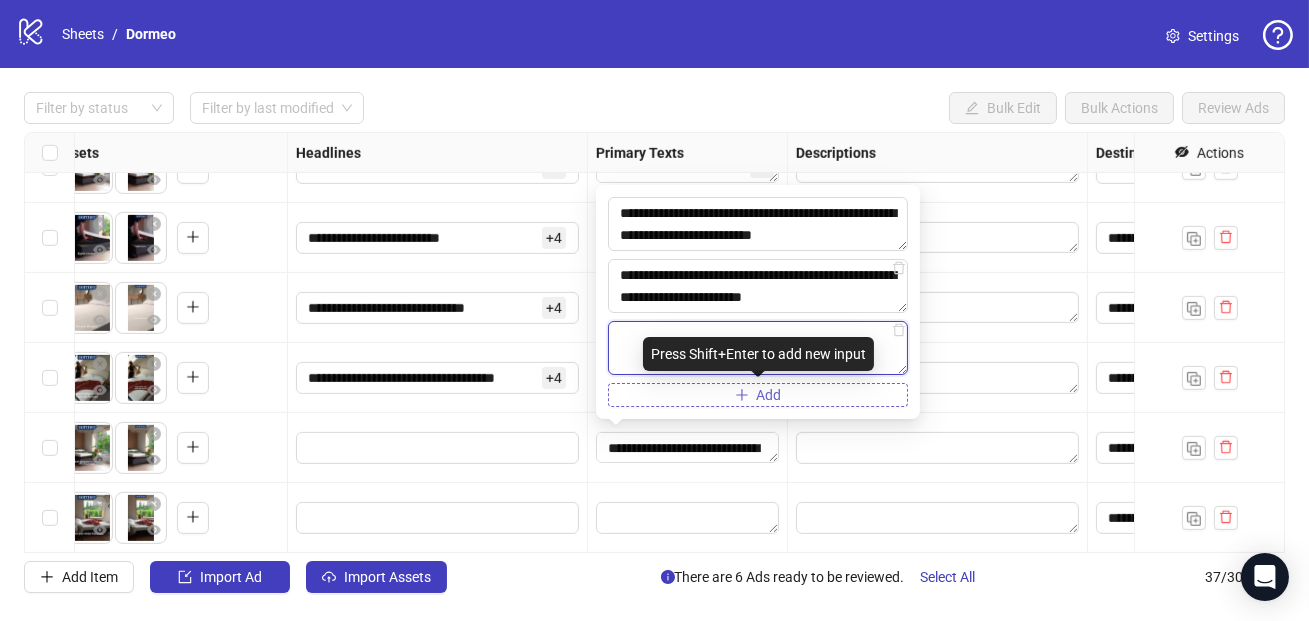 paste on "**********" 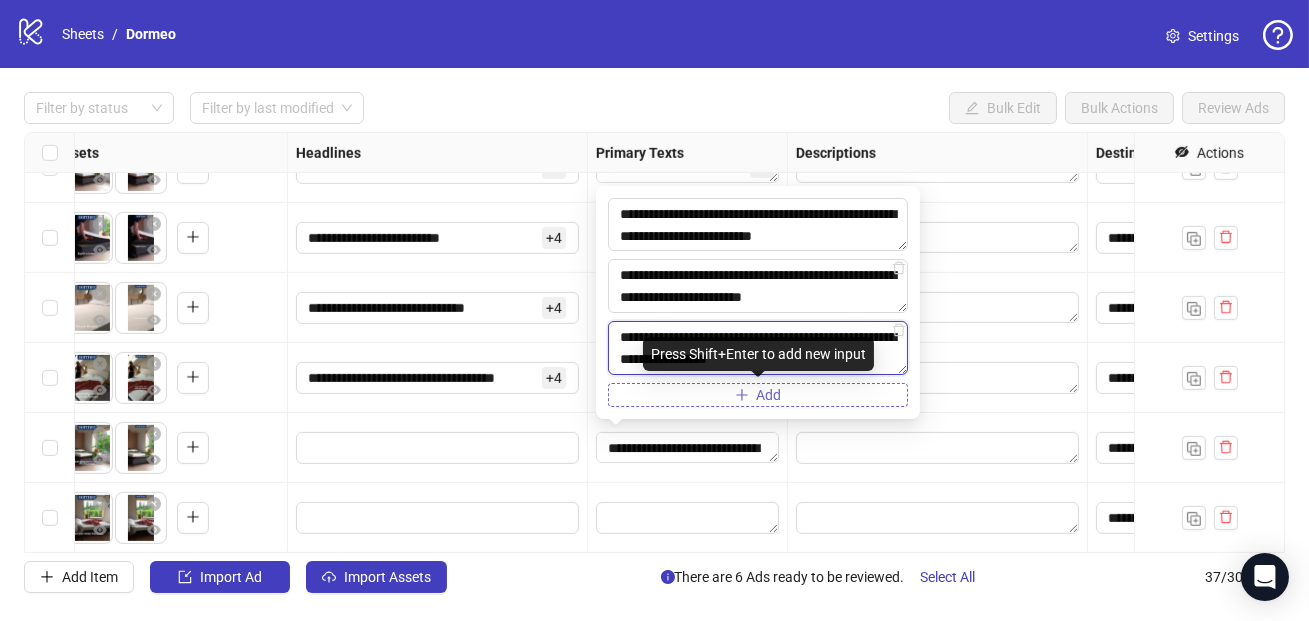 type on "**********" 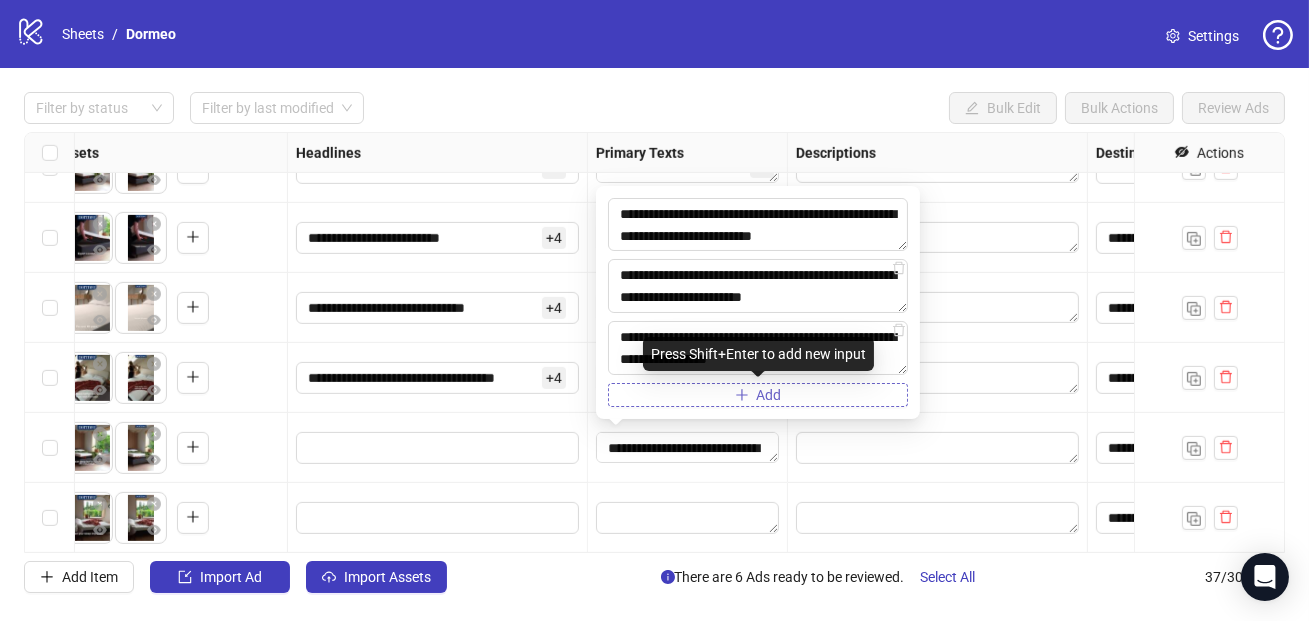 click 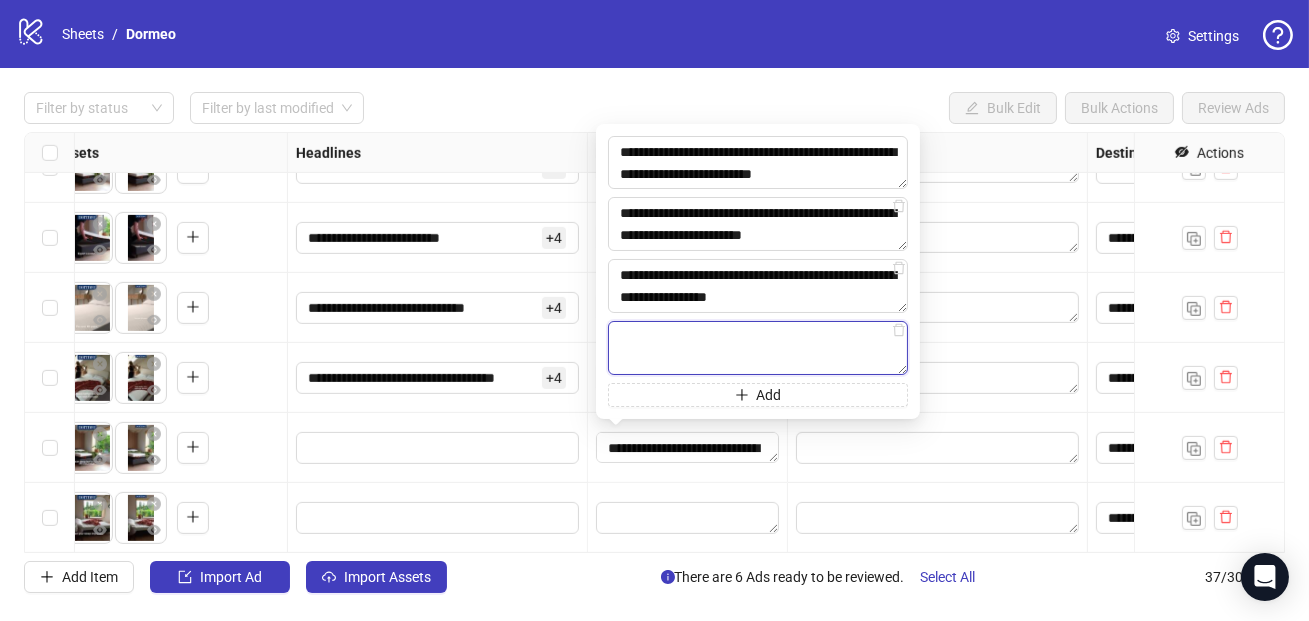 paste on "**********" 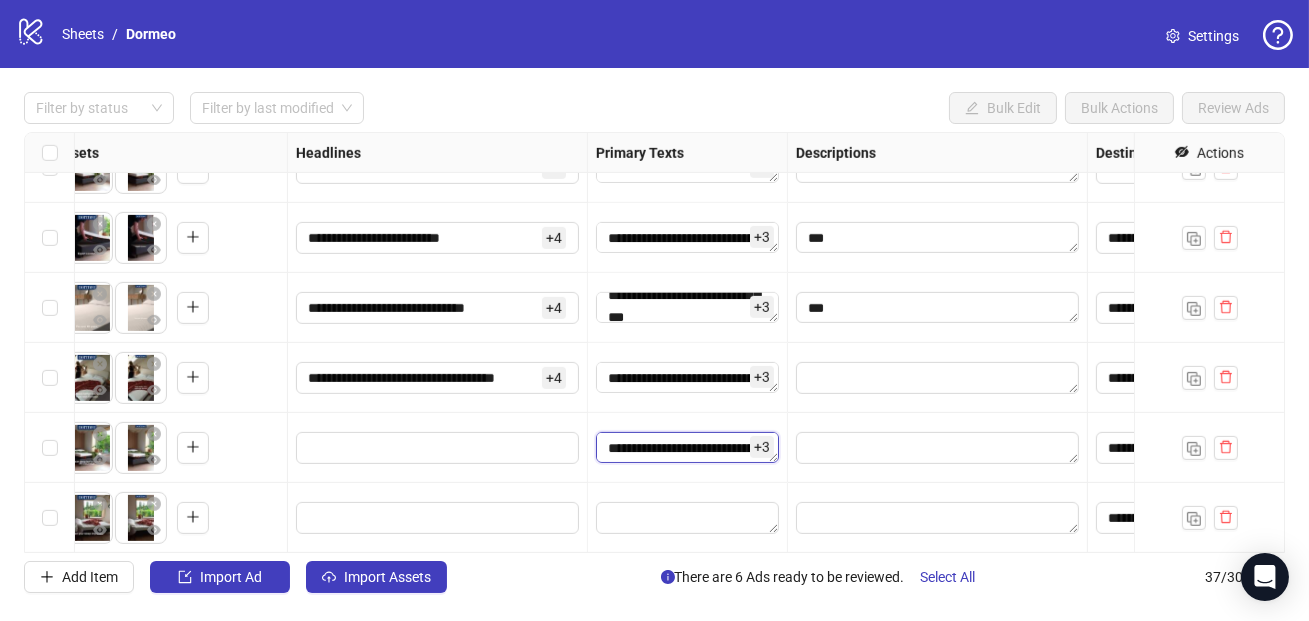 click on "**********" at bounding box center [687, 448] 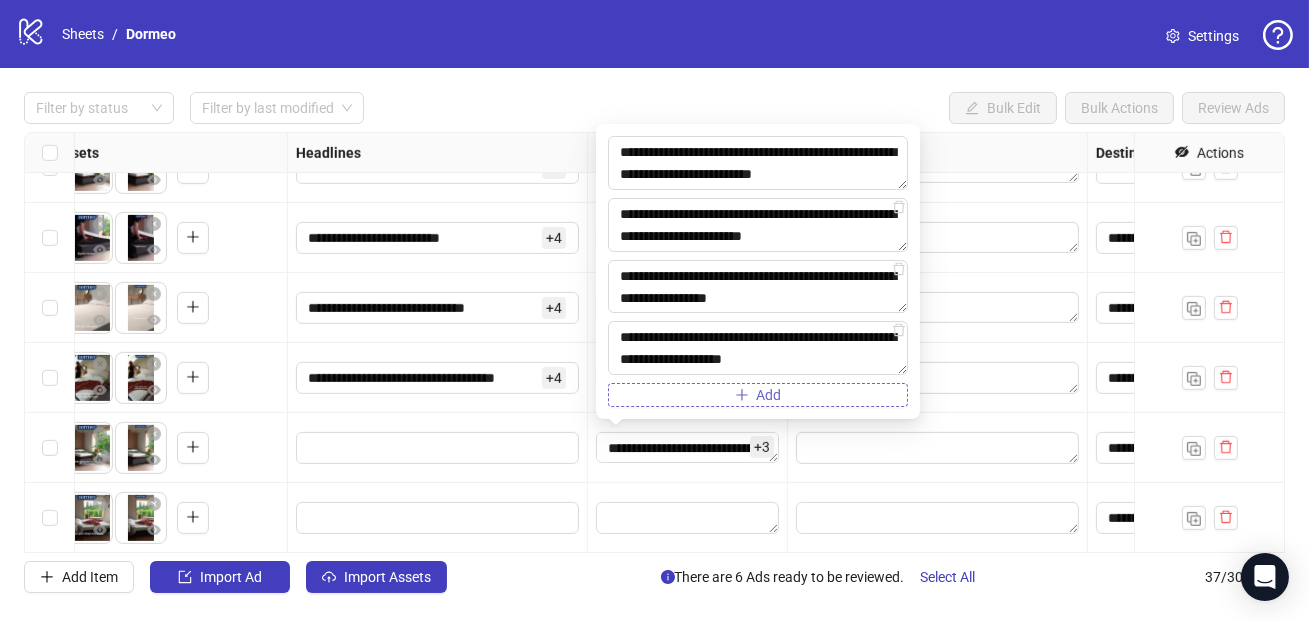 click on "Add" at bounding box center (758, 395) 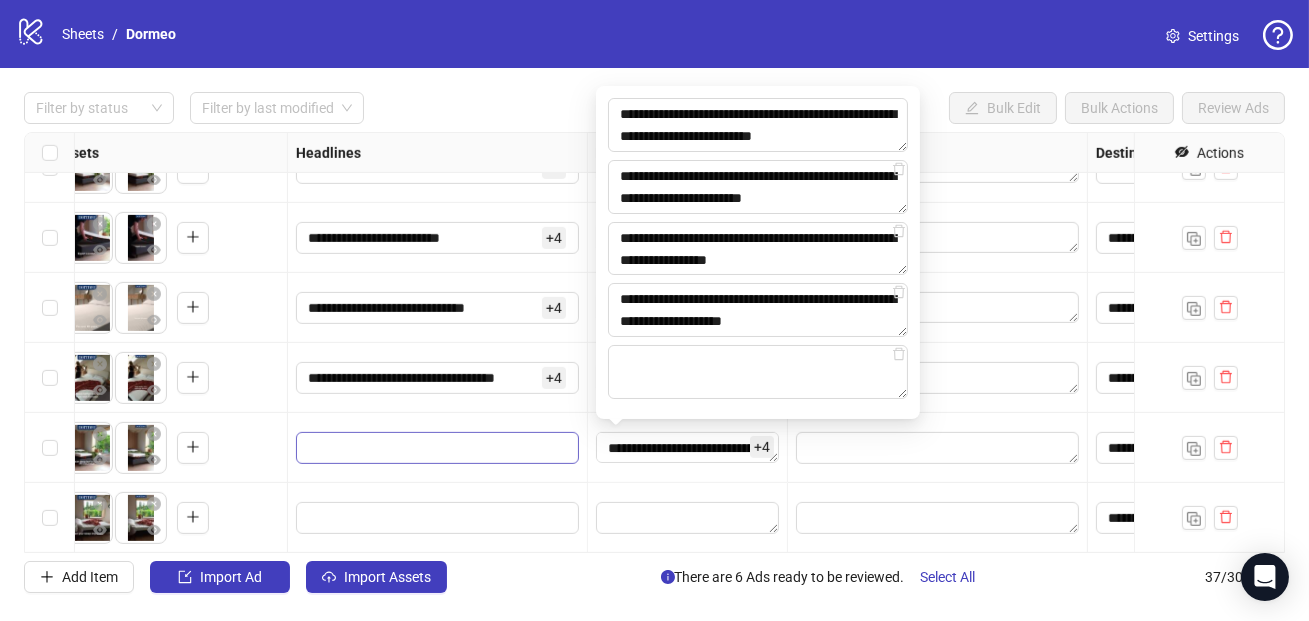 click at bounding box center (435, 448) 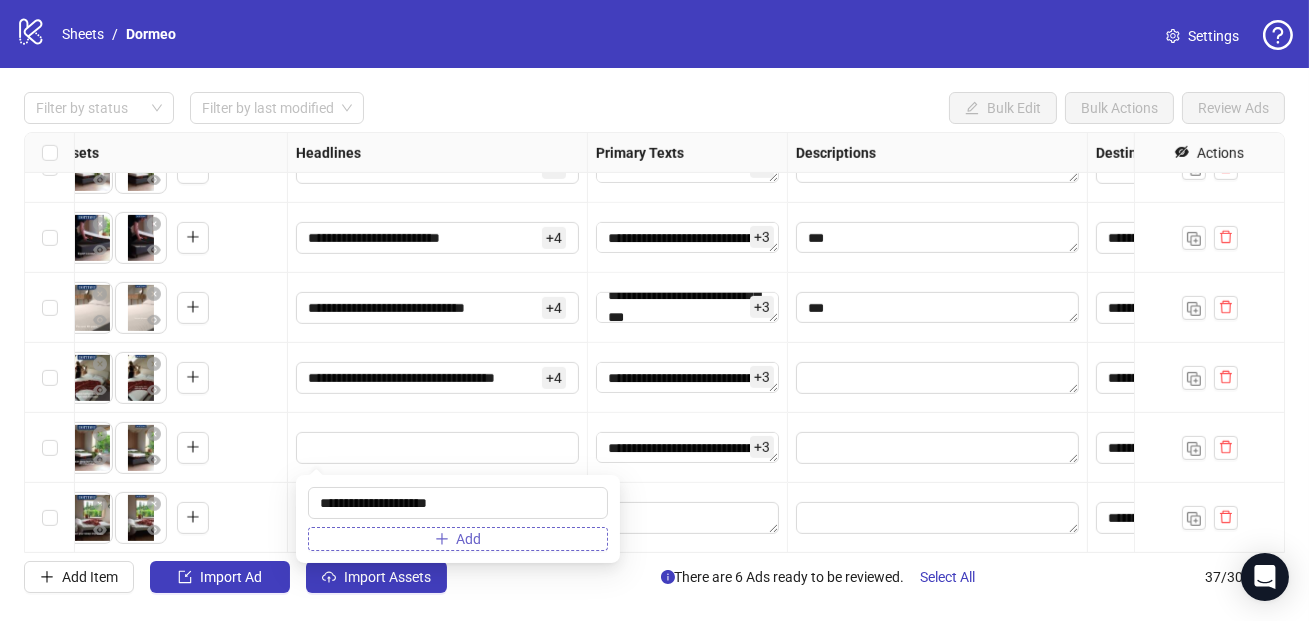 type on "**********" 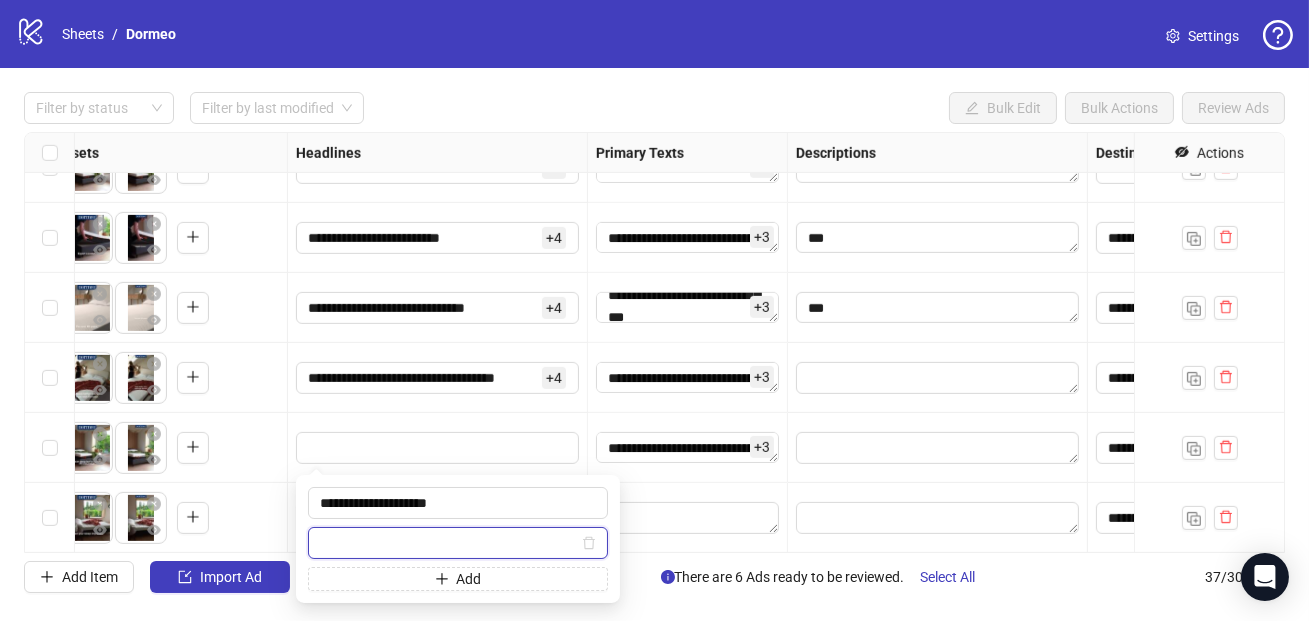 paste on "**********" 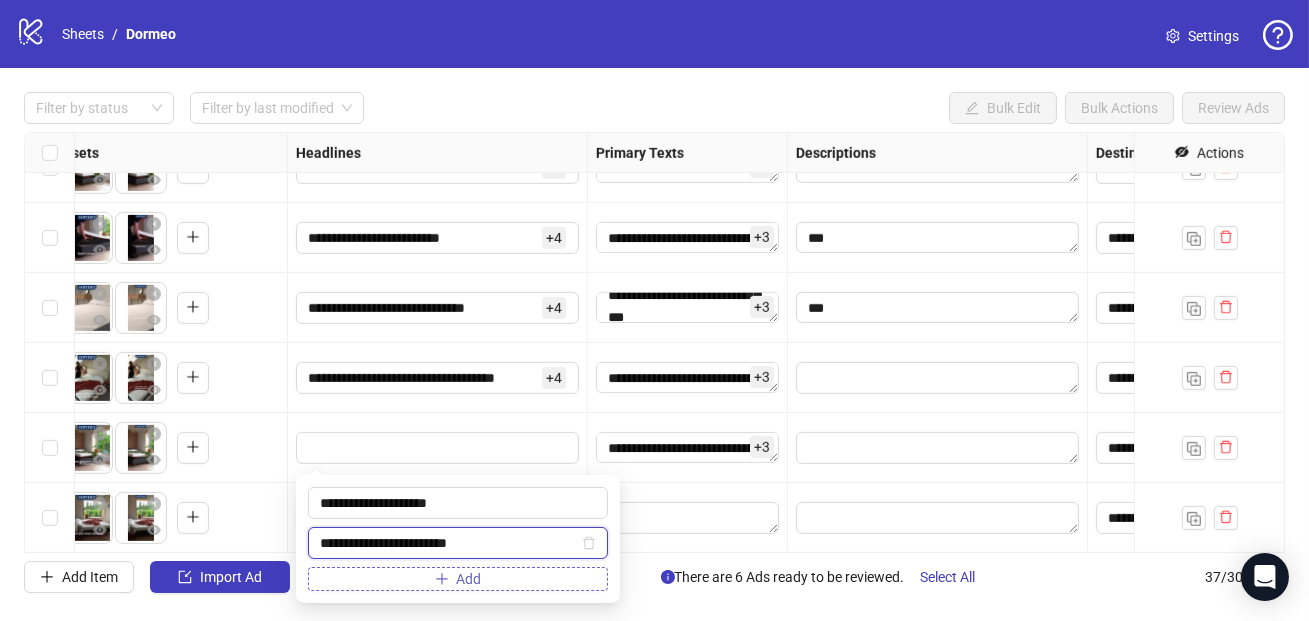 type on "**********" 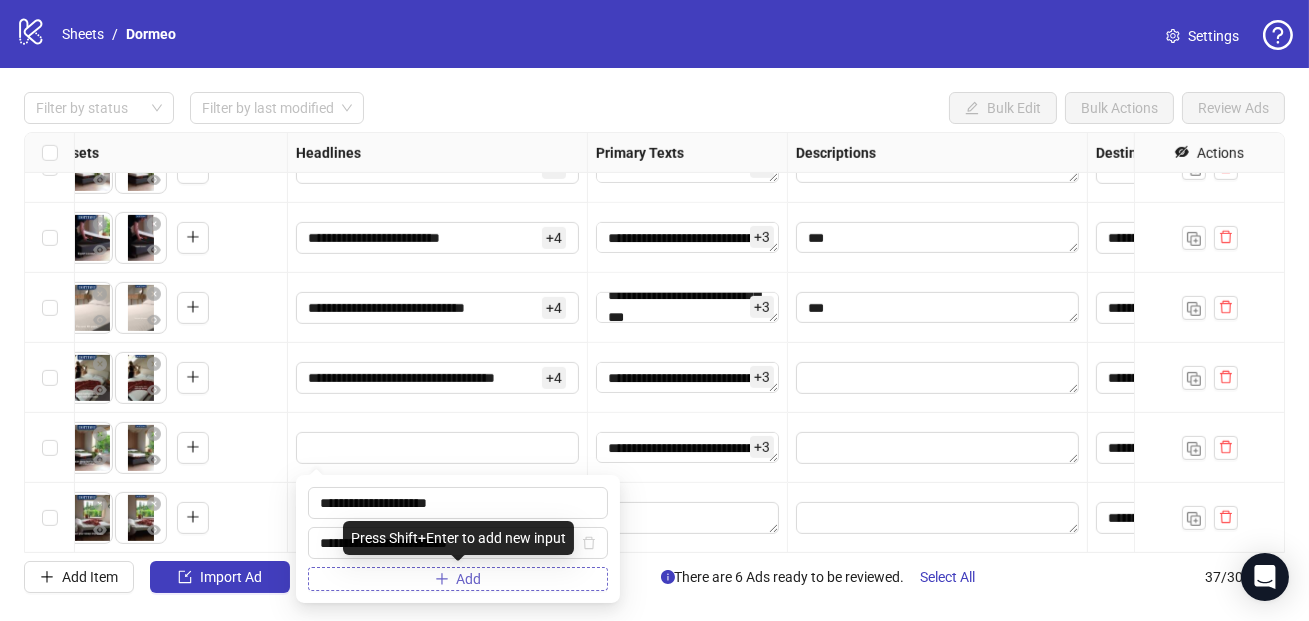 click on "Add" at bounding box center (458, 579) 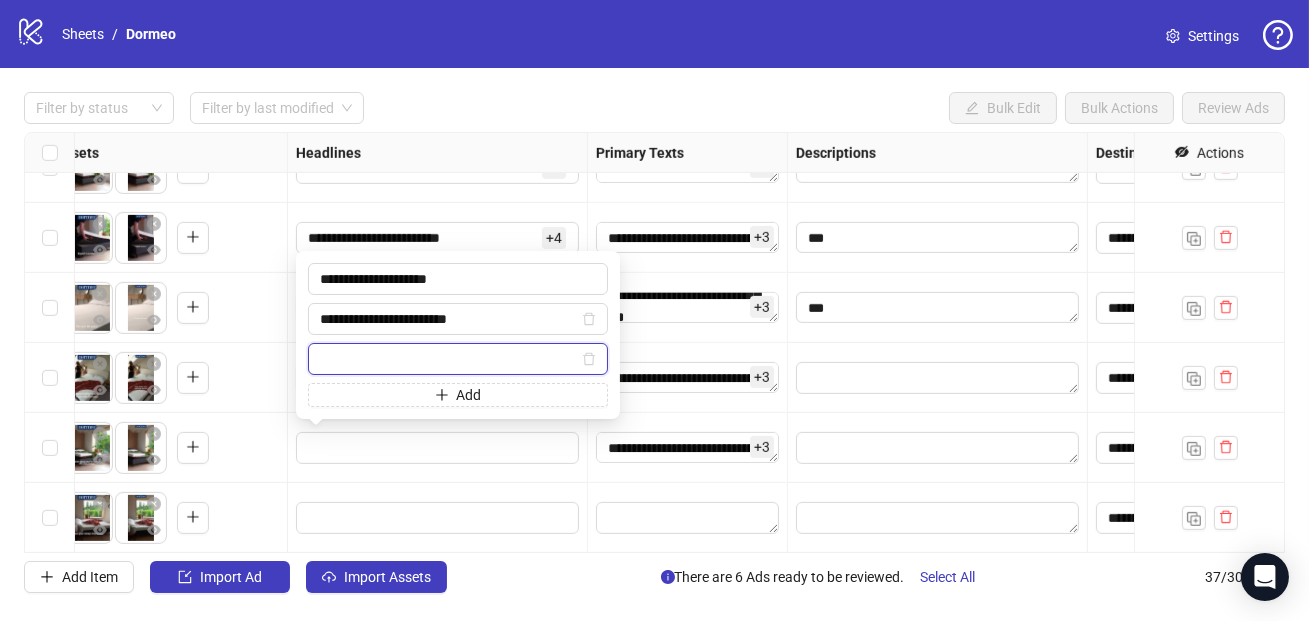 paste on "**********" 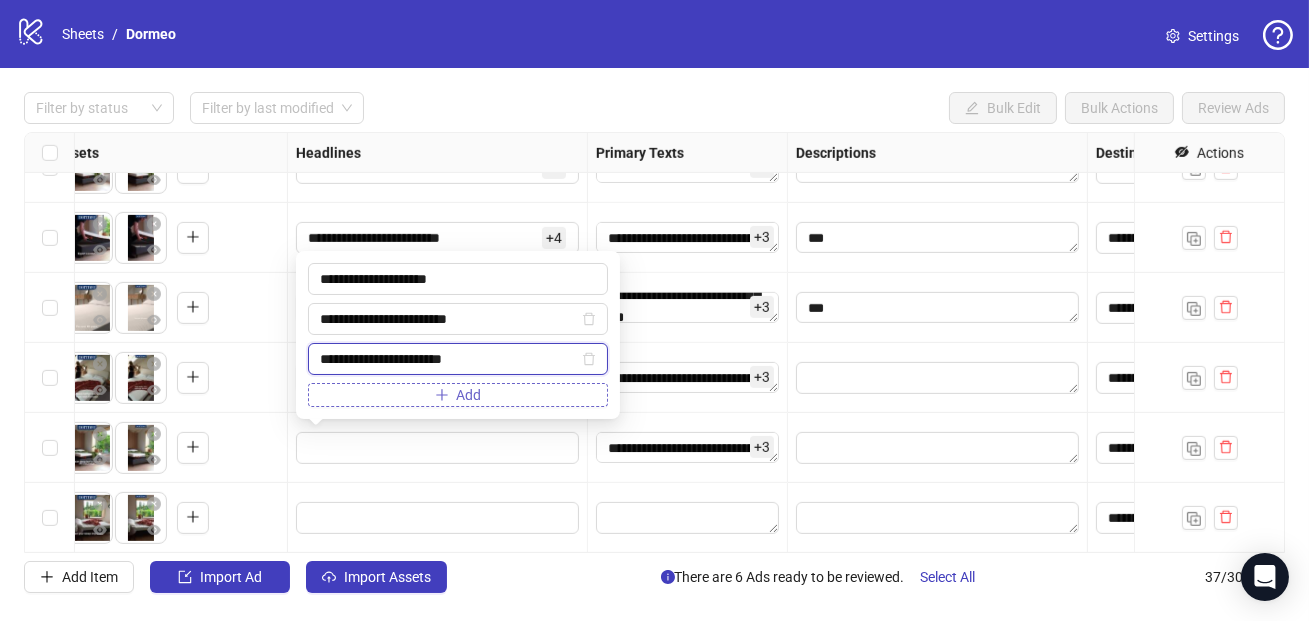 type on "**********" 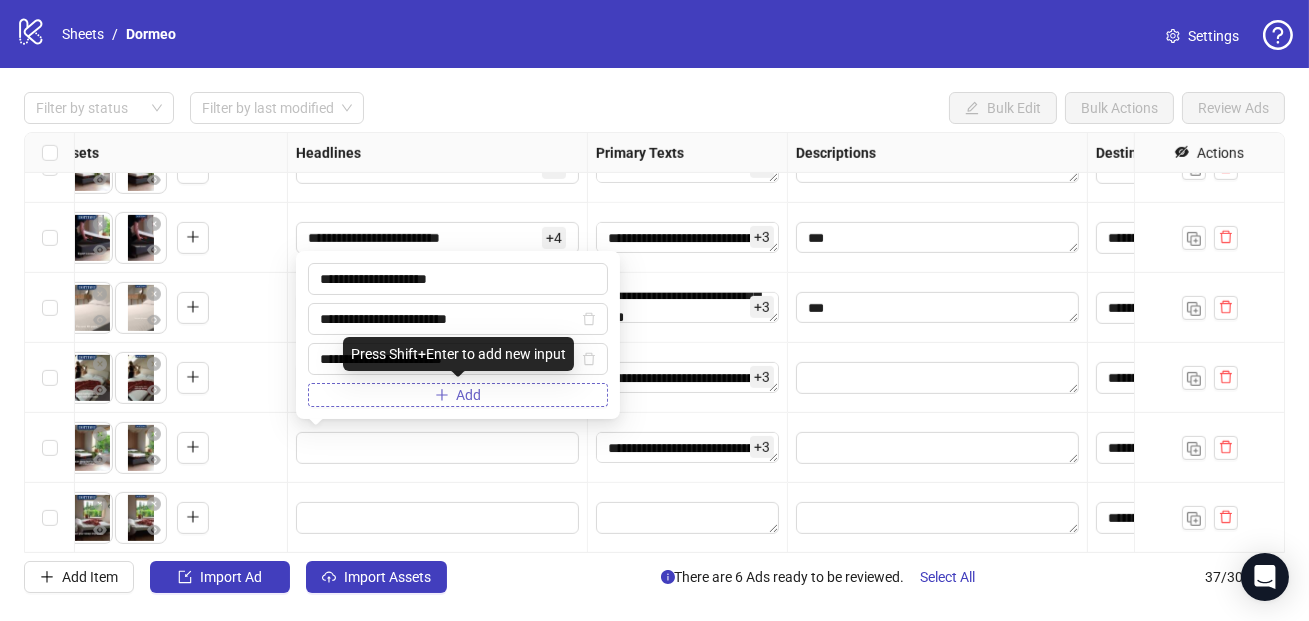 click on "Add" at bounding box center [458, 395] 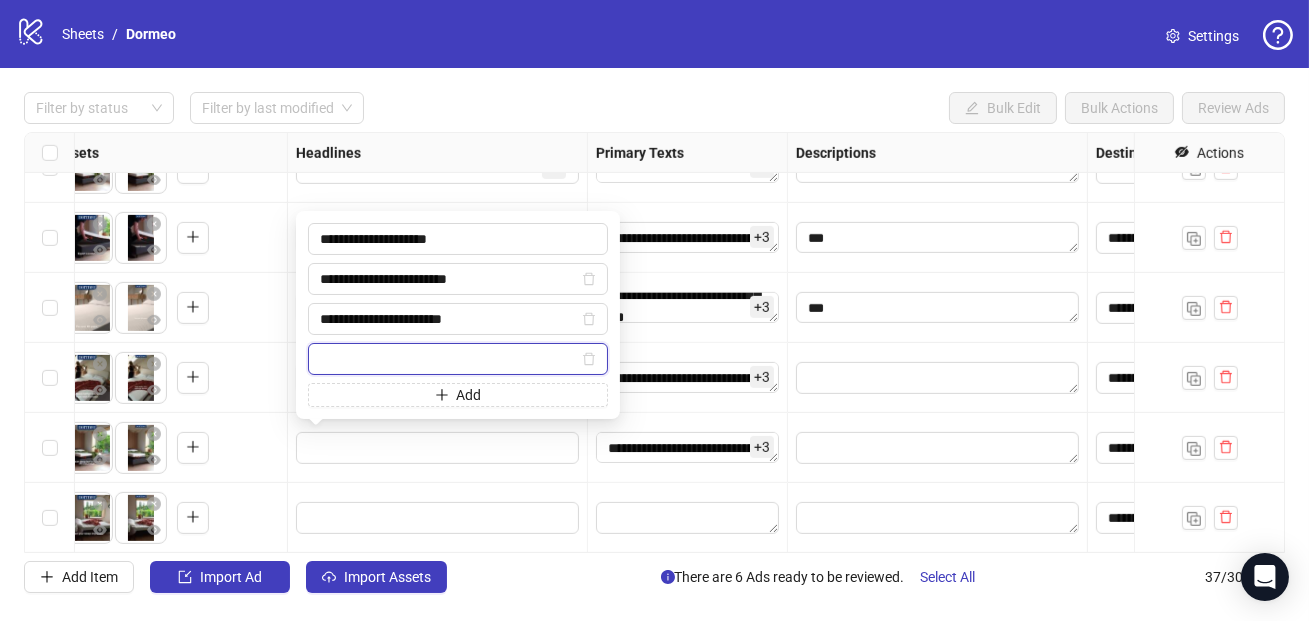 paste on "**********" 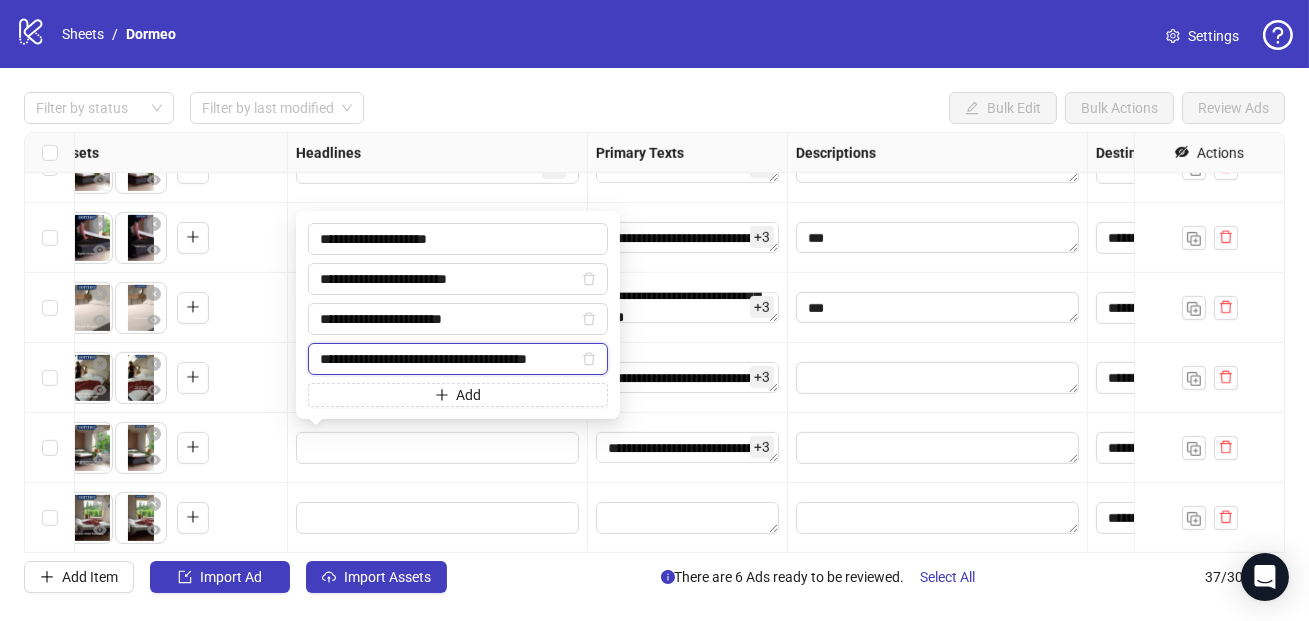 scroll, scrollTop: 0, scrollLeft: 17, axis: horizontal 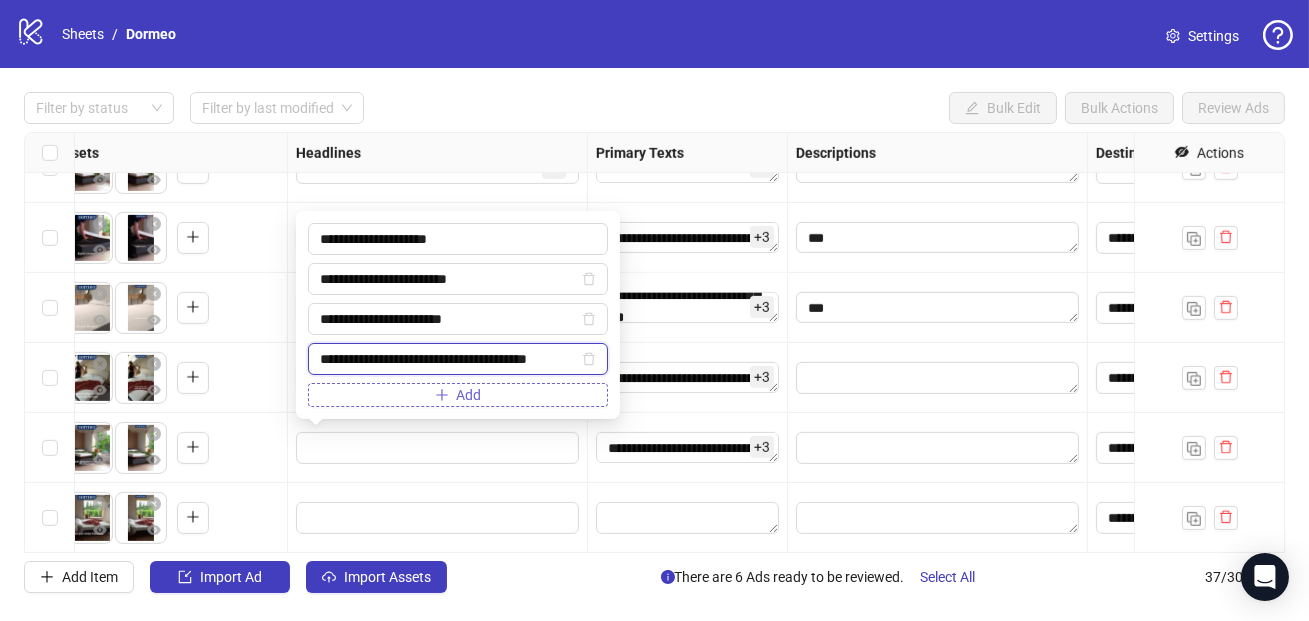 type on "**********" 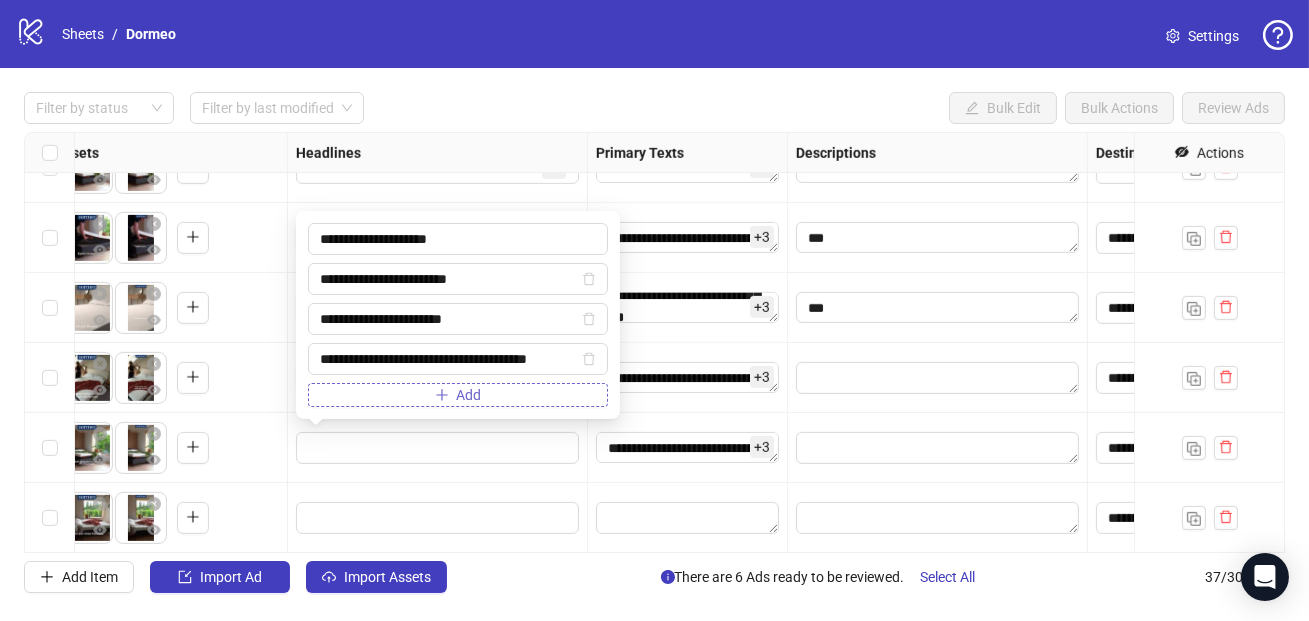 click on "Add" at bounding box center (458, 395) 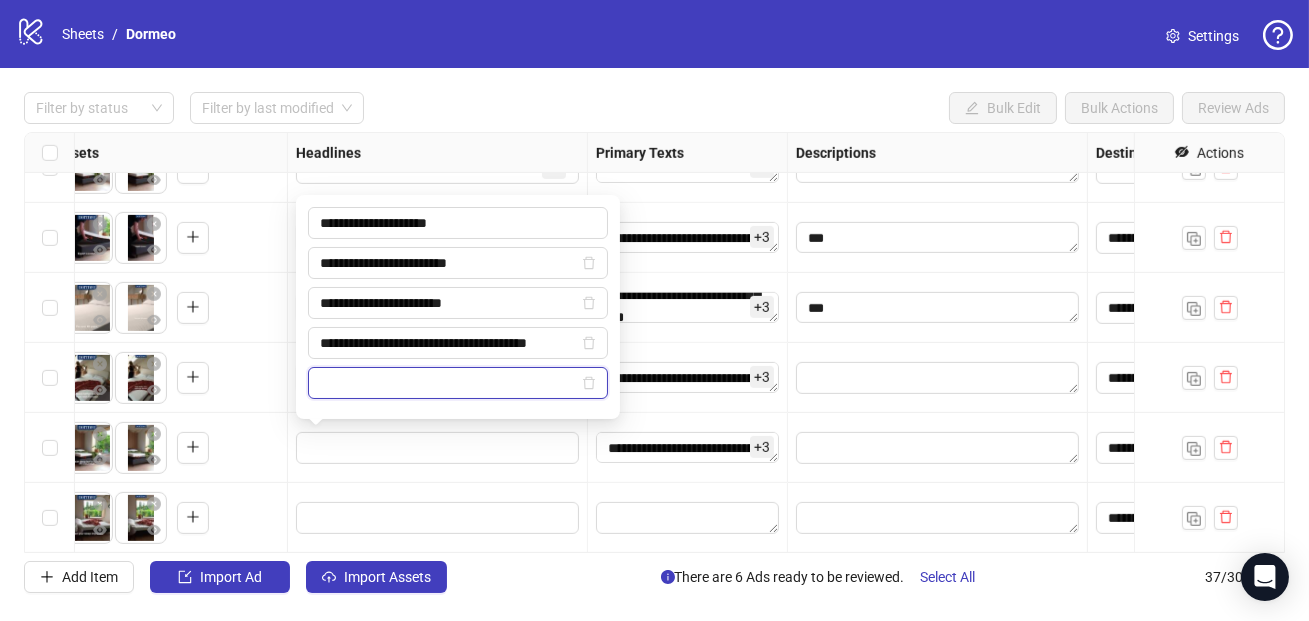 paste on "**********" 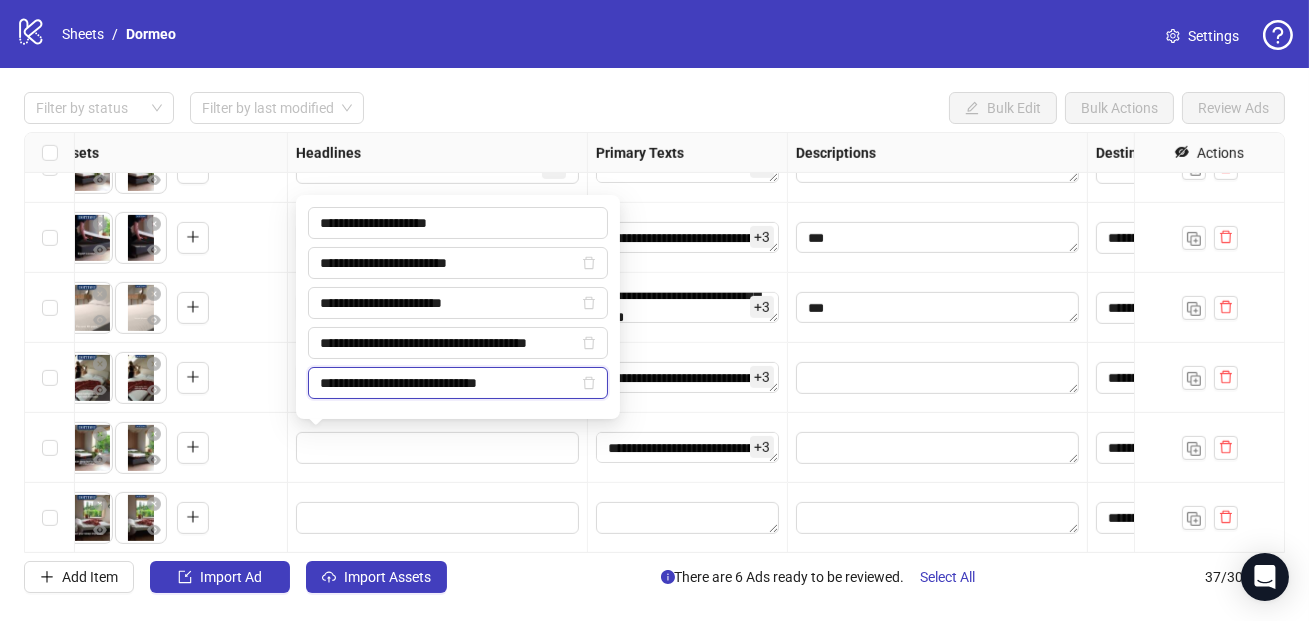 click on "**********" at bounding box center (449, 383) 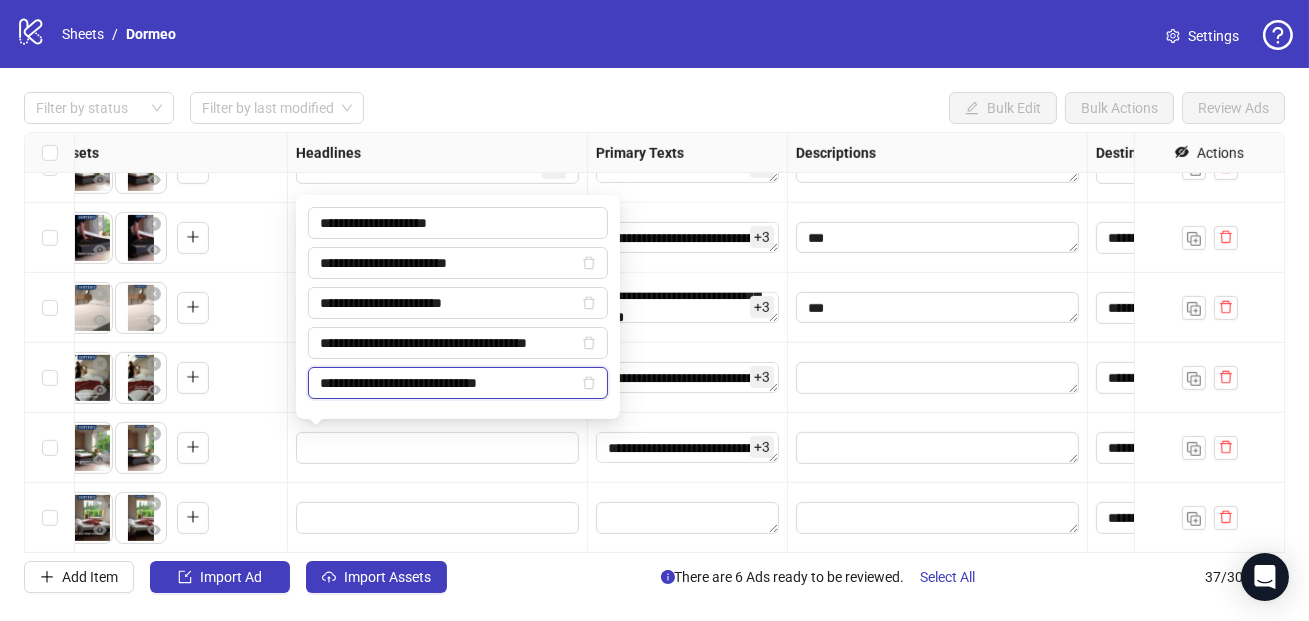 click on "**********" at bounding box center (449, 383) 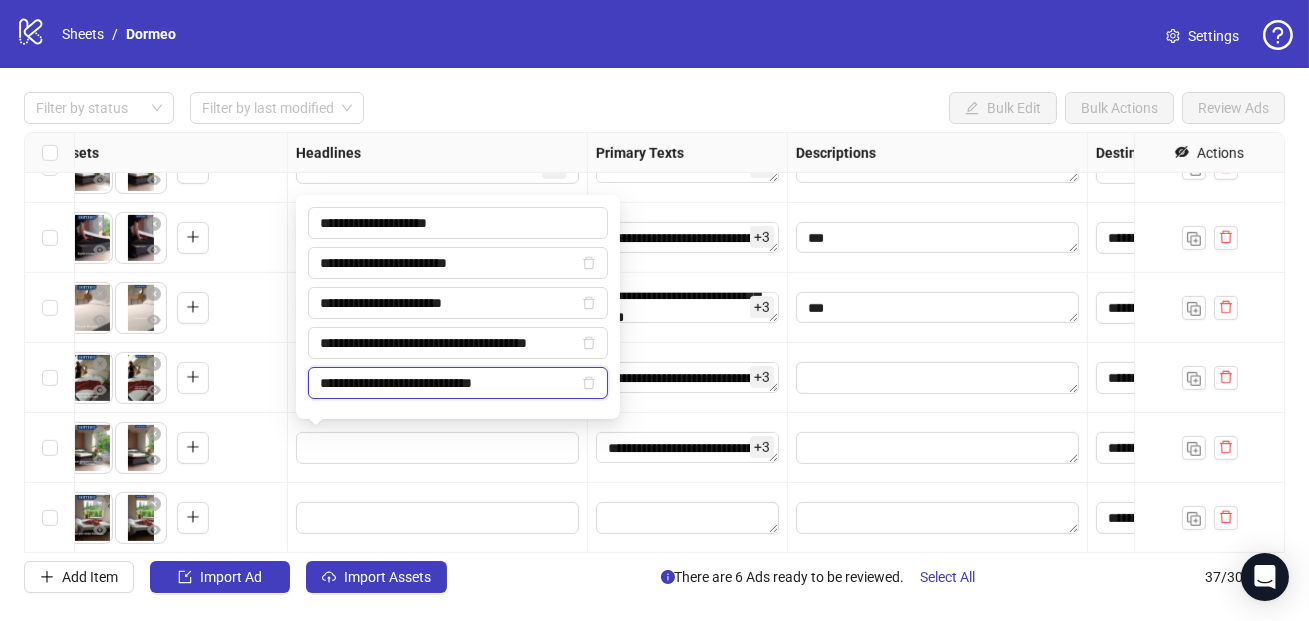 type on "**********" 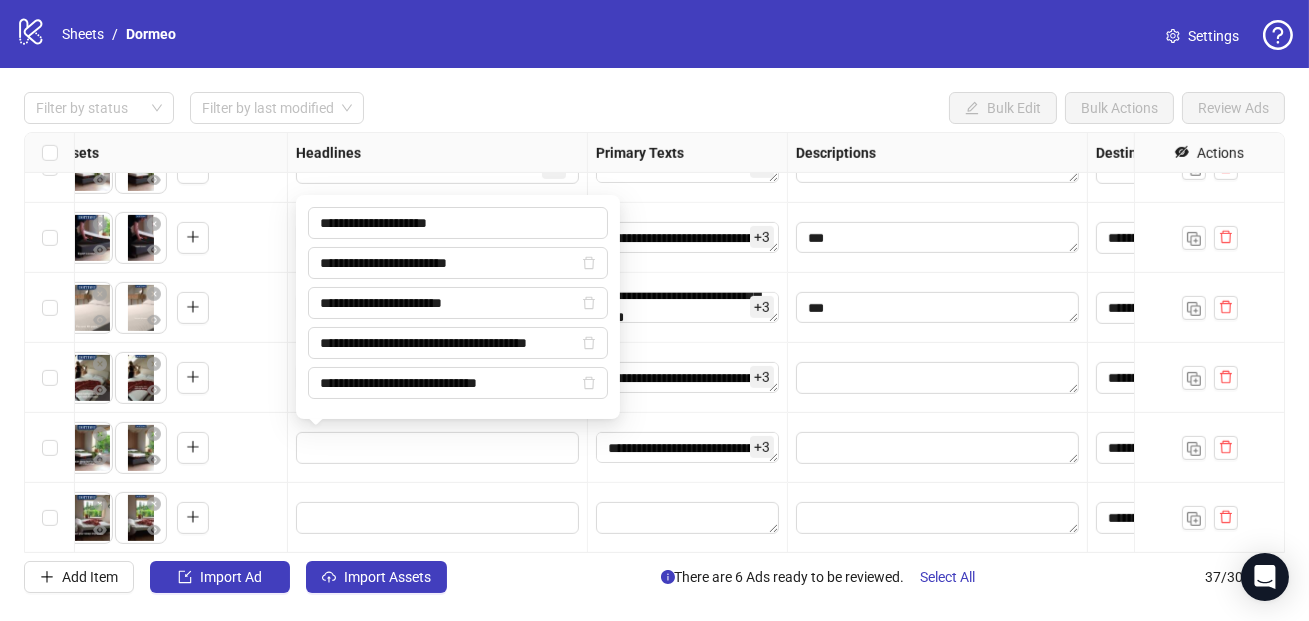 click at bounding box center [438, 448] 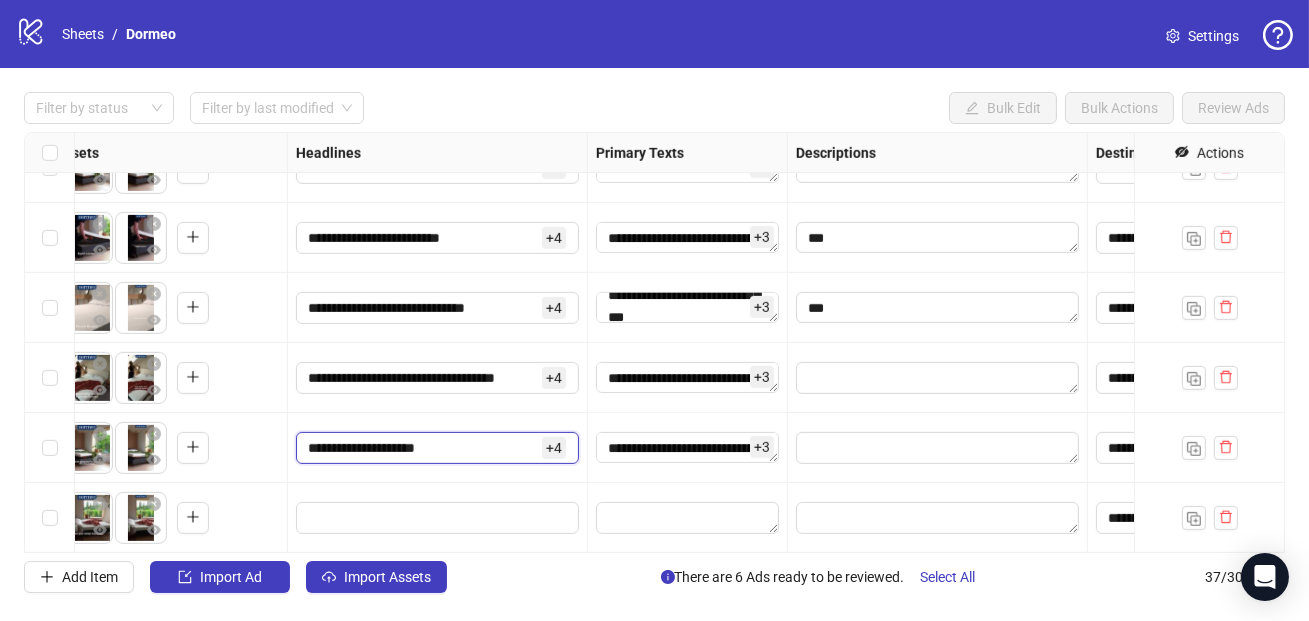 click on "**********" at bounding box center (423, 448) 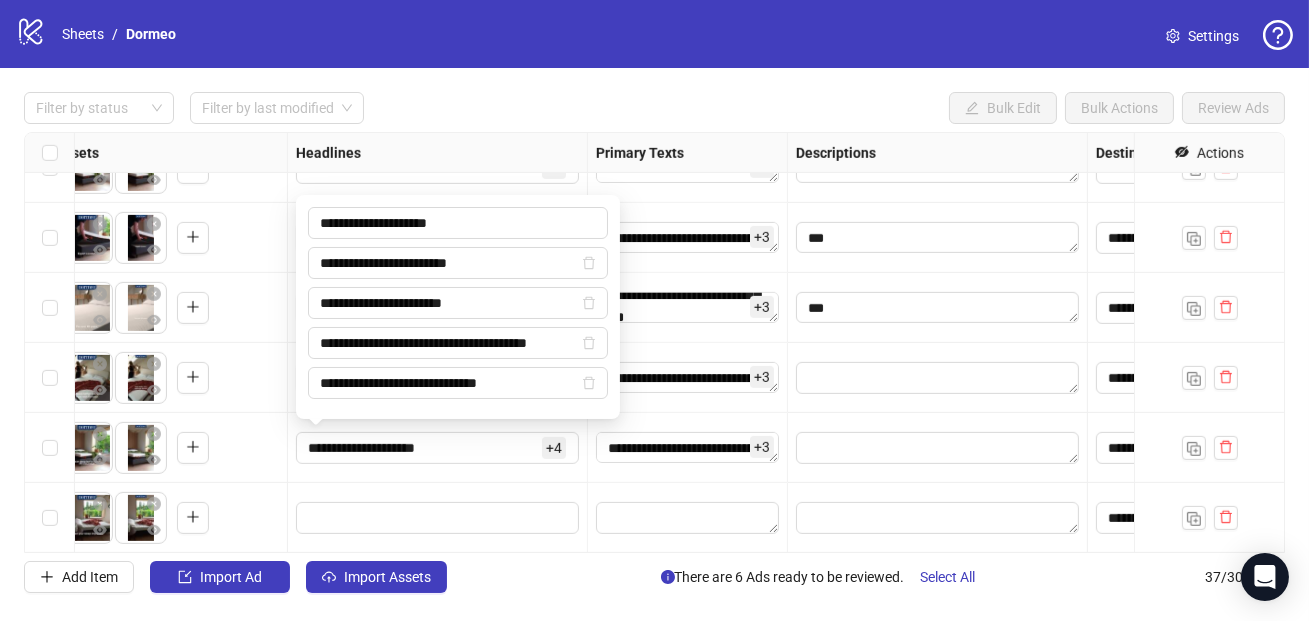 click at bounding box center [438, 518] 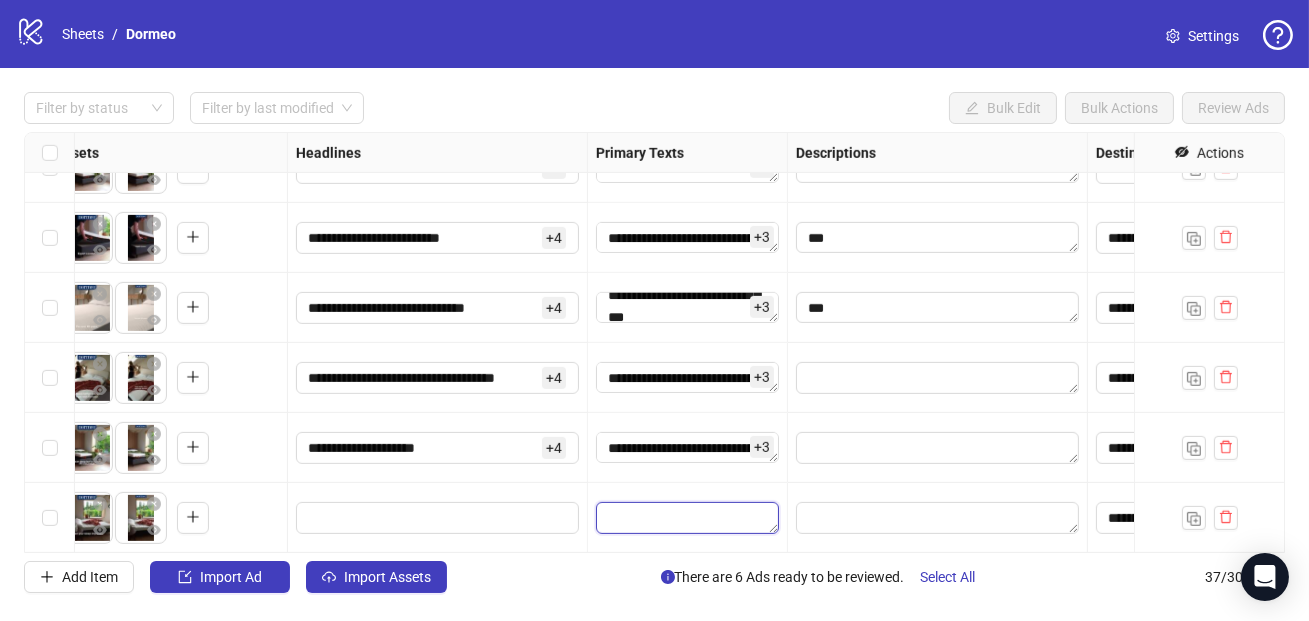 click at bounding box center (687, 518) 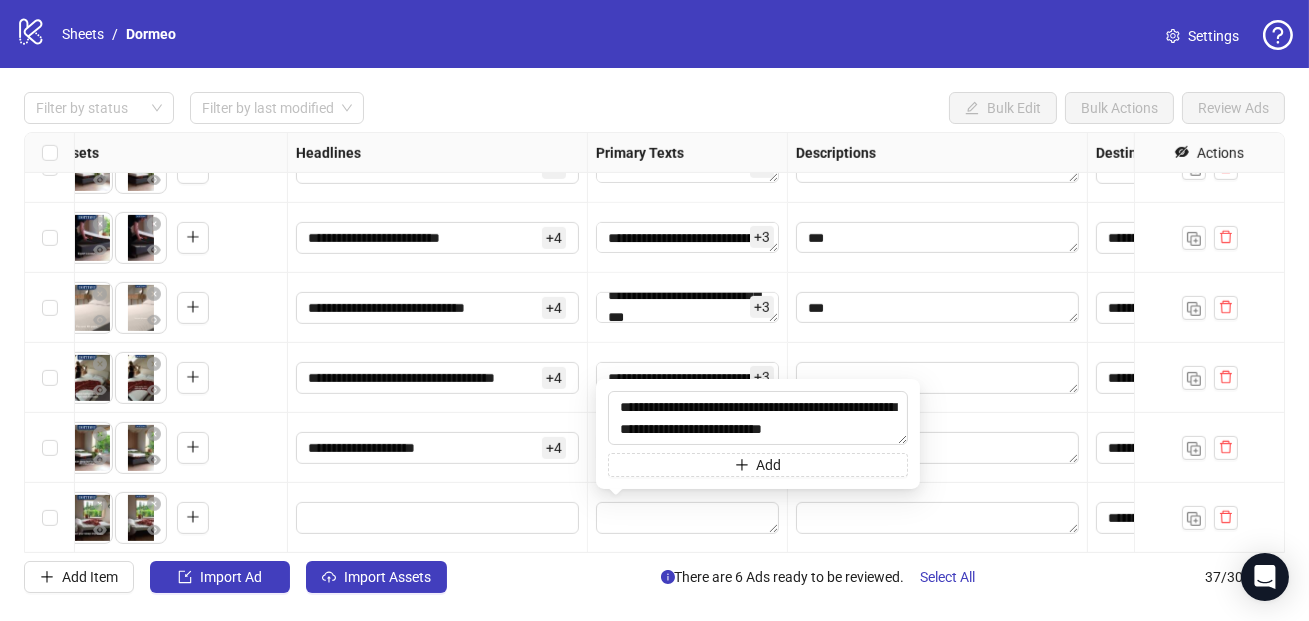 type on "**********" 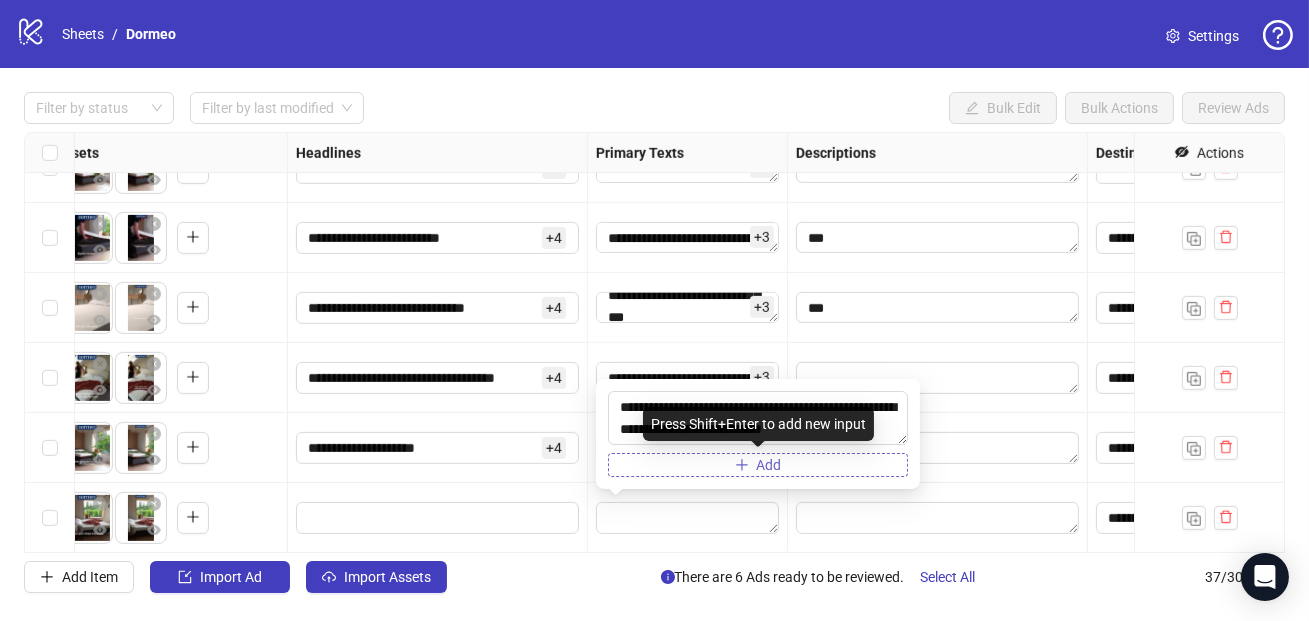click on "Add" at bounding box center (758, 465) 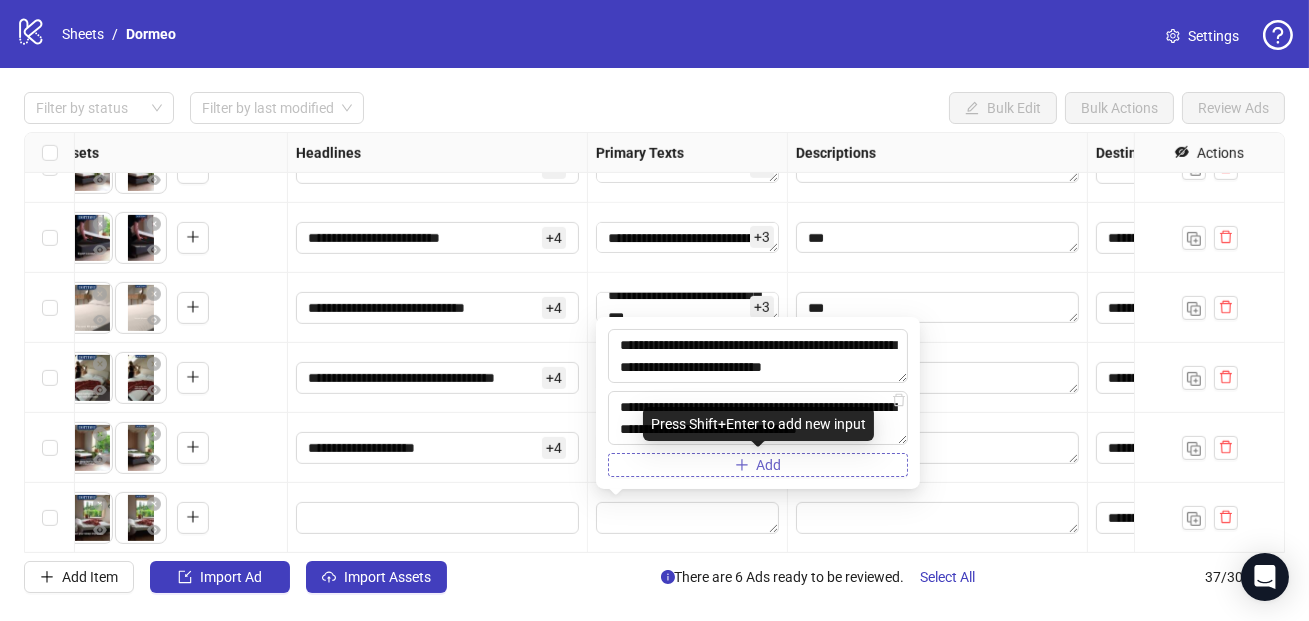 scroll, scrollTop: 15, scrollLeft: 0, axis: vertical 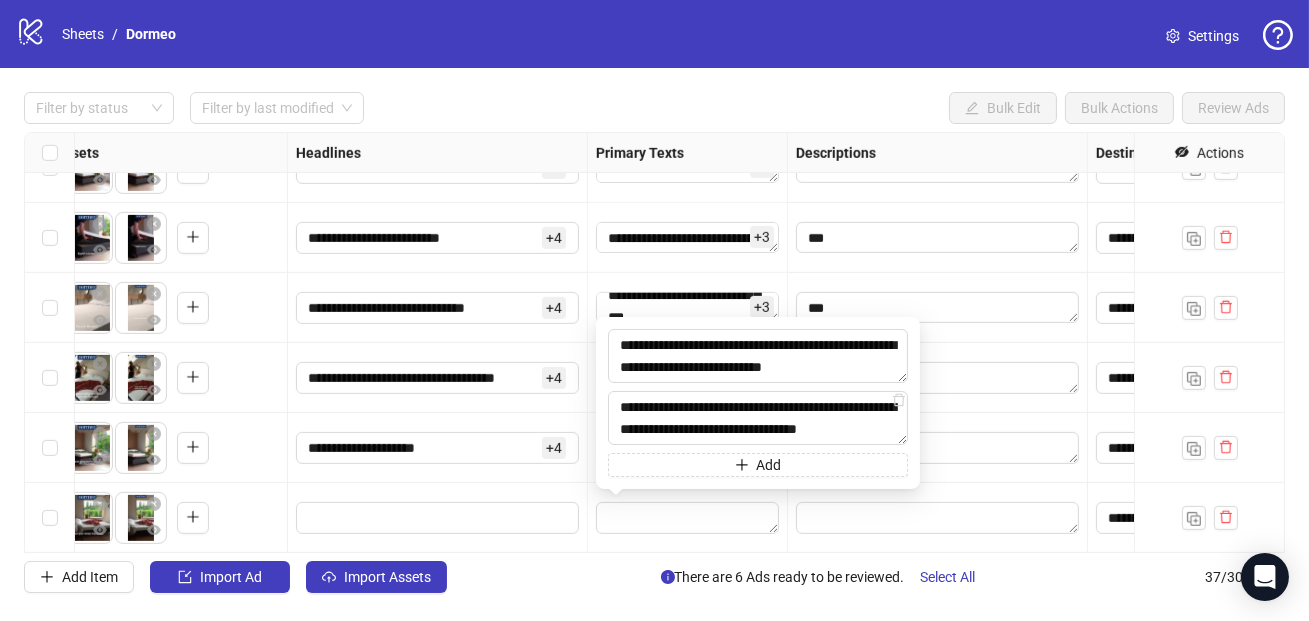 type on "**********" 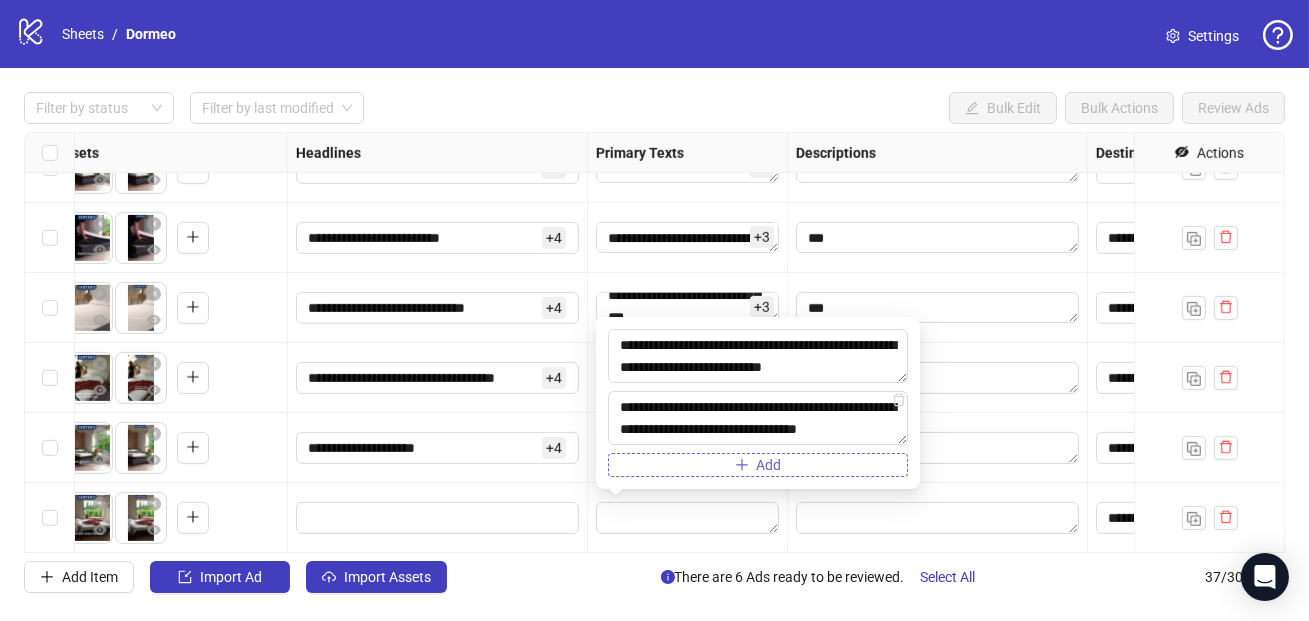 click 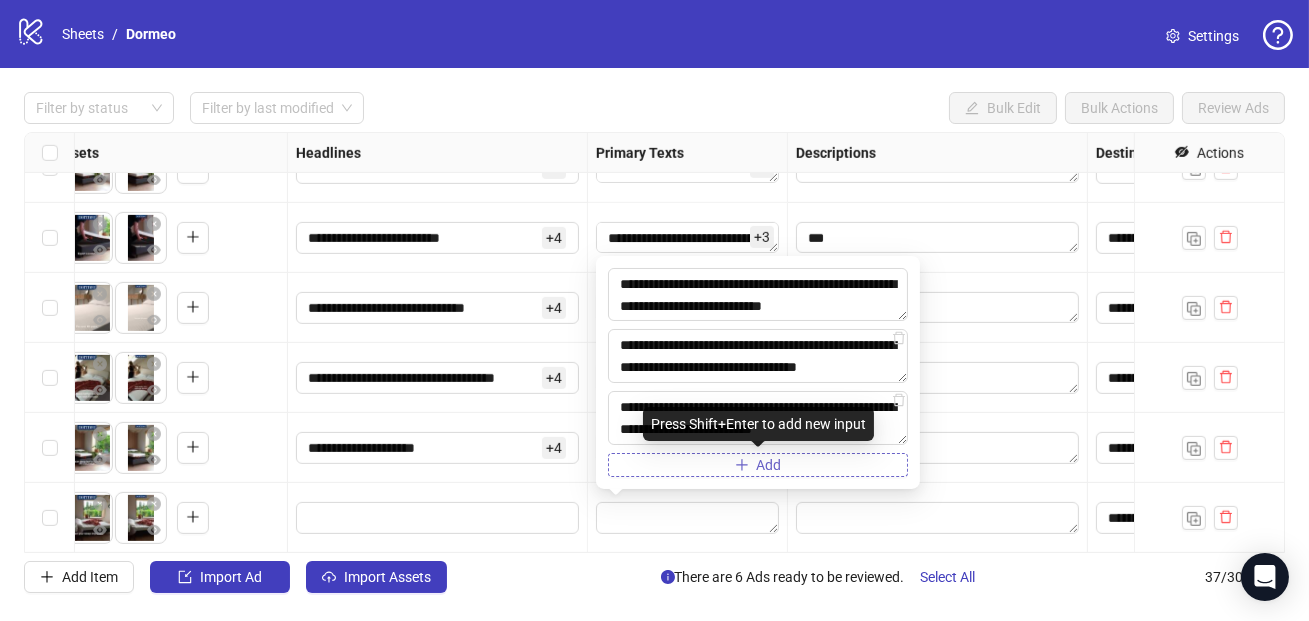 type on "**********" 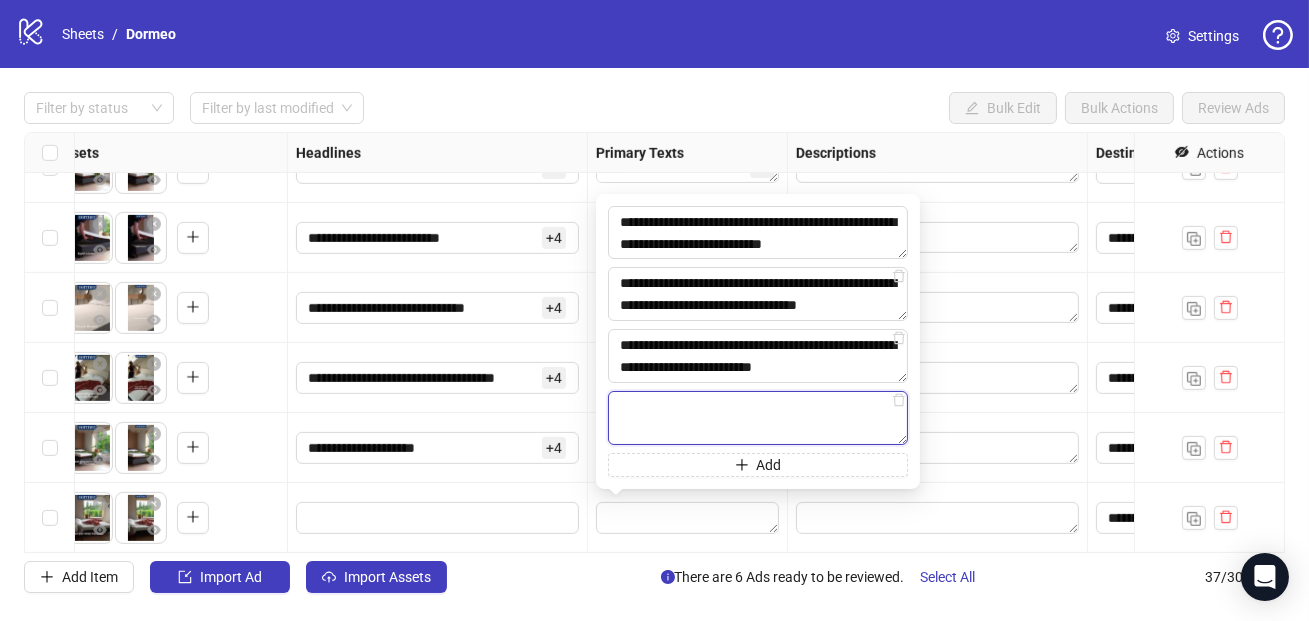 paste on "**********" 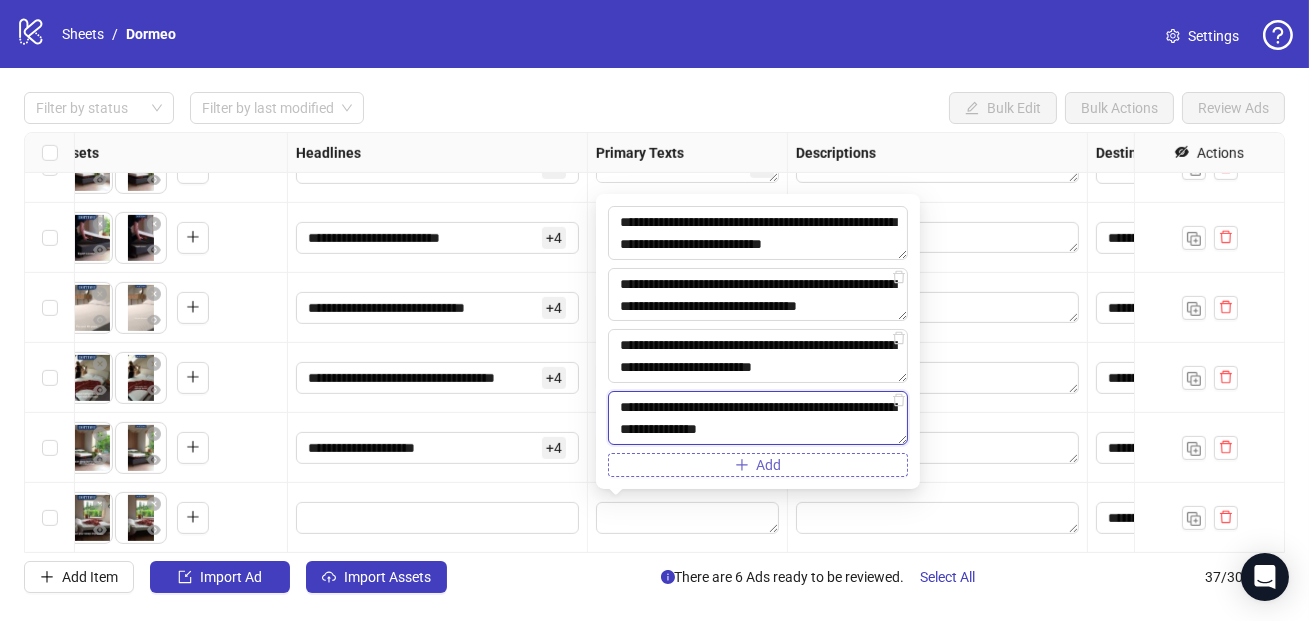 type on "**********" 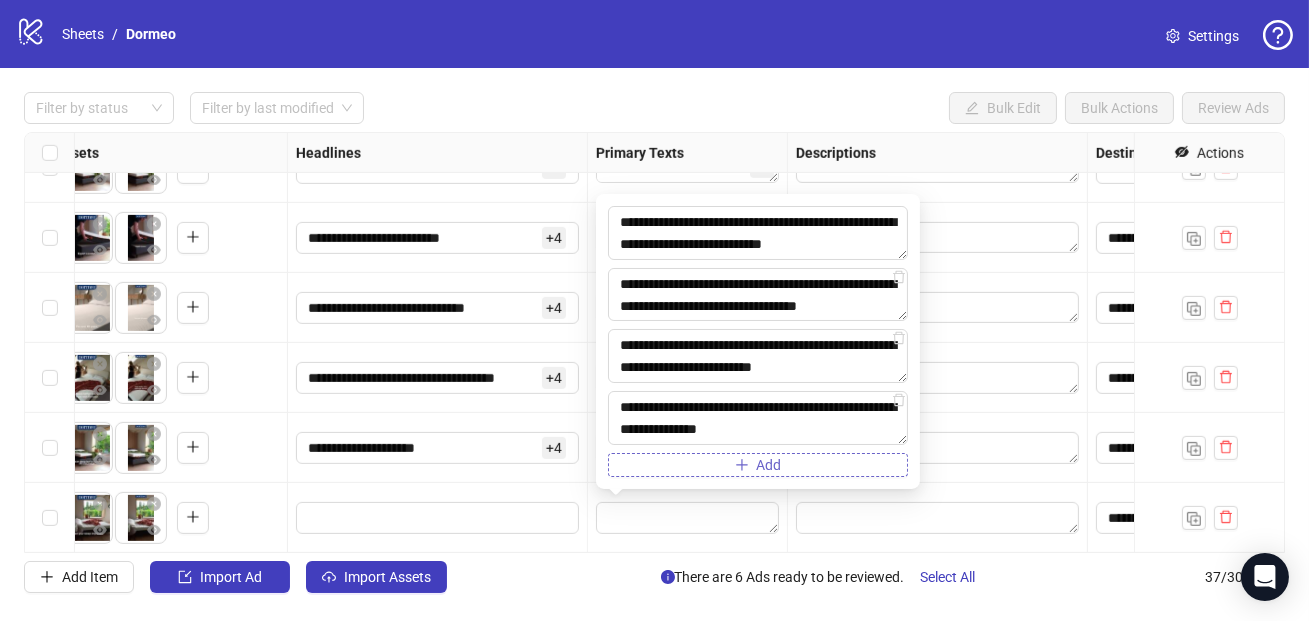 click on "Add" at bounding box center [758, 465] 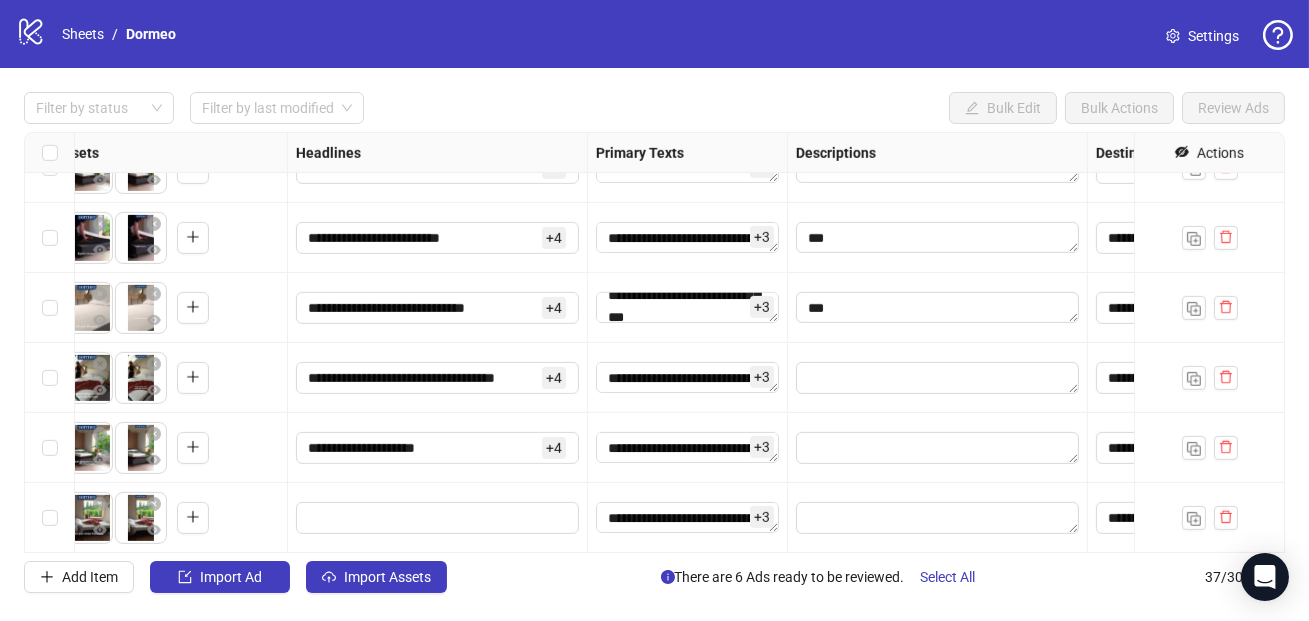 click at bounding box center (938, 518) 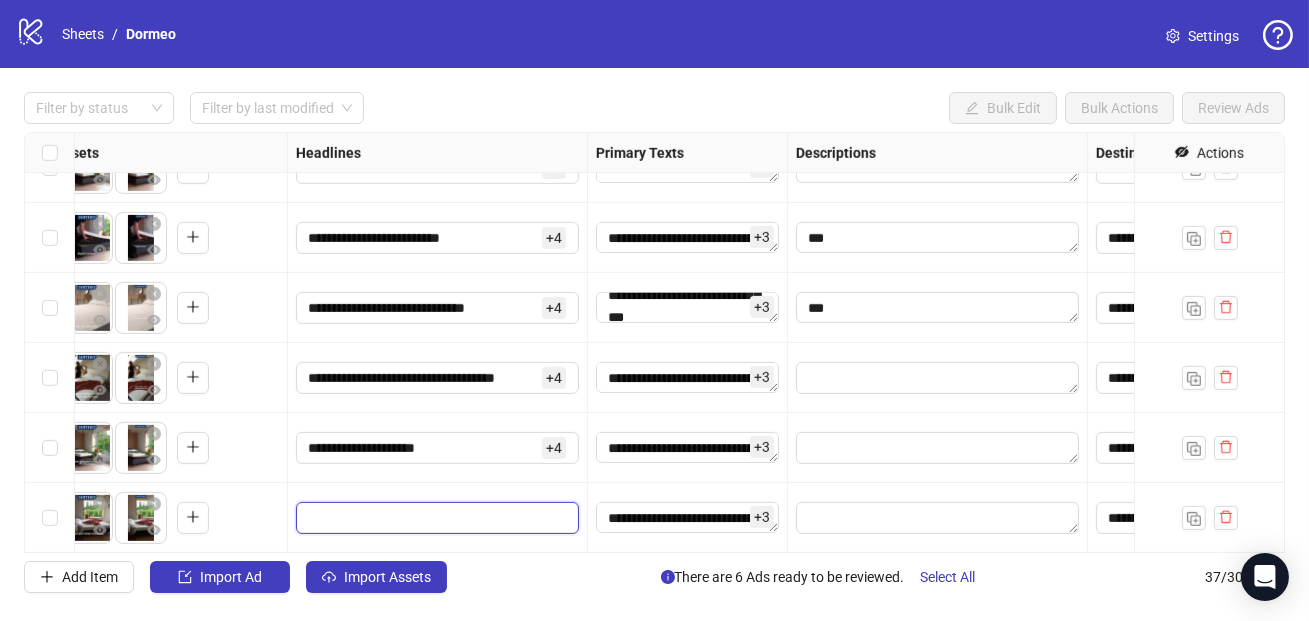 click at bounding box center (435, 518) 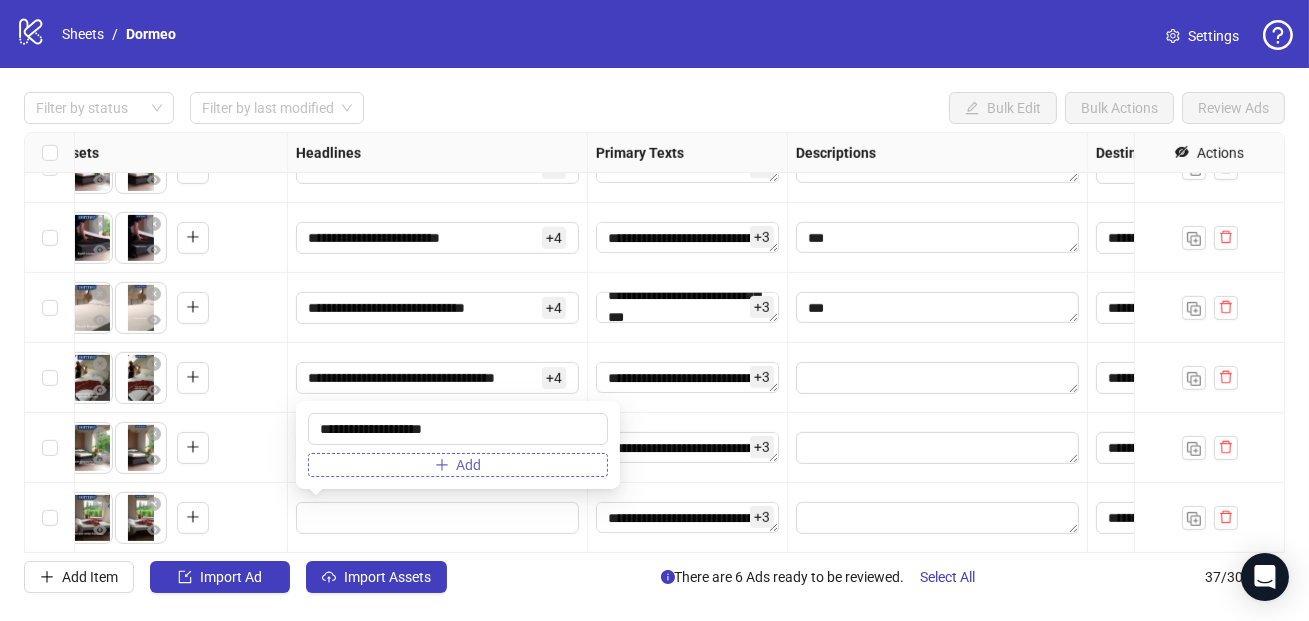 type on "**********" 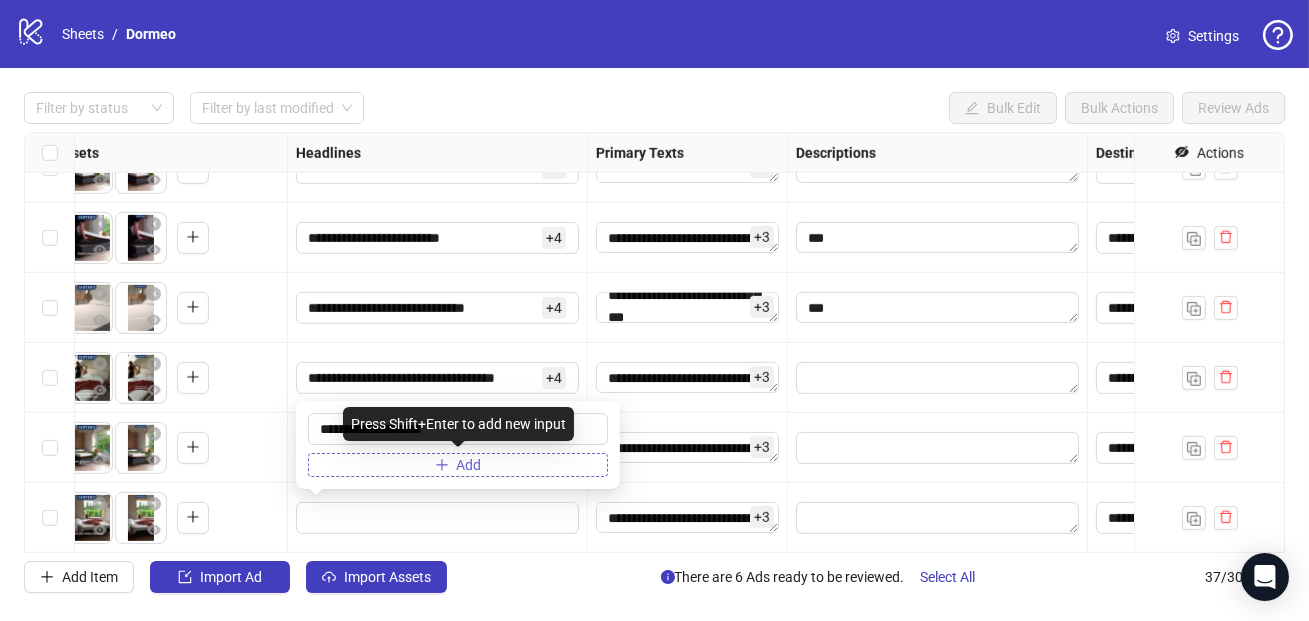 click on "Add" at bounding box center (458, 465) 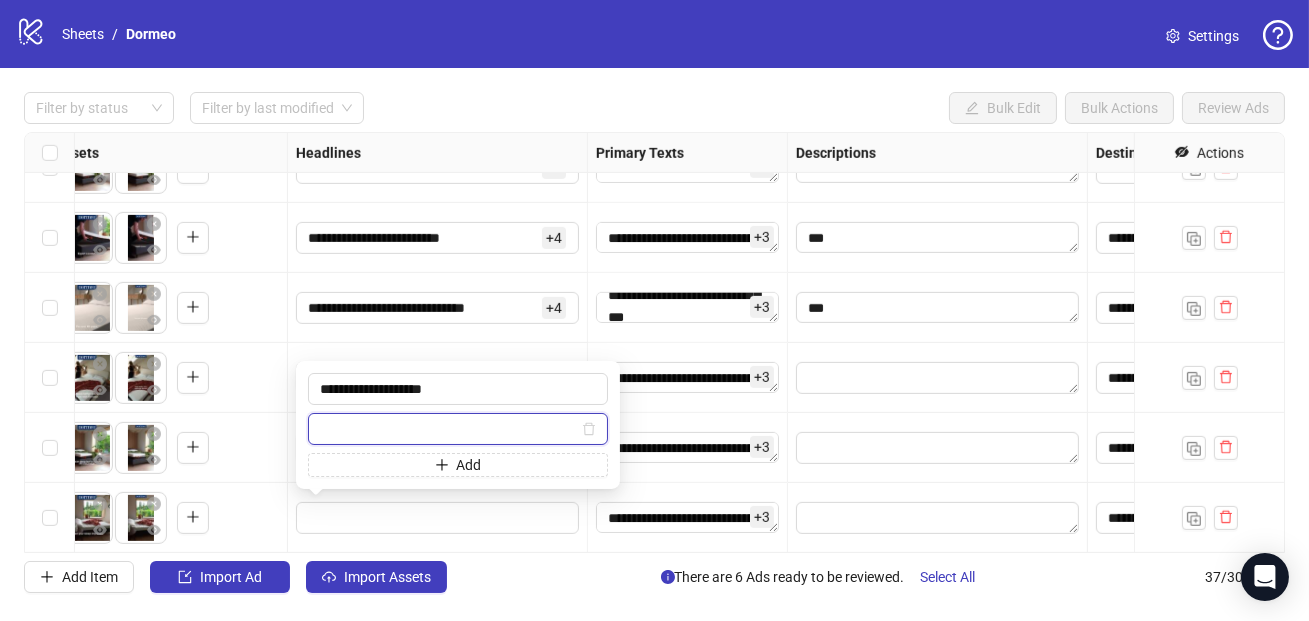 paste on "**********" 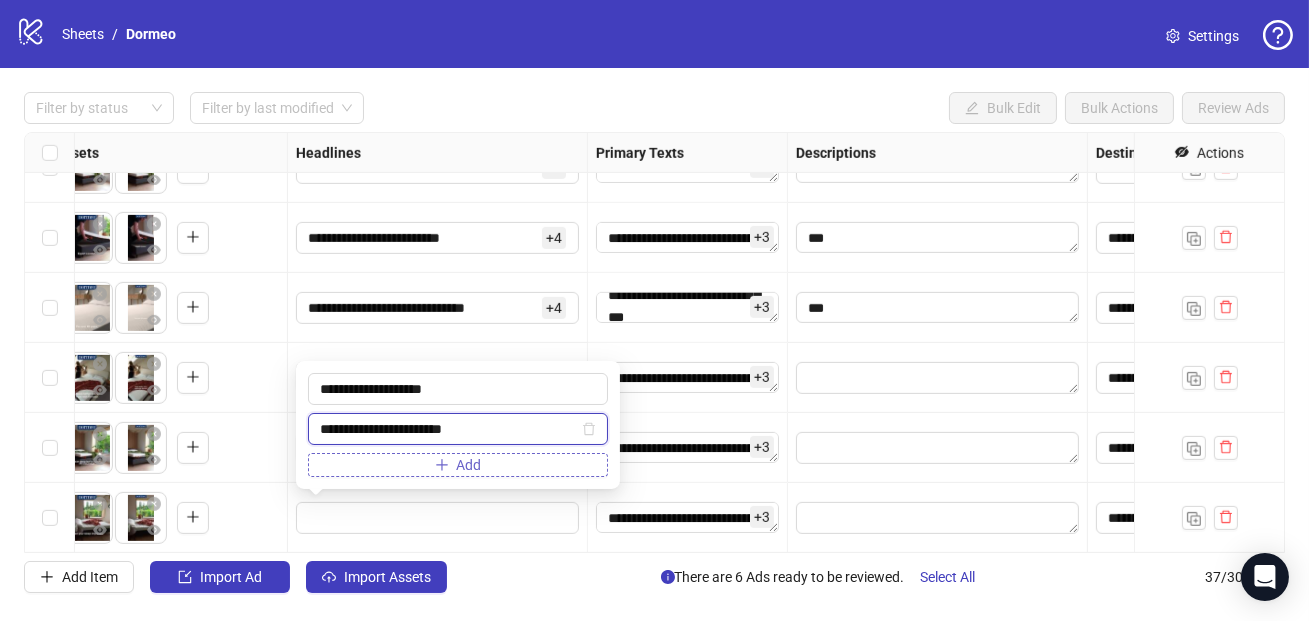 type on "**********" 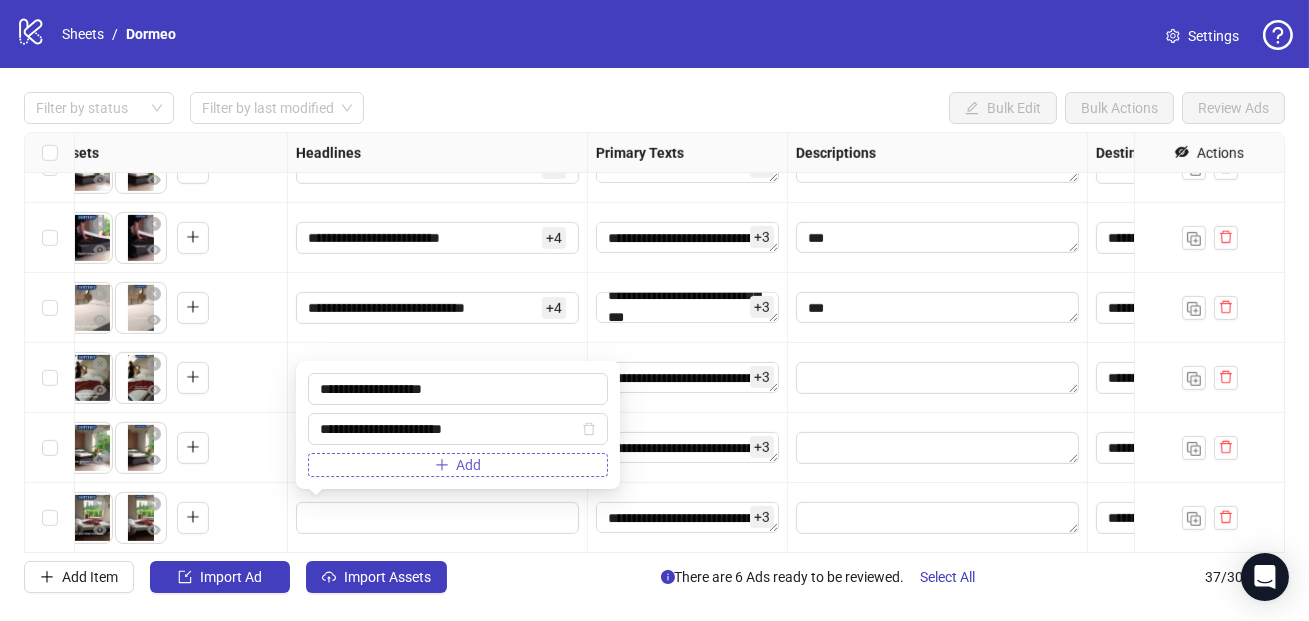 click on "Add" at bounding box center [458, 465] 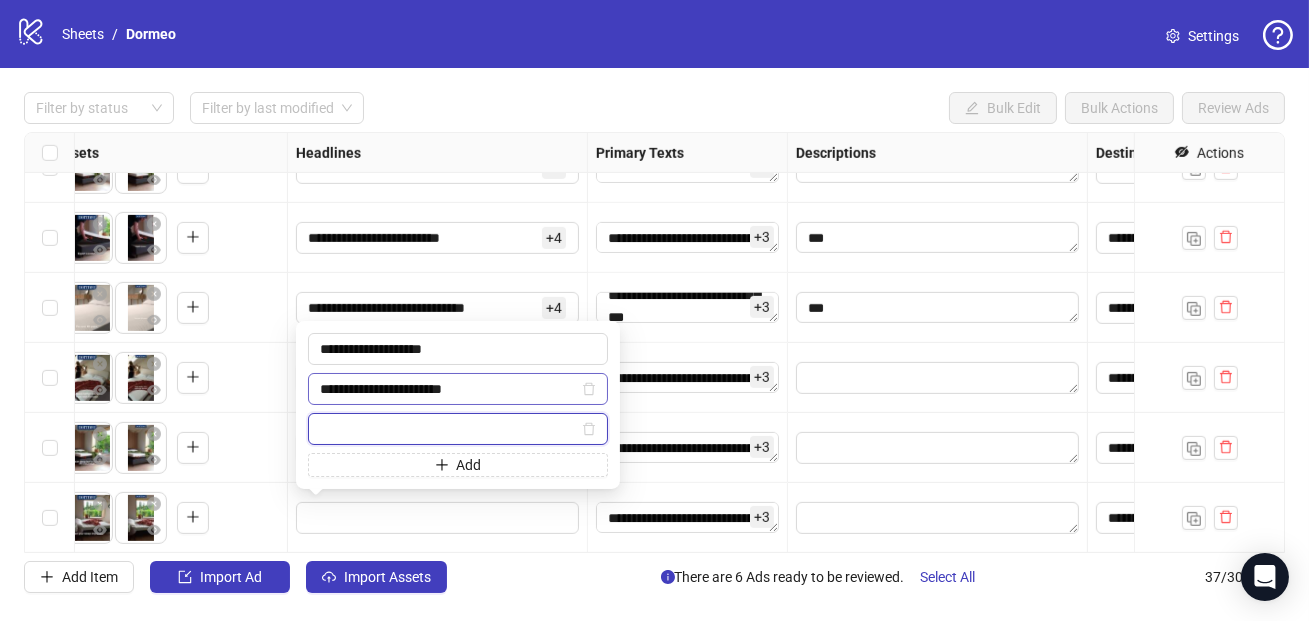 paste on "**********" 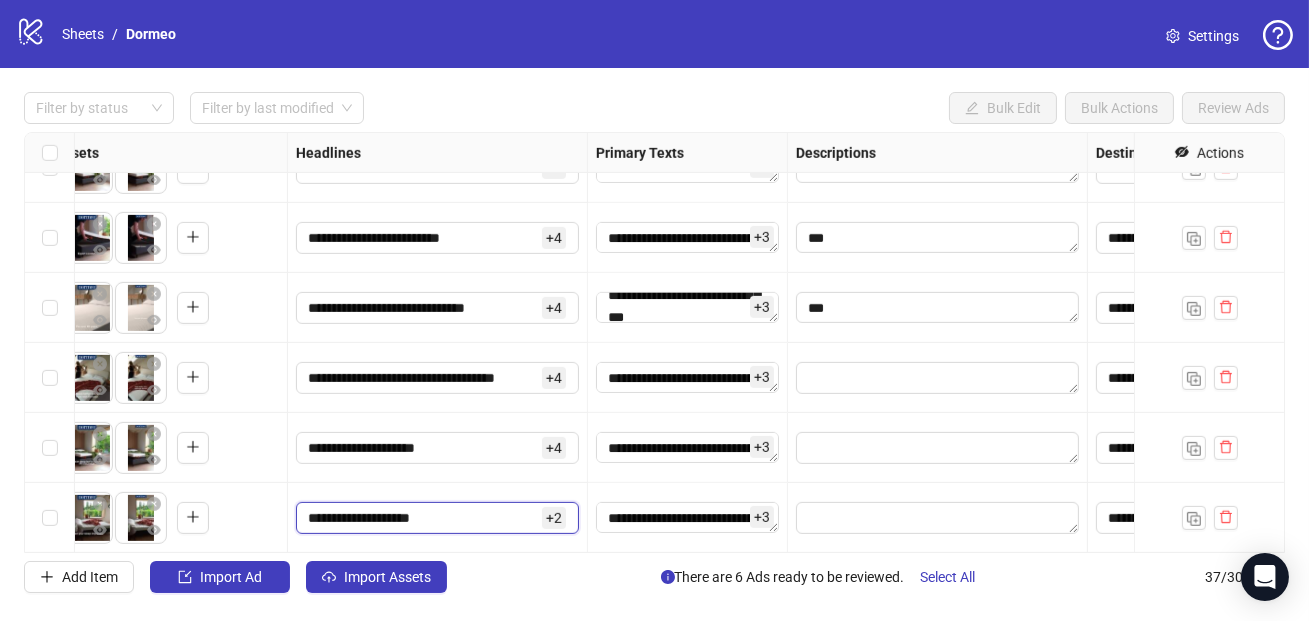 click on "**********" at bounding box center (423, 518) 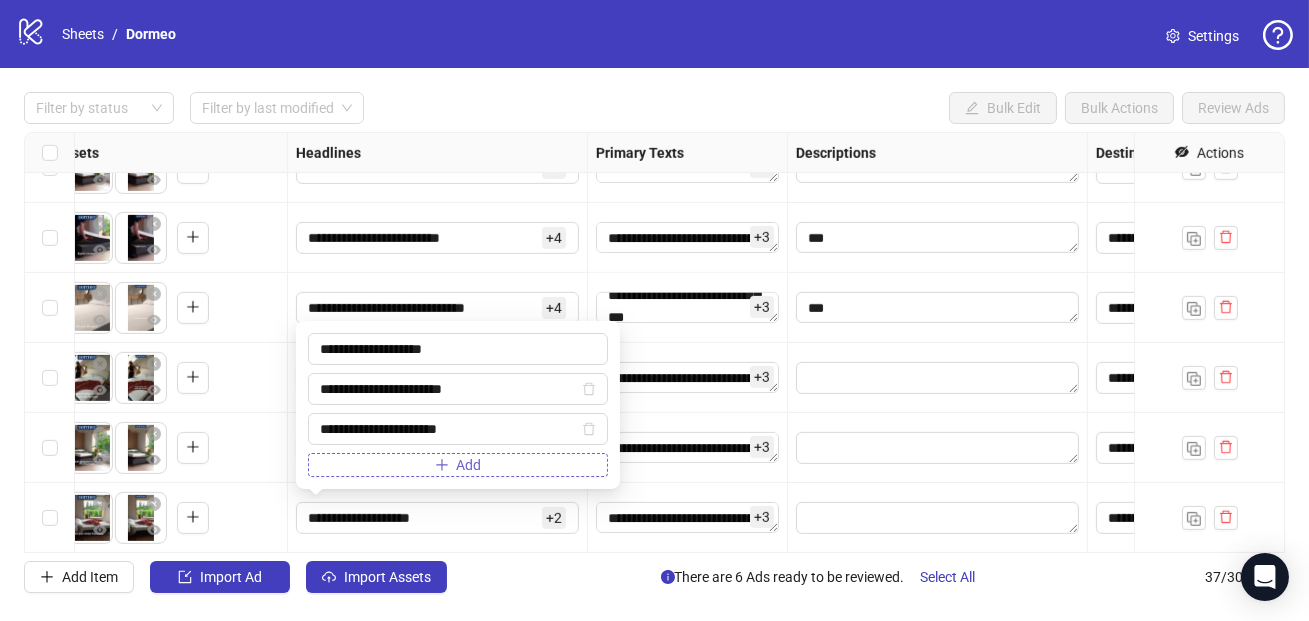 click on "Add" at bounding box center [469, 465] 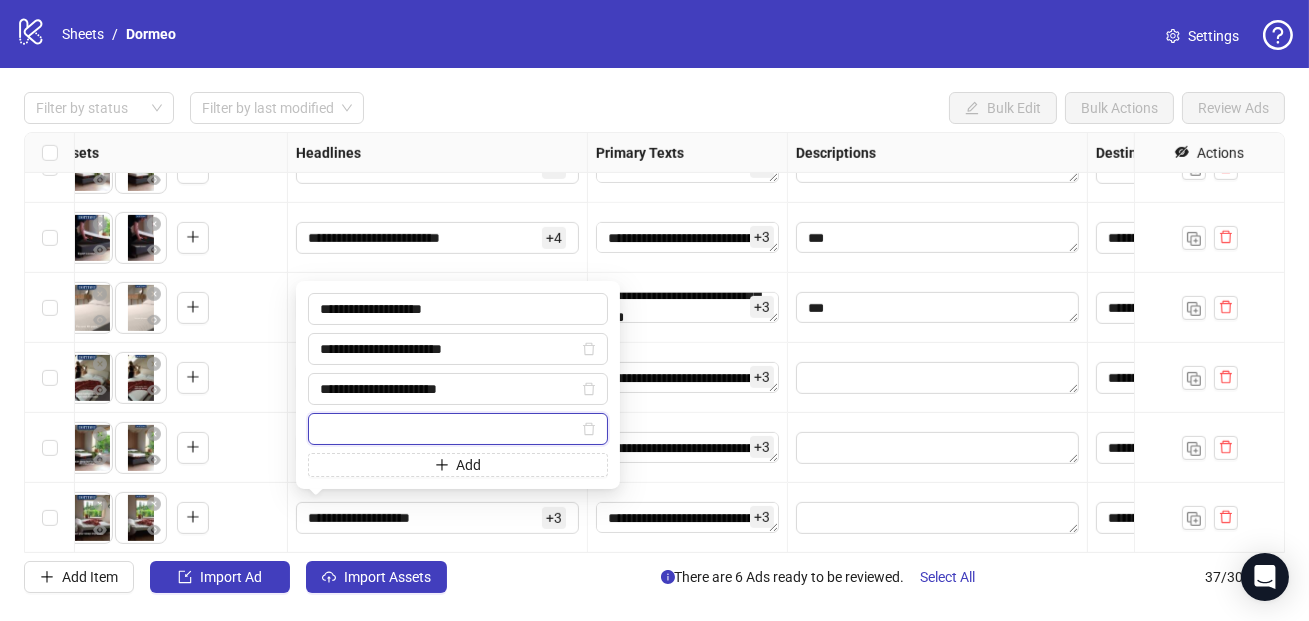 click at bounding box center (449, 429) 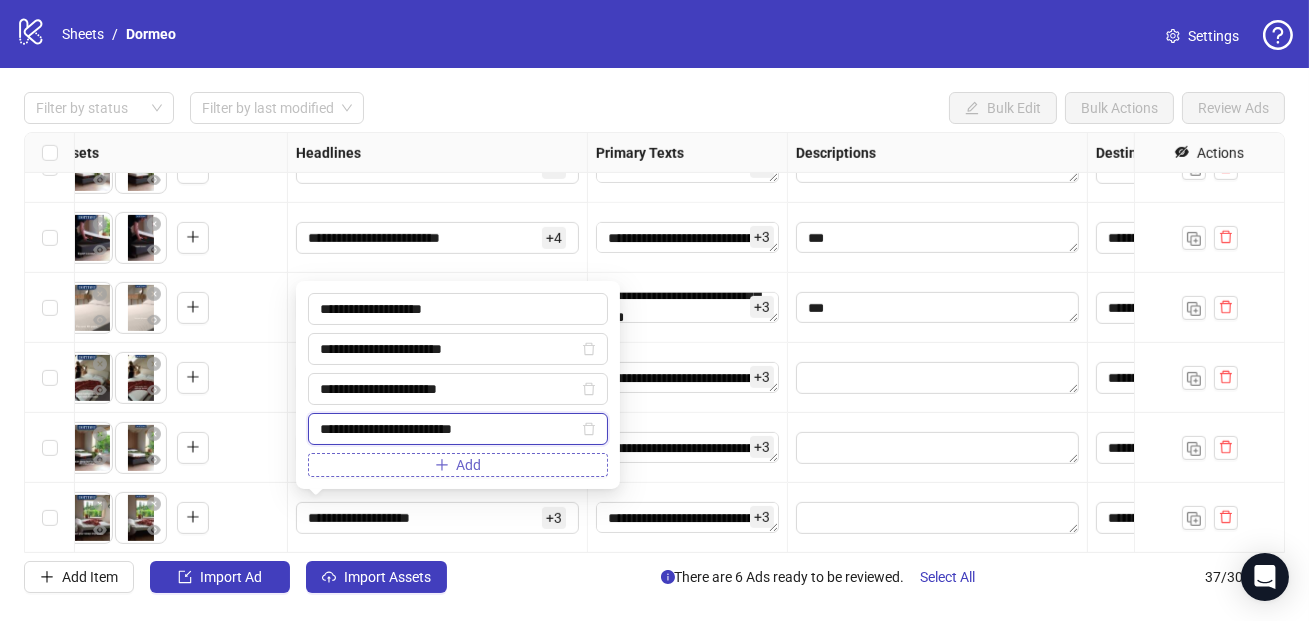 type on "**********" 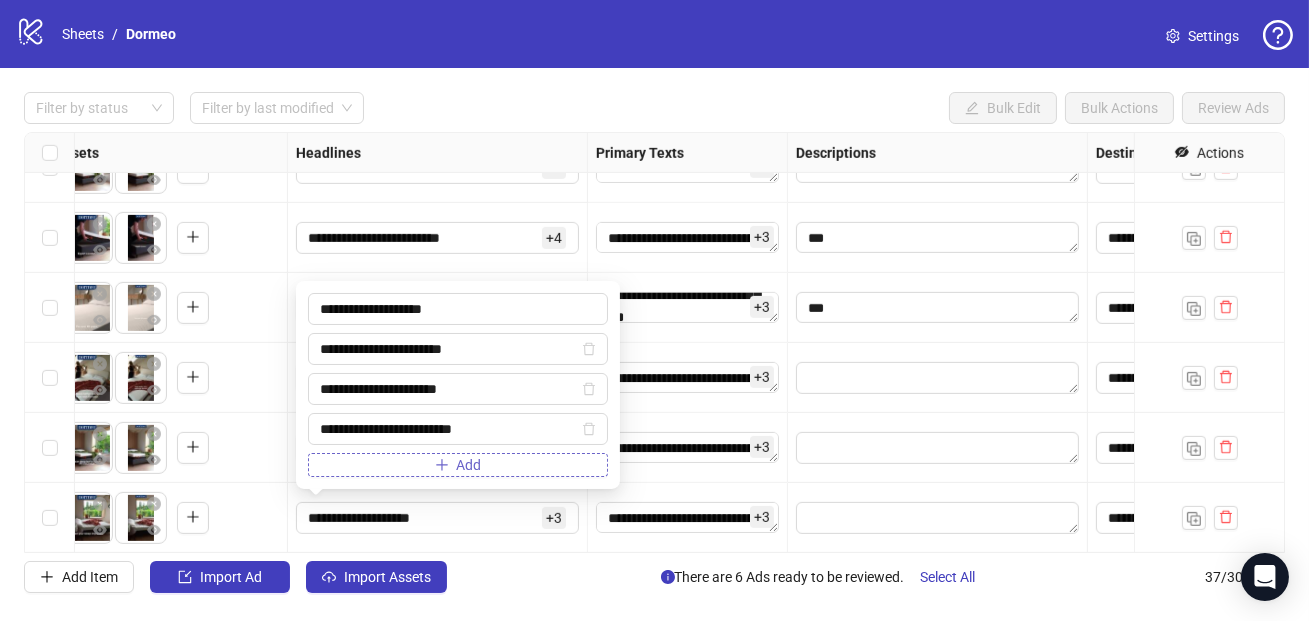 click on "Add" at bounding box center [458, 465] 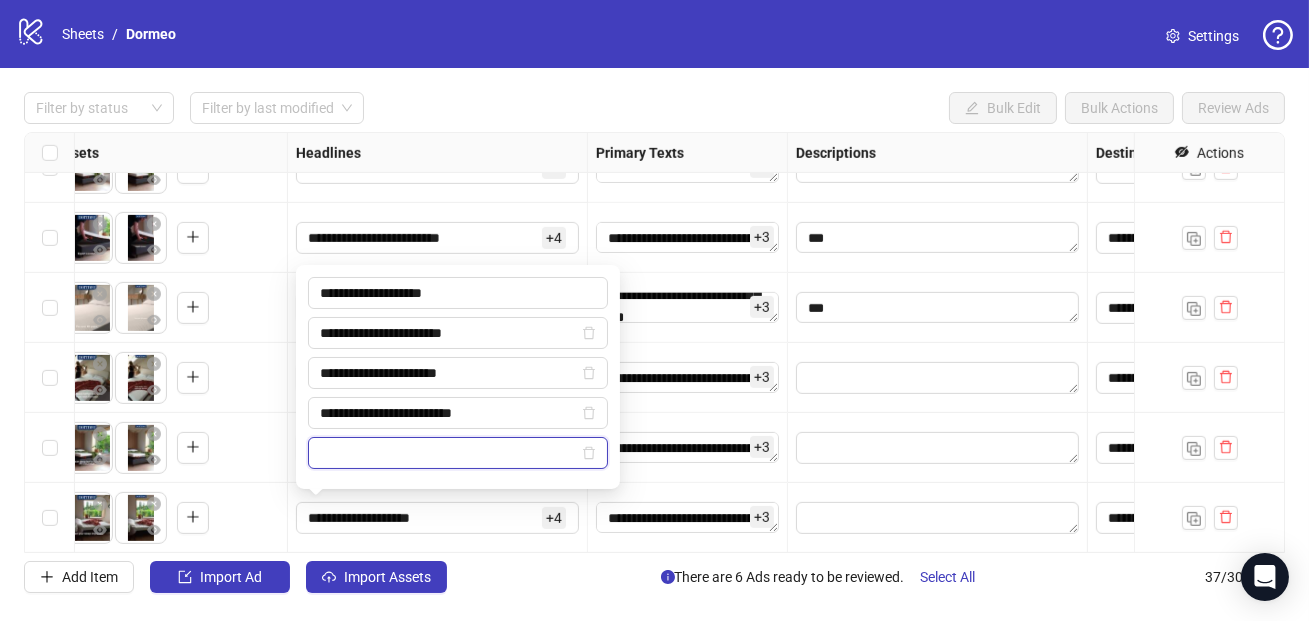 click at bounding box center (449, 453) 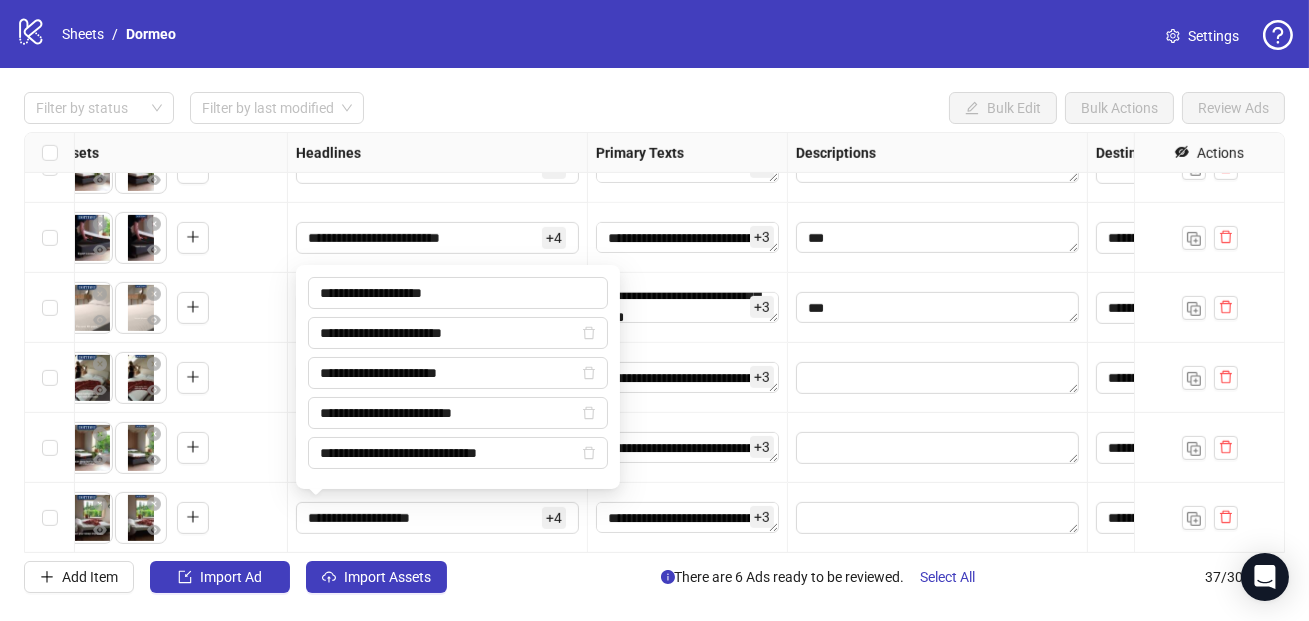 click on "**********" at bounding box center (438, 518) 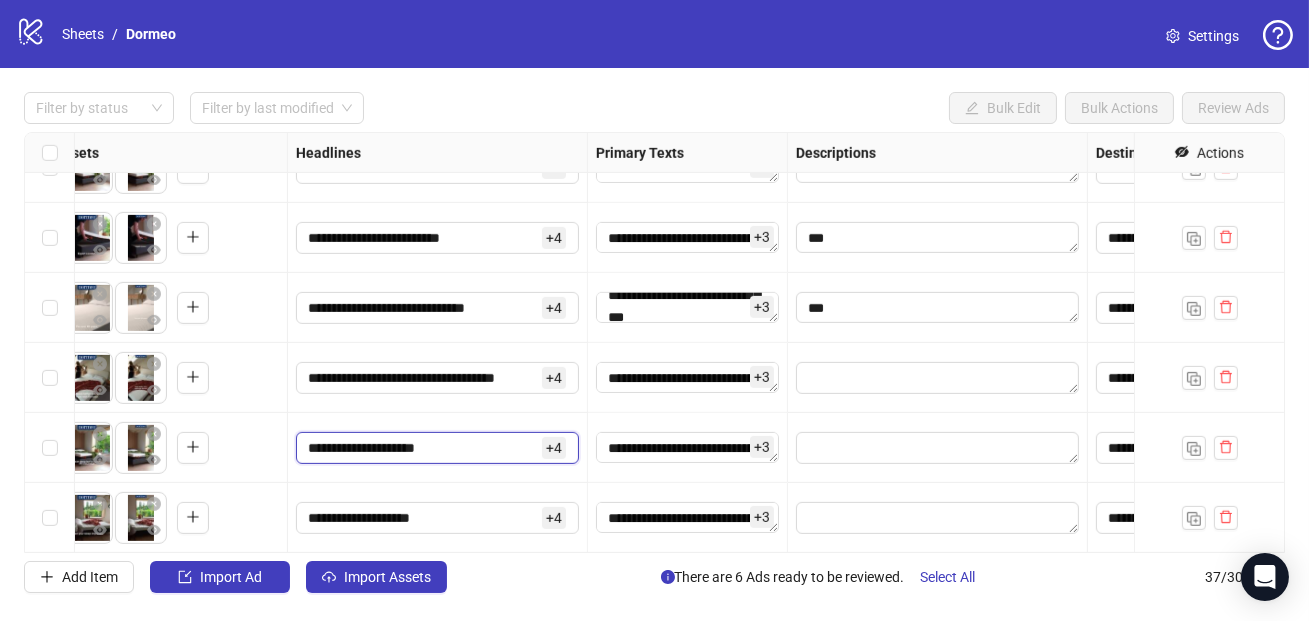 click on "**********" at bounding box center [423, 448] 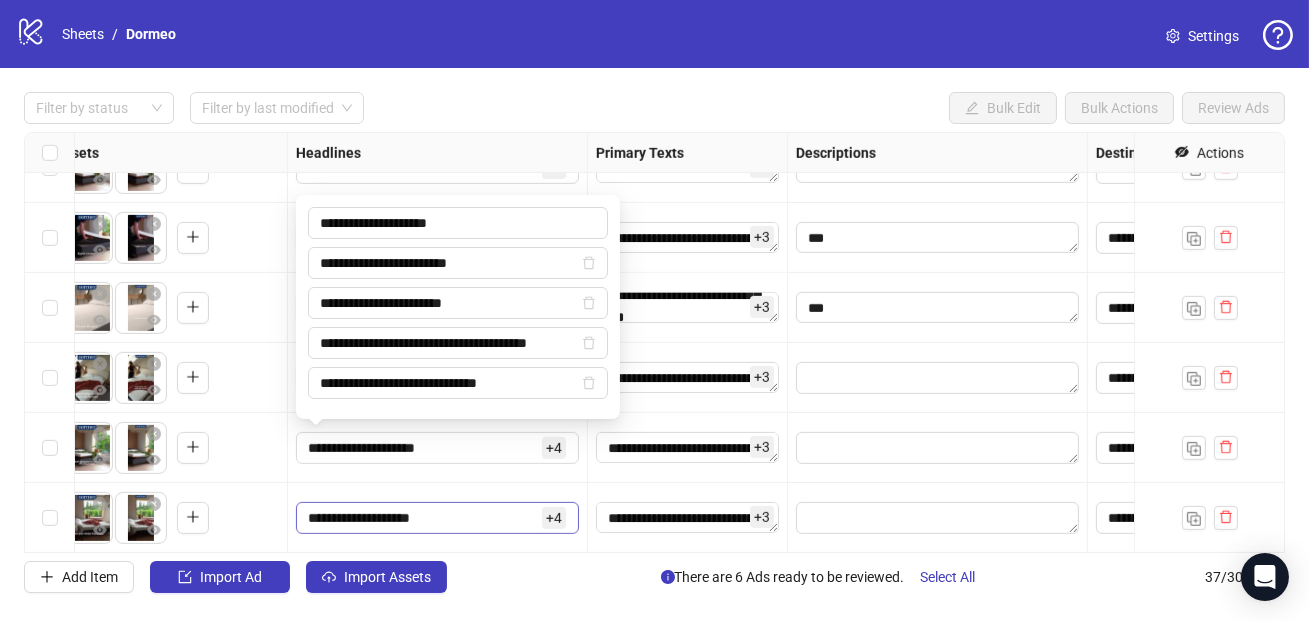 click on "**********" at bounding box center (423, 518) 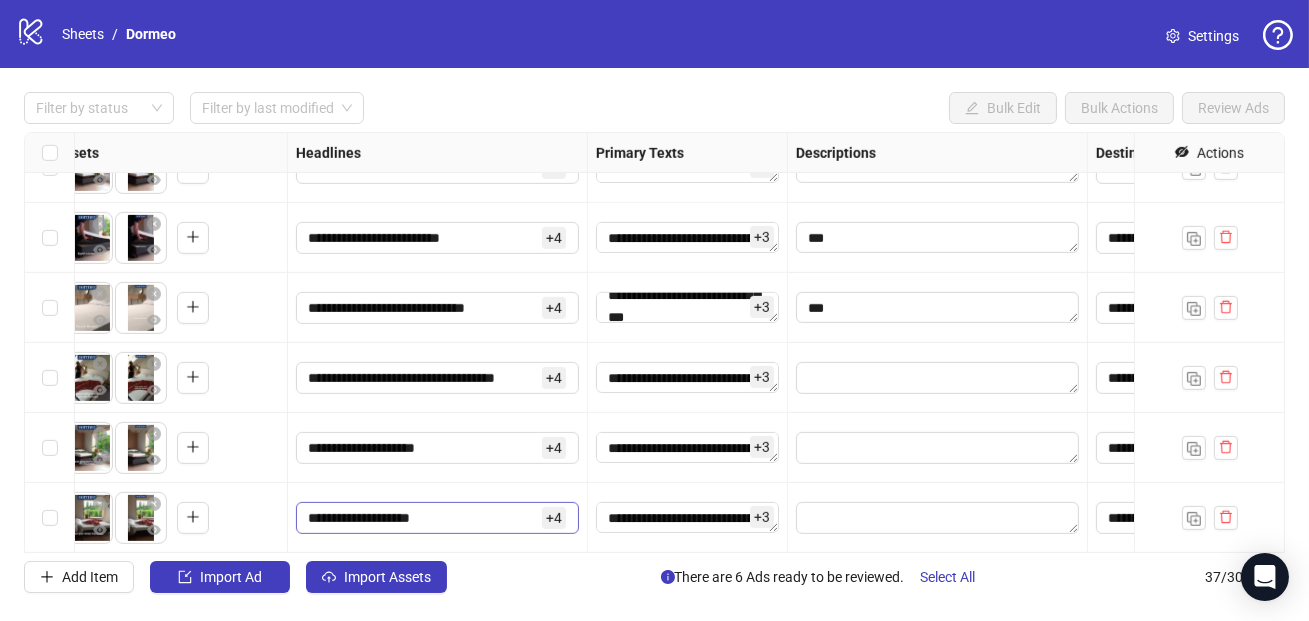 click on "**********" at bounding box center (423, 518) 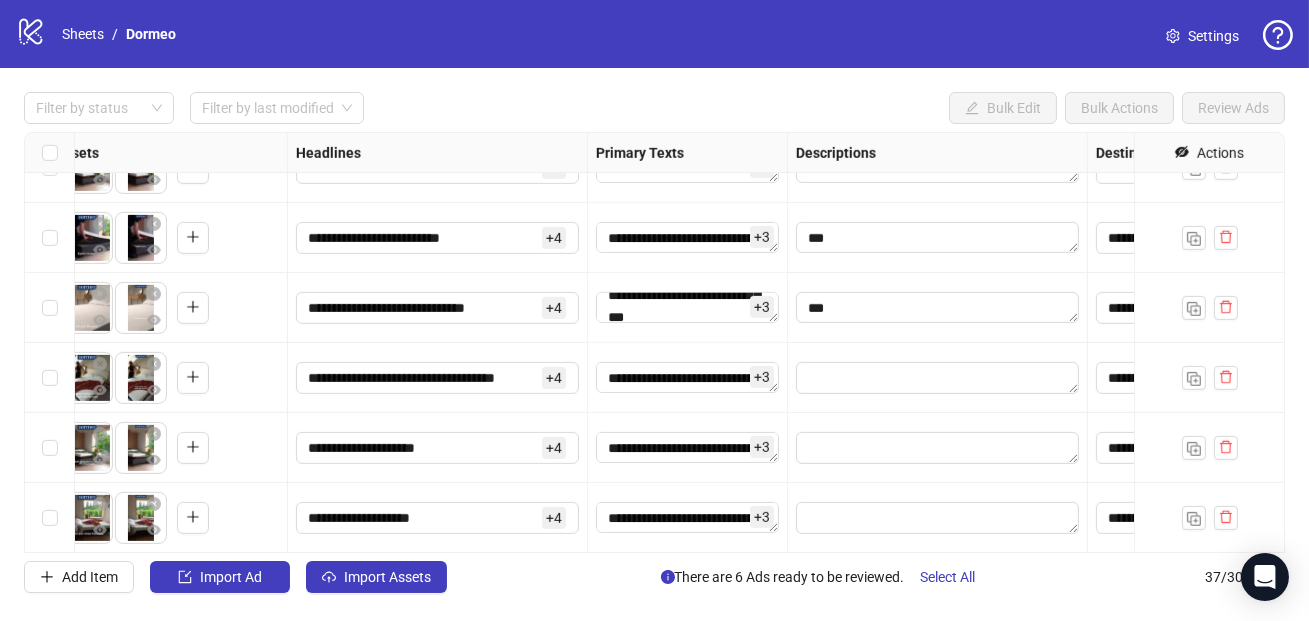 click on "**********" at bounding box center [688, 518] 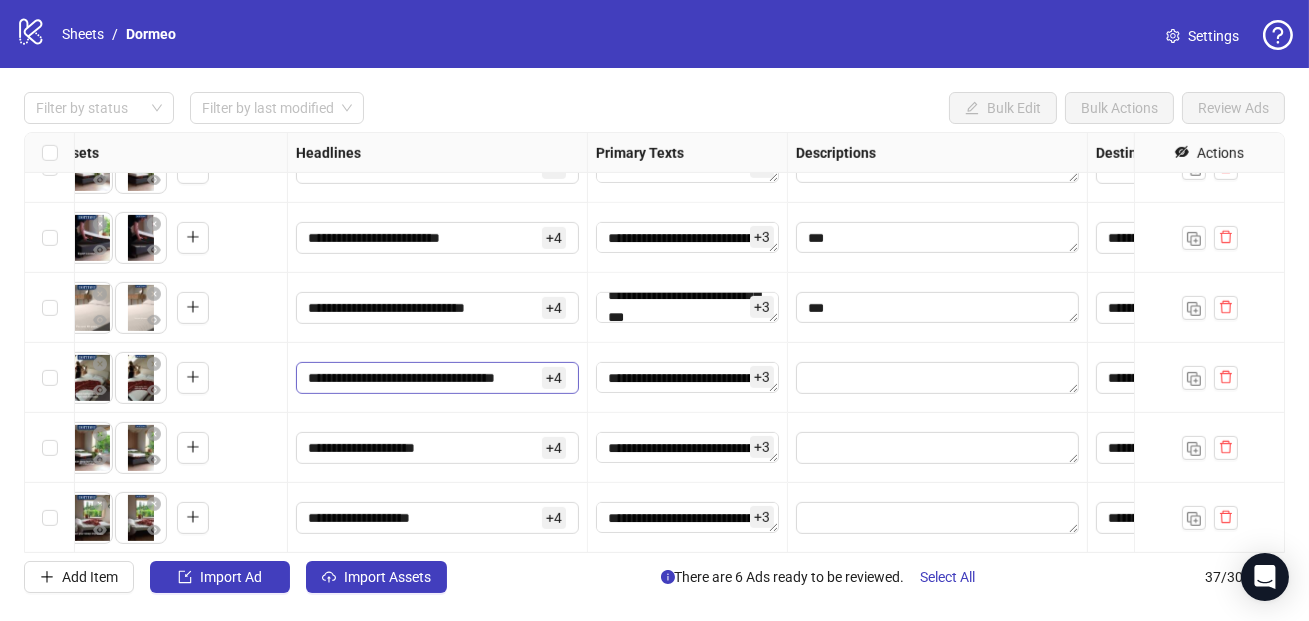 click on "**********" at bounding box center (437, 378) 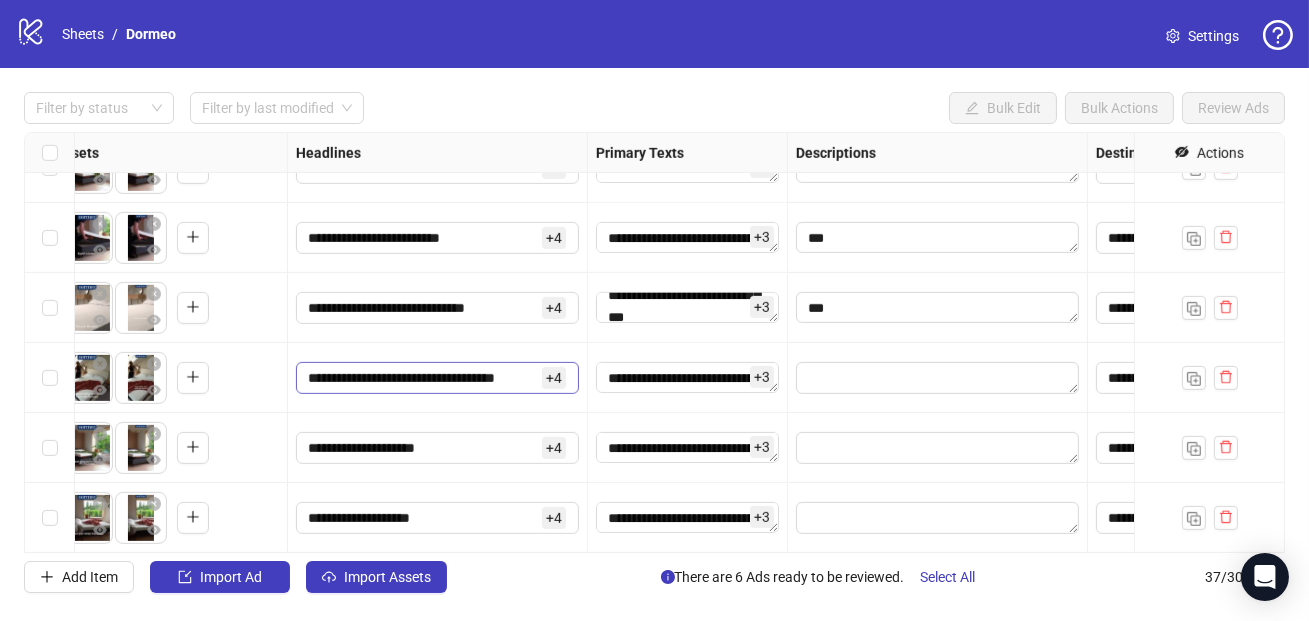 scroll, scrollTop: 0, scrollLeft: 0, axis: both 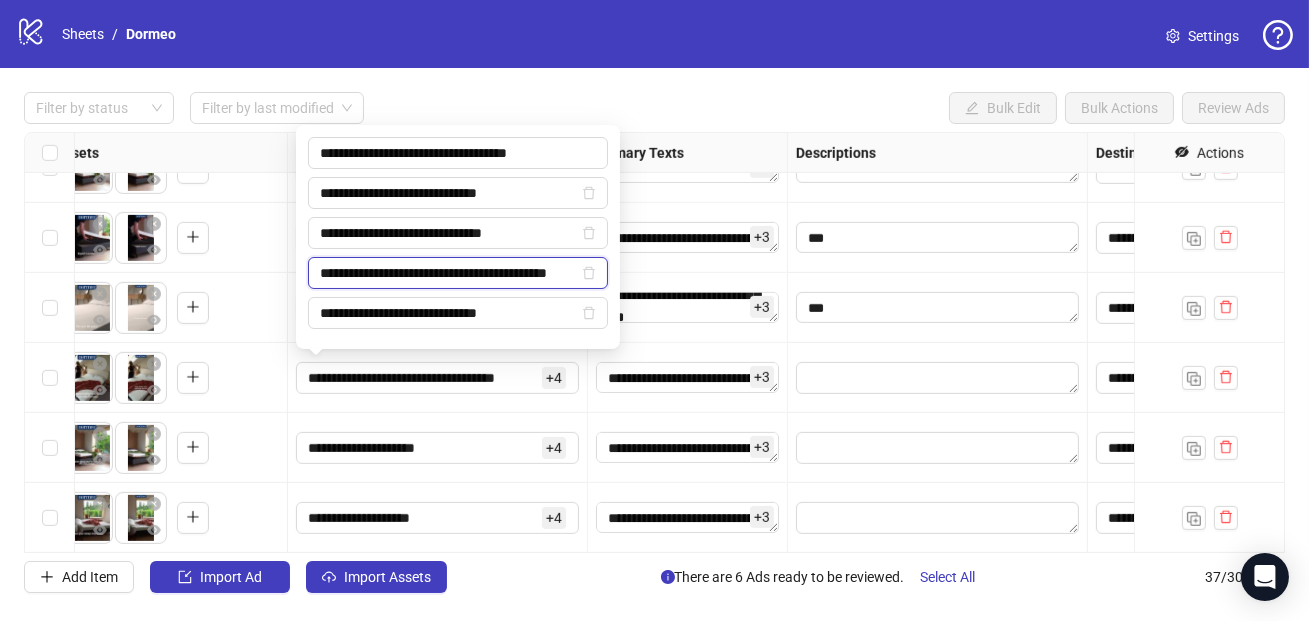 click on "**********" at bounding box center (449, 273) 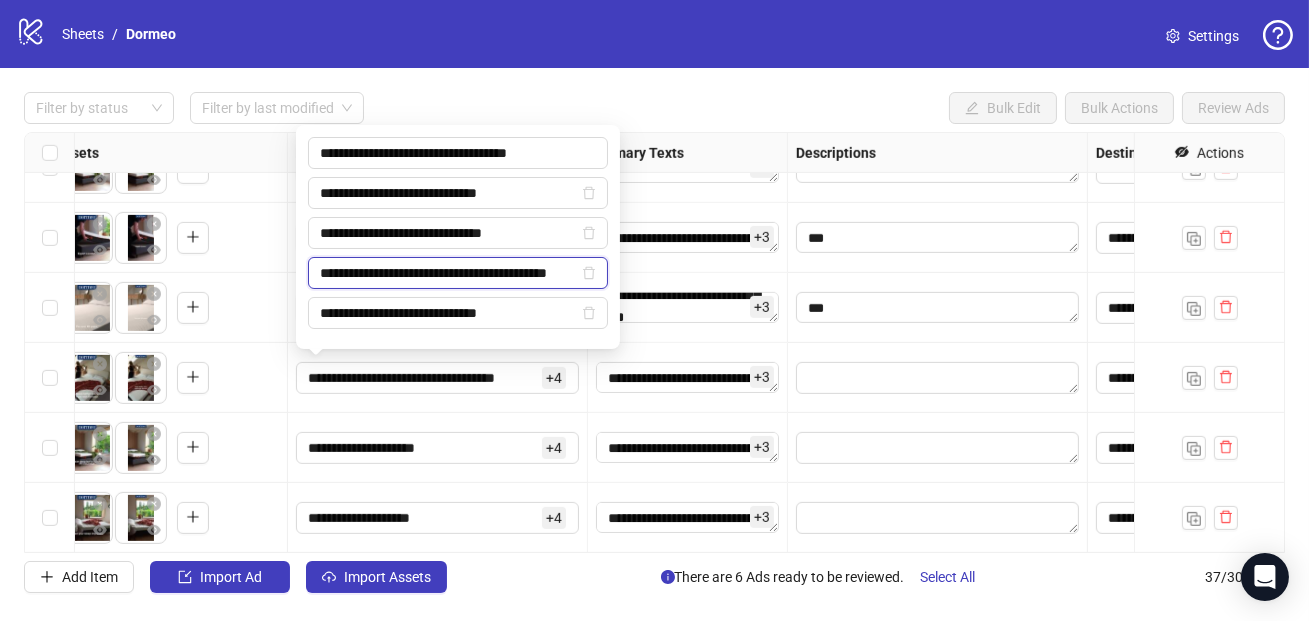 click on "**********" at bounding box center [449, 273] 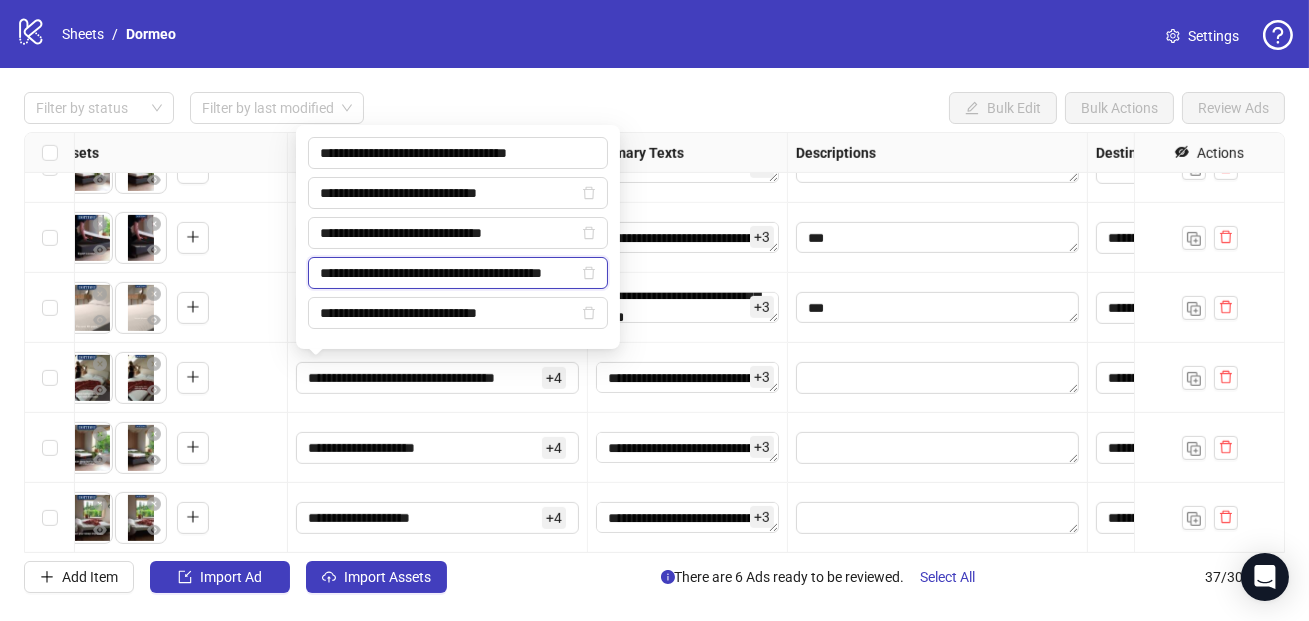 scroll, scrollTop: 0, scrollLeft: 31, axis: horizontal 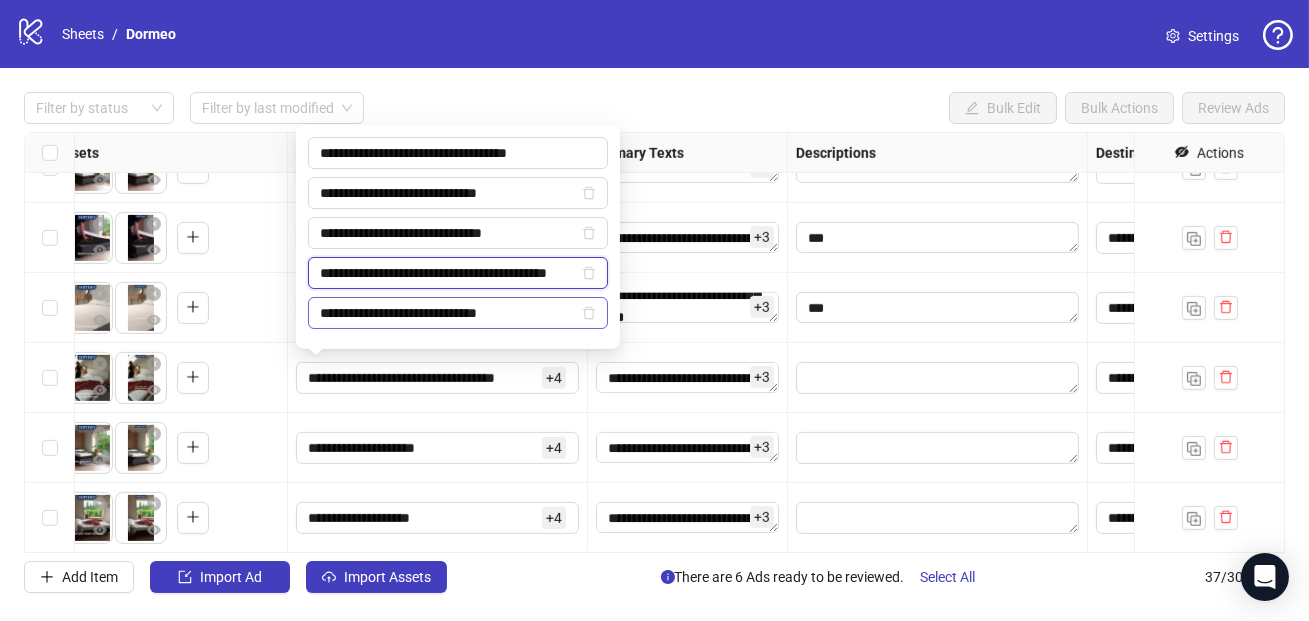 type on "**********" 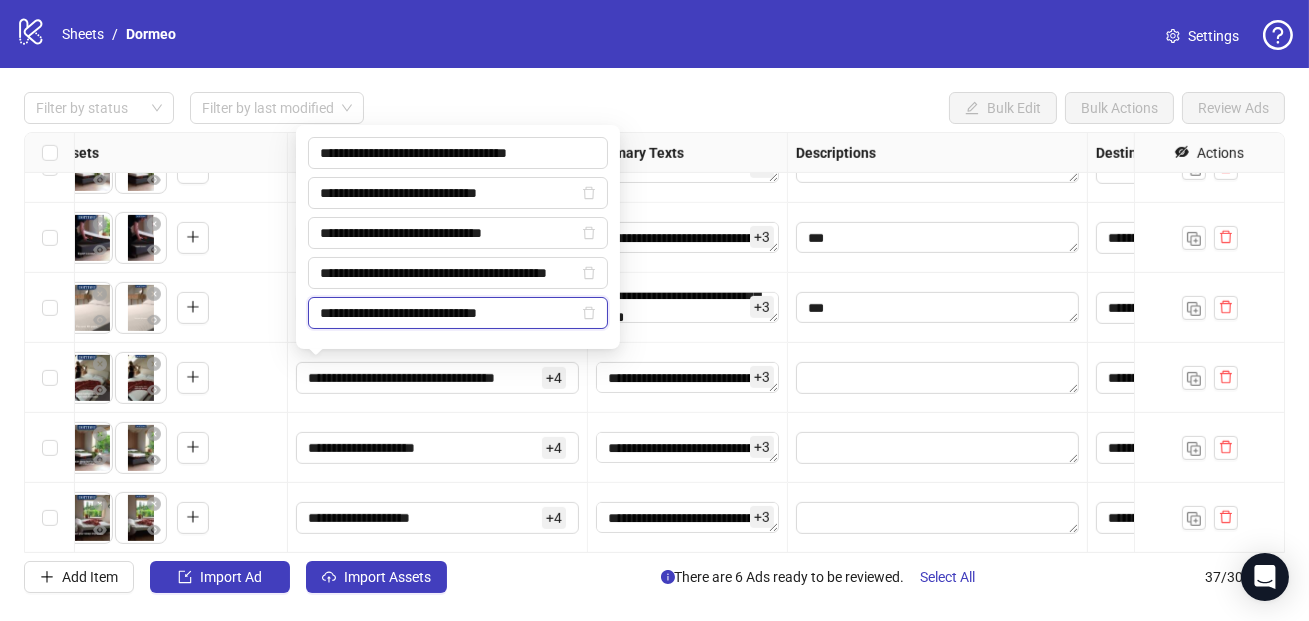 scroll, scrollTop: 0, scrollLeft: 0, axis: both 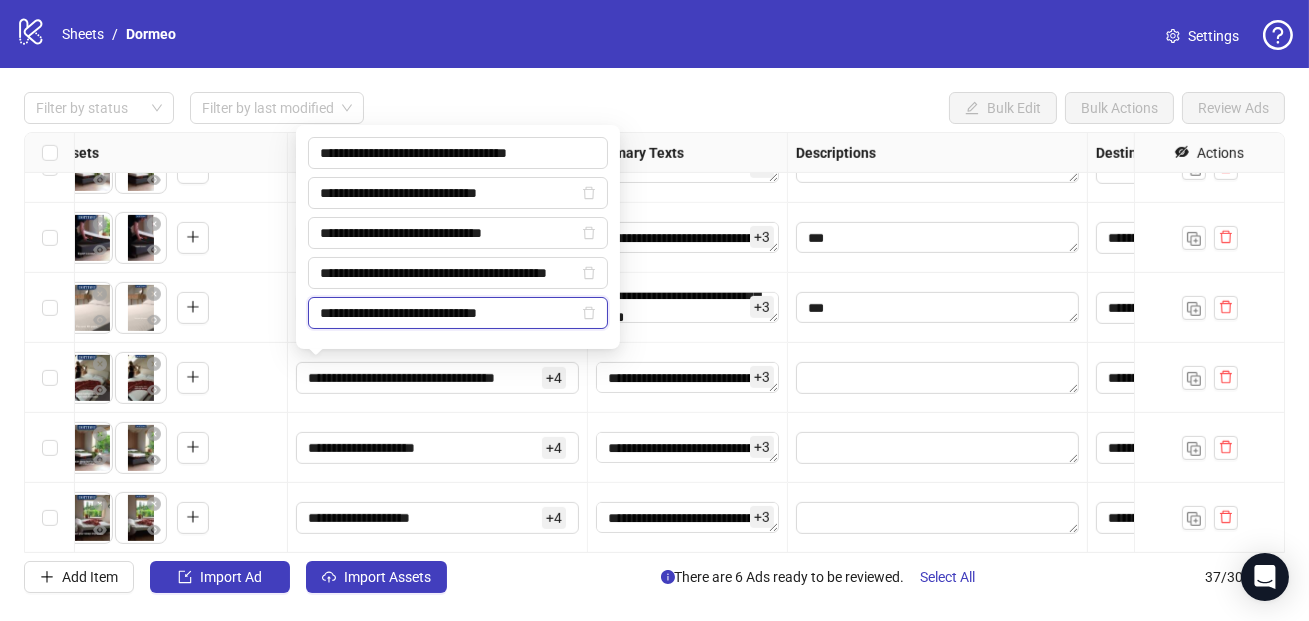 click on "**********" at bounding box center (449, 313) 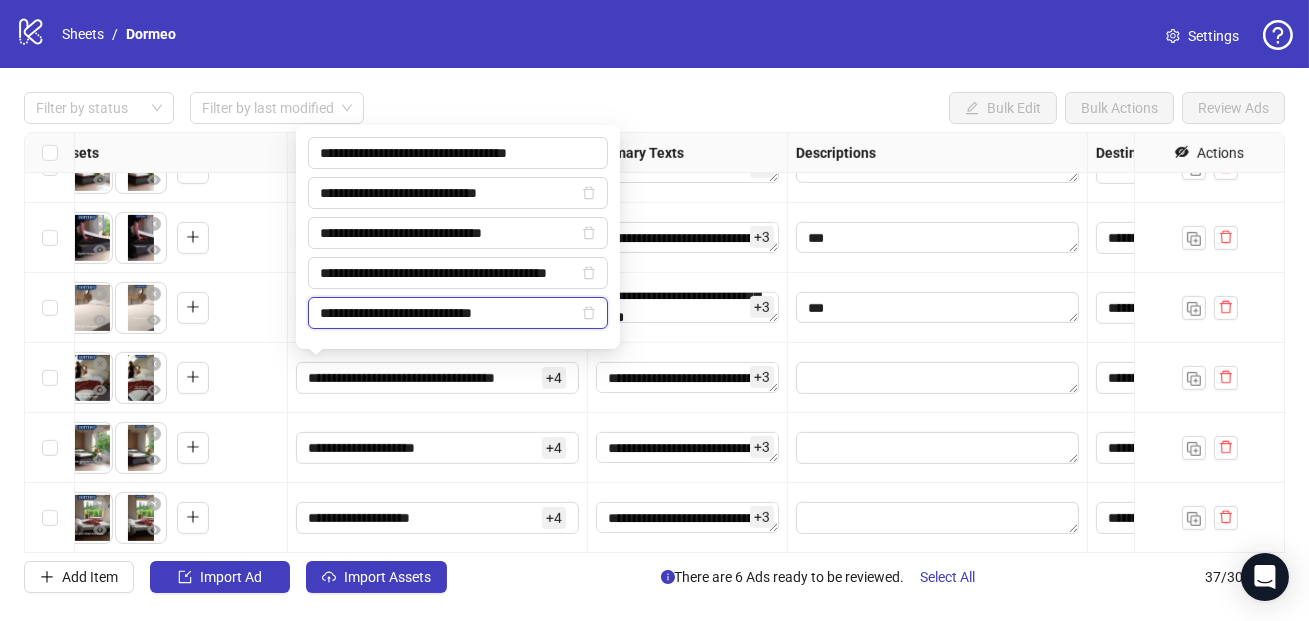 type on "**********" 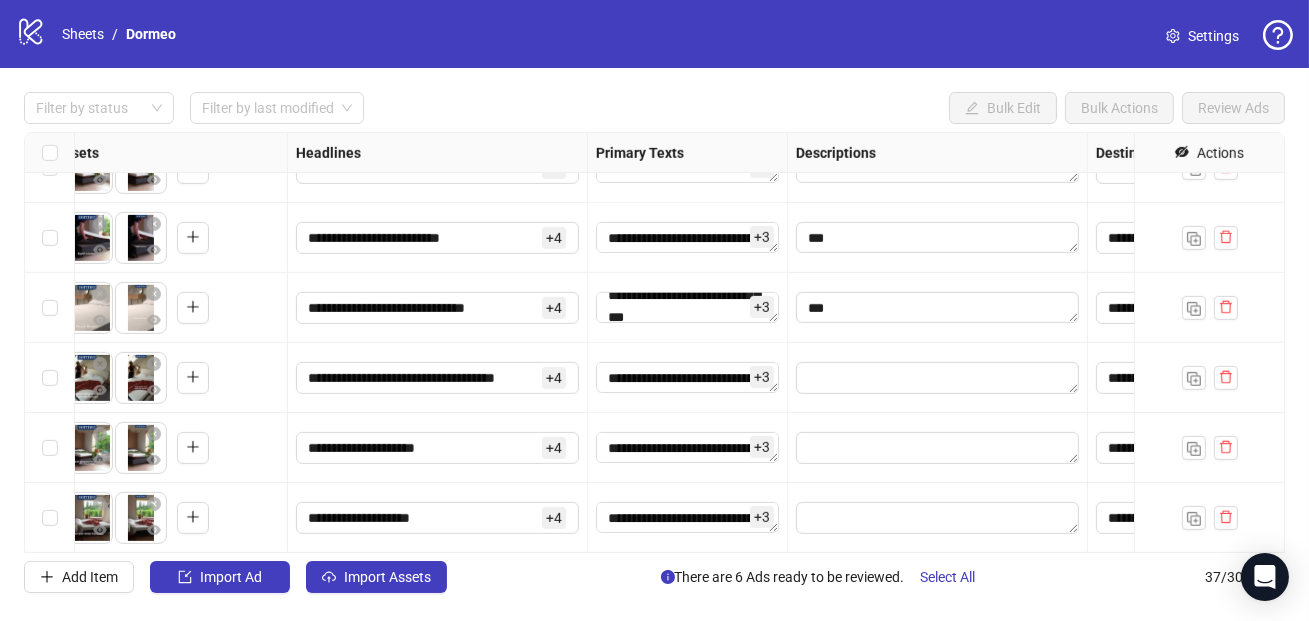 click on "**********" at bounding box center [438, 378] 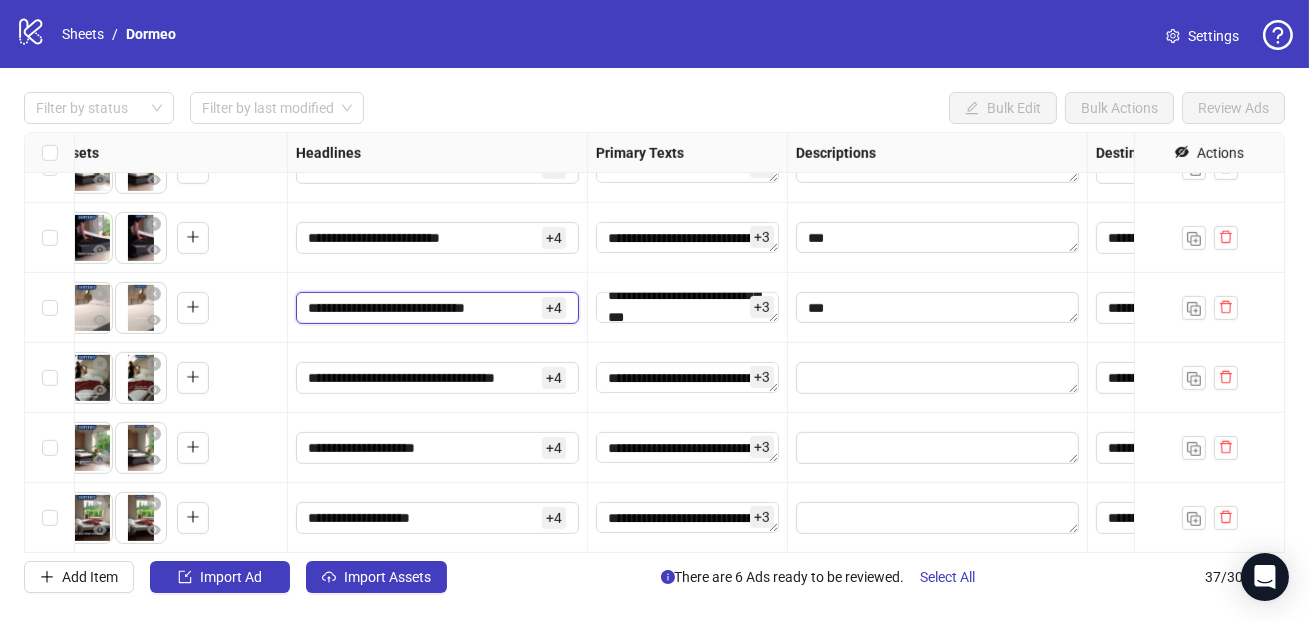click on "**********" at bounding box center [423, 308] 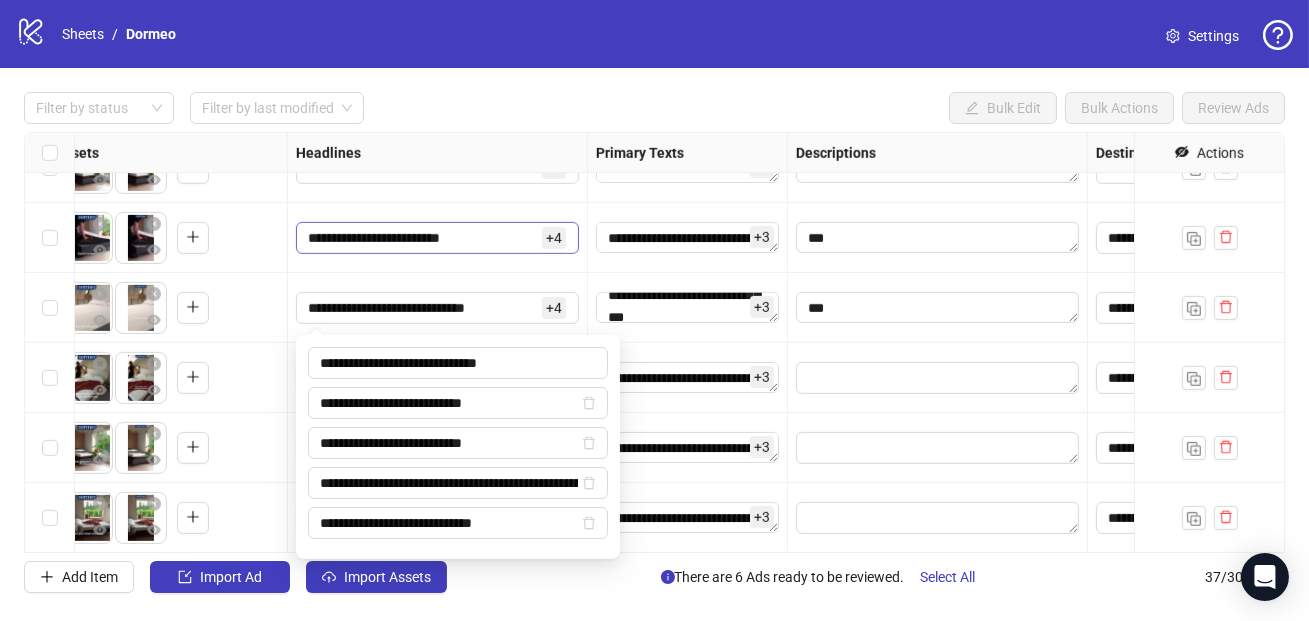 click on "**********" at bounding box center (423, 238) 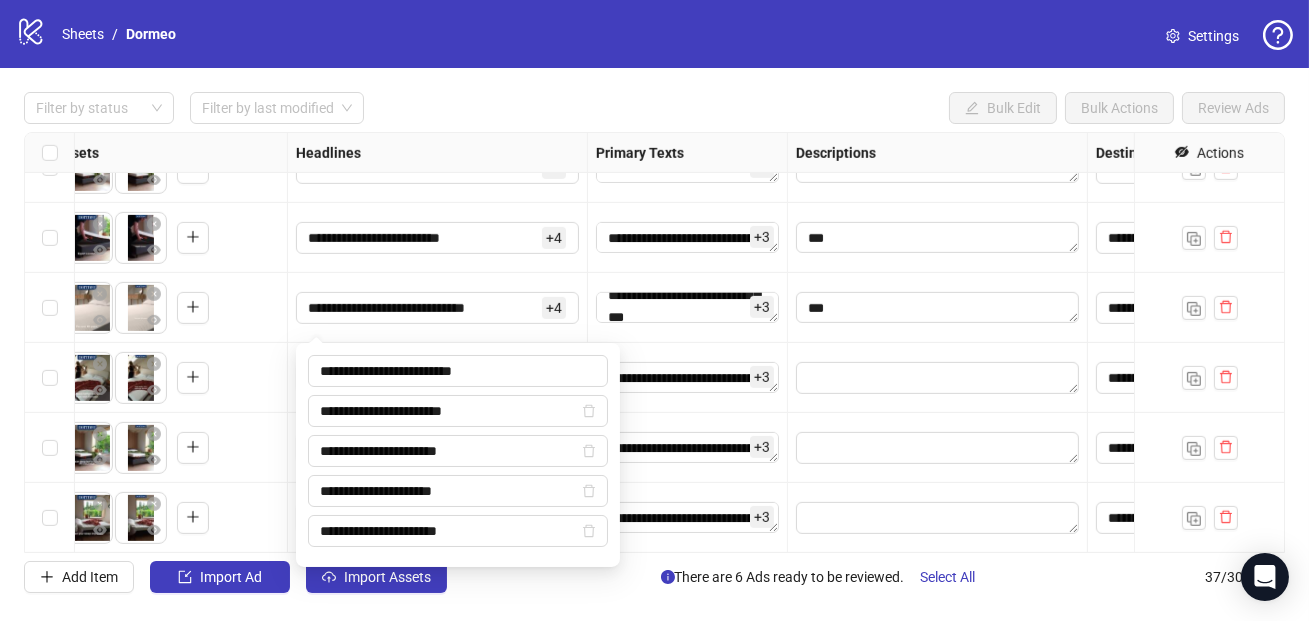 scroll, scrollTop: 2122, scrollLeft: 897, axis: both 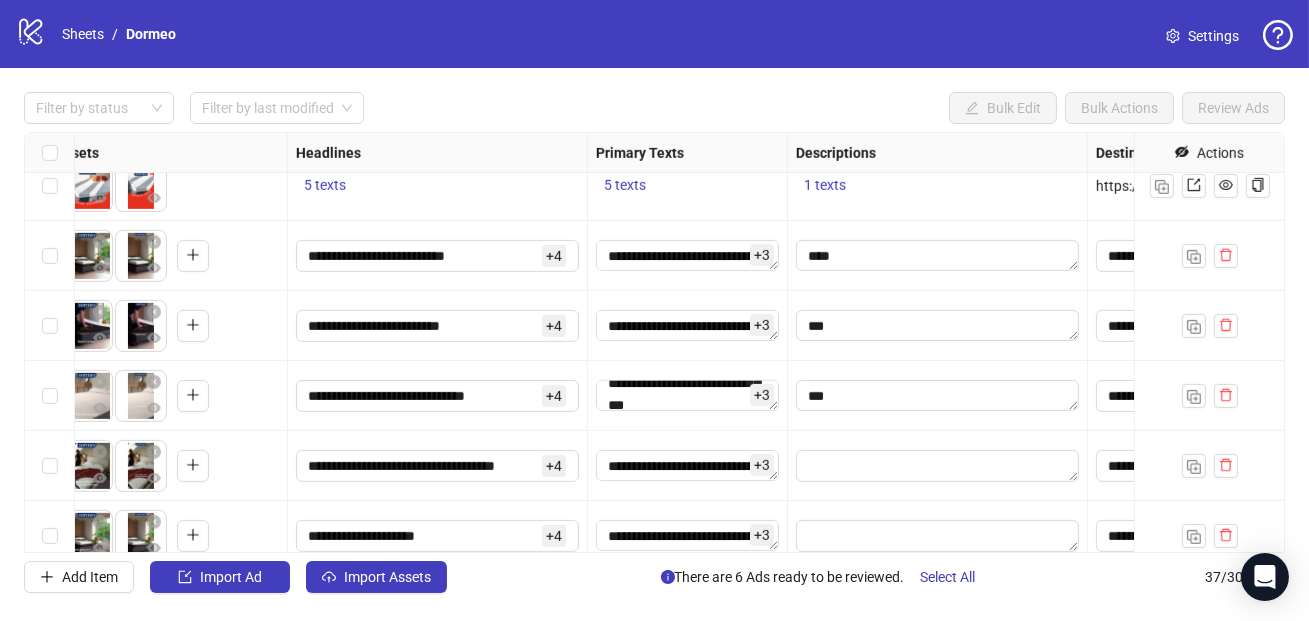 click on "**********" at bounding box center [423, 256] 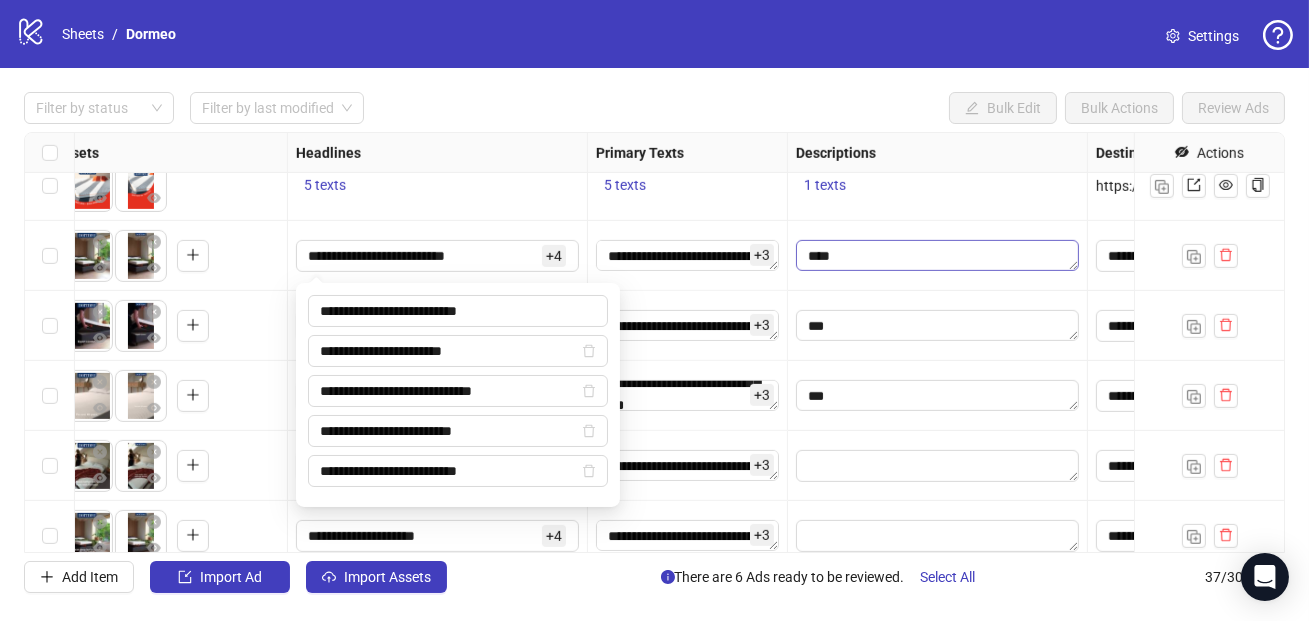 click at bounding box center [937, 256] 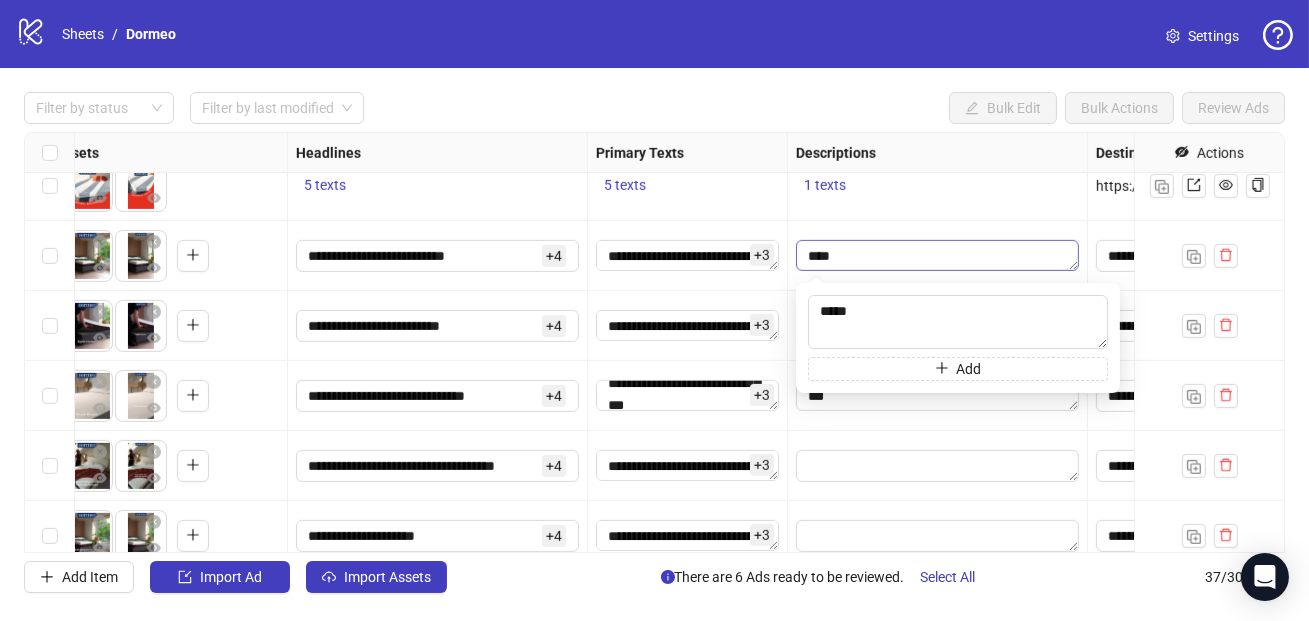 type on "*" 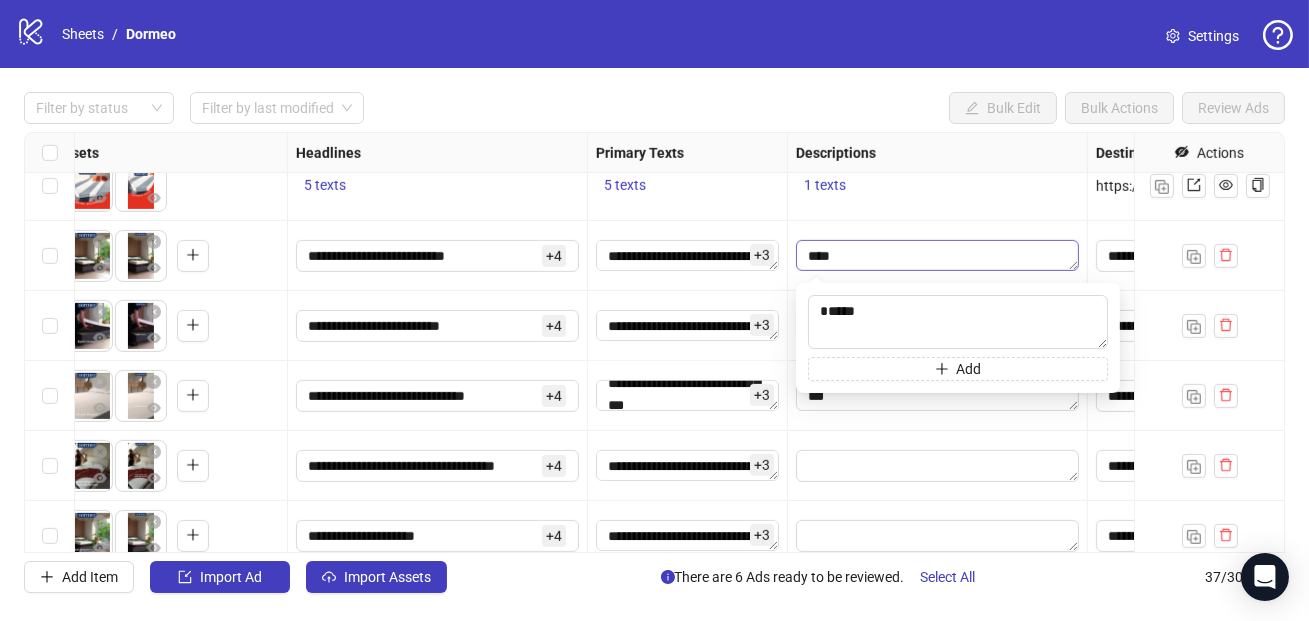 type 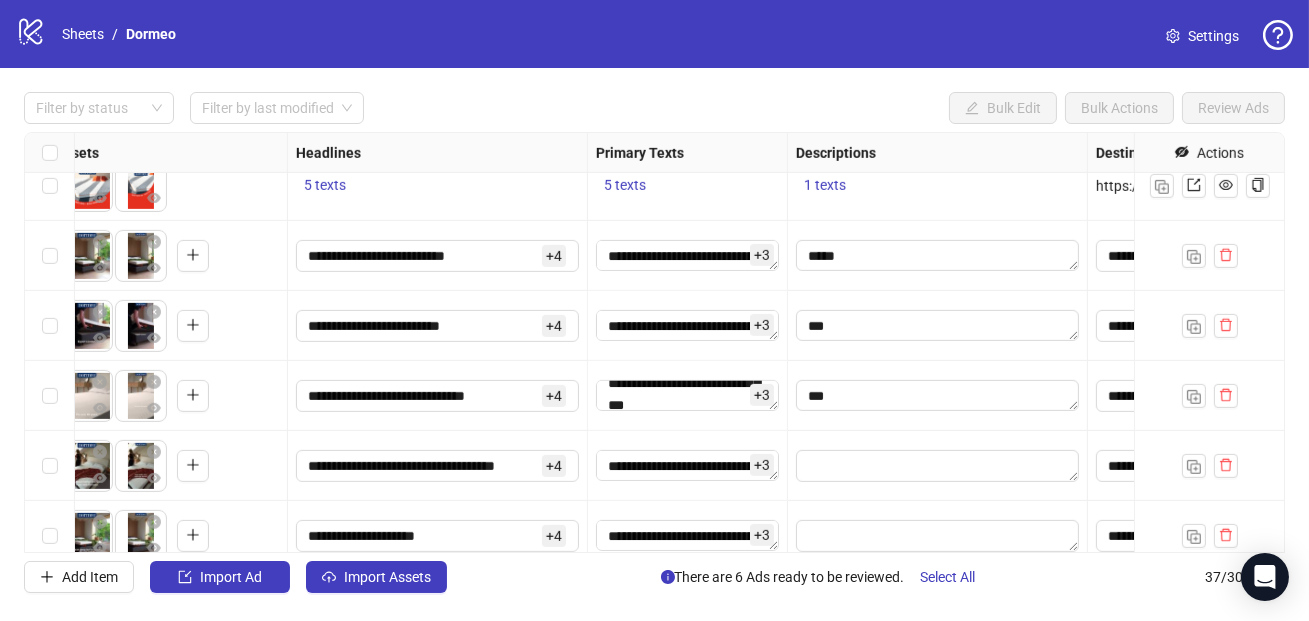 click at bounding box center [938, 256] 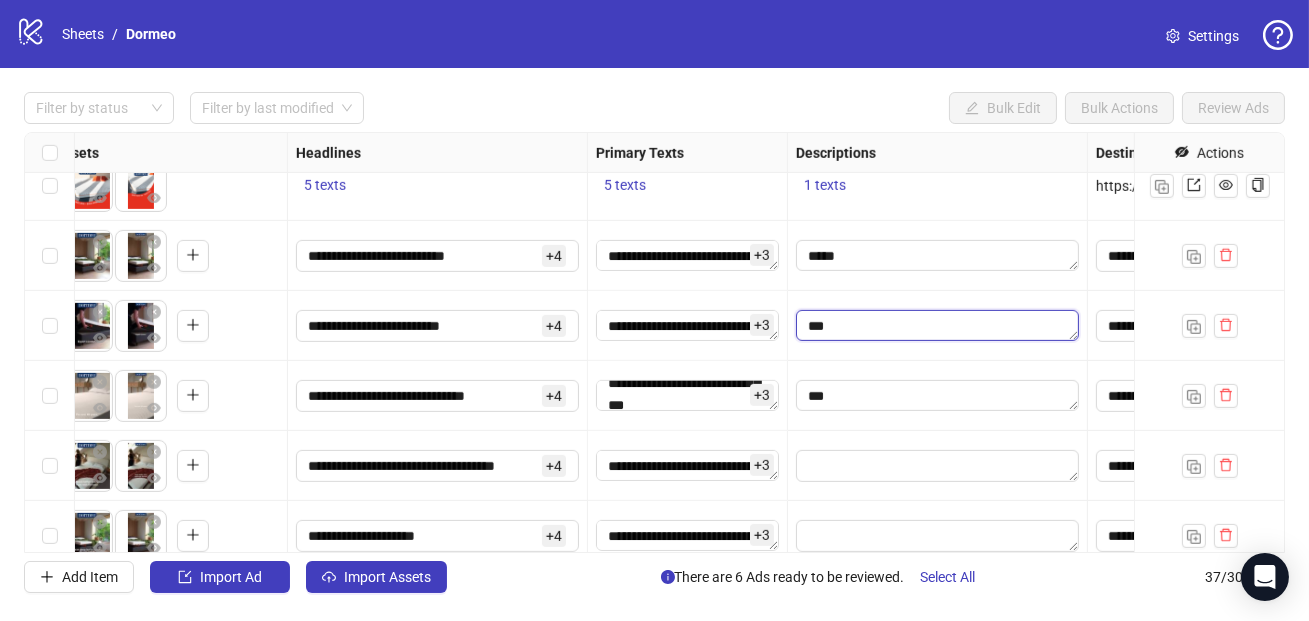 click at bounding box center (937, 326) 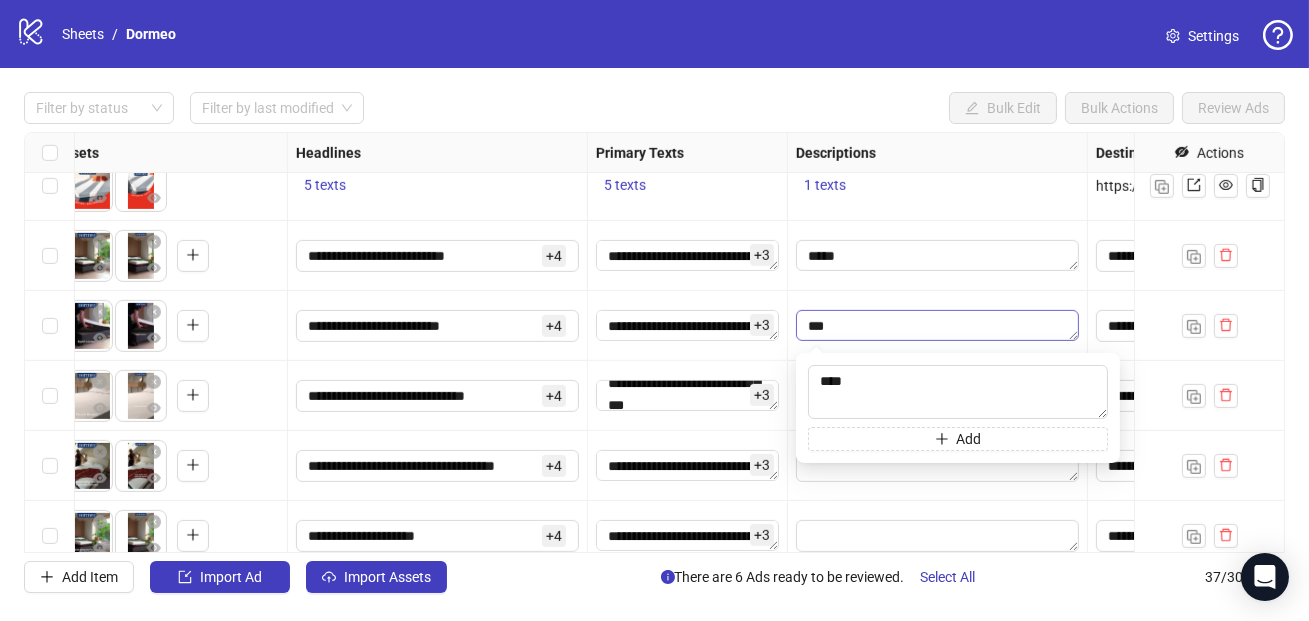 type 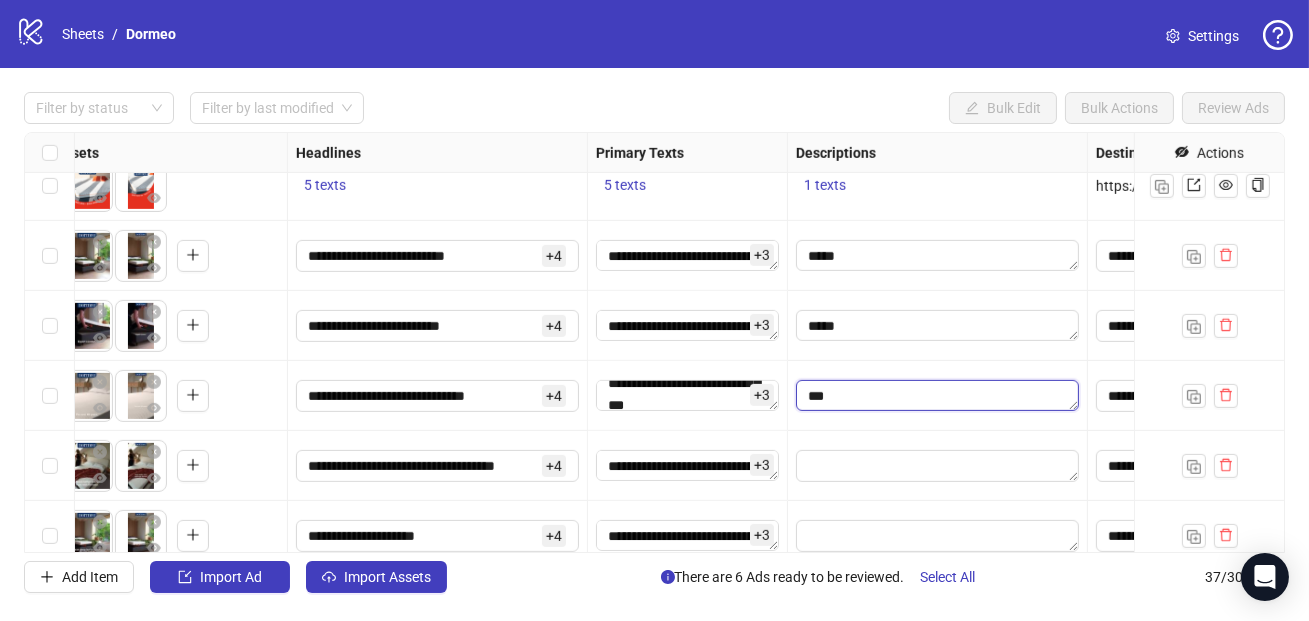 click at bounding box center [937, 396] 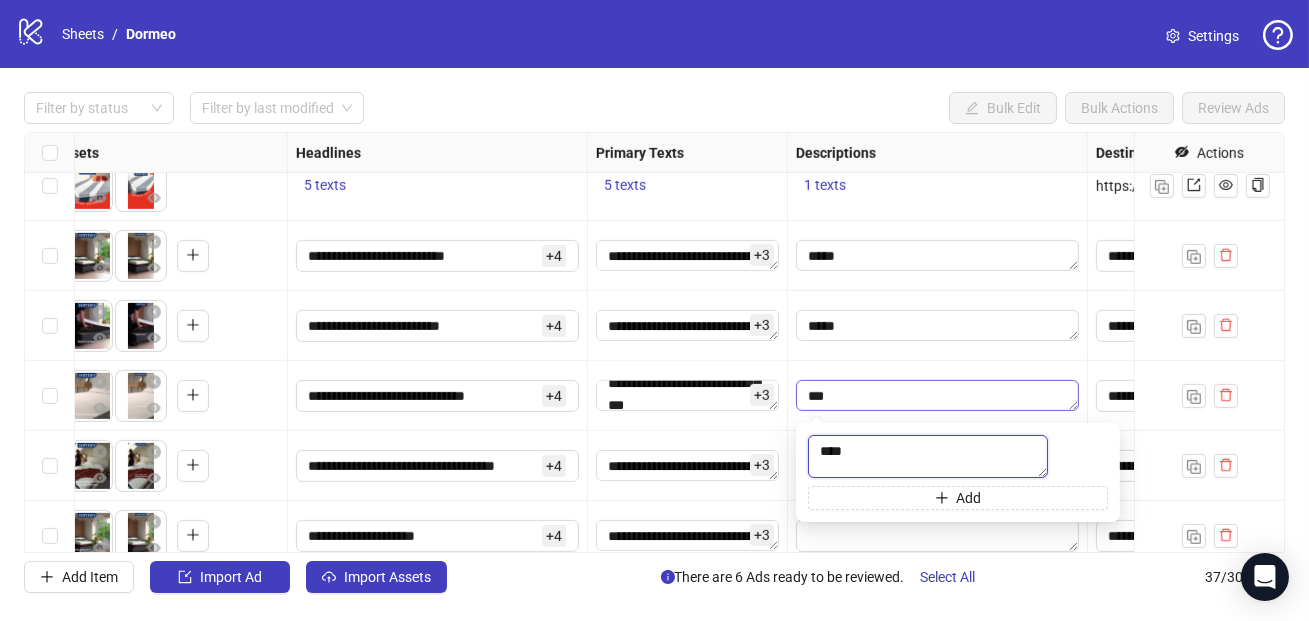 type 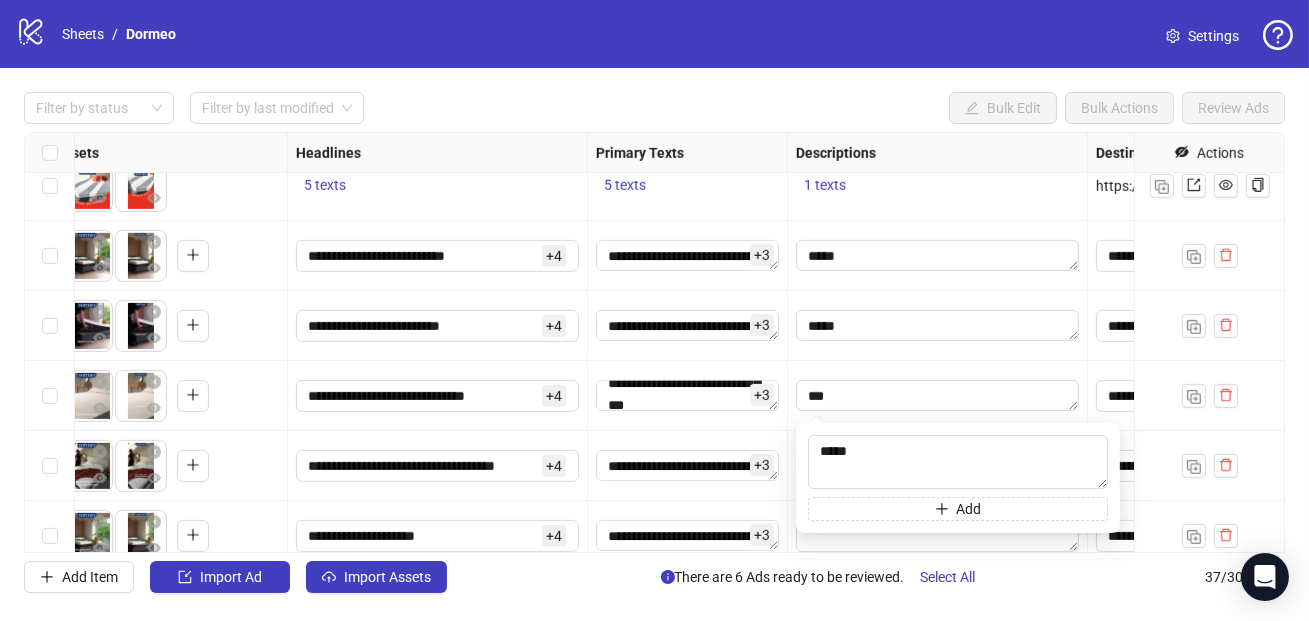 click at bounding box center (938, 396) 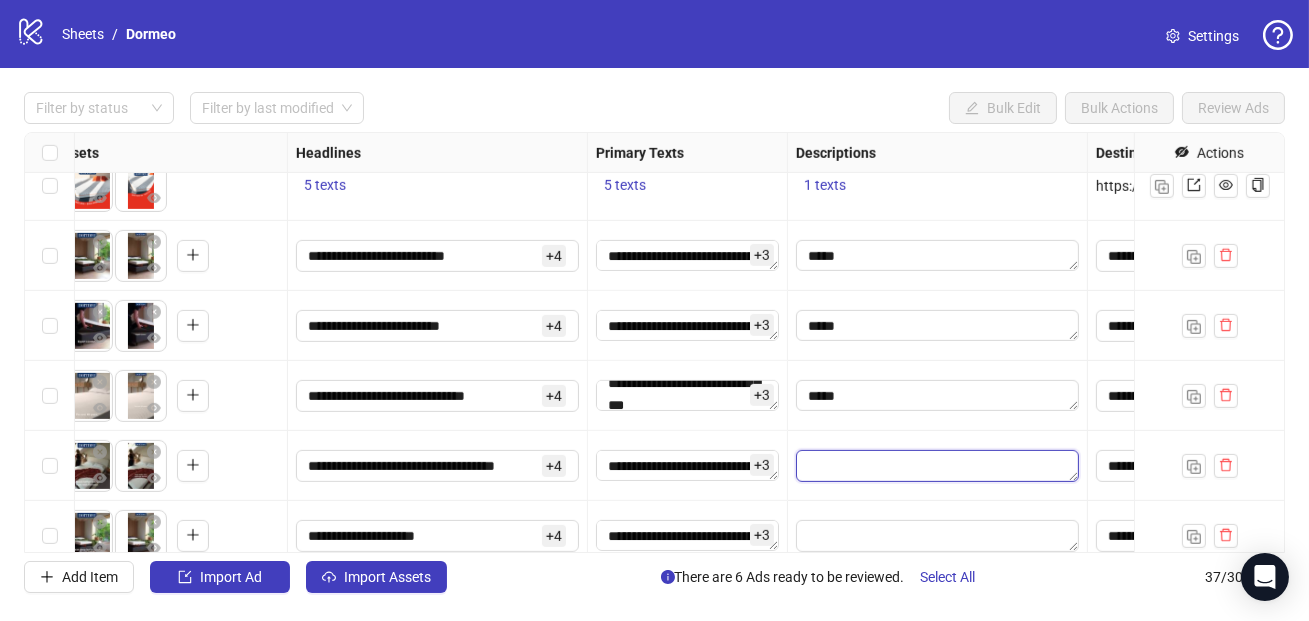 click at bounding box center (937, 466) 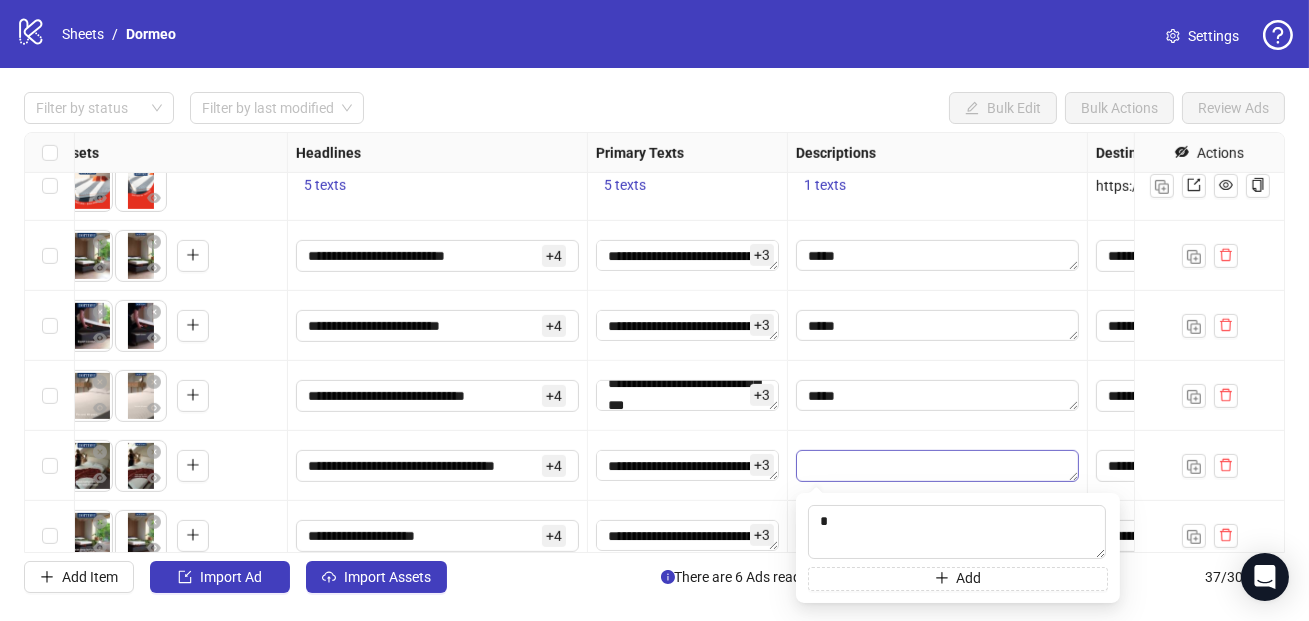 type 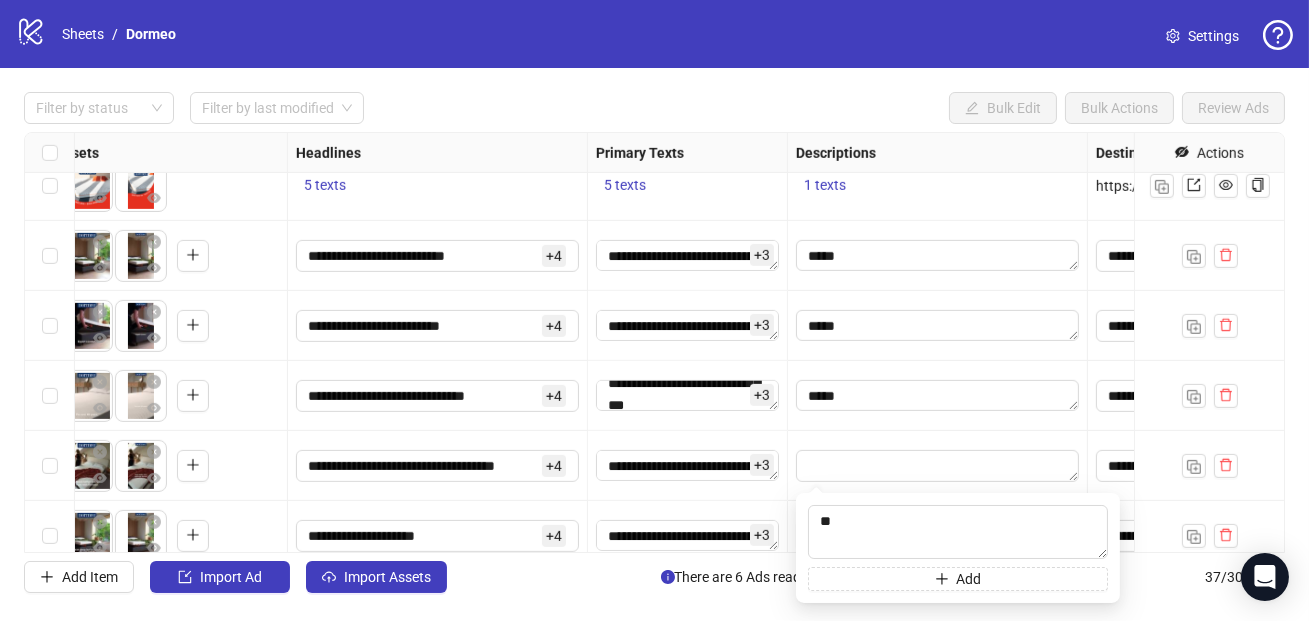 click at bounding box center [938, 396] 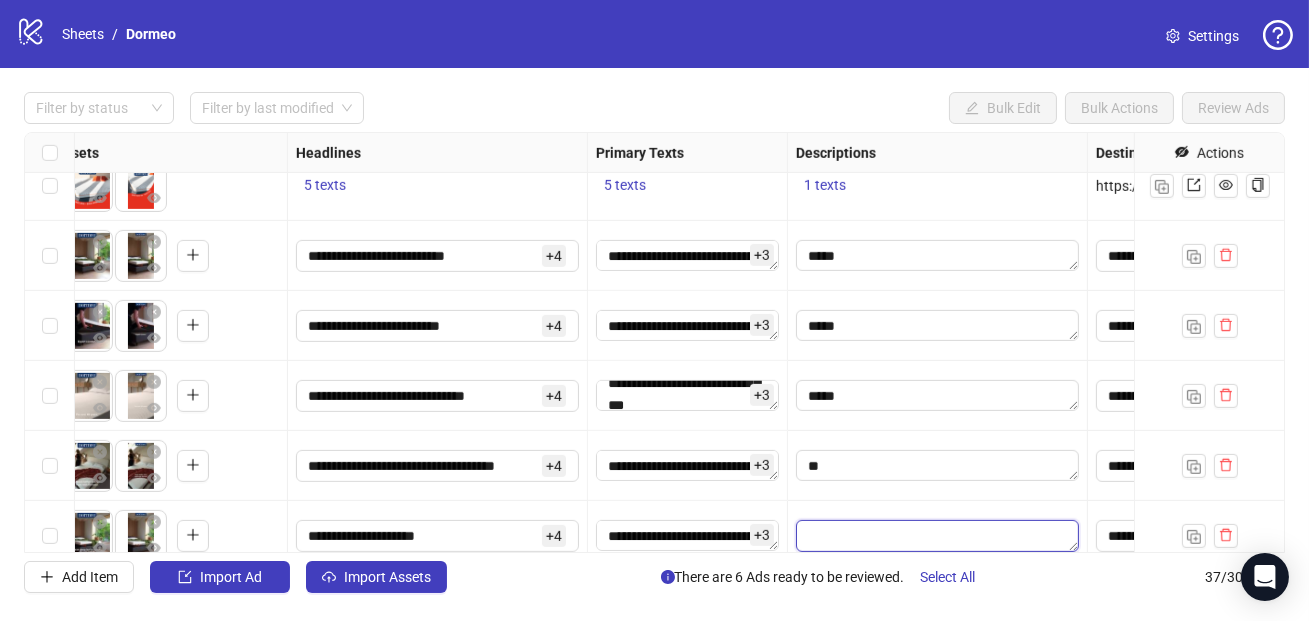 click at bounding box center (937, 536) 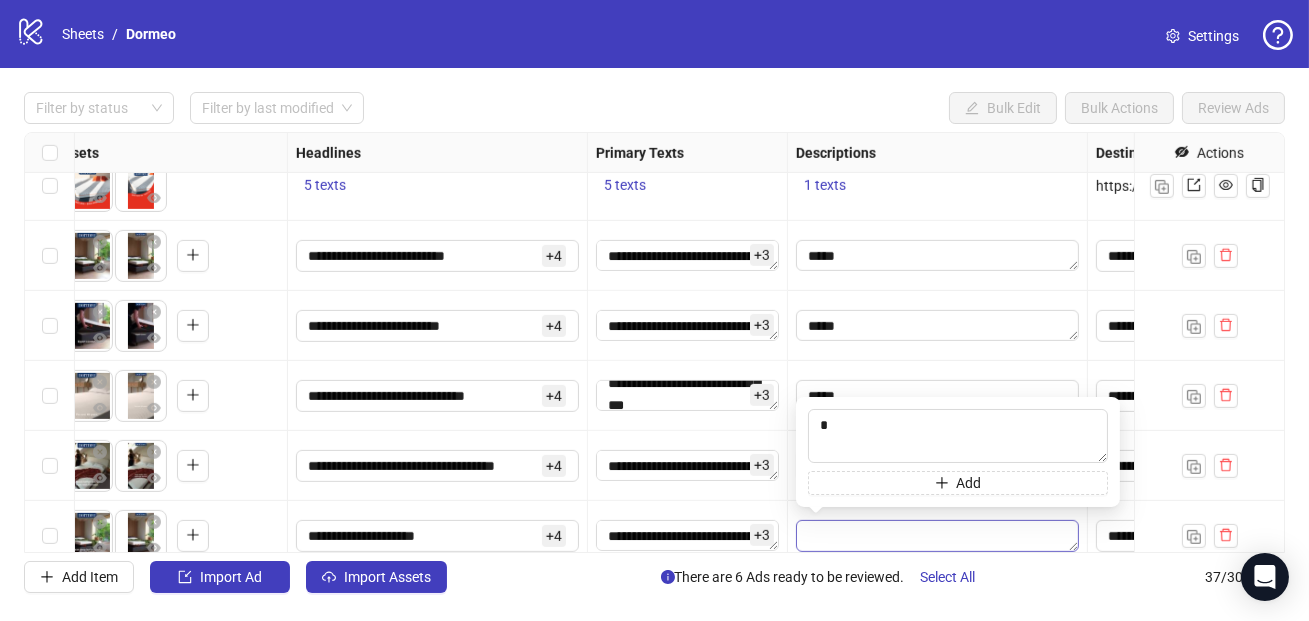 type 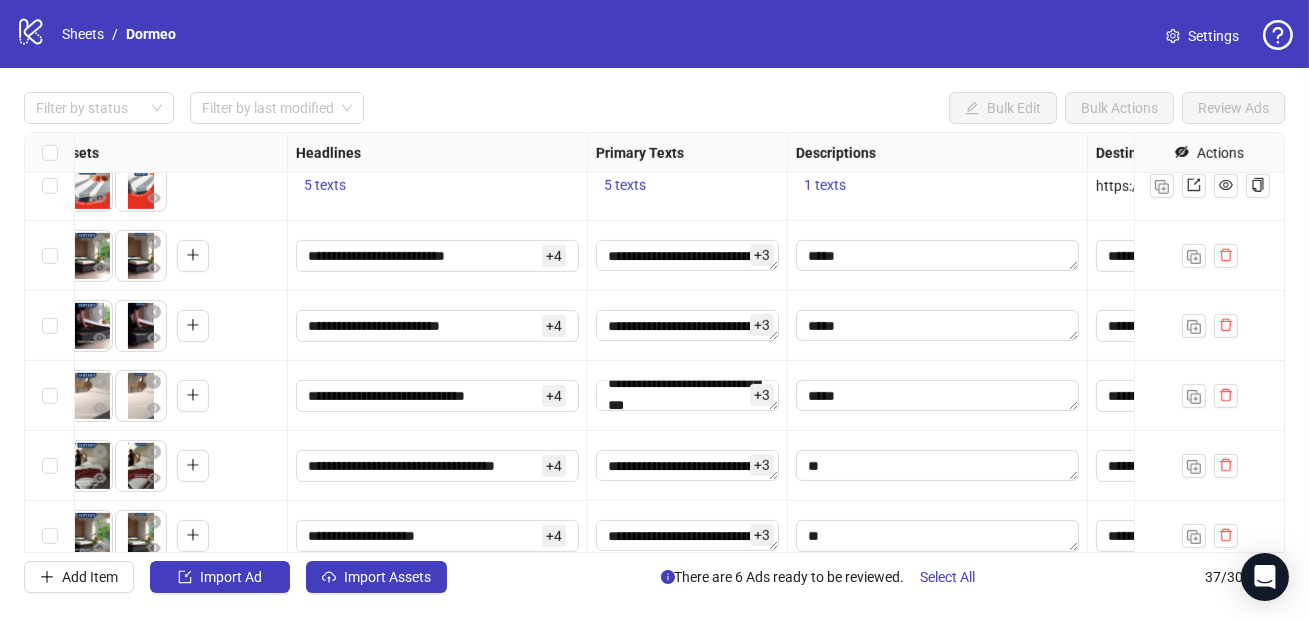 click at bounding box center [938, 326] 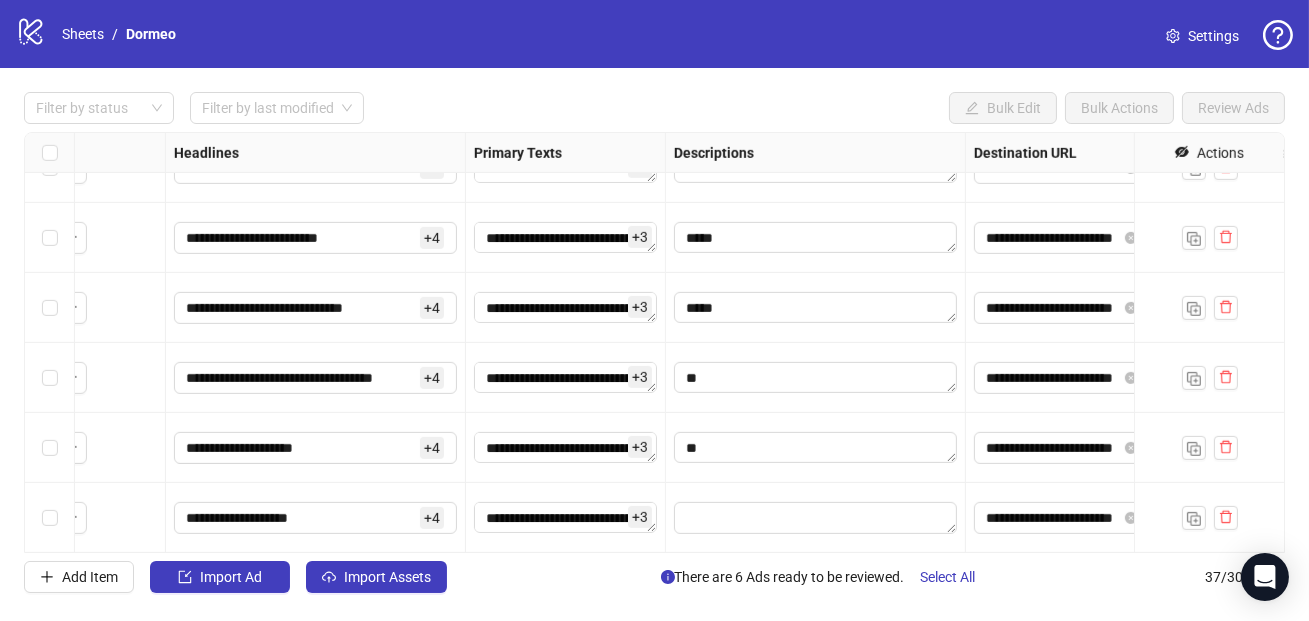 scroll, scrollTop: 2210, scrollLeft: 1030, axis: both 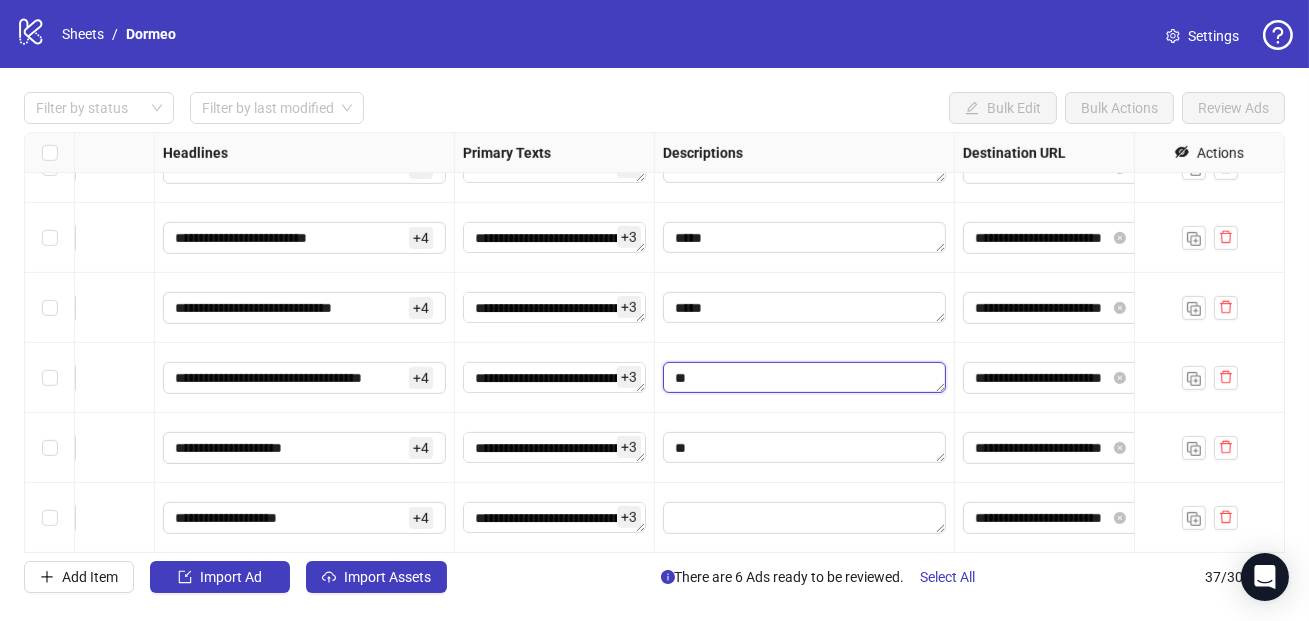 click at bounding box center [804, 378] 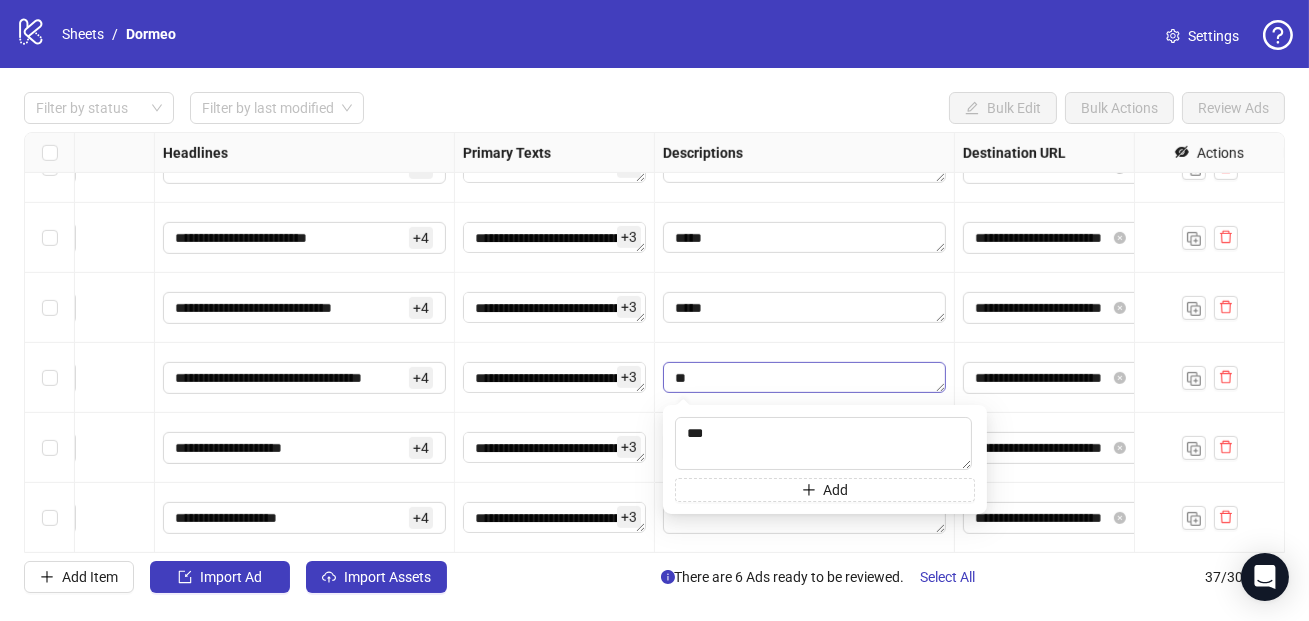 type 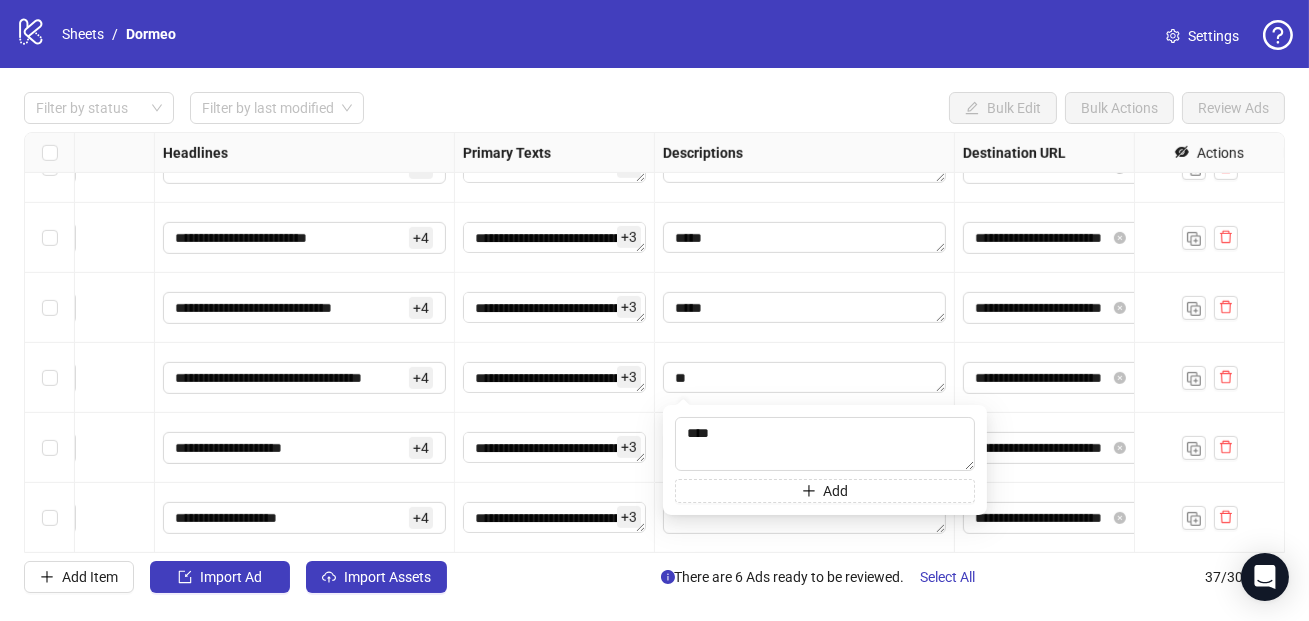 click at bounding box center [805, 378] 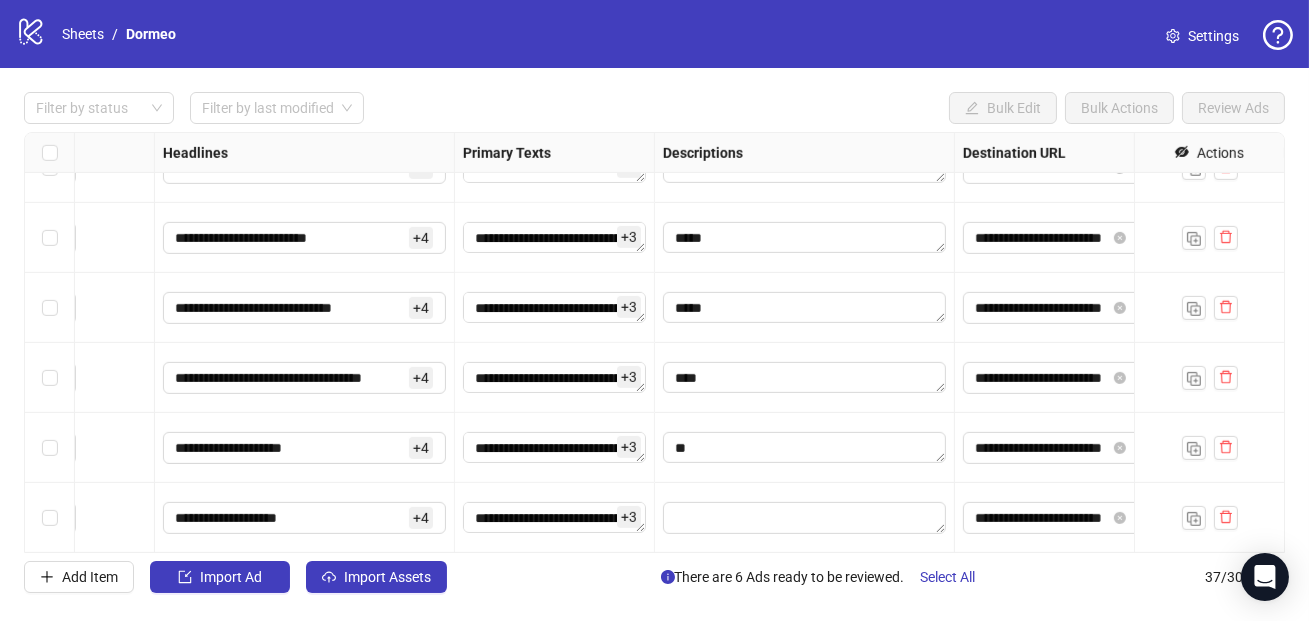 click at bounding box center (805, 518) 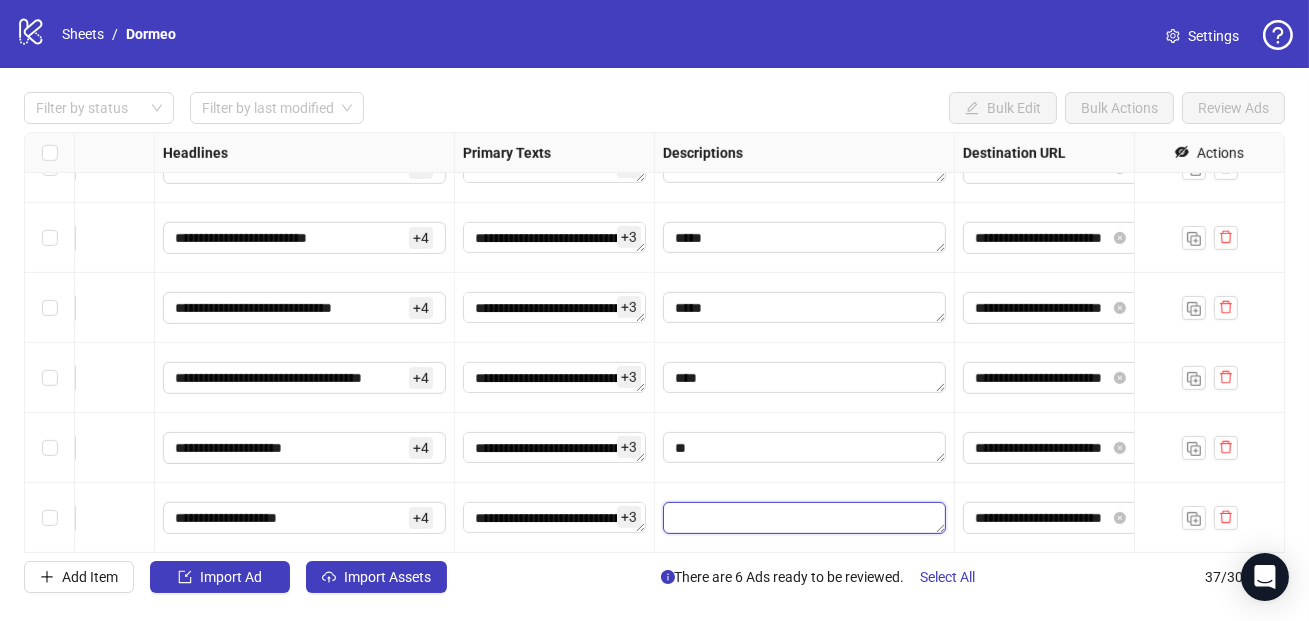 click at bounding box center (804, 518) 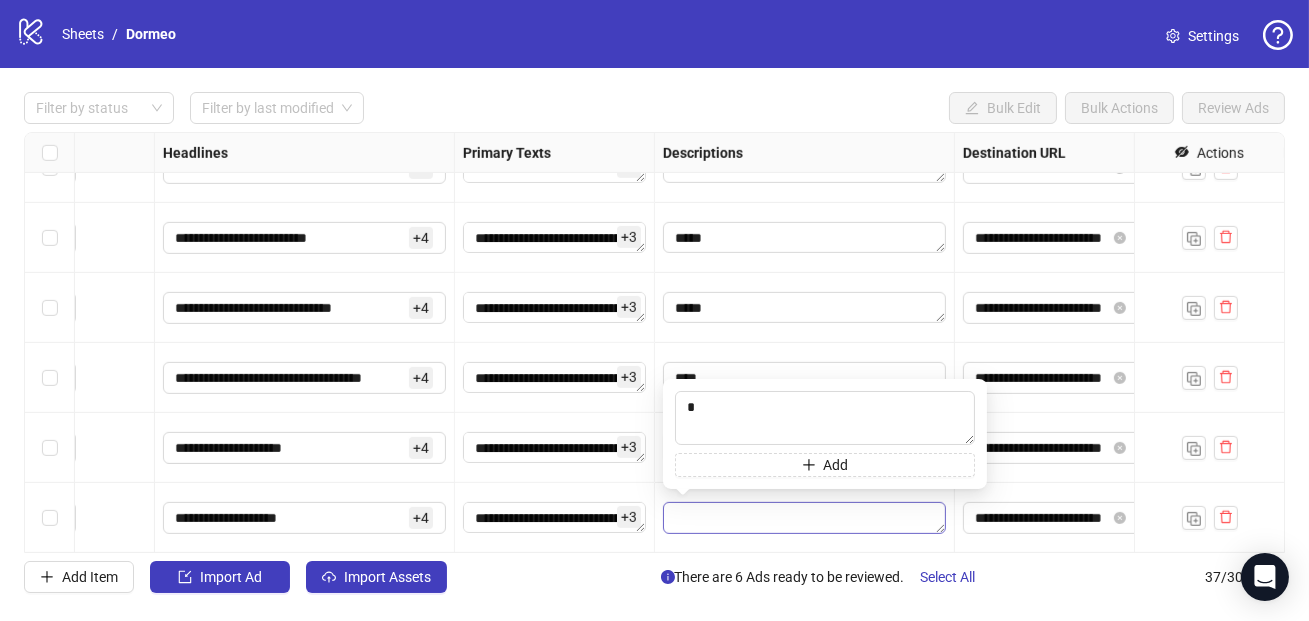 type 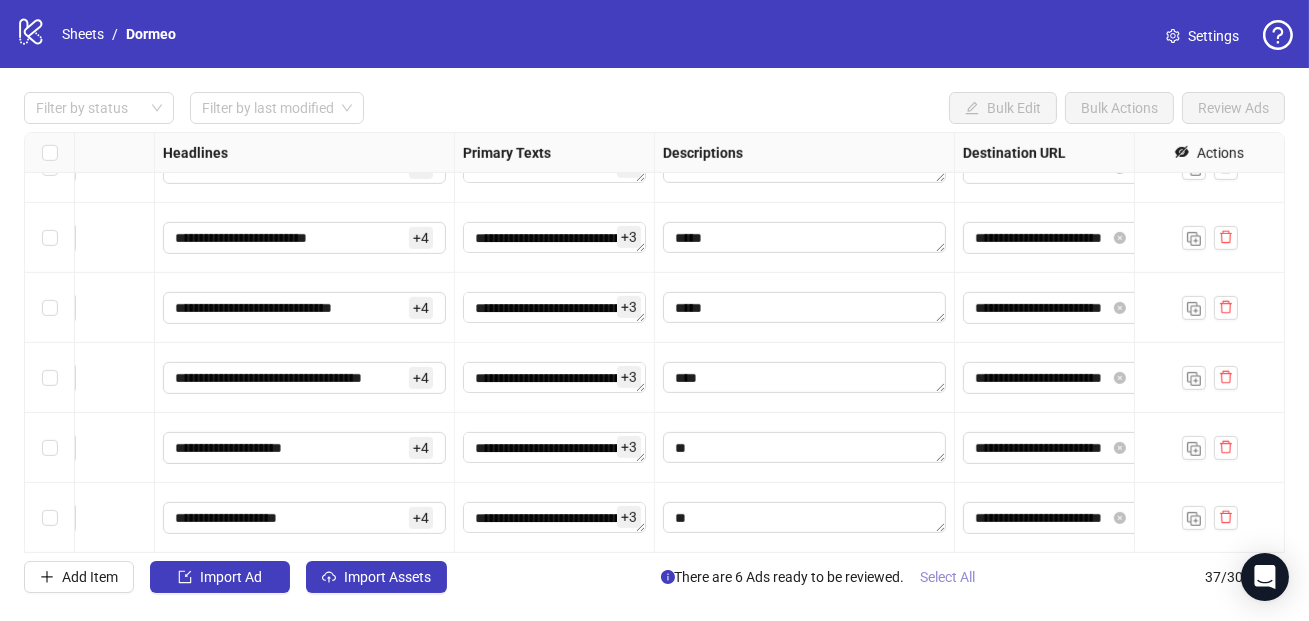 click on "Select All" at bounding box center (948, 577) 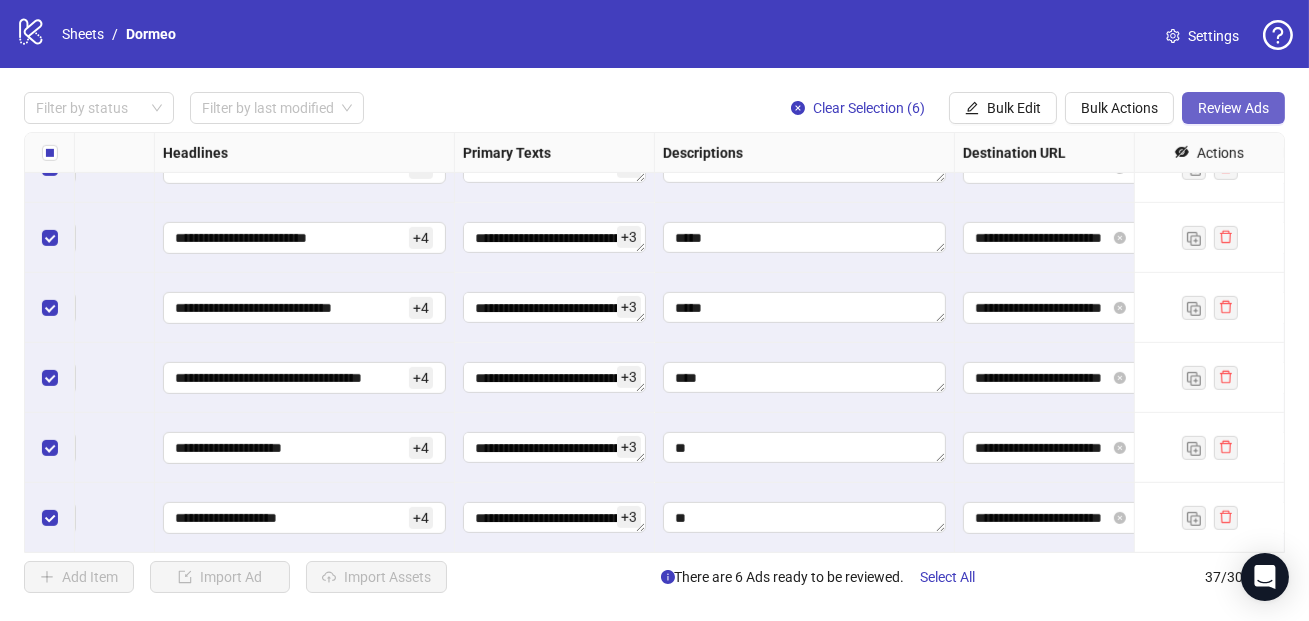 click on "Review Ads" at bounding box center (1233, 108) 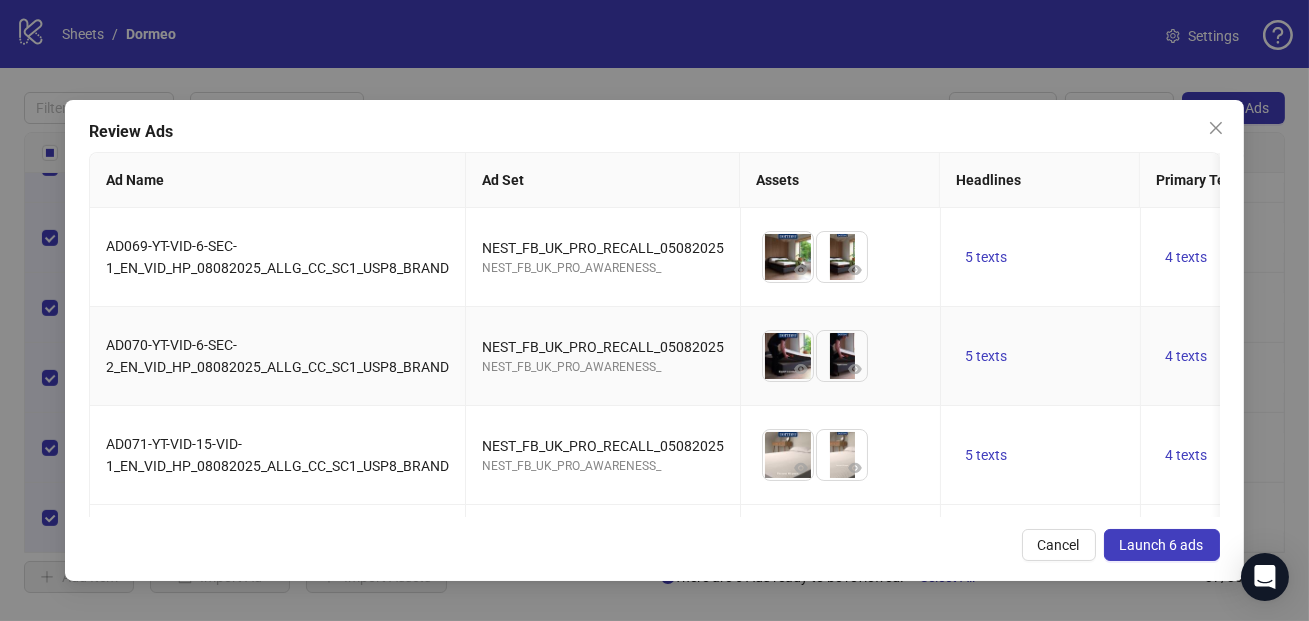 scroll, scrollTop: 0, scrollLeft: 266, axis: horizontal 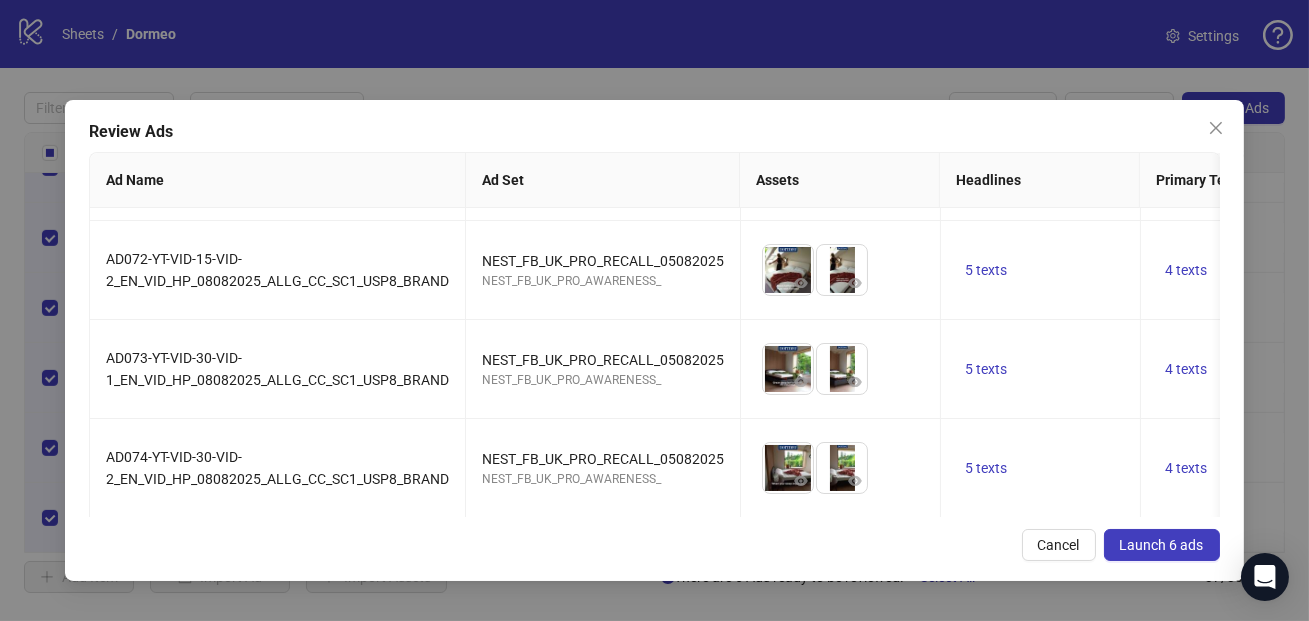 click on "Launch 6 ads" at bounding box center (1162, 545) 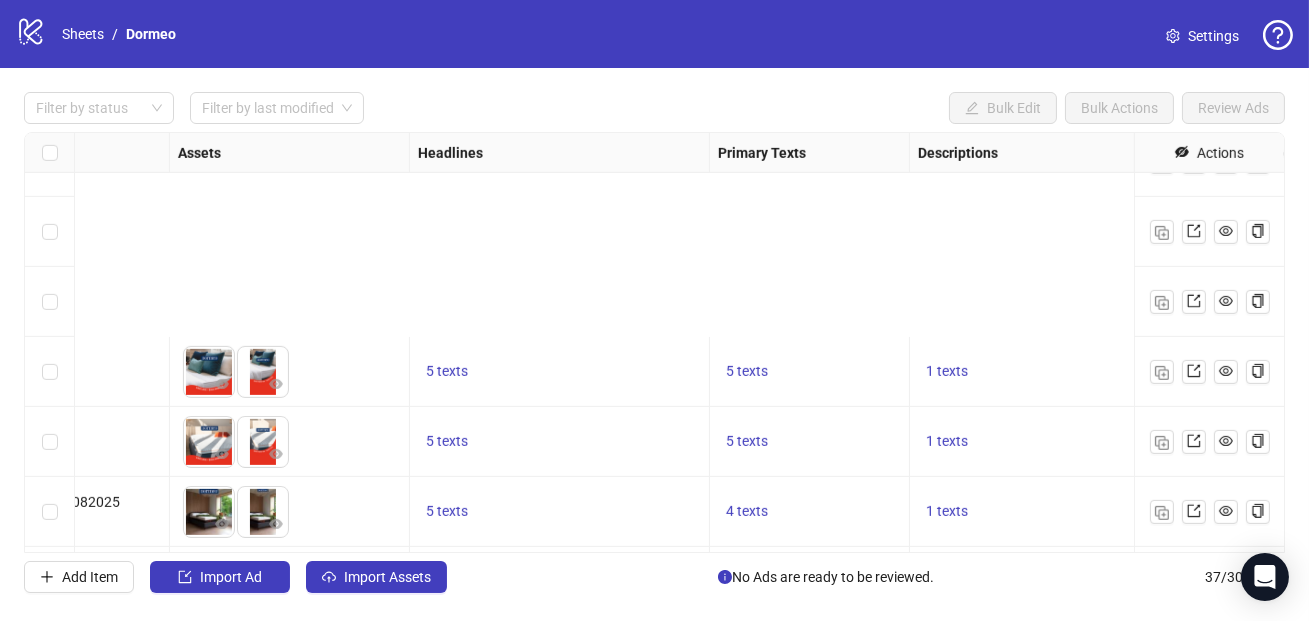 scroll, scrollTop: 2210, scrollLeft: 775, axis: both 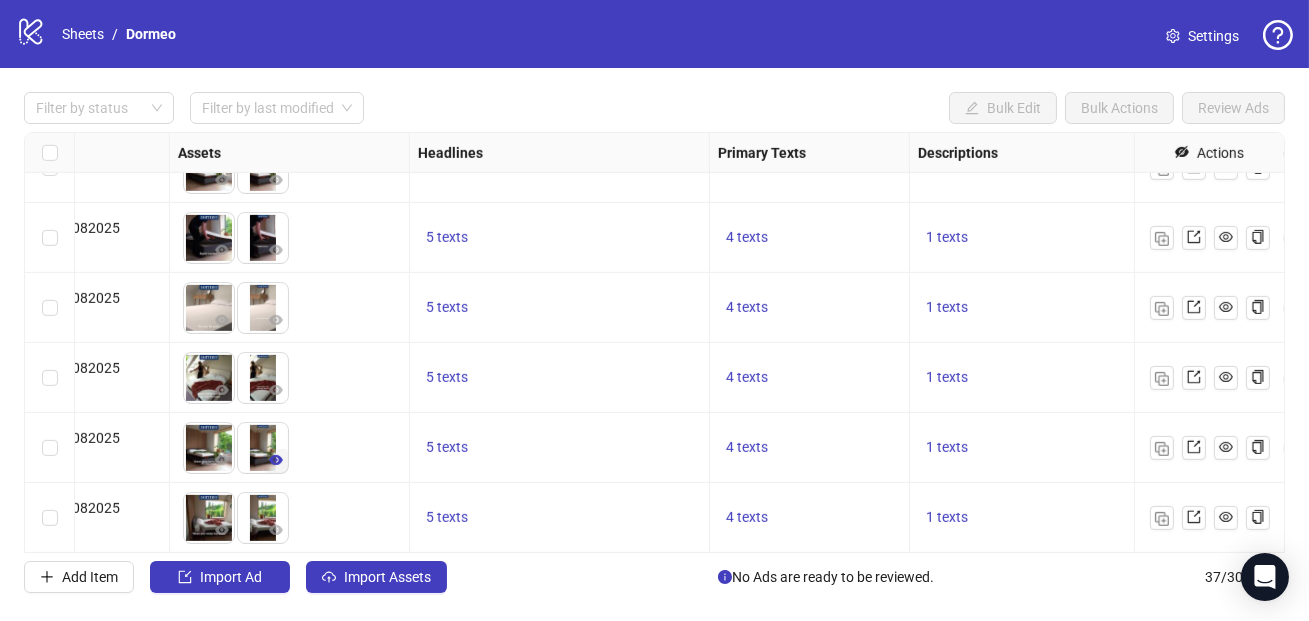click 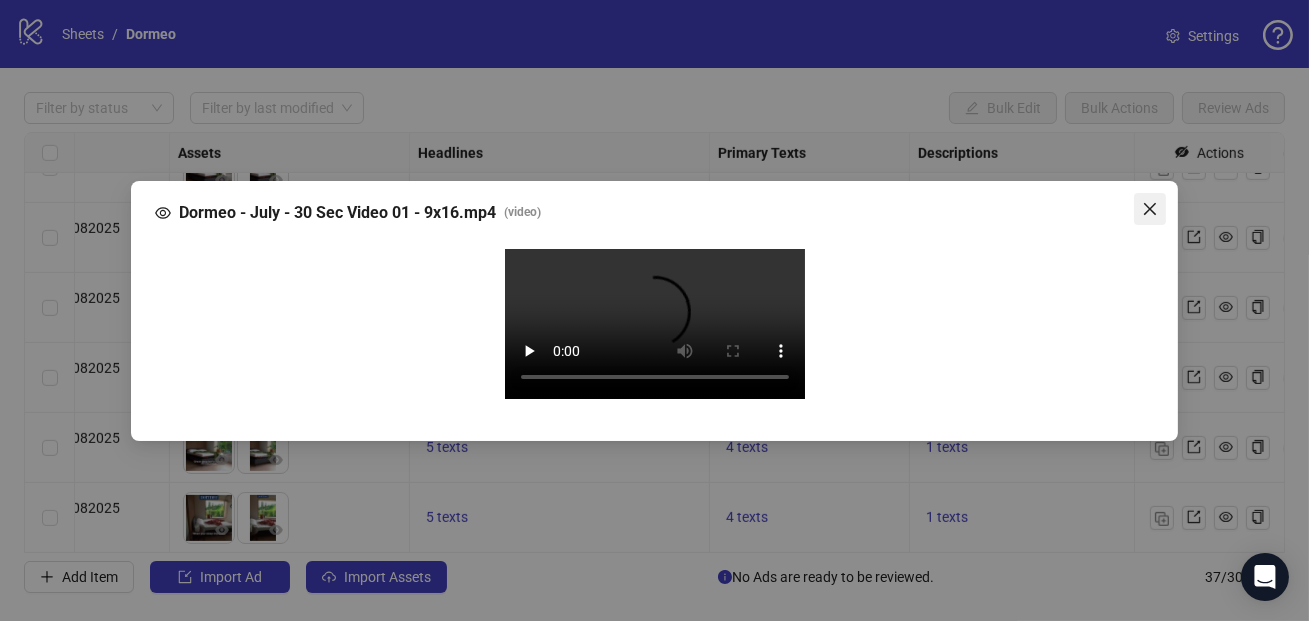click 